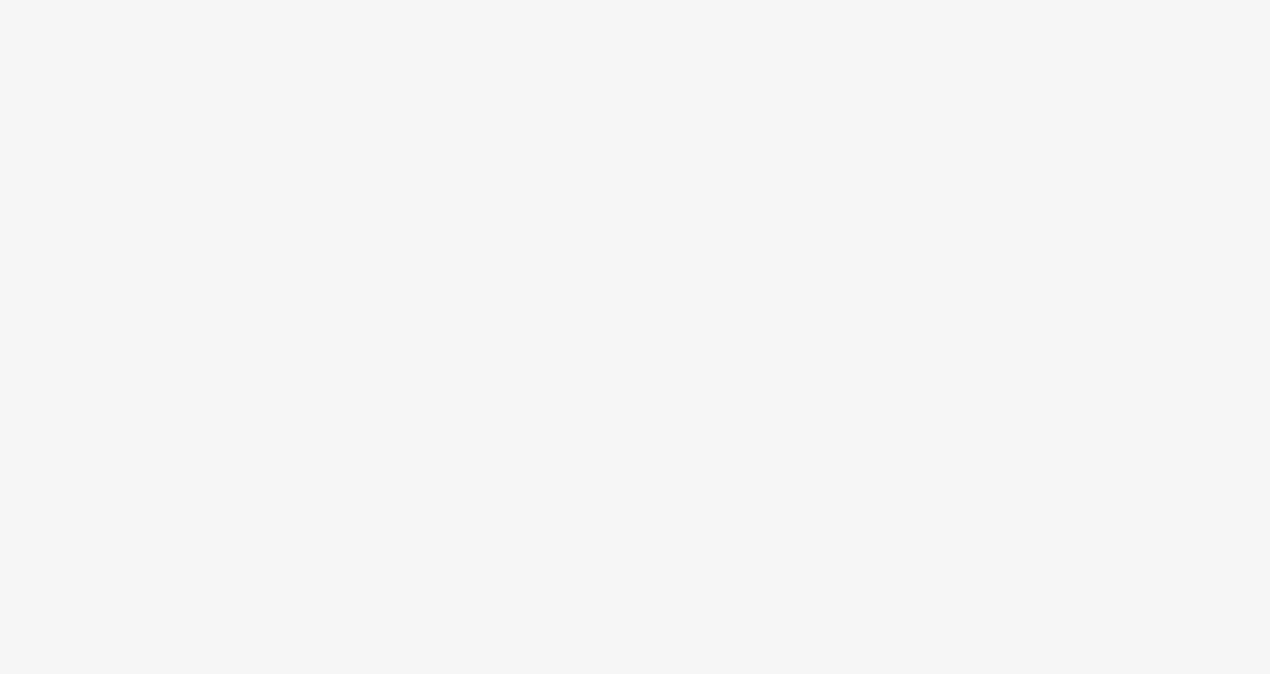 scroll, scrollTop: 0, scrollLeft: 0, axis: both 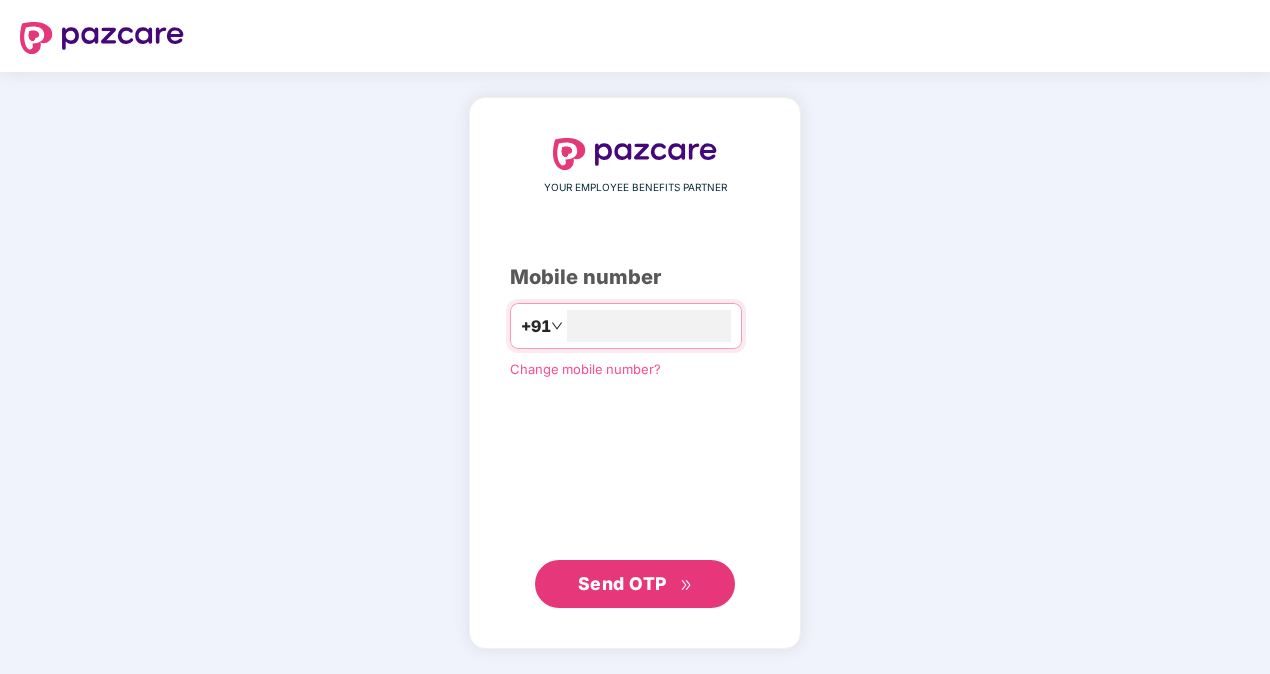 click on "Send OTP" at bounding box center (622, 583) 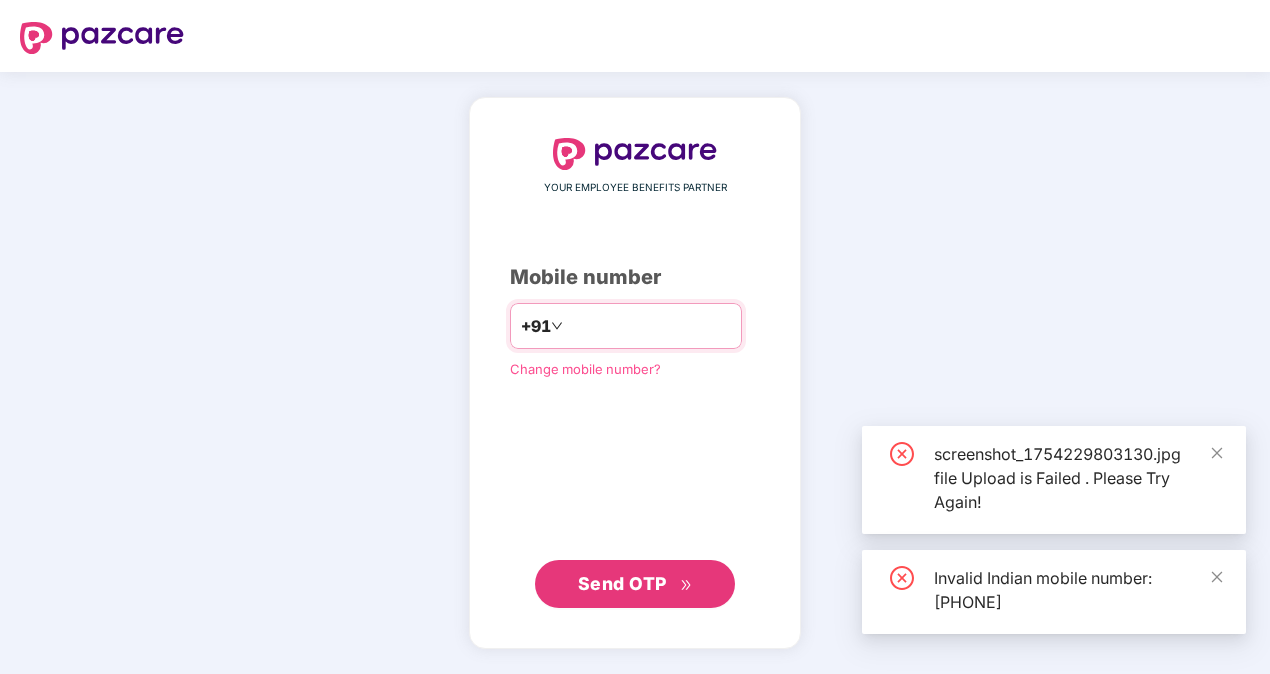 click on "**********" at bounding box center (649, 326) 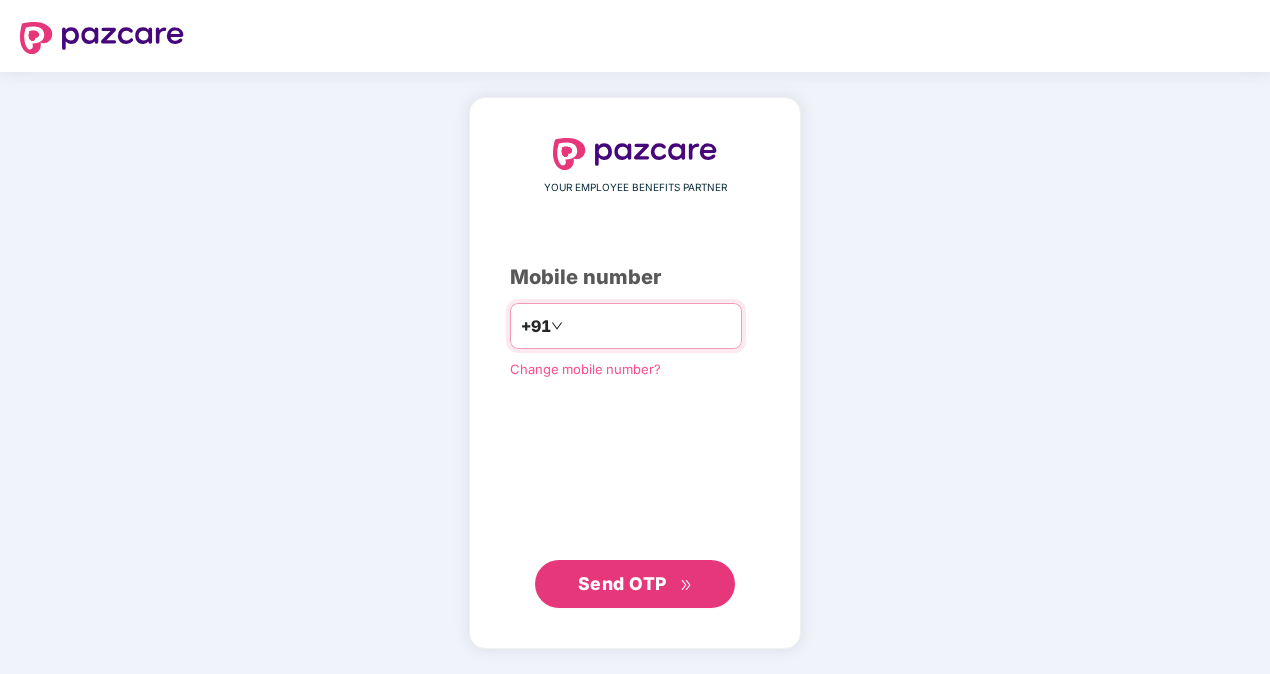 type on "**********" 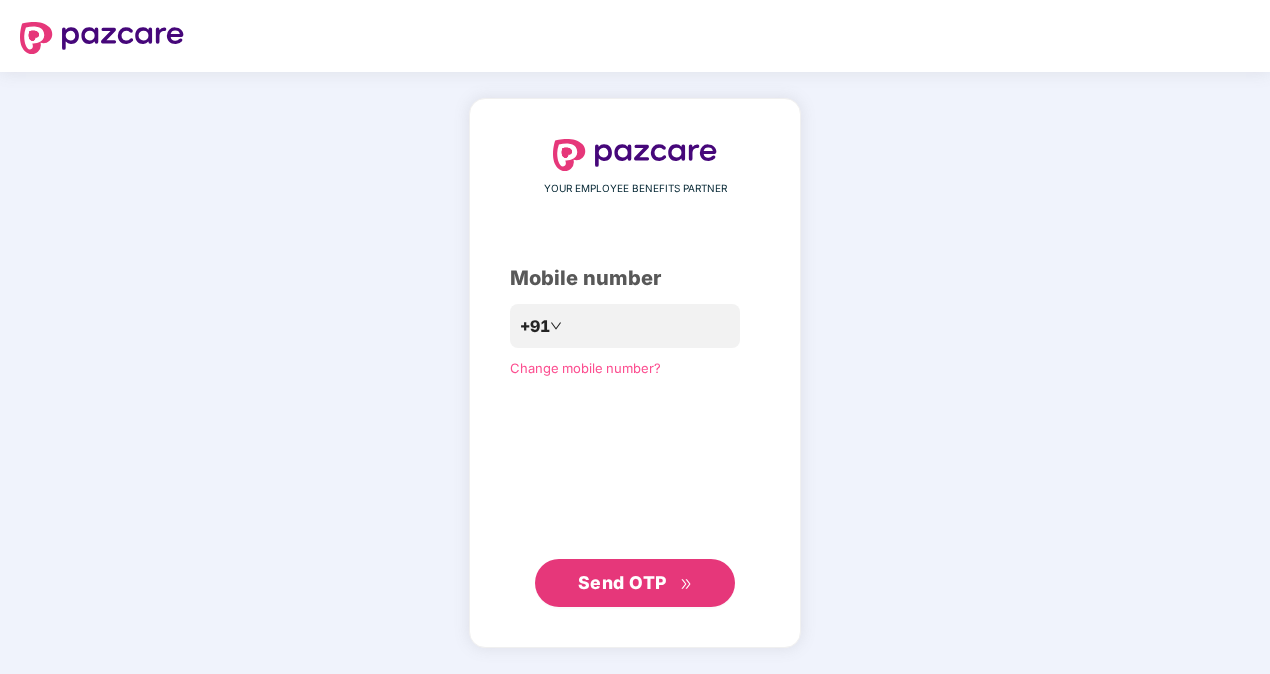 click on "Send OTP" at bounding box center (622, 582) 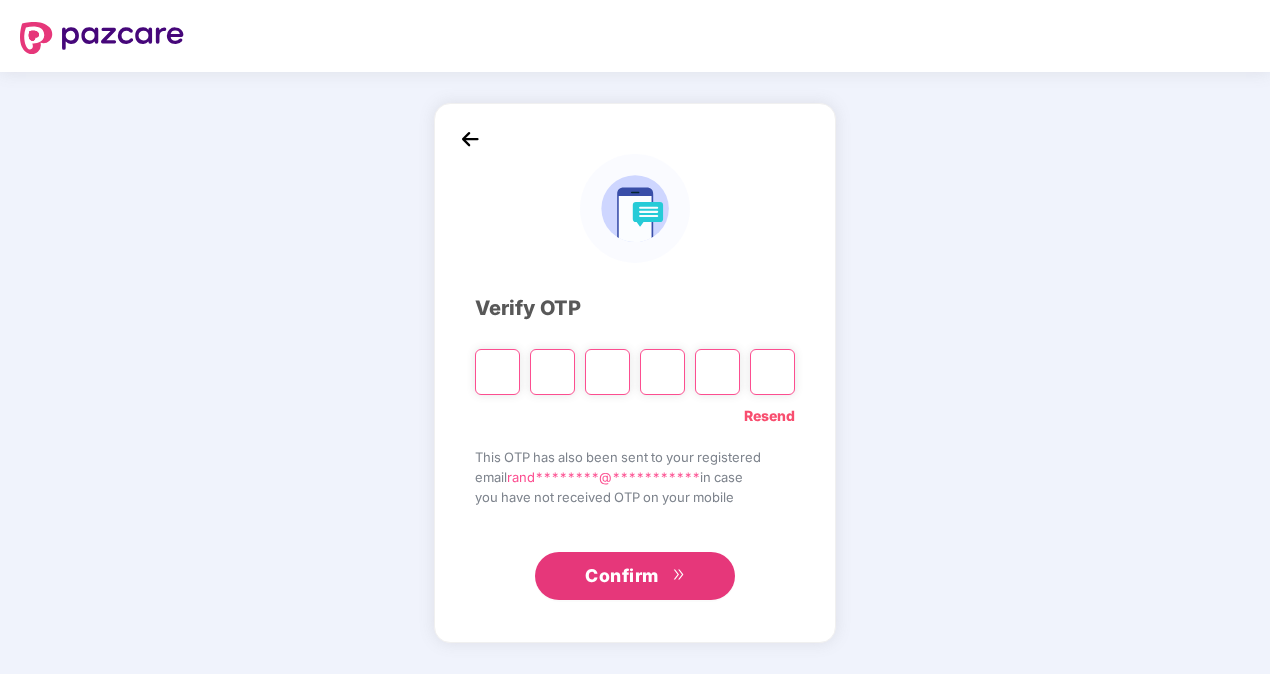 type on "*" 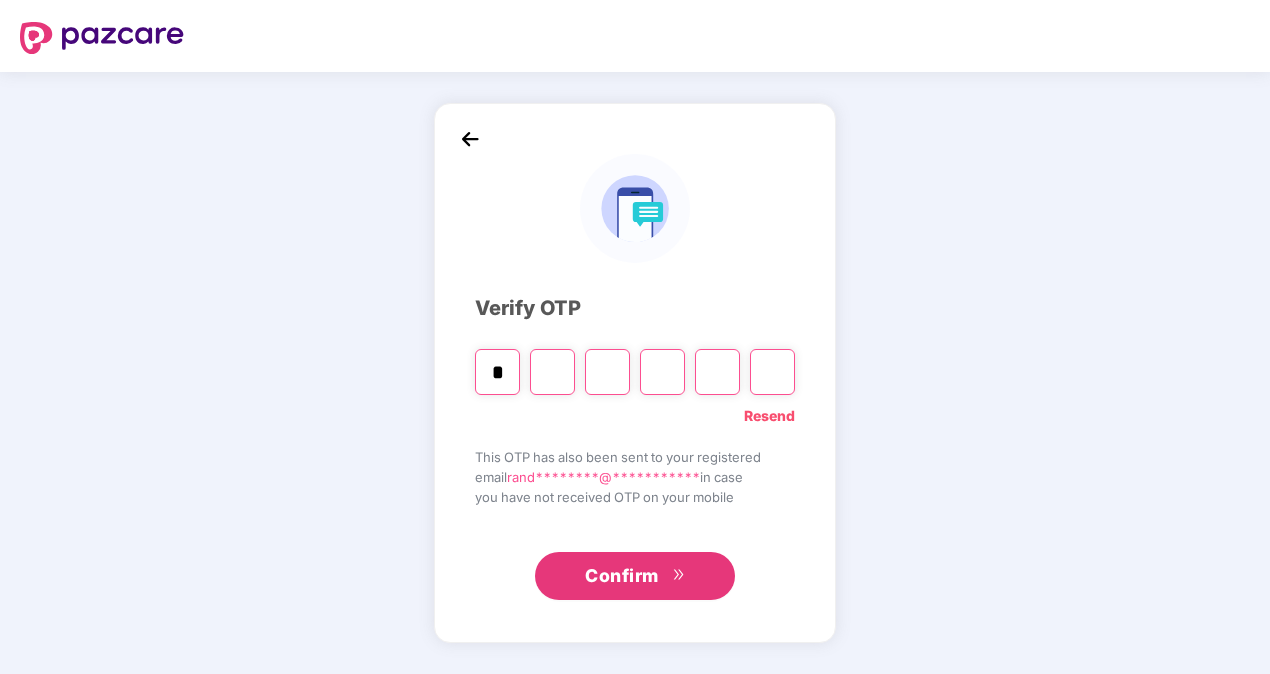 type on "*" 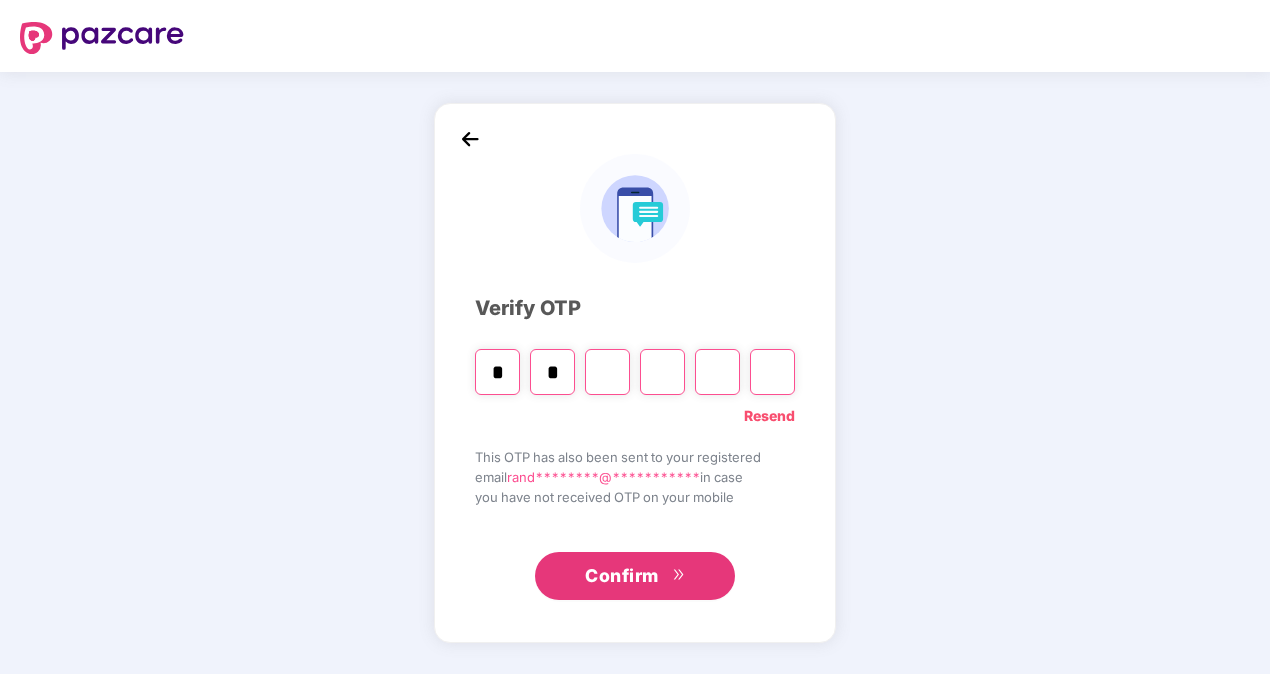 type on "*" 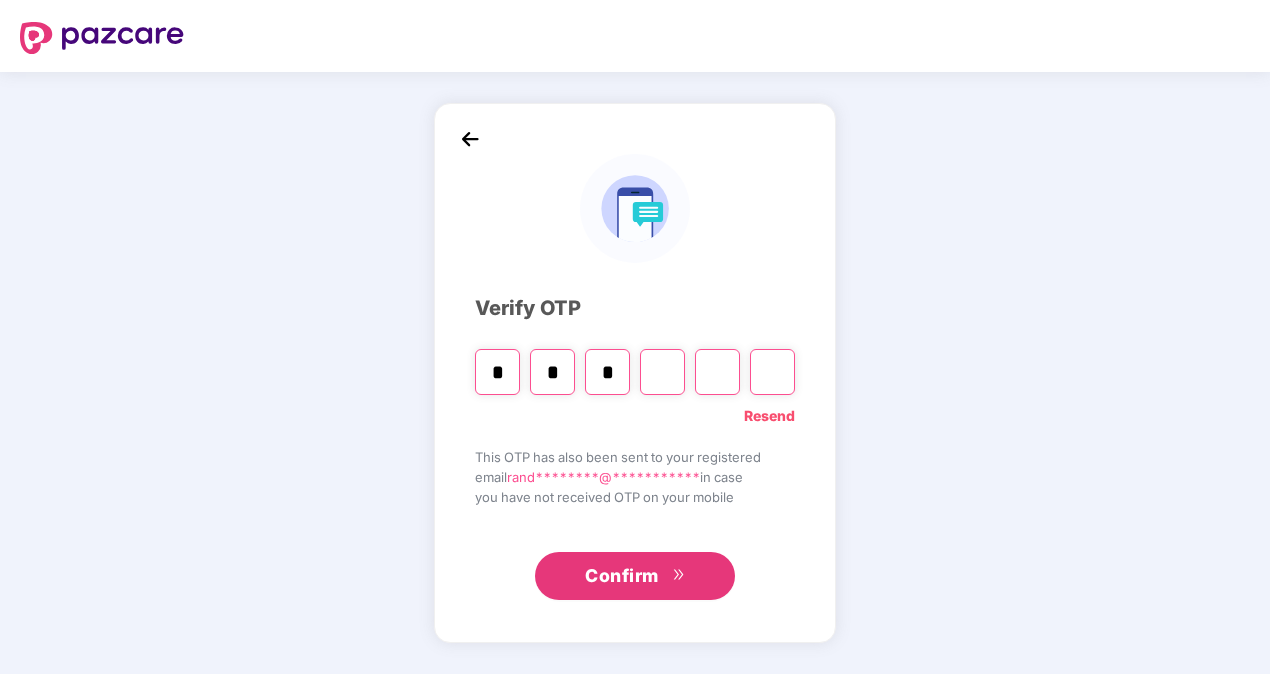 type on "*" 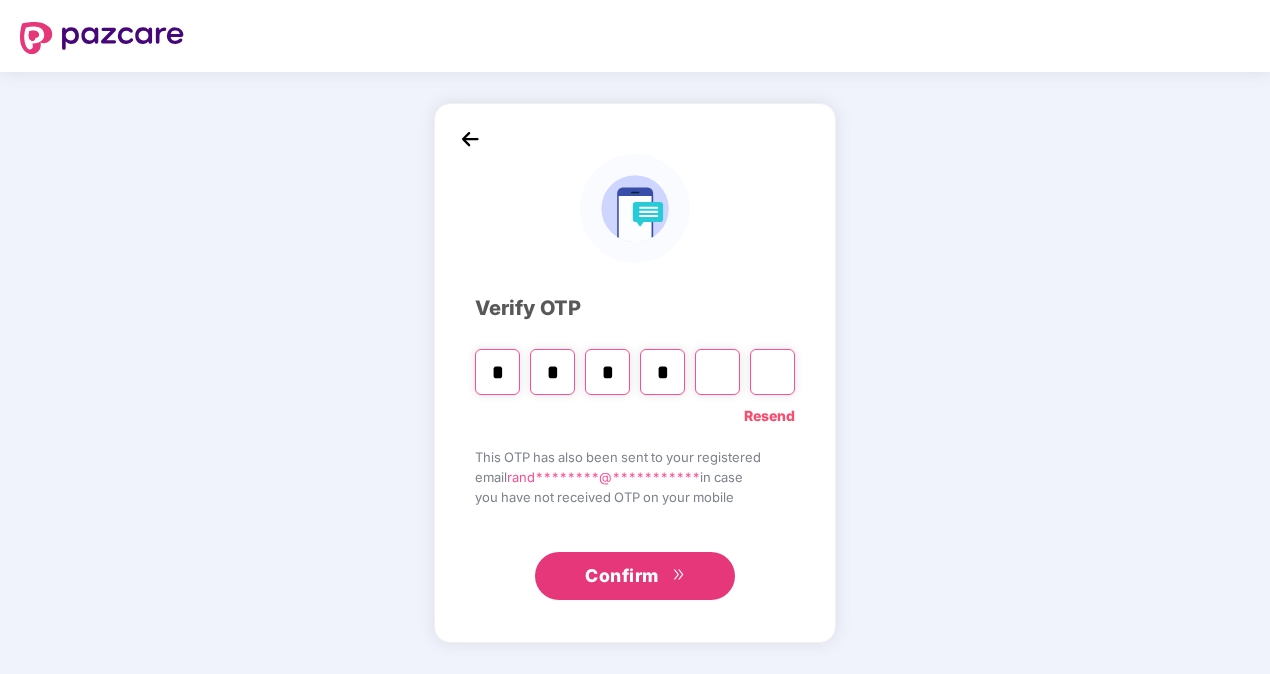 type on "*" 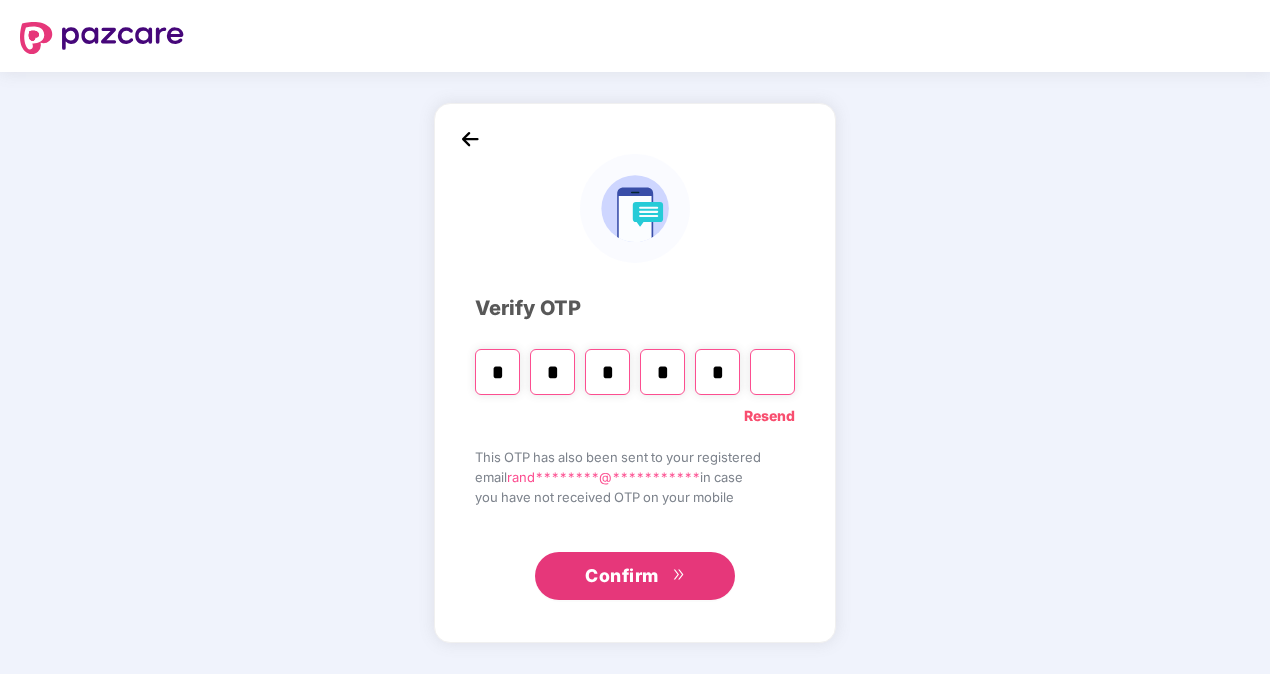 type on "*" 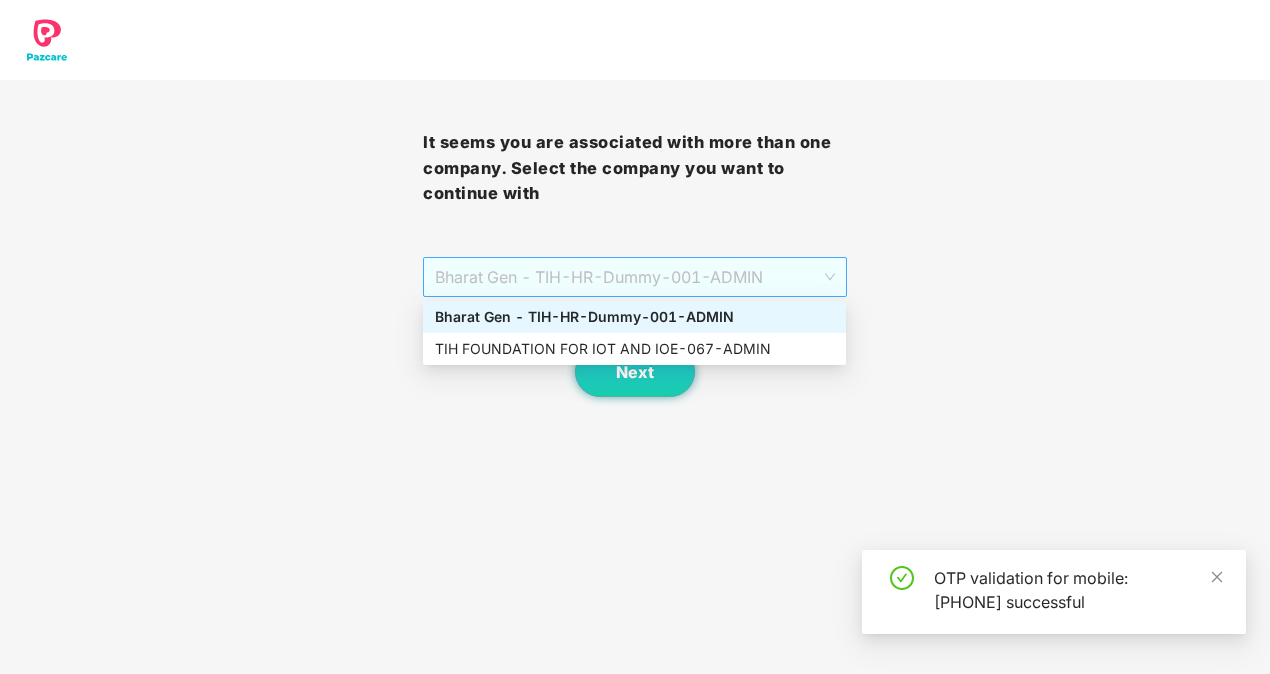 click on "Bharat Gen - TIH  -  HR-Dummy-001  -  ADMIN" at bounding box center (634, 277) 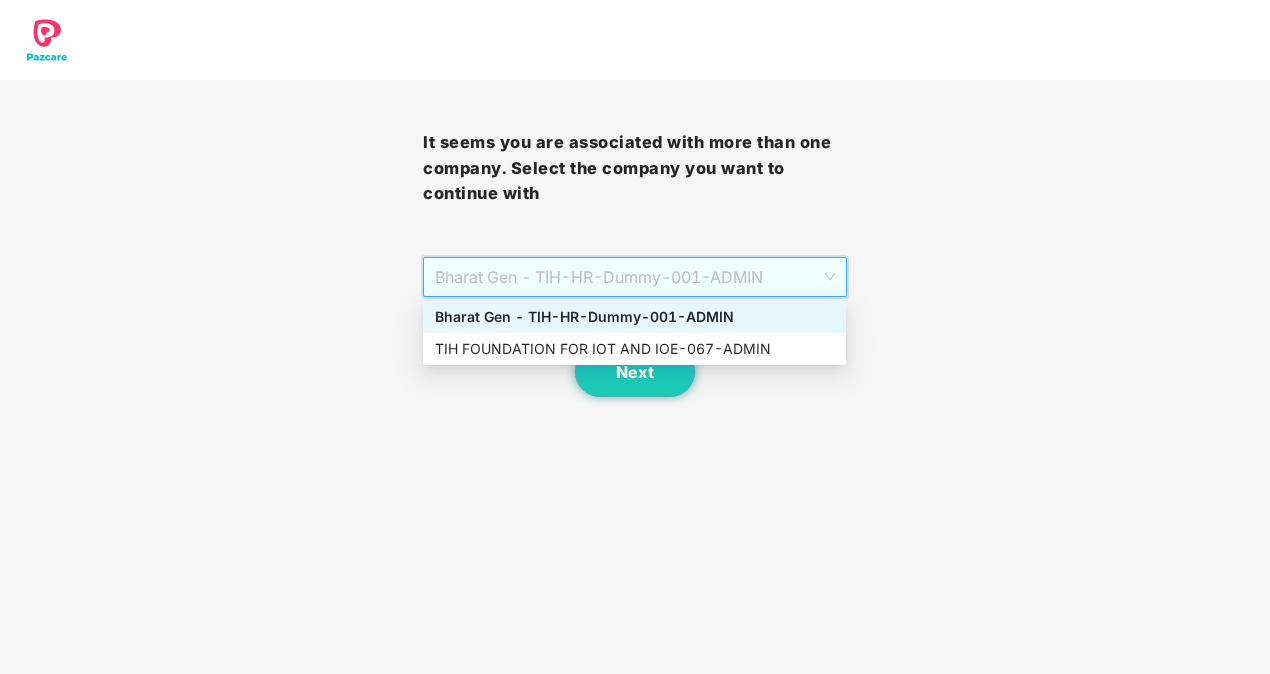click on "Bharat Gen - TIH  -  HR-Dummy-001  -  ADMIN" at bounding box center [634, 317] 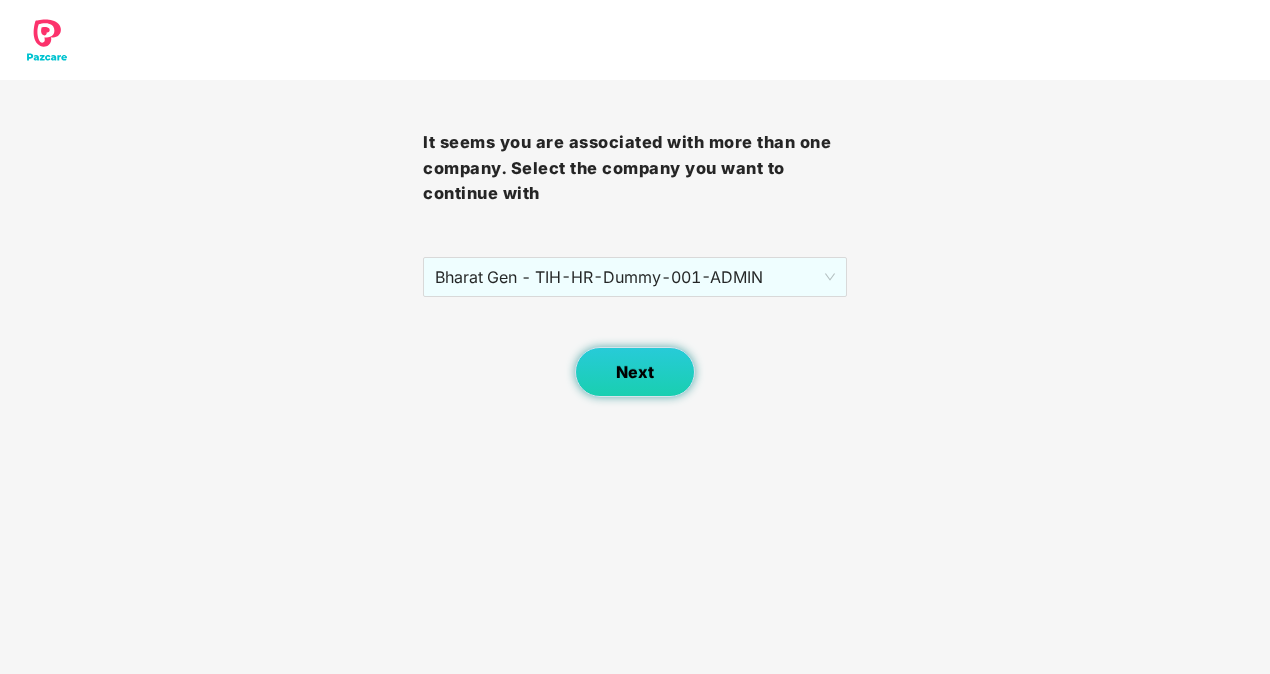 click on "Next" at bounding box center [635, 372] 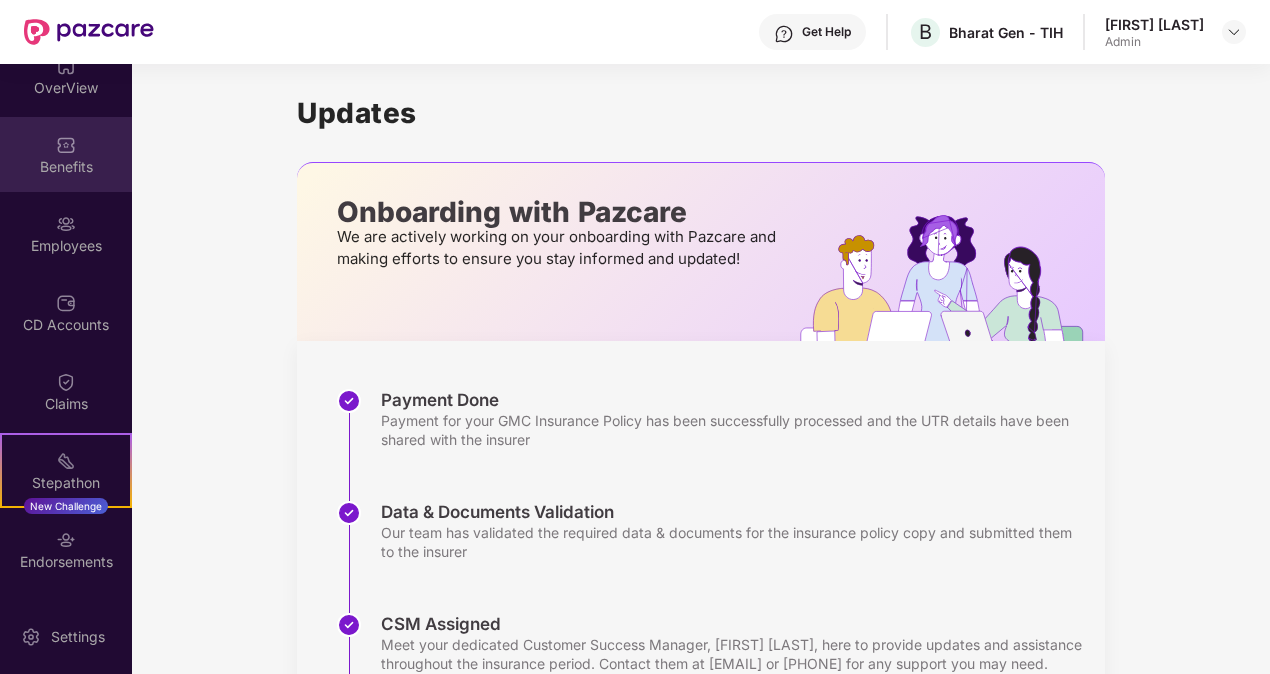 scroll, scrollTop: 0, scrollLeft: 0, axis: both 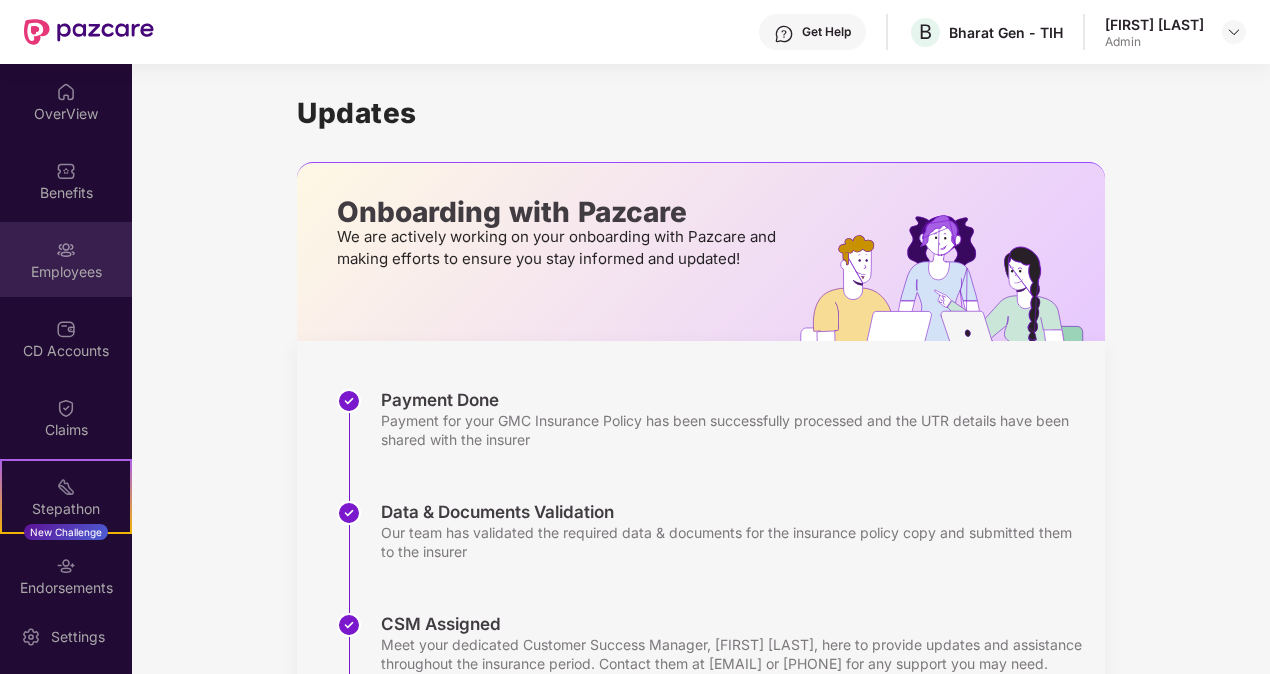 click at bounding box center (66, 250) 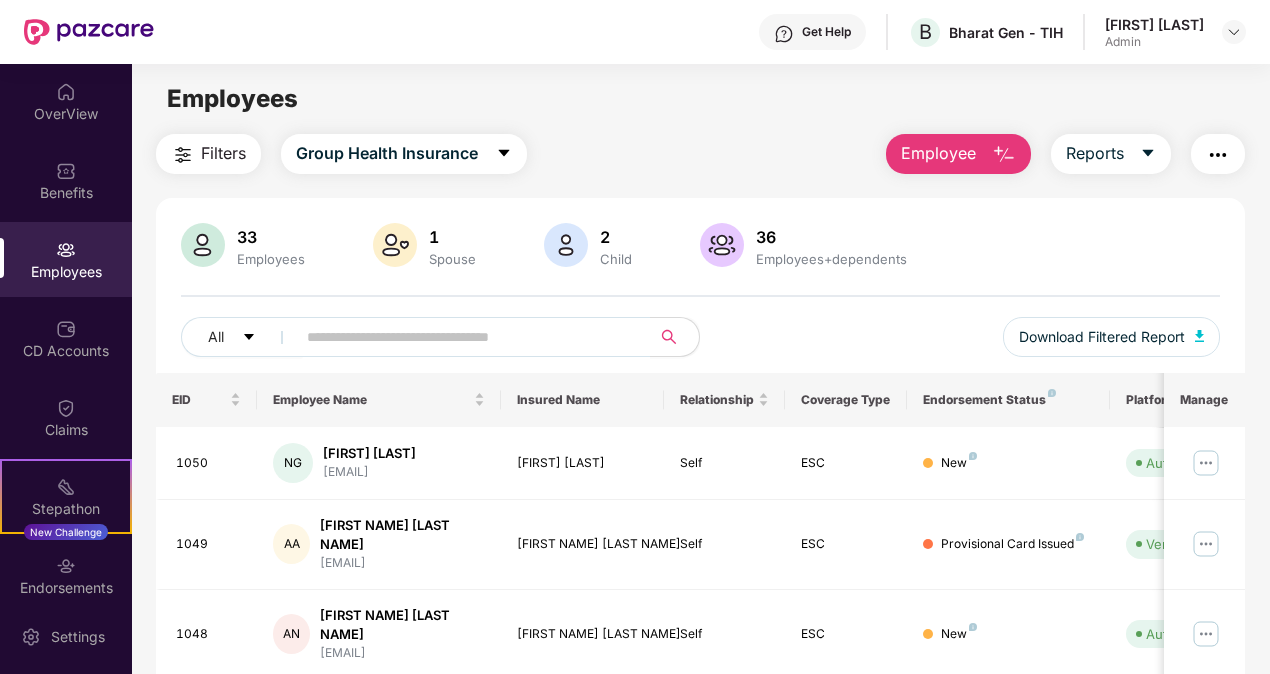 click on "Employees" at bounding box center (271, 259) 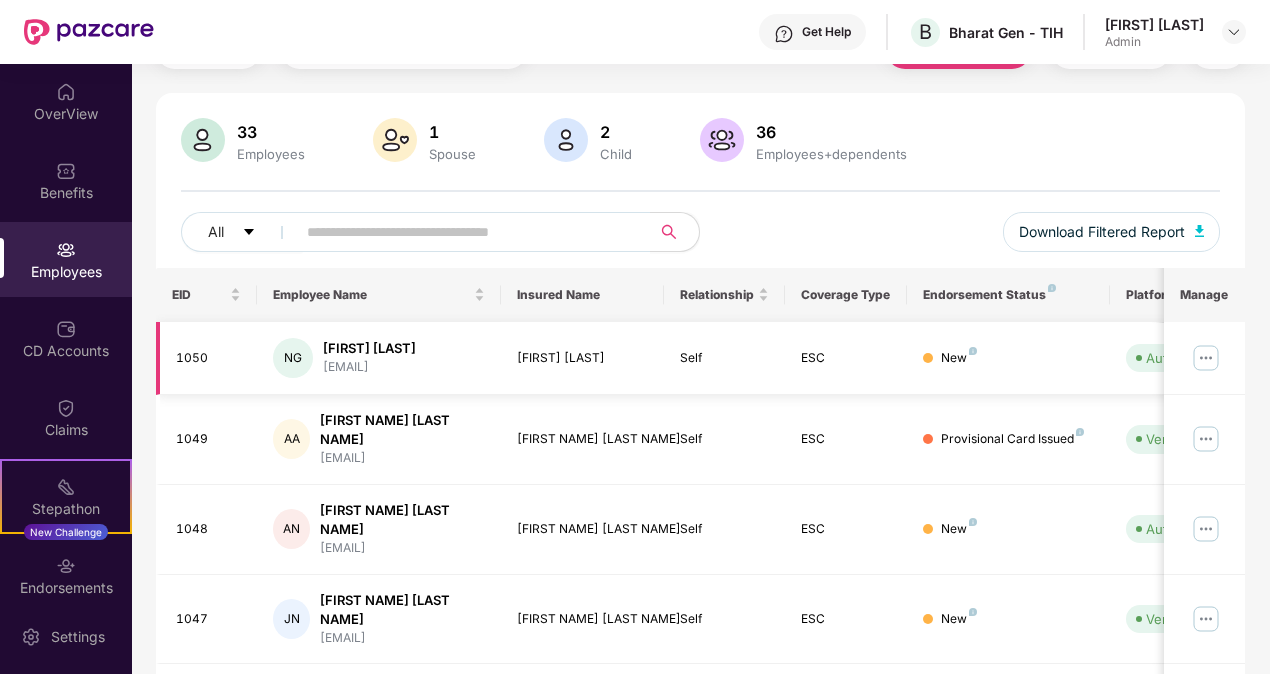 scroll, scrollTop: 106, scrollLeft: 0, axis: vertical 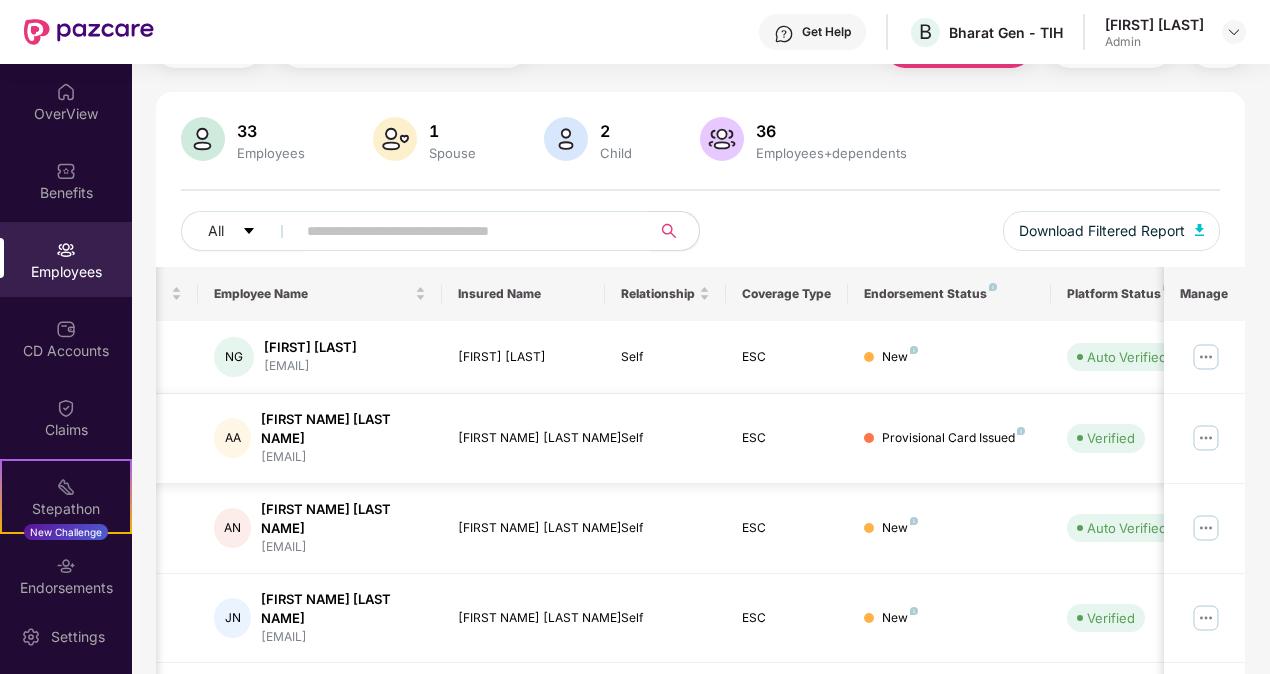 click at bounding box center (869, 438) 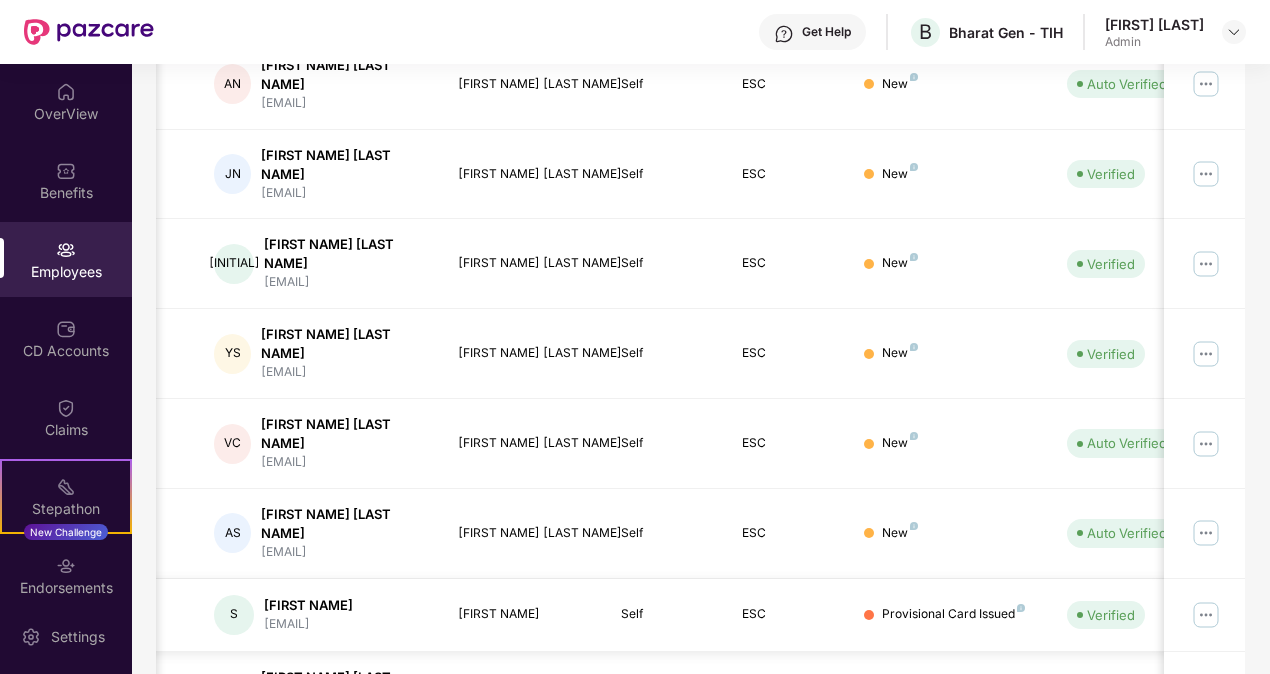scroll, scrollTop: 492, scrollLeft: 0, axis: vertical 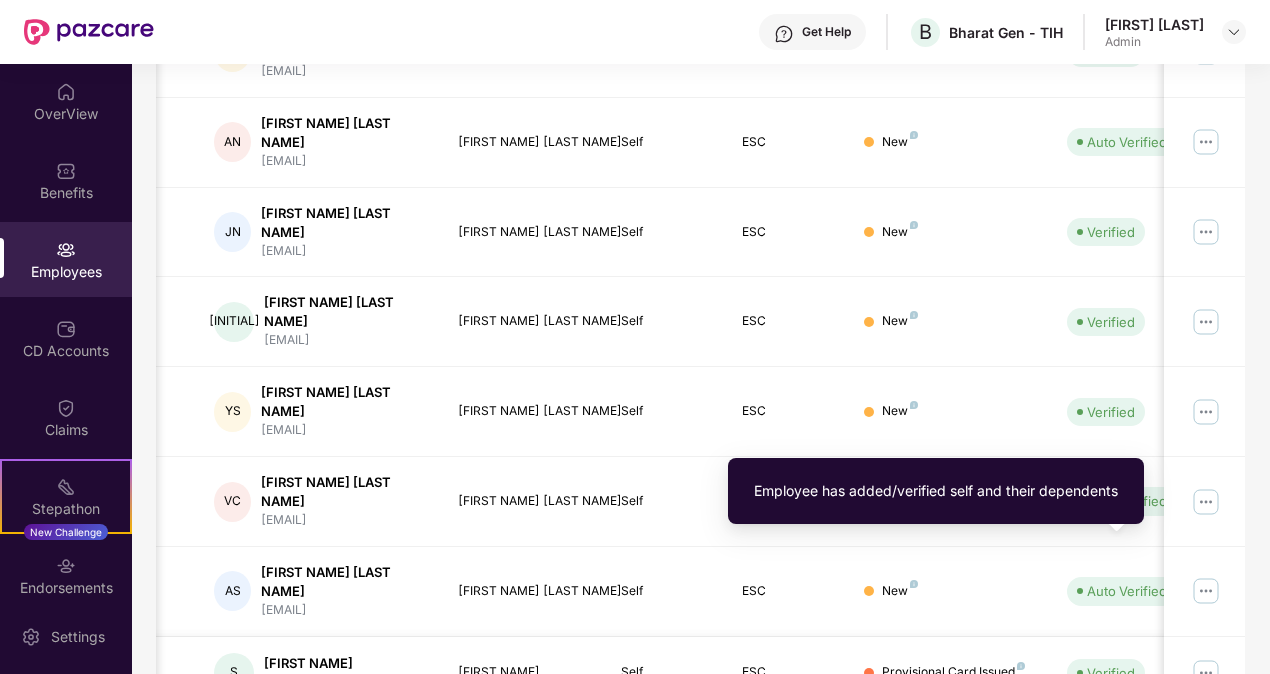 click on "Verified" at bounding box center (1106, 673) 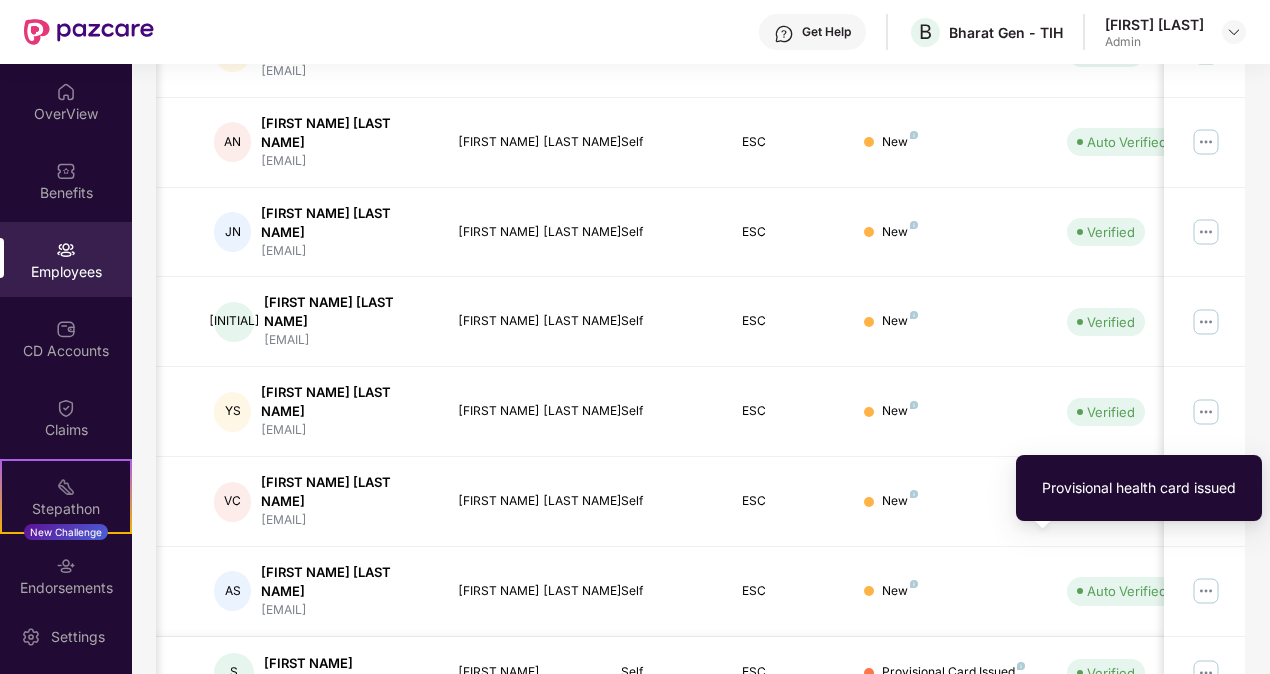 click at bounding box center (1021, 666) 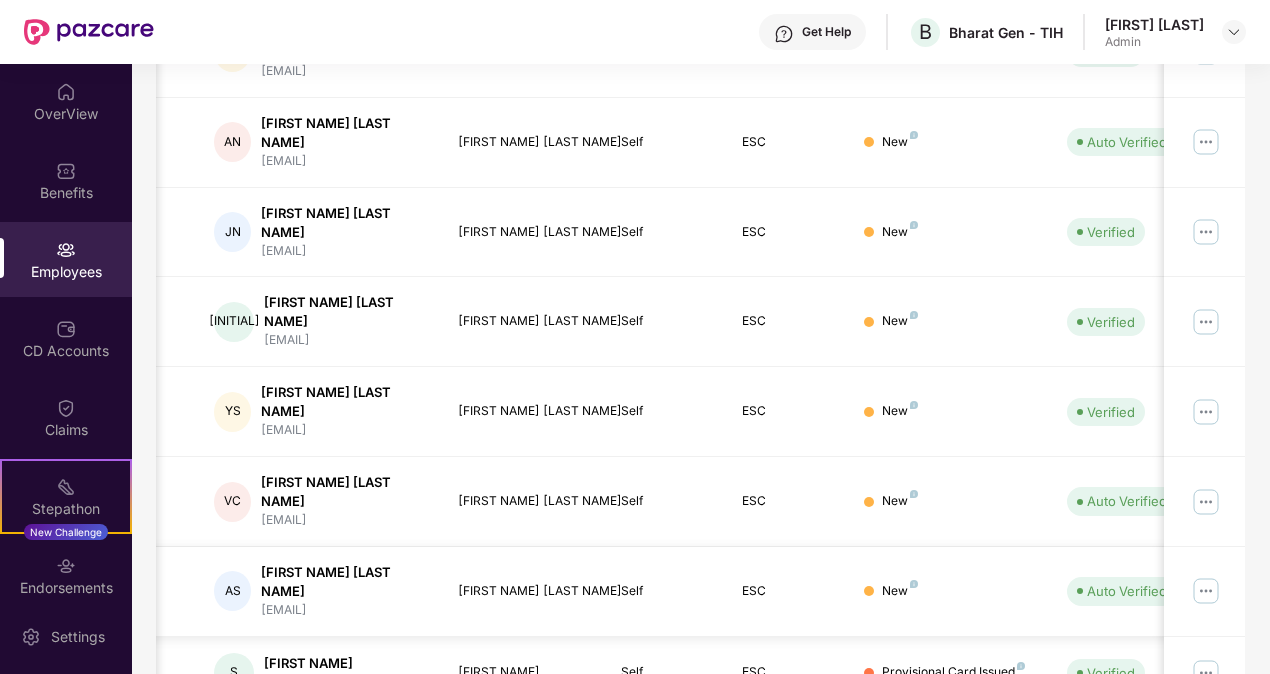 click on "New" at bounding box center (949, 592) 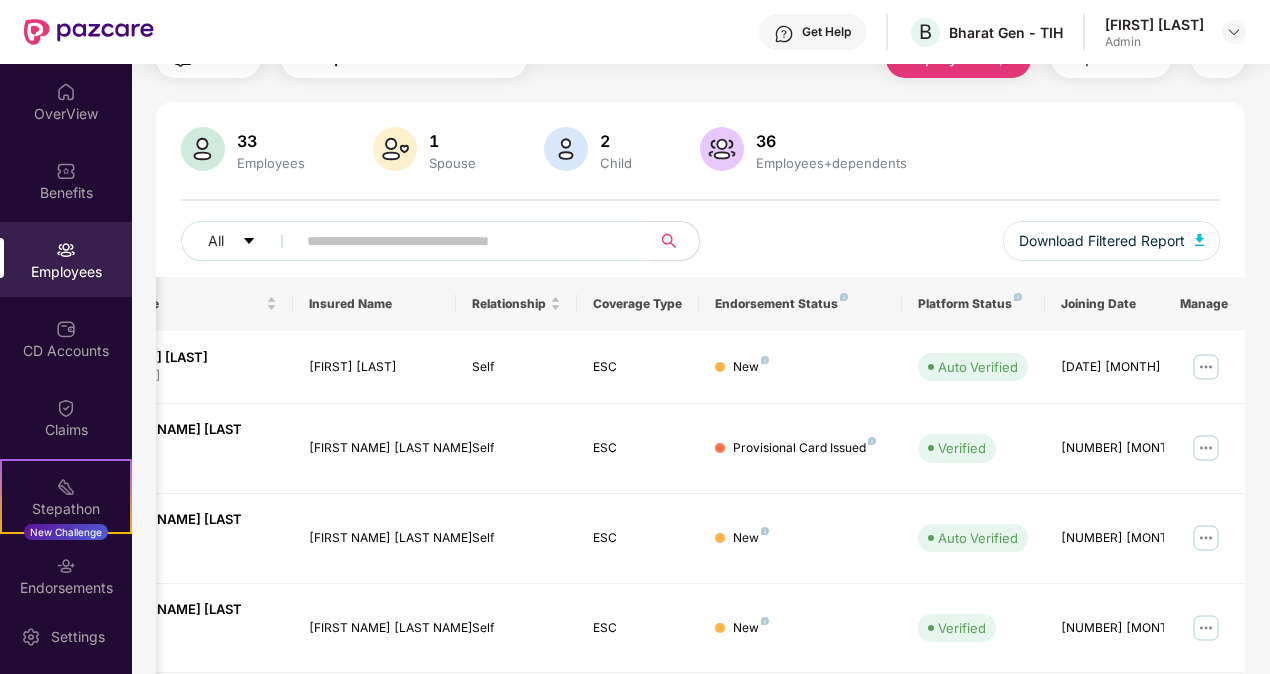 scroll, scrollTop: 0, scrollLeft: 0, axis: both 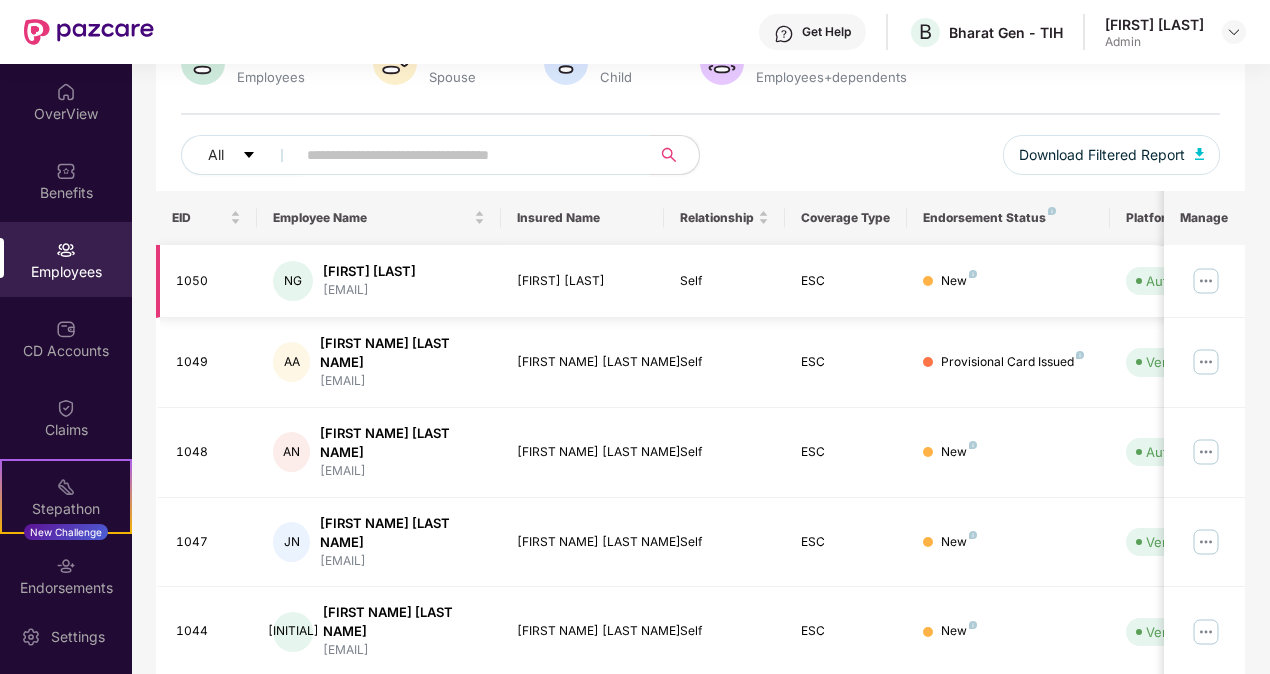click on "[FIRST] [LAST] [EMAIL]" at bounding box center [379, 281] 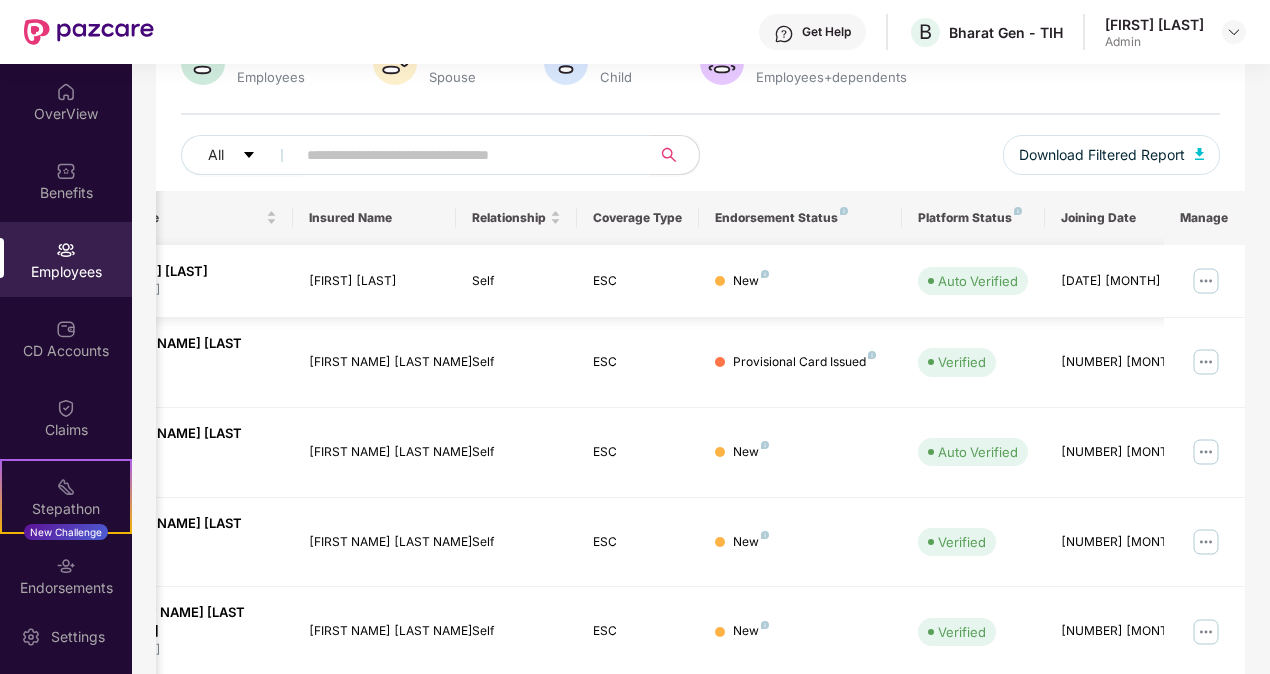 scroll, scrollTop: 0, scrollLeft: 0, axis: both 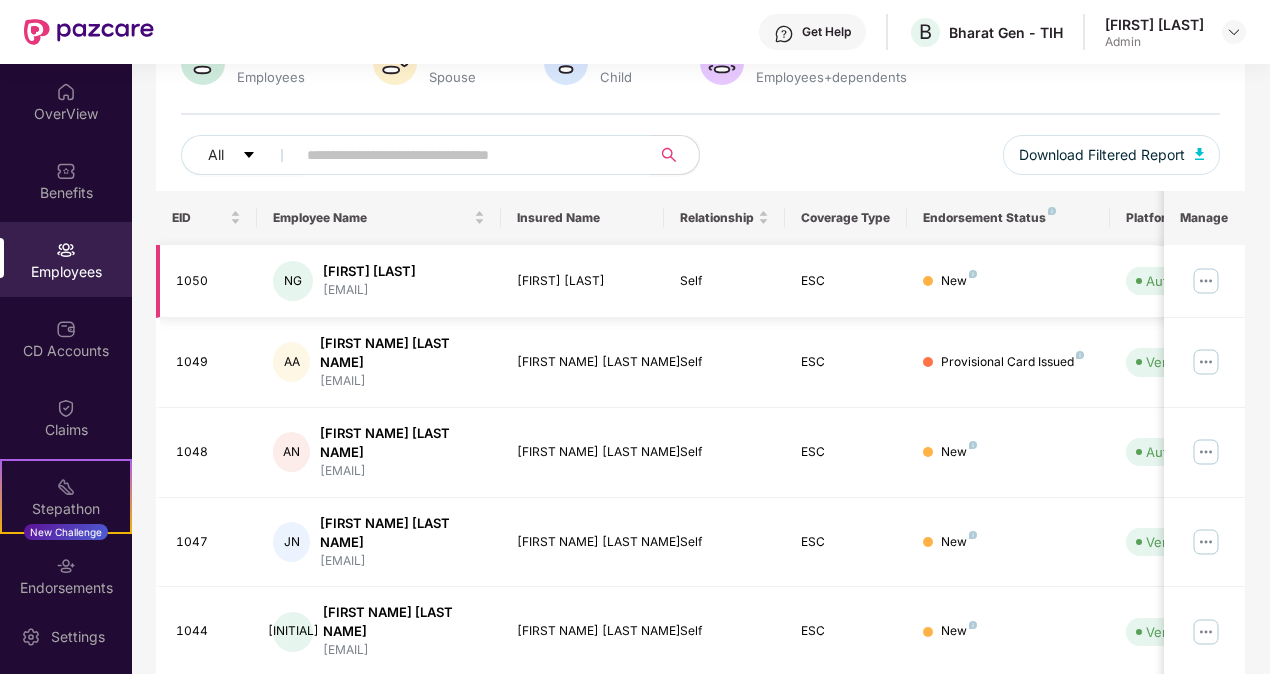 click at bounding box center (1206, 281) 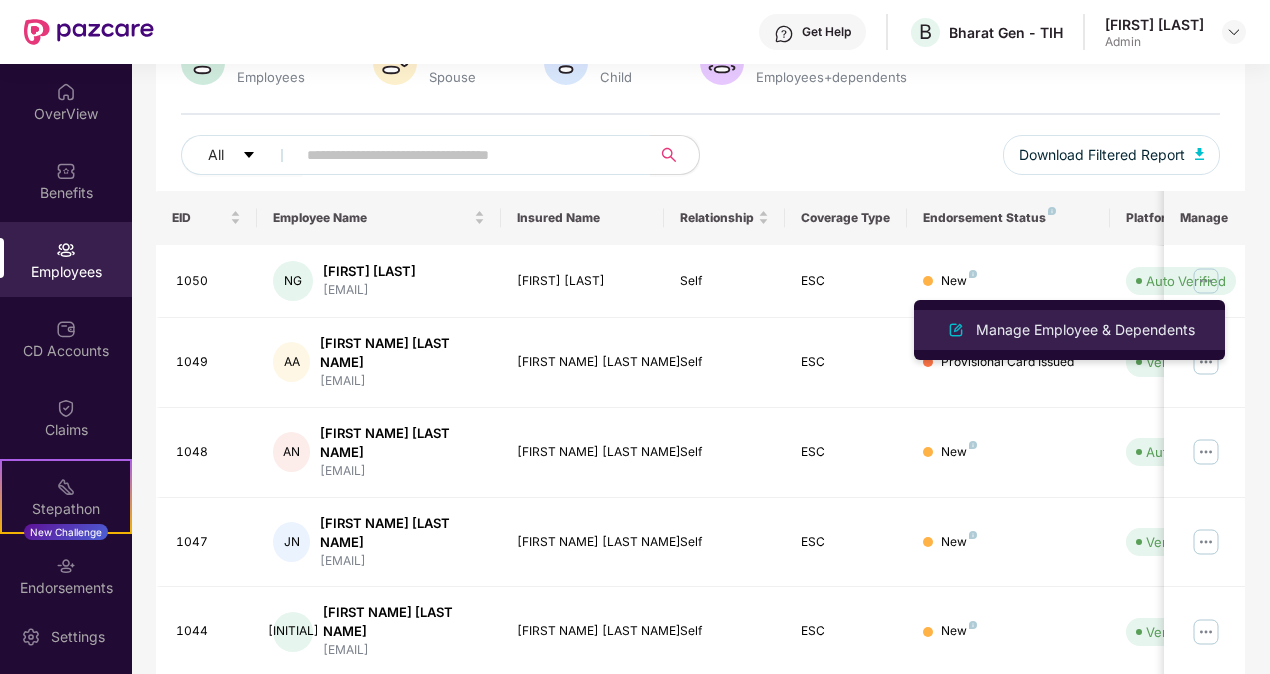 click on "Manage Employee & Dependents" at bounding box center (1085, 330) 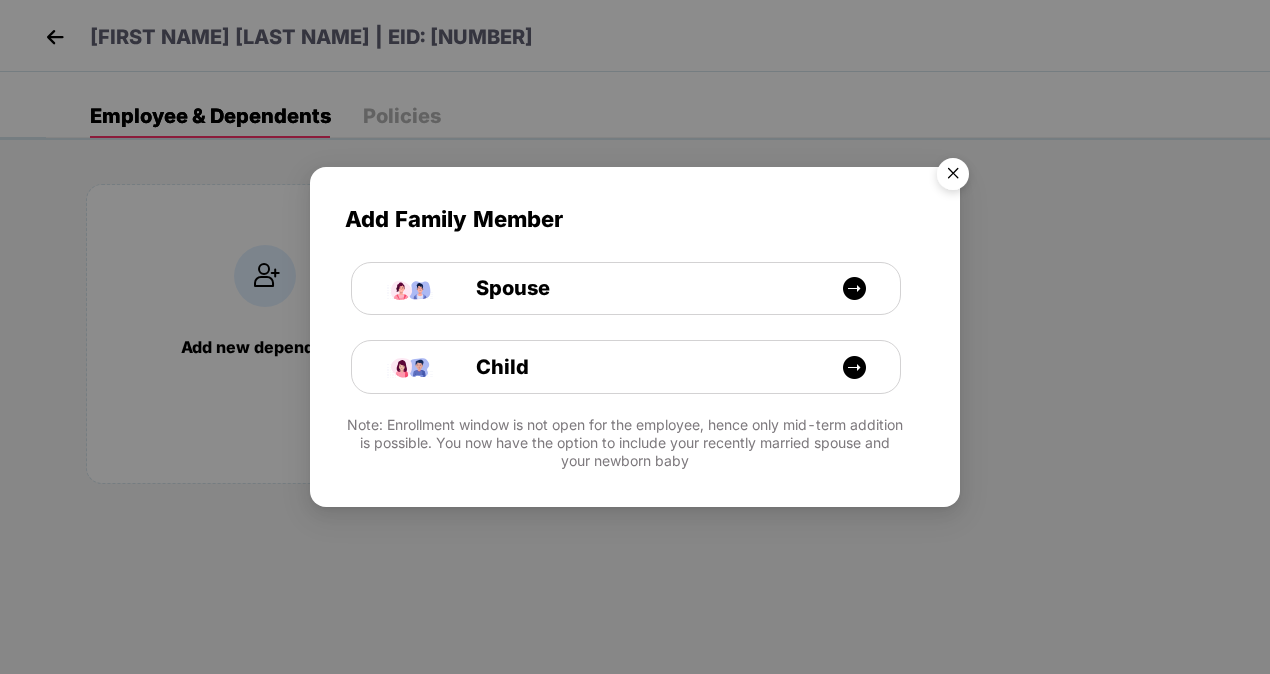 click at bounding box center (953, 177) 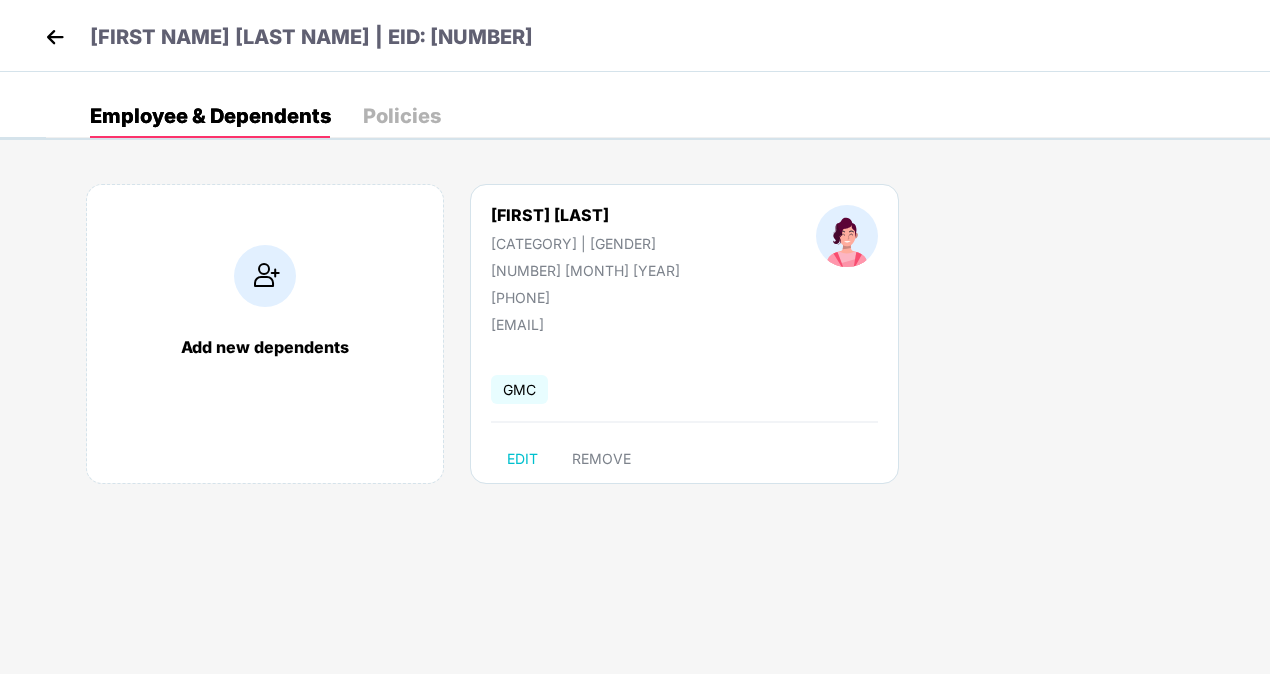 click at bounding box center (55, 37) 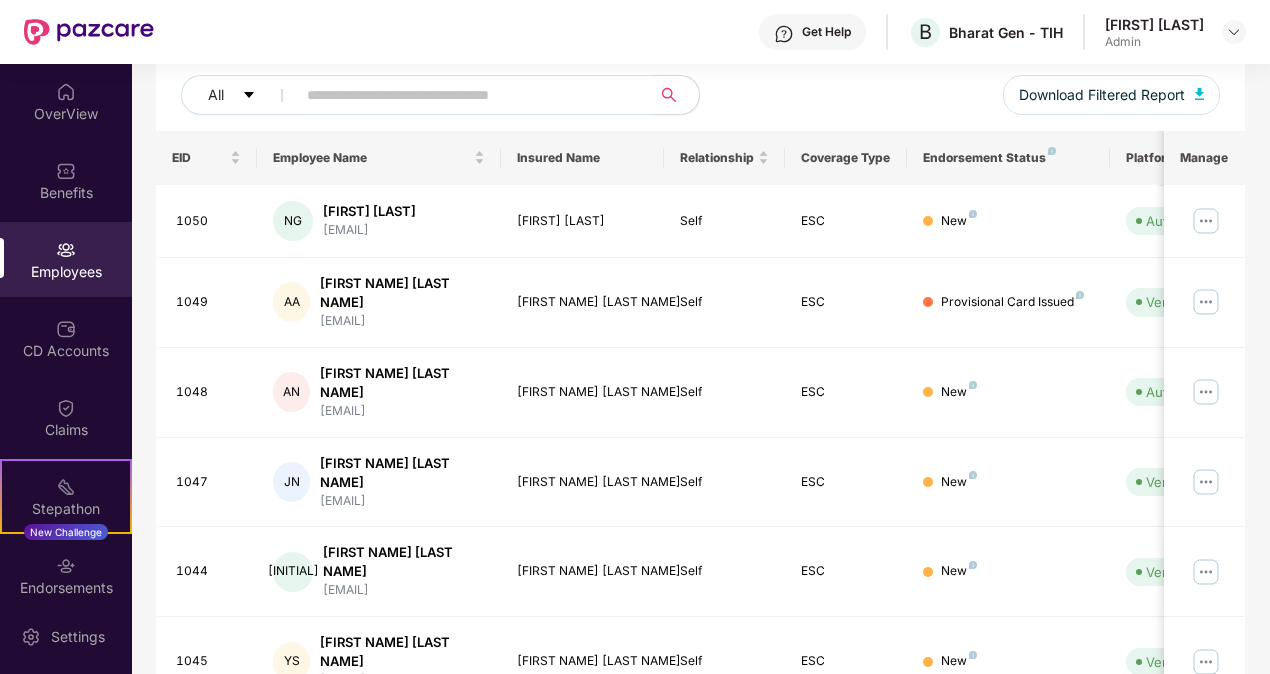 scroll, scrollTop: 250, scrollLeft: 0, axis: vertical 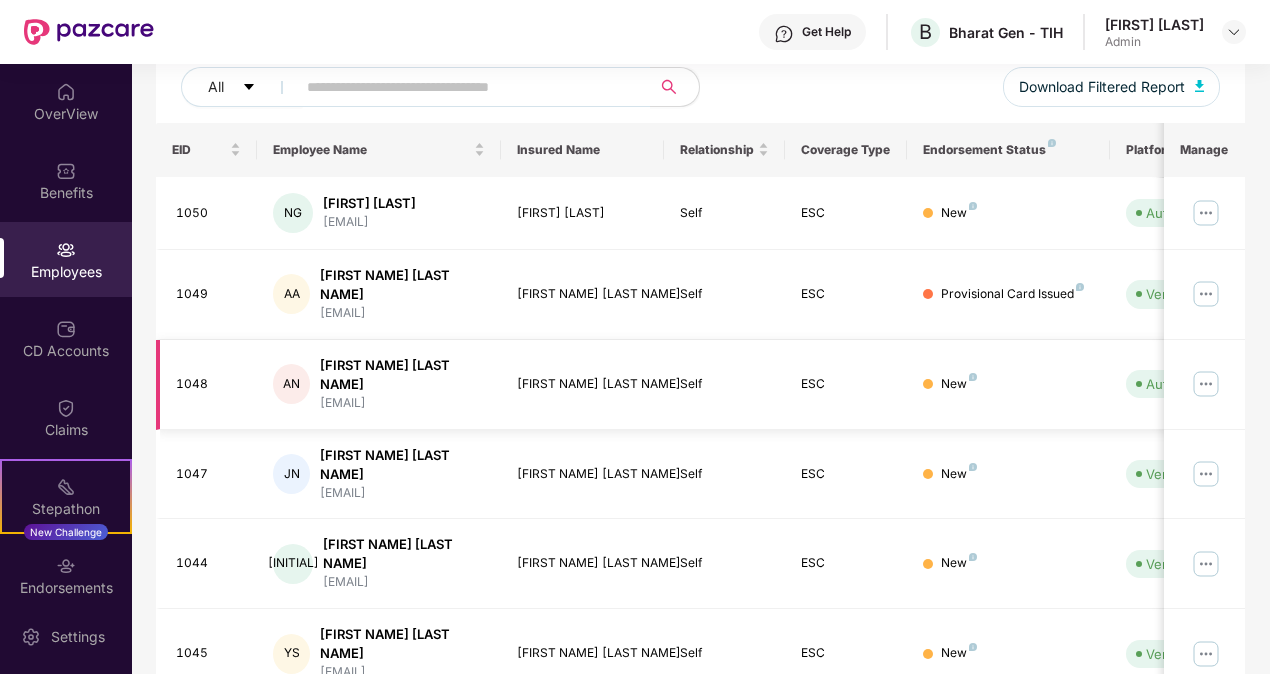click on "[FIRST NAME] [LAST NAME]" at bounding box center (402, 375) 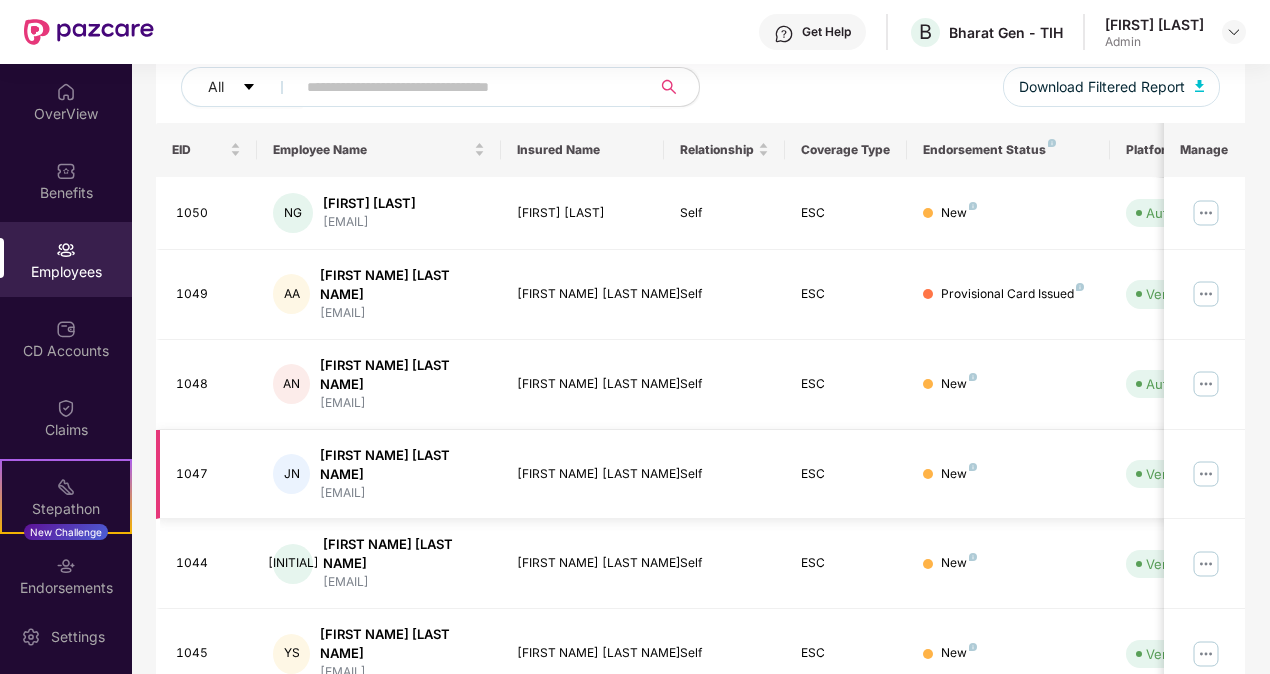 click on "[FIRST NAME] [LAST NAME]" at bounding box center [402, 465] 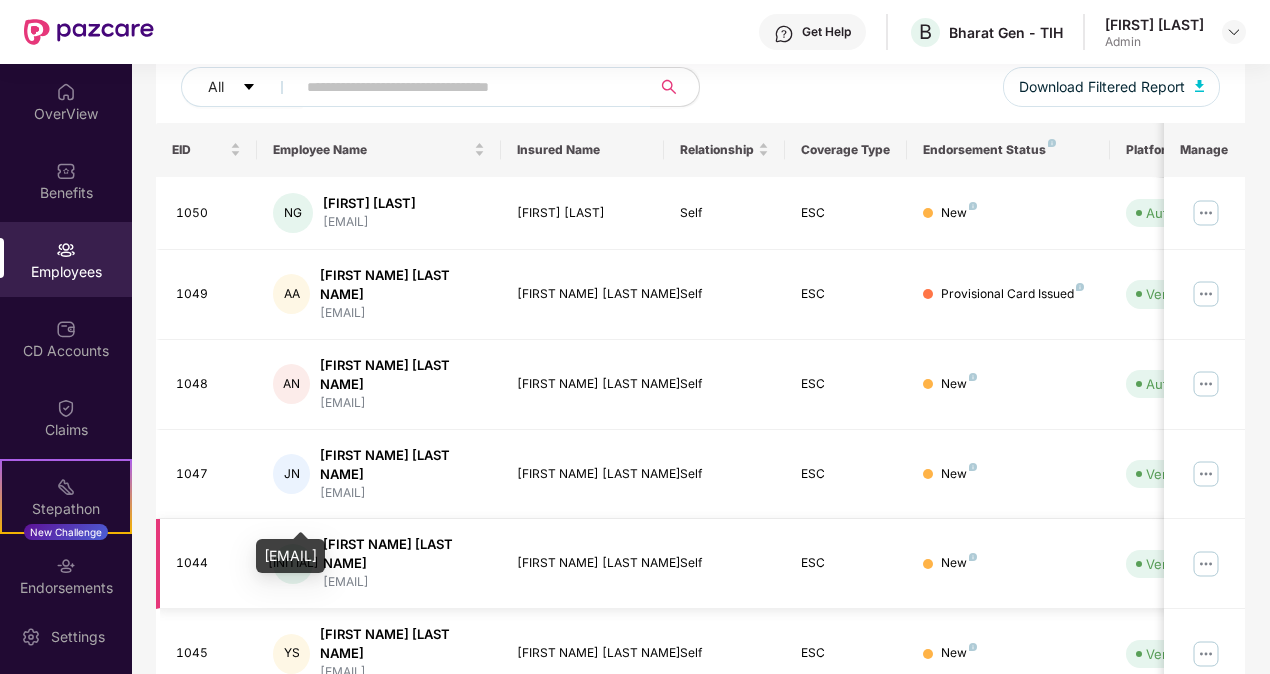 click on "[EMAIL]" at bounding box center [404, 582] 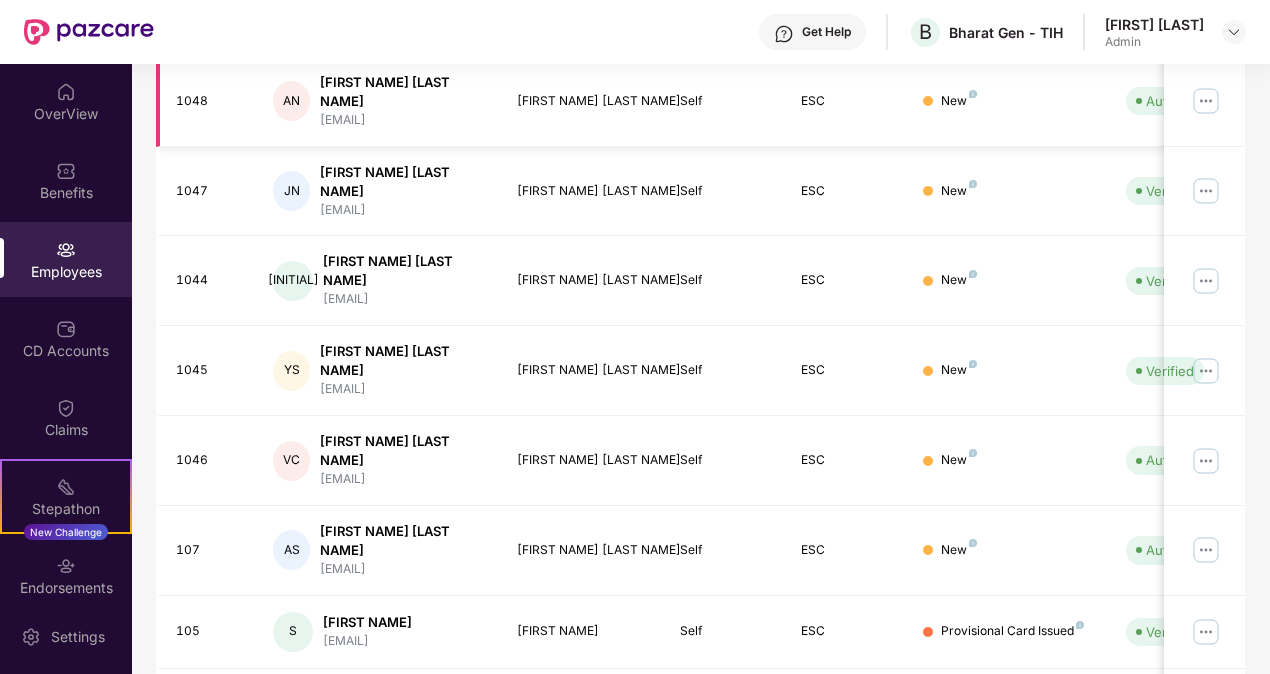 scroll, scrollTop: 550, scrollLeft: 0, axis: vertical 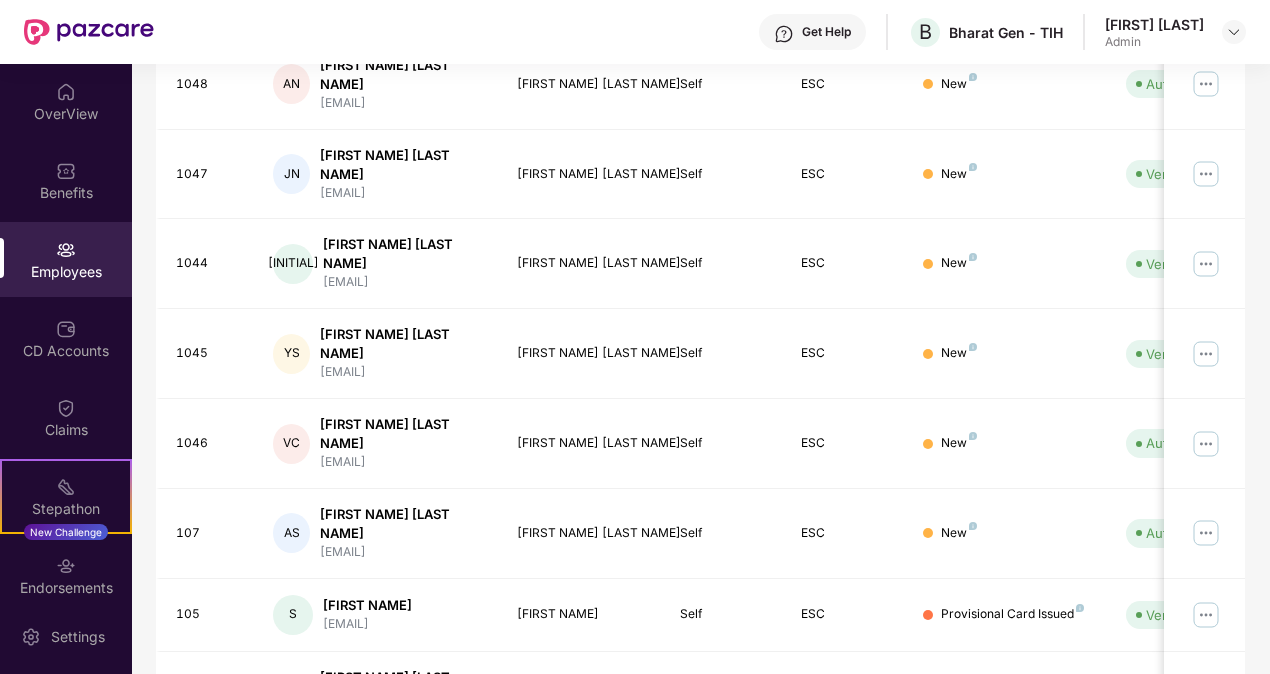 click 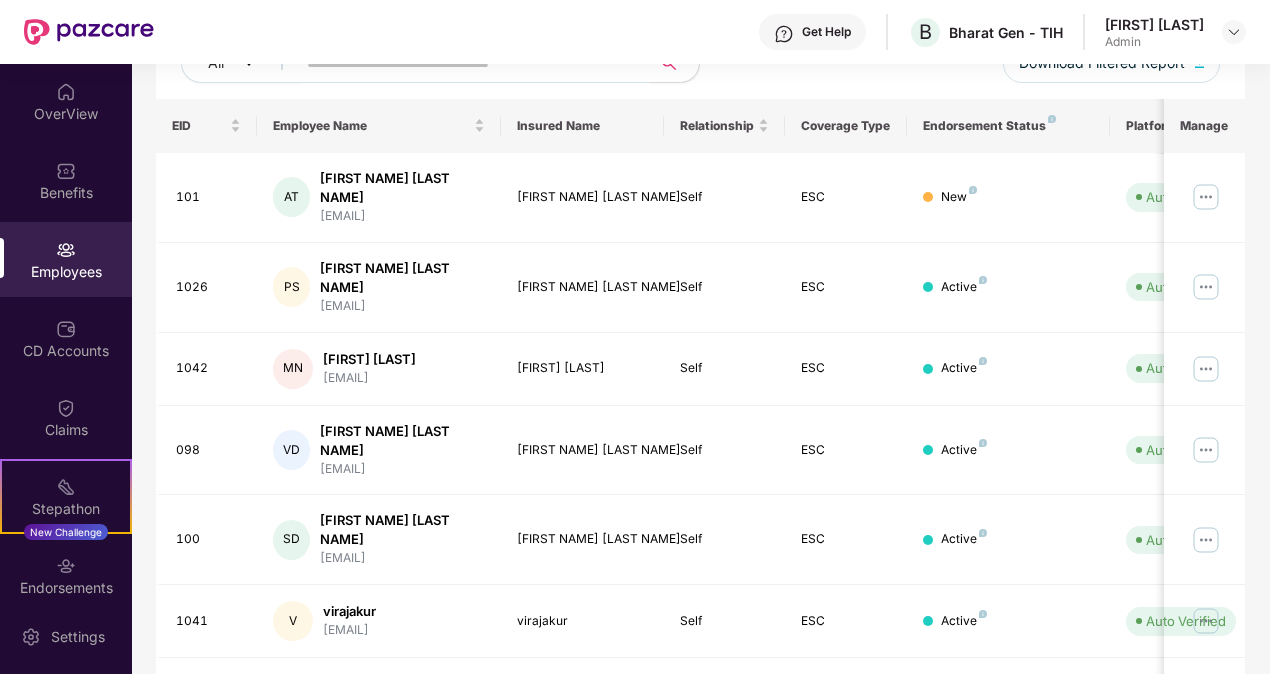 scroll, scrollTop: 270, scrollLeft: 0, axis: vertical 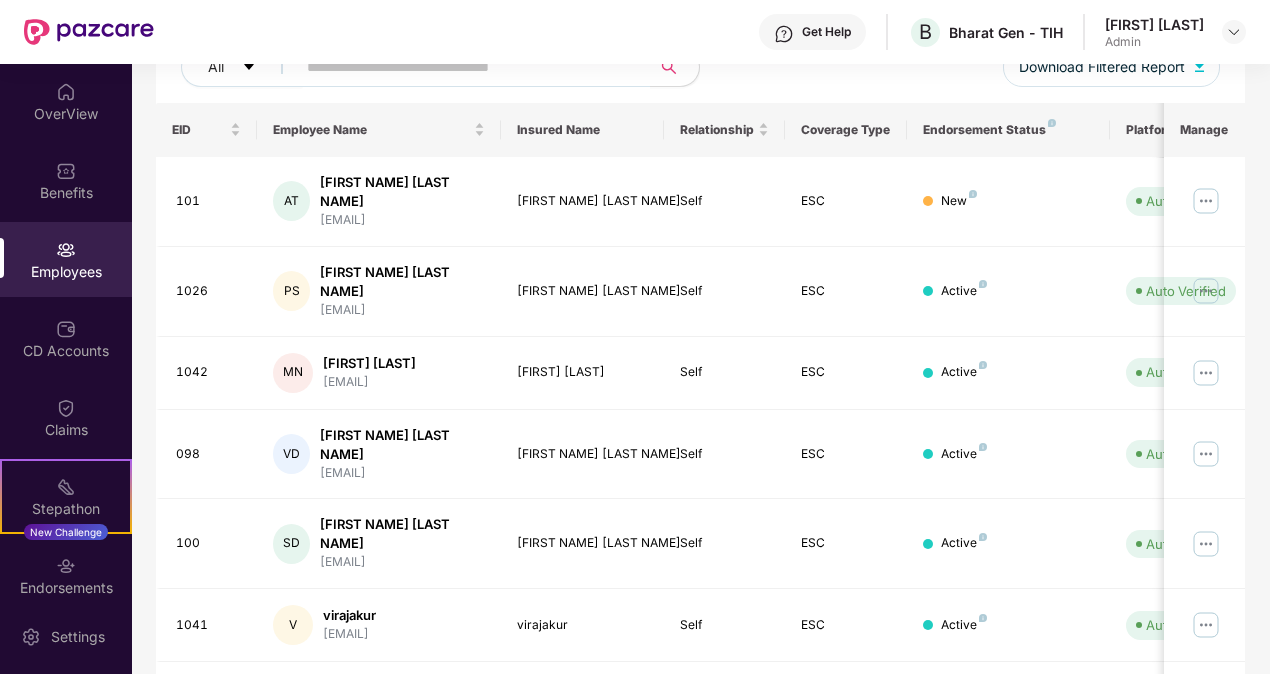 type 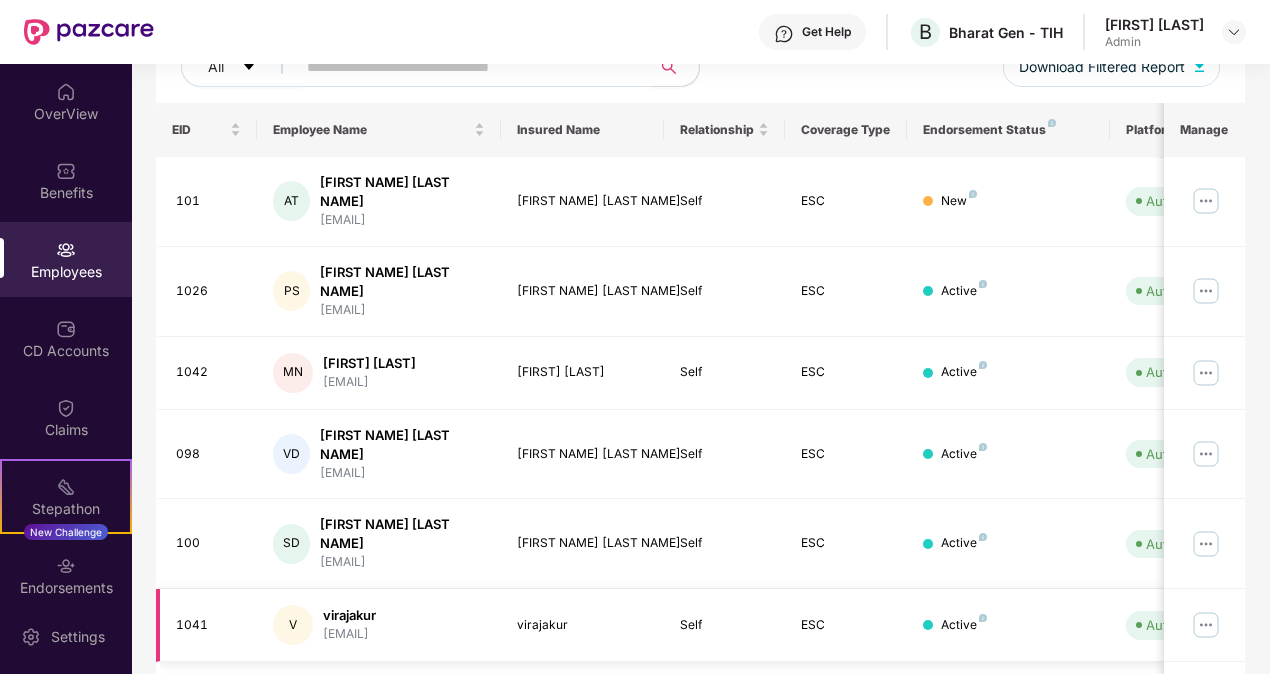 scroll, scrollTop: 550, scrollLeft: 0, axis: vertical 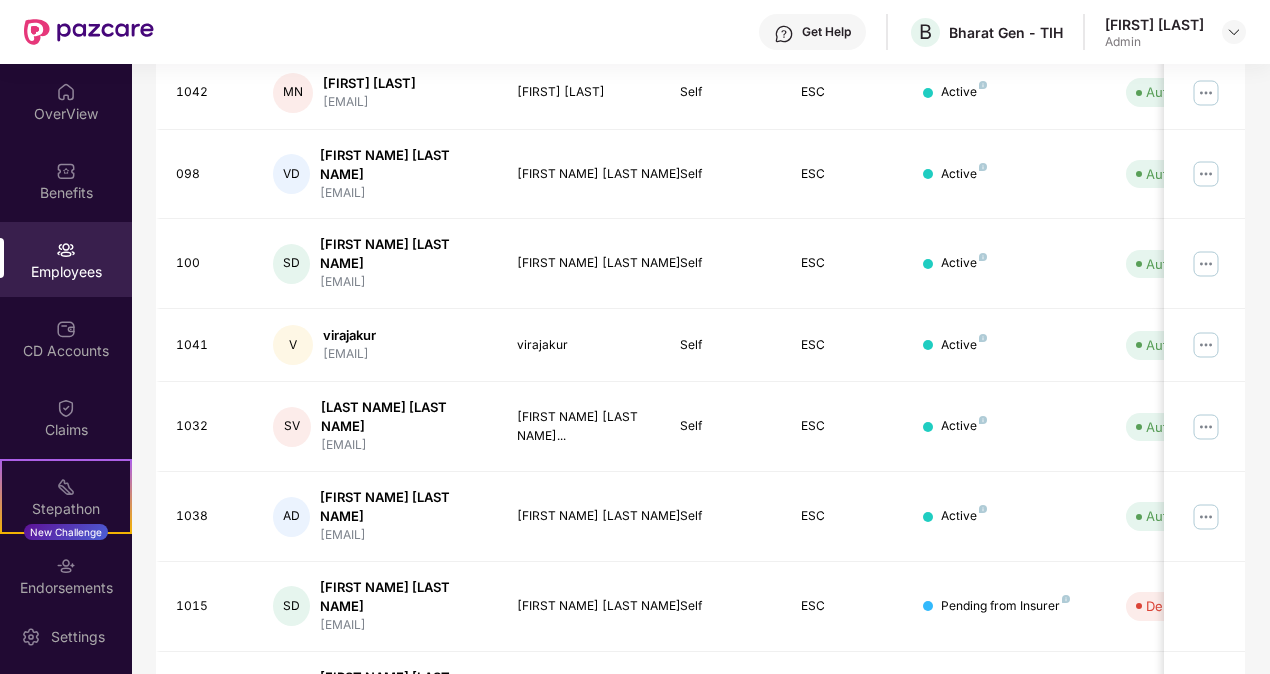 click on "1" at bounding box center [1101, 777] 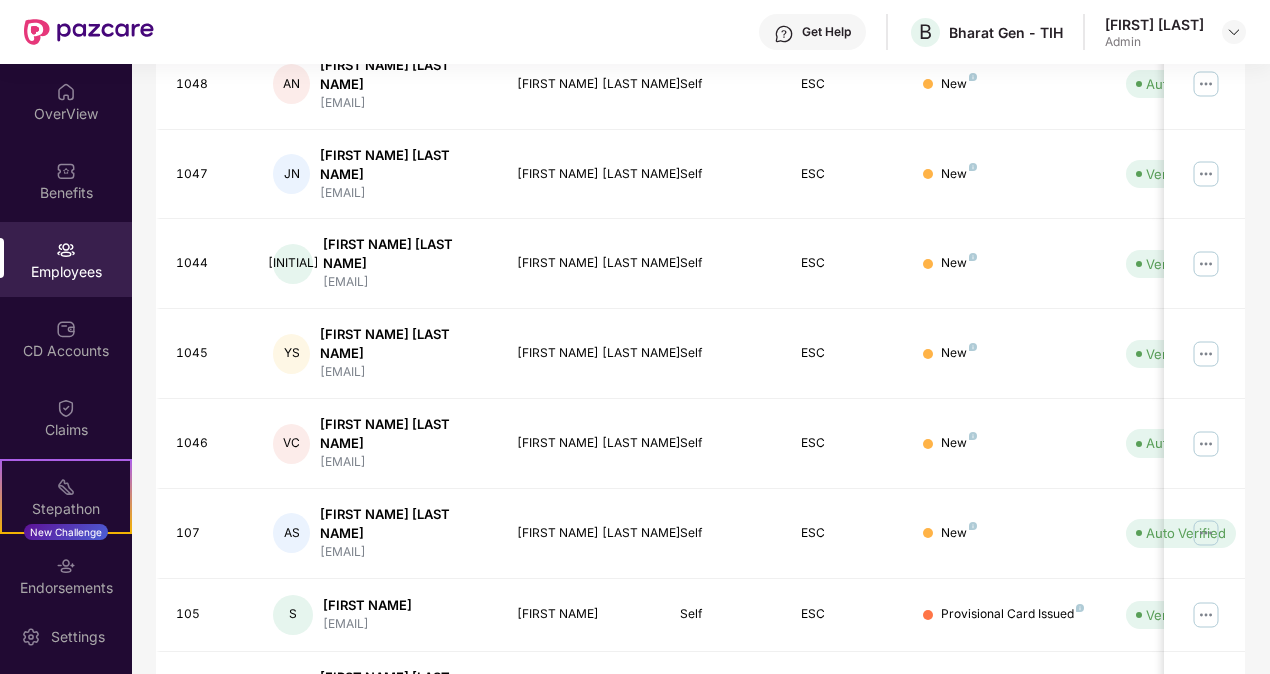 type 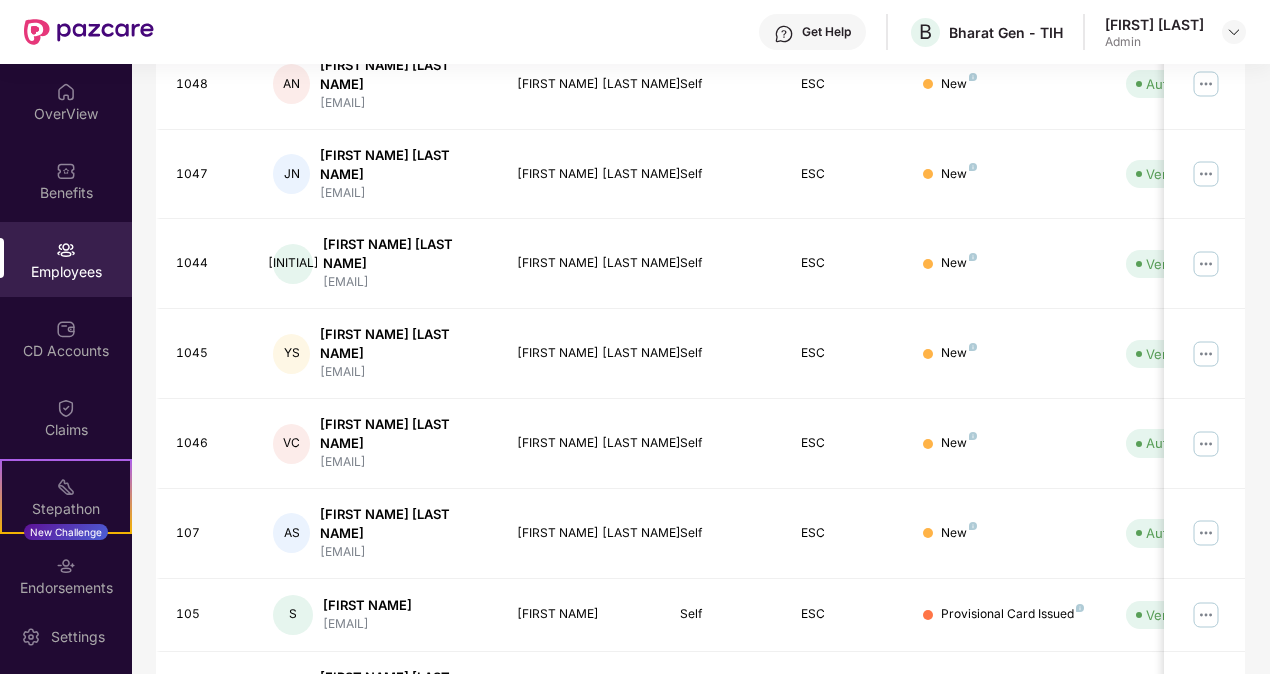click on "2" at bounding box center (1133, 777) 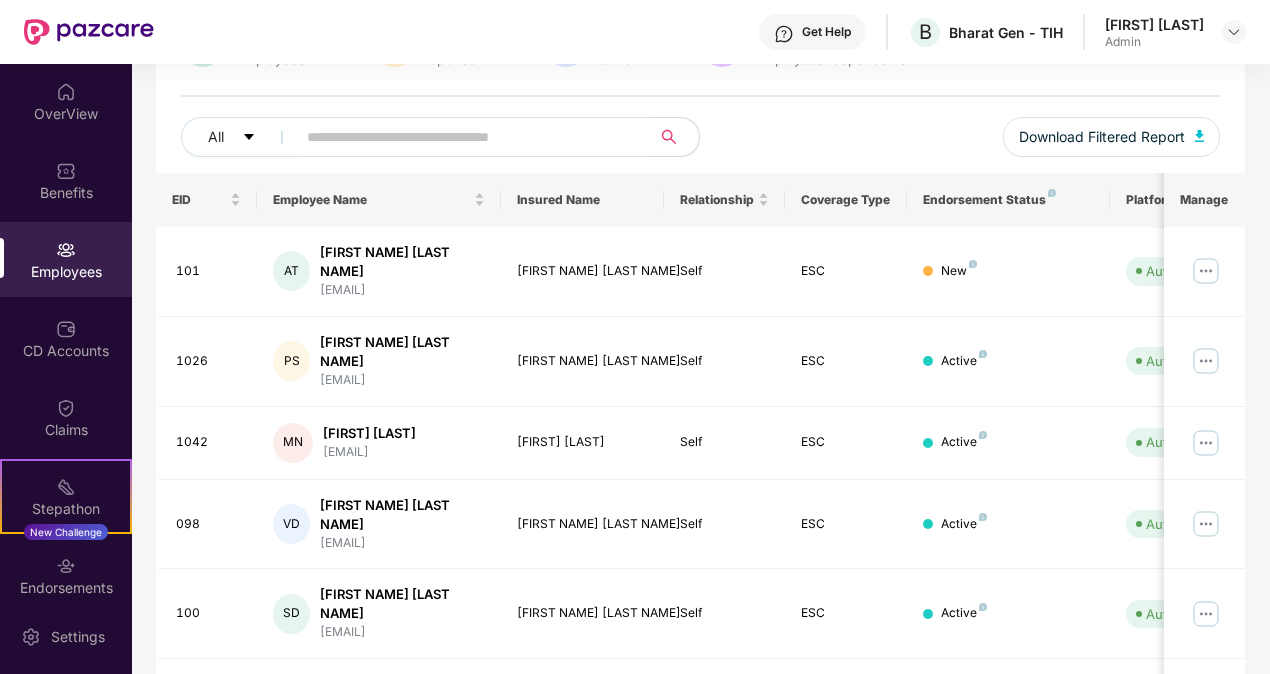 scroll, scrollTop: 198, scrollLeft: 0, axis: vertical 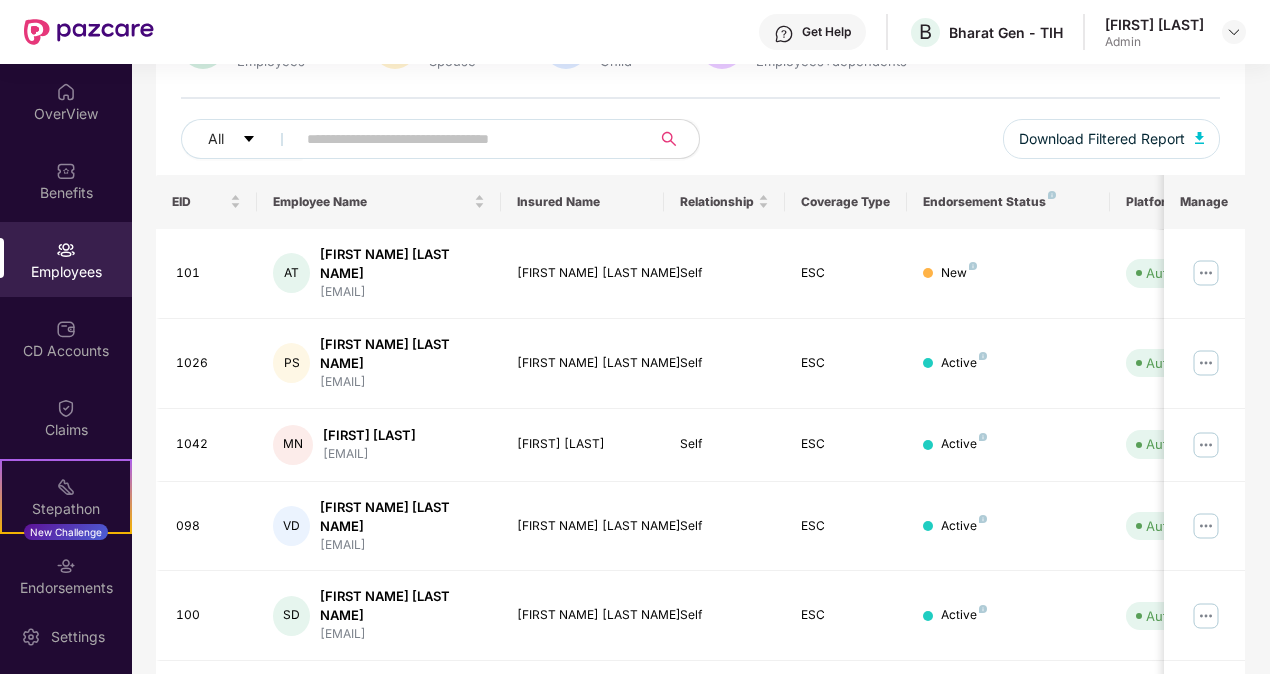 type 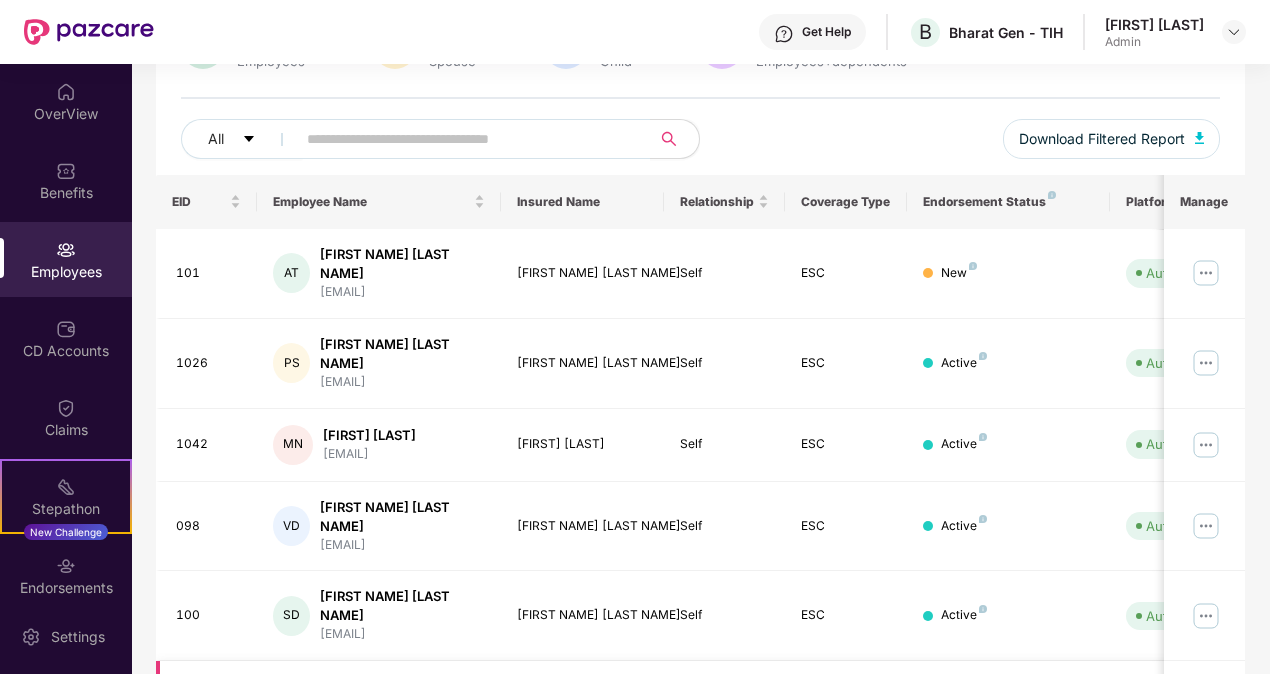 click at bounding box center [1206, 697] 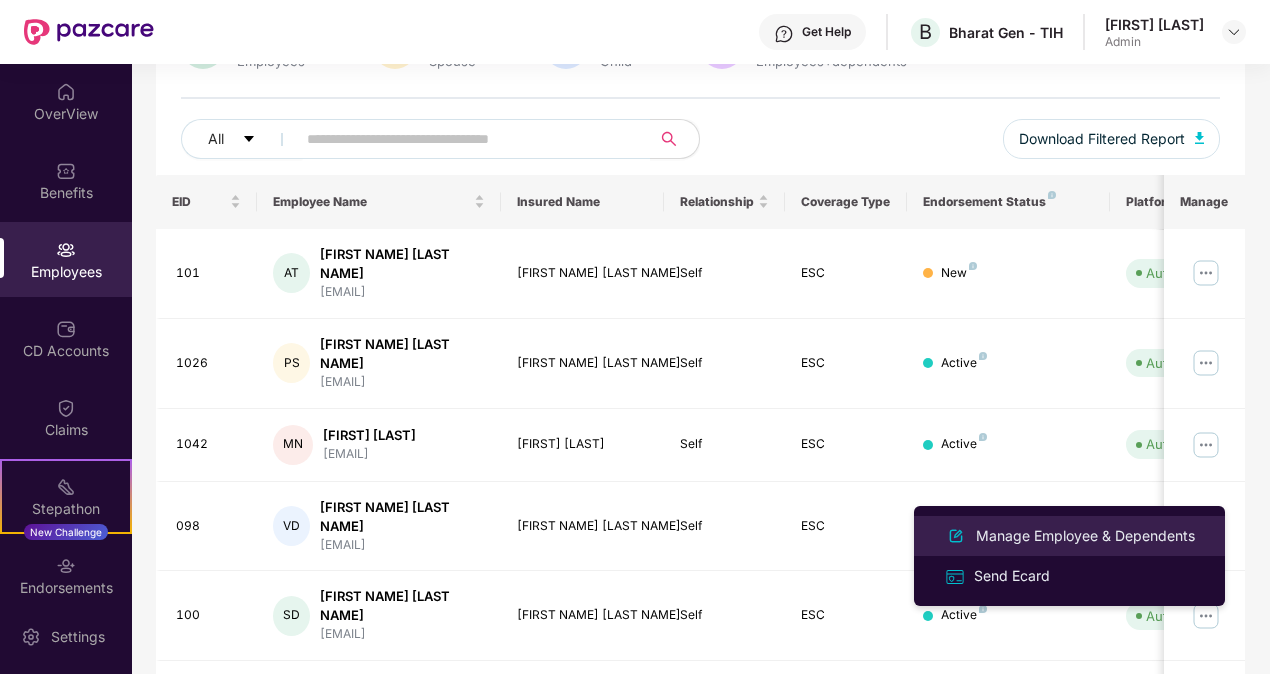 click on "Manage Employee & Dependents" at bounding box center (1085, 536) 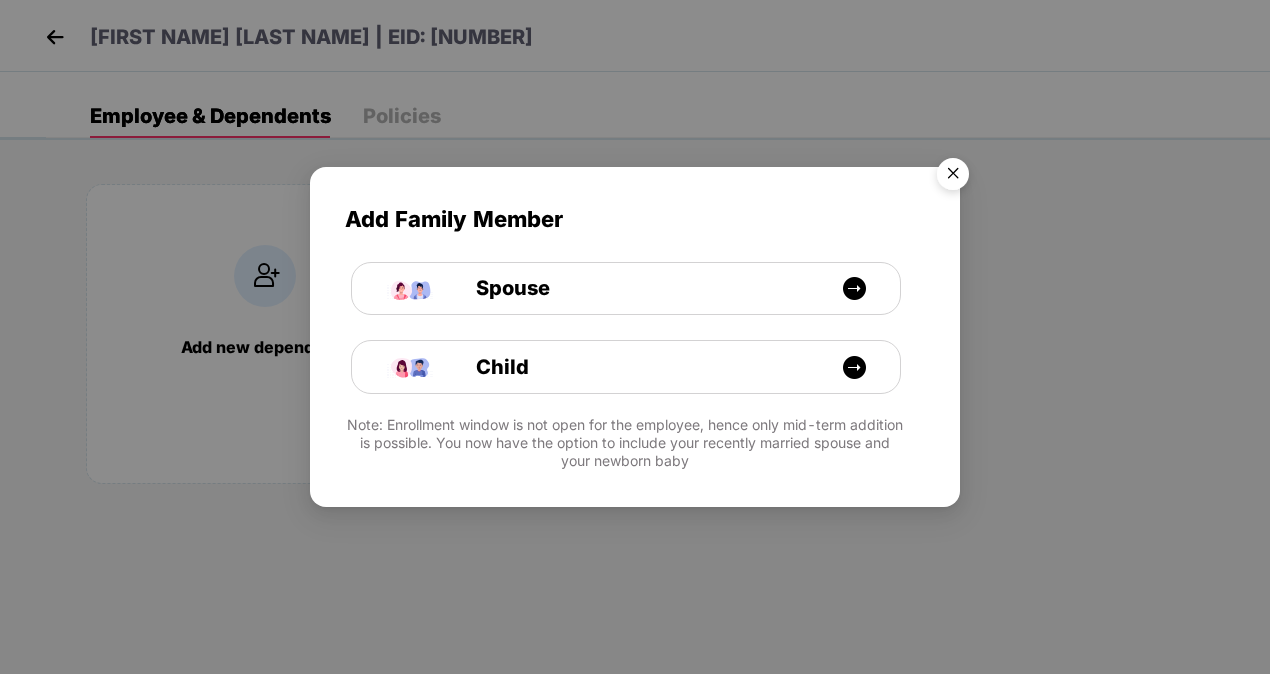 click at bounding box center (953, 177) 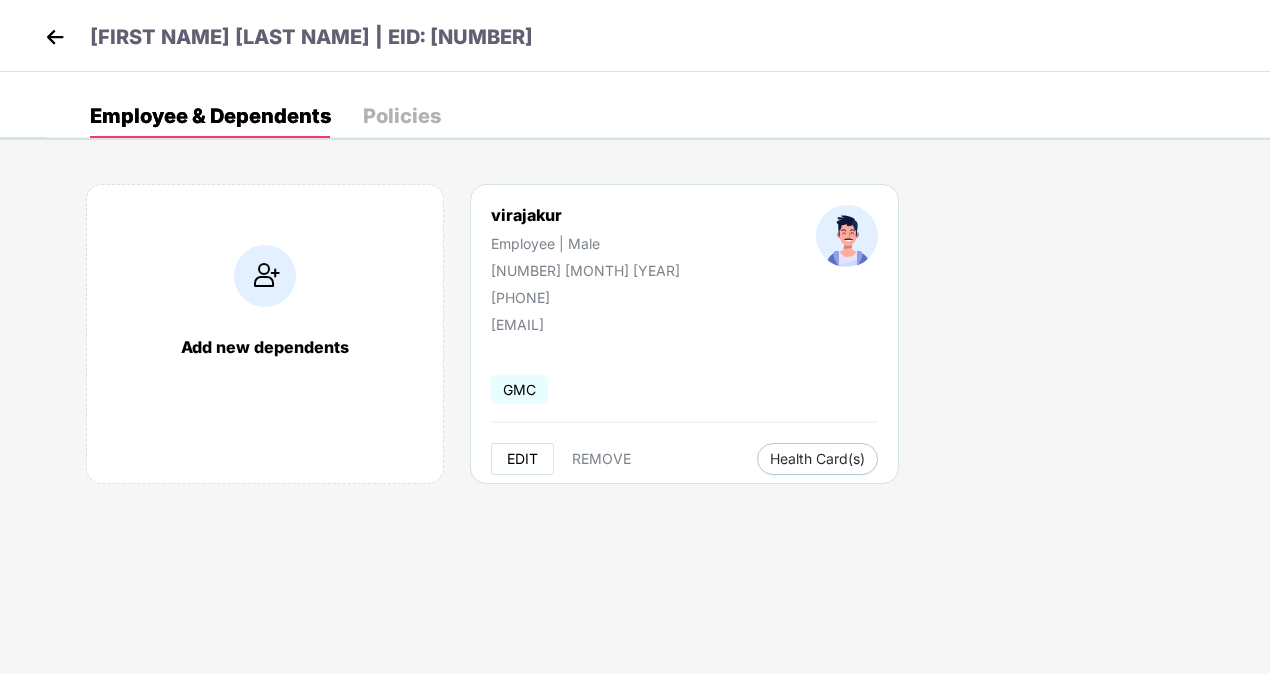 click on "EDIT" at bounding box center (522, 459) 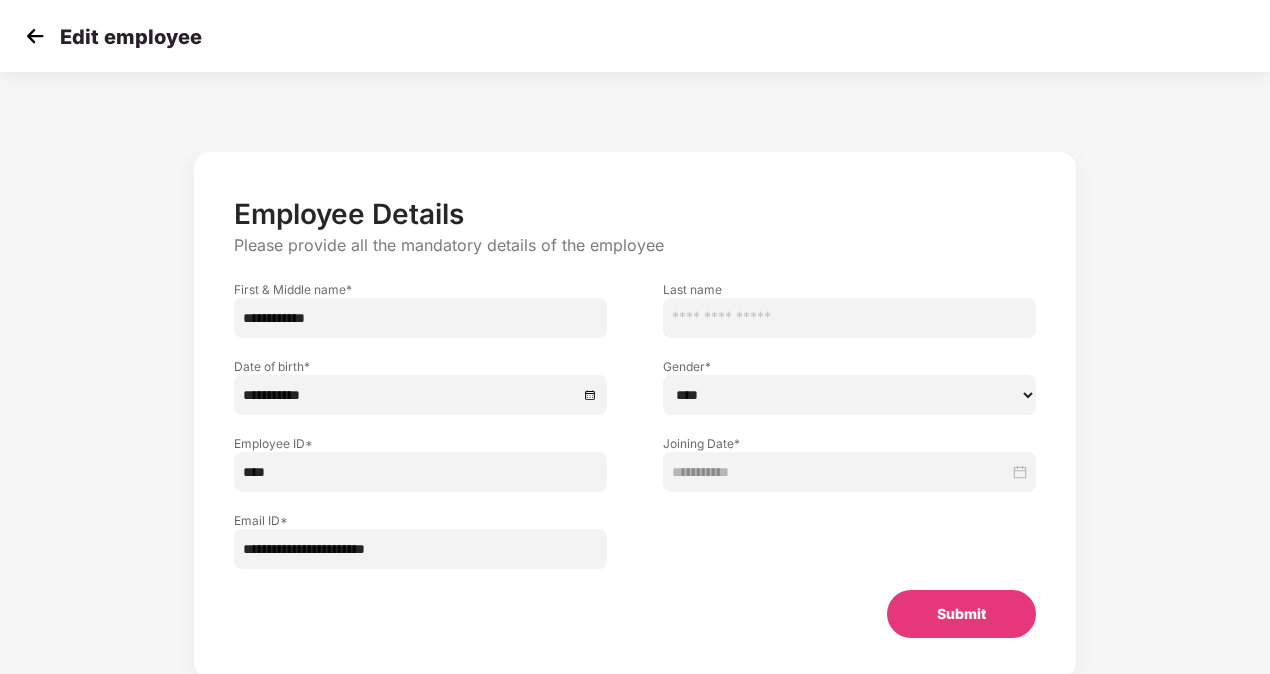 click on "Submit" at bounding box center (961, 614) 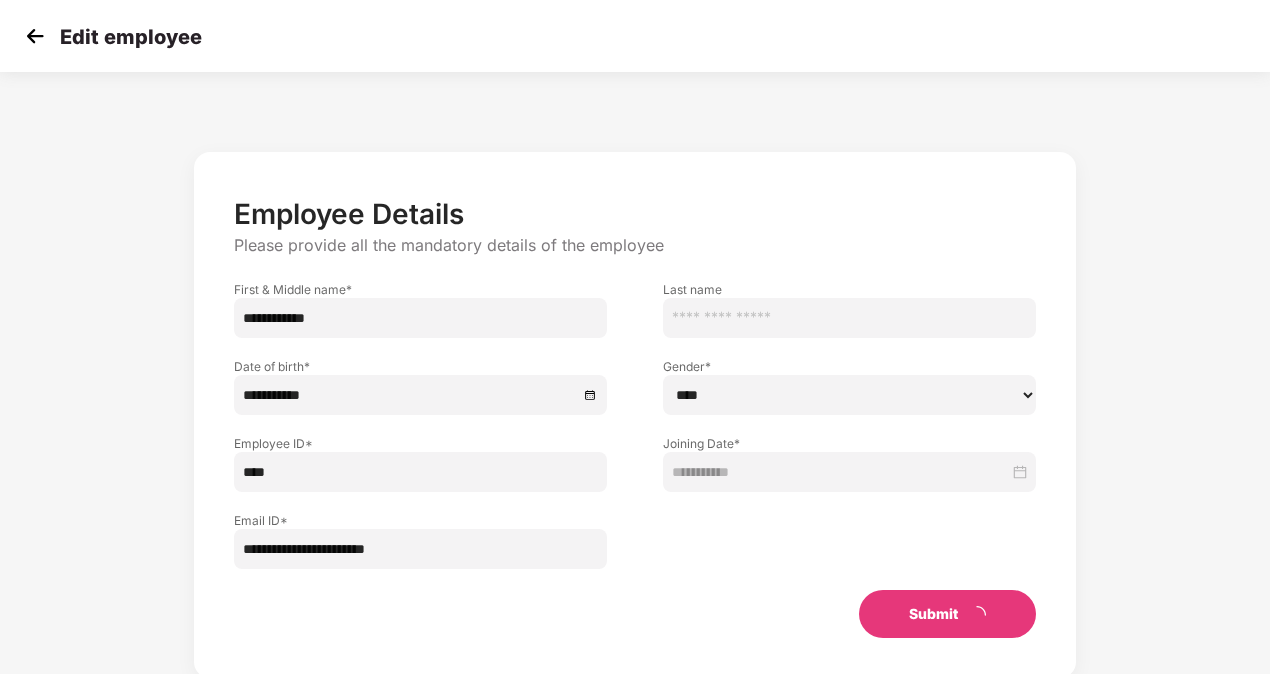 click on "**********" at bounding box center [420, 318] 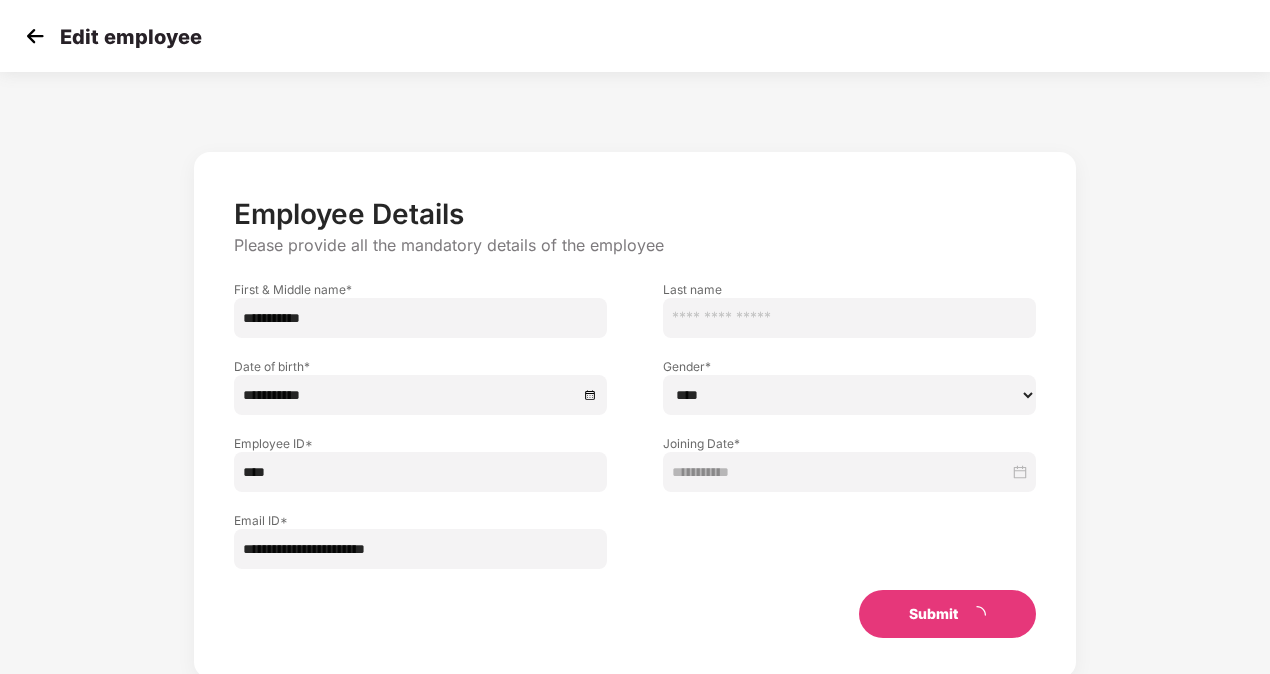 type on "**********" 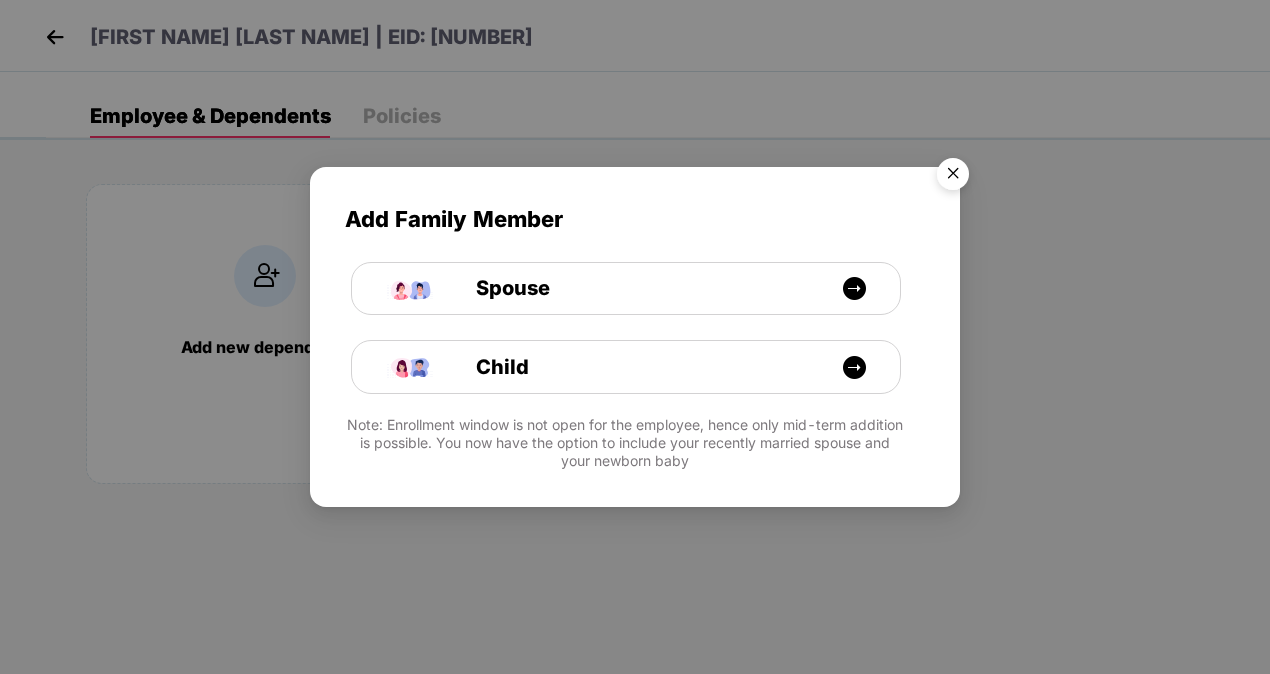 click at bounding box center [953, 177] 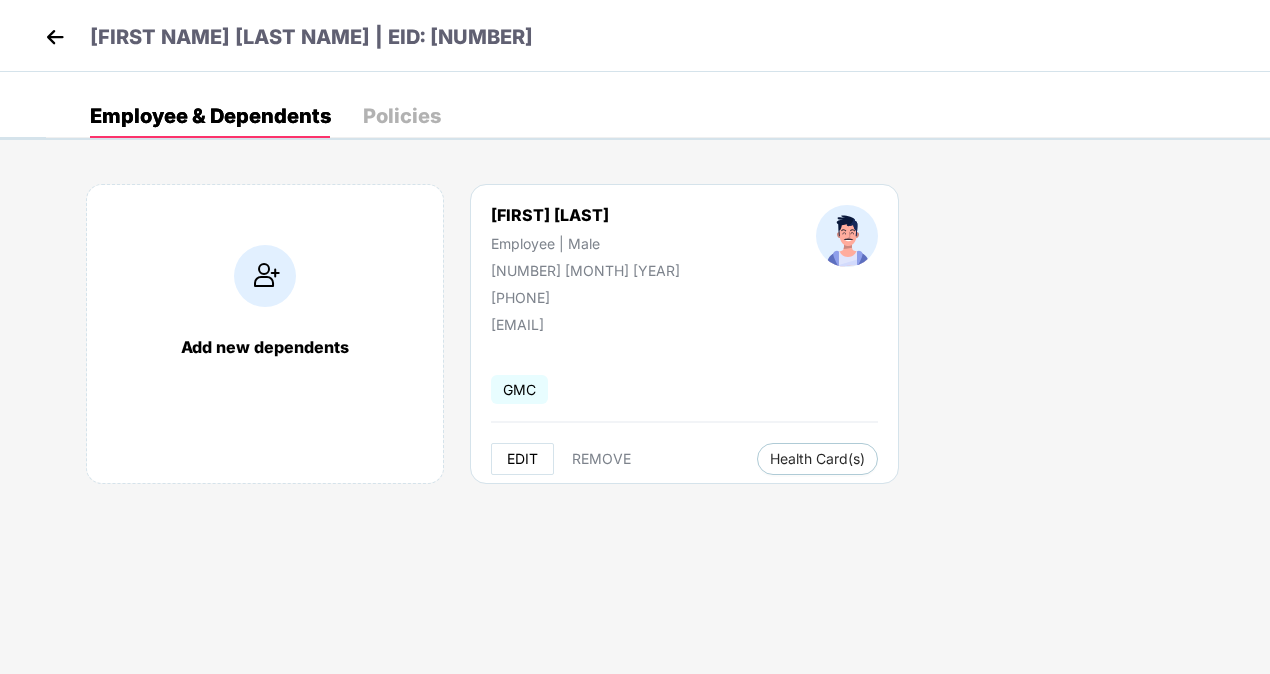 click on "EDIT" at bounding box center [522, 459] 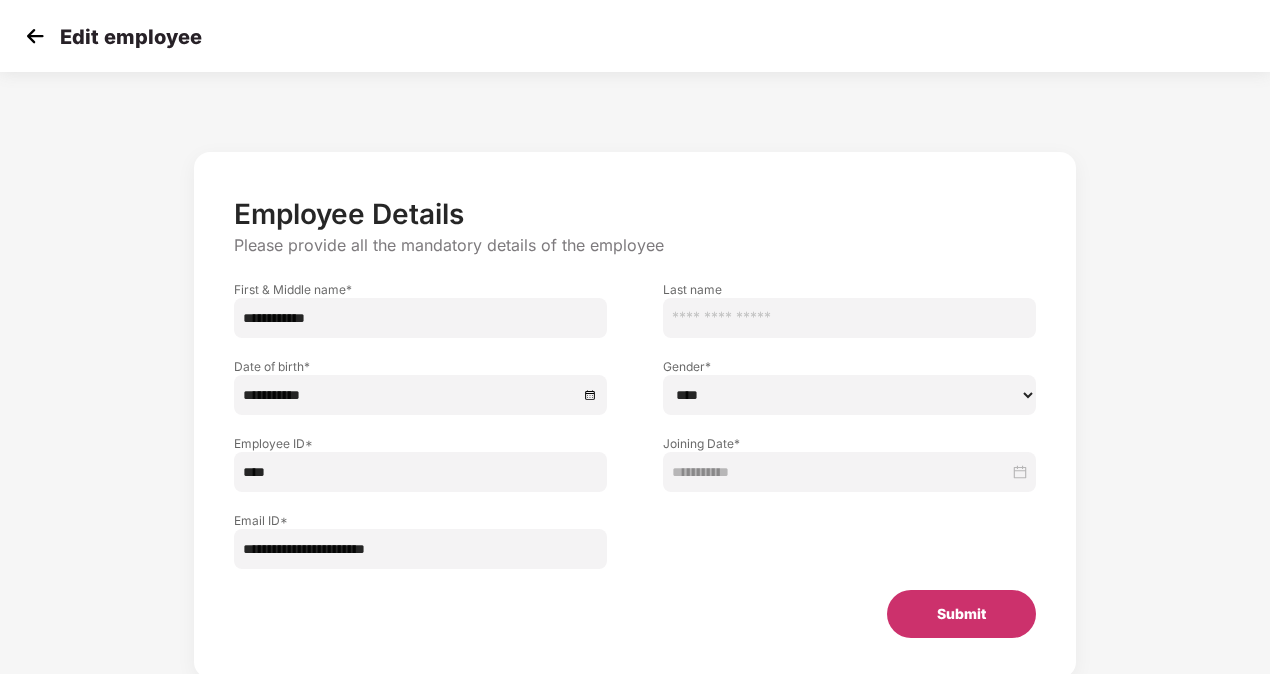 type on "**********" 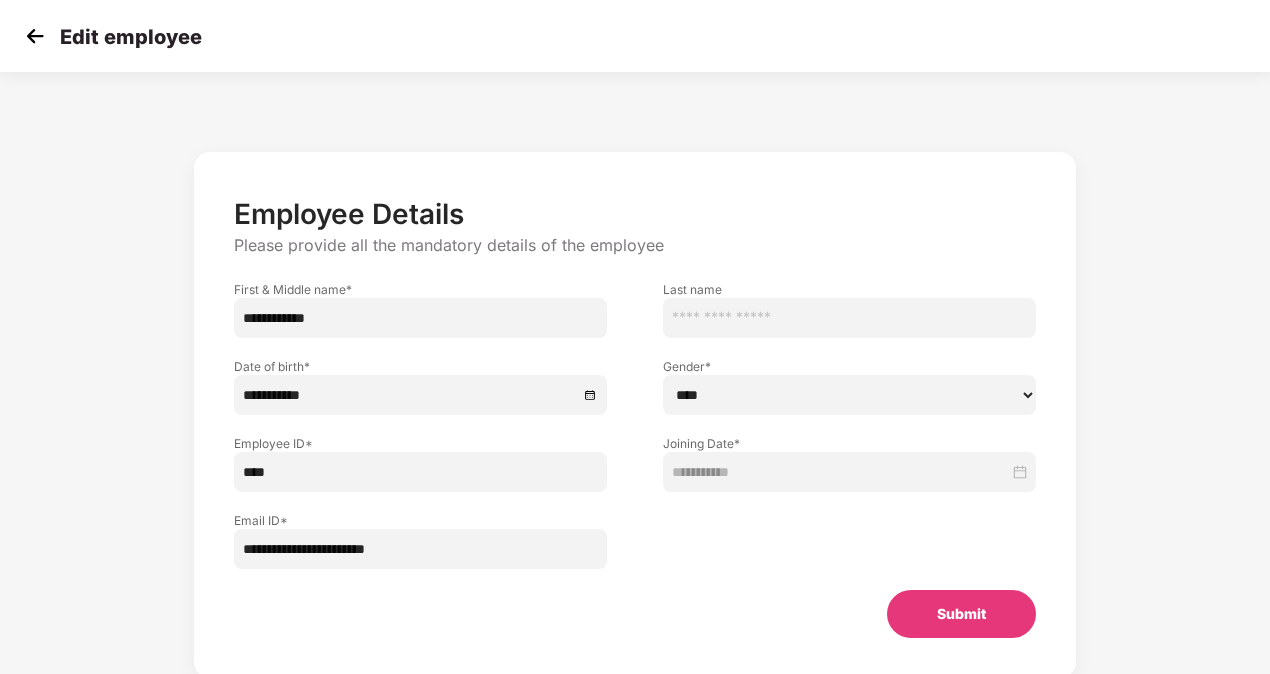 click on "Submit" at bounding box center [961, 614] 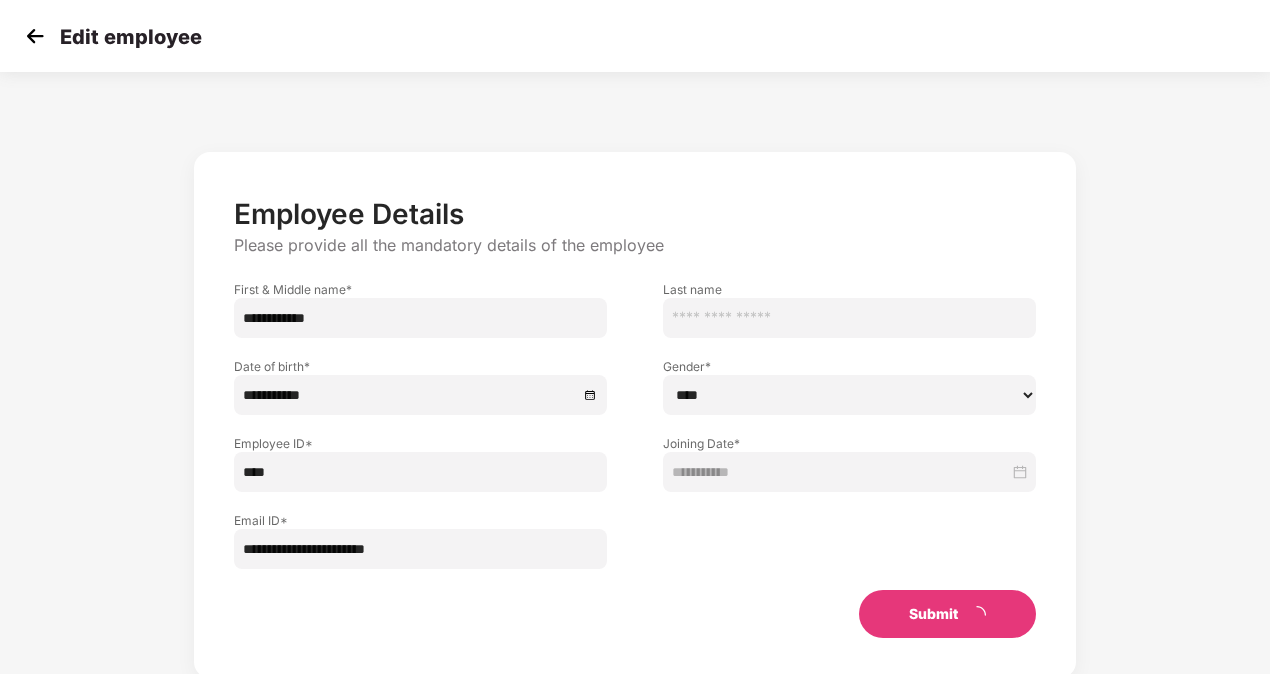 type 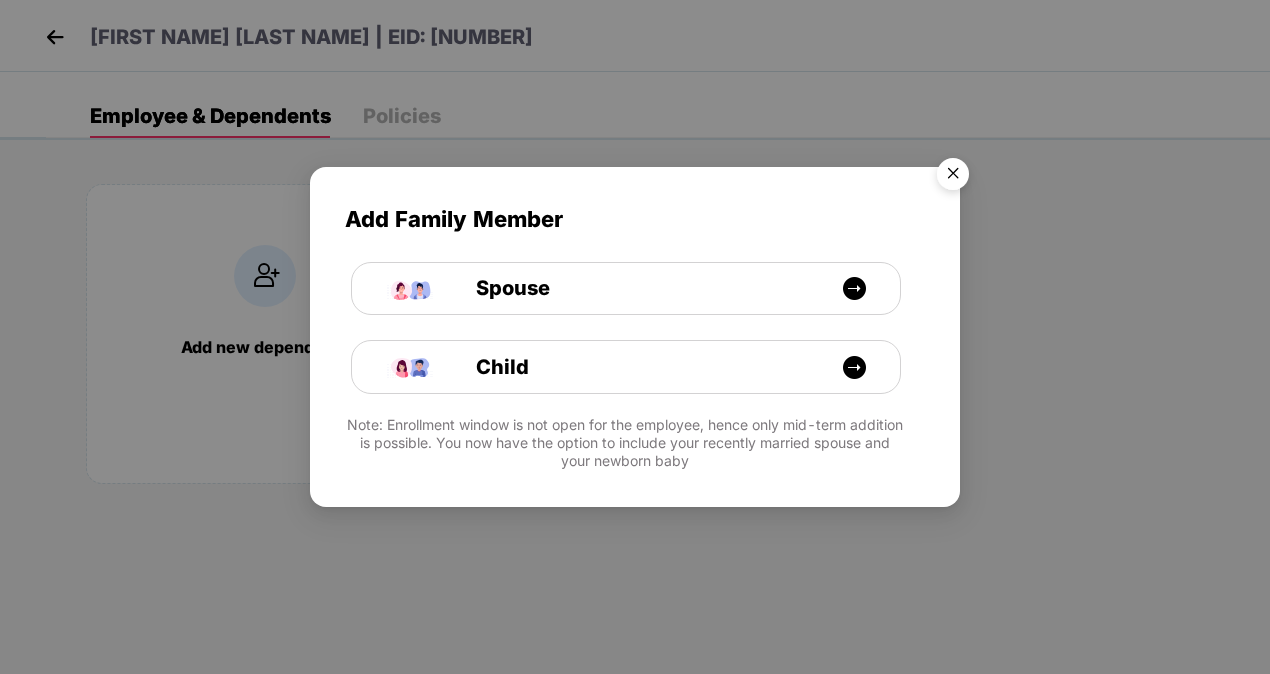 click at bounding box center (953, 177) 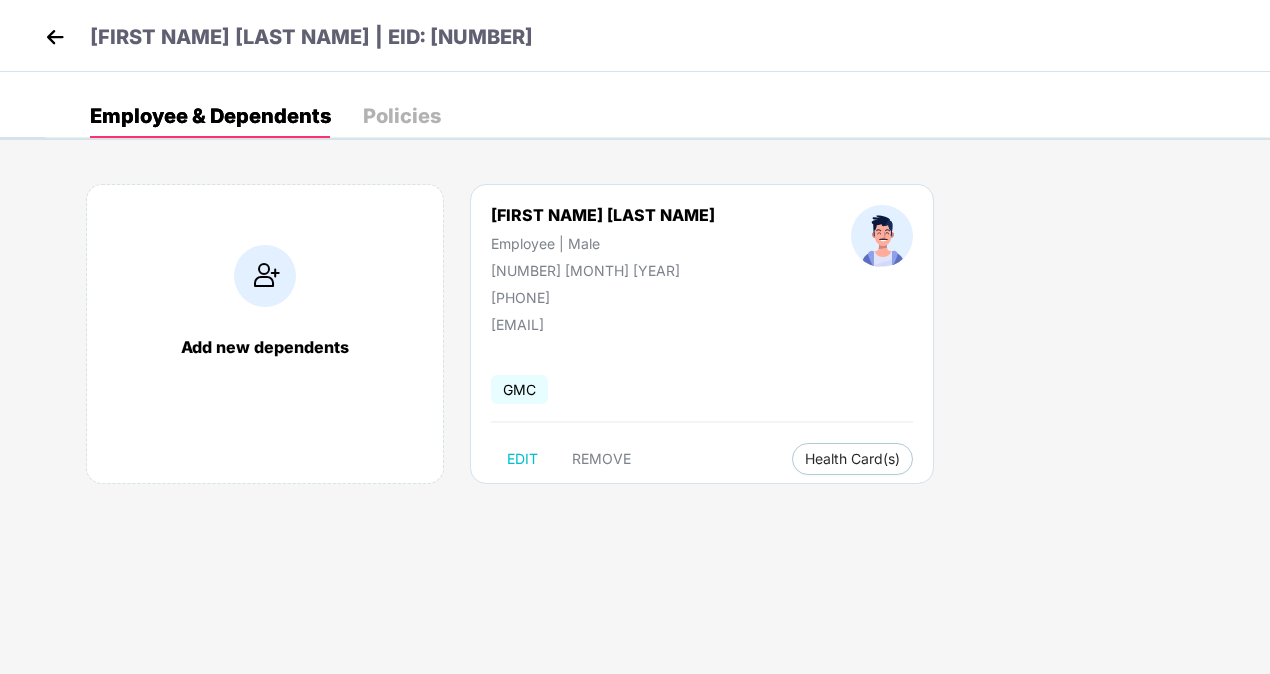 click at bounding box center [55, 37] 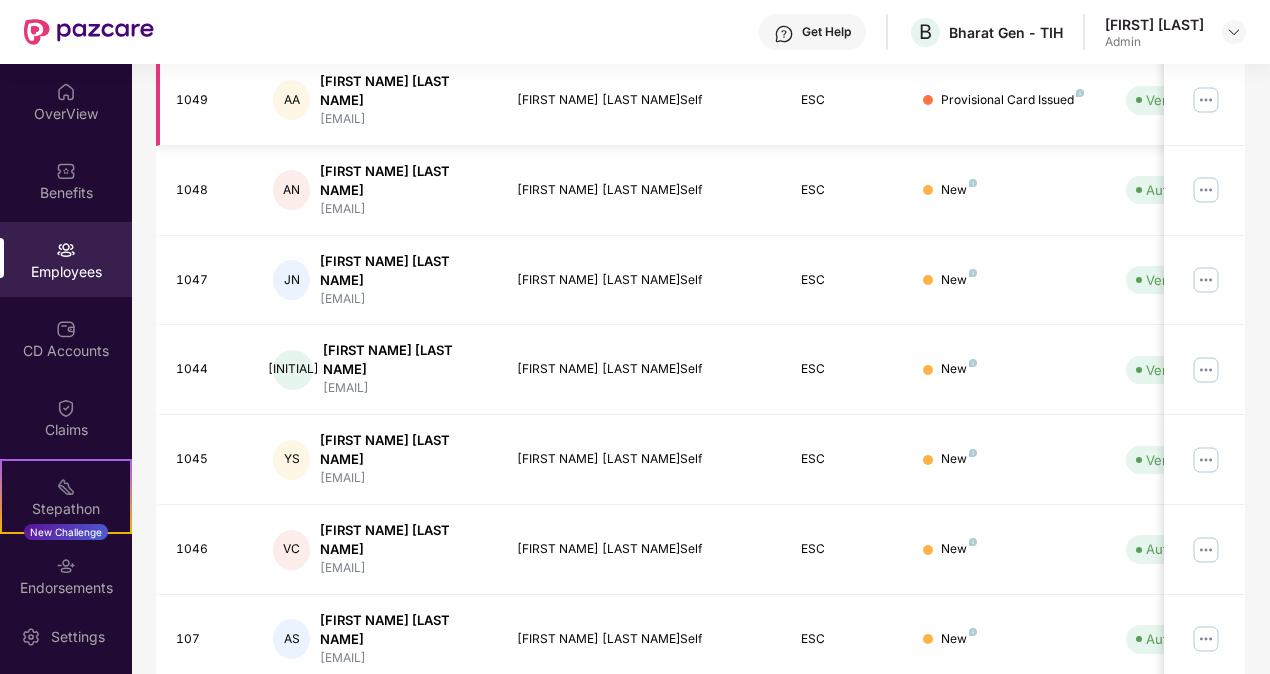 scroll, scrollTop: 550, scrollLeft: 0, axis: vertical 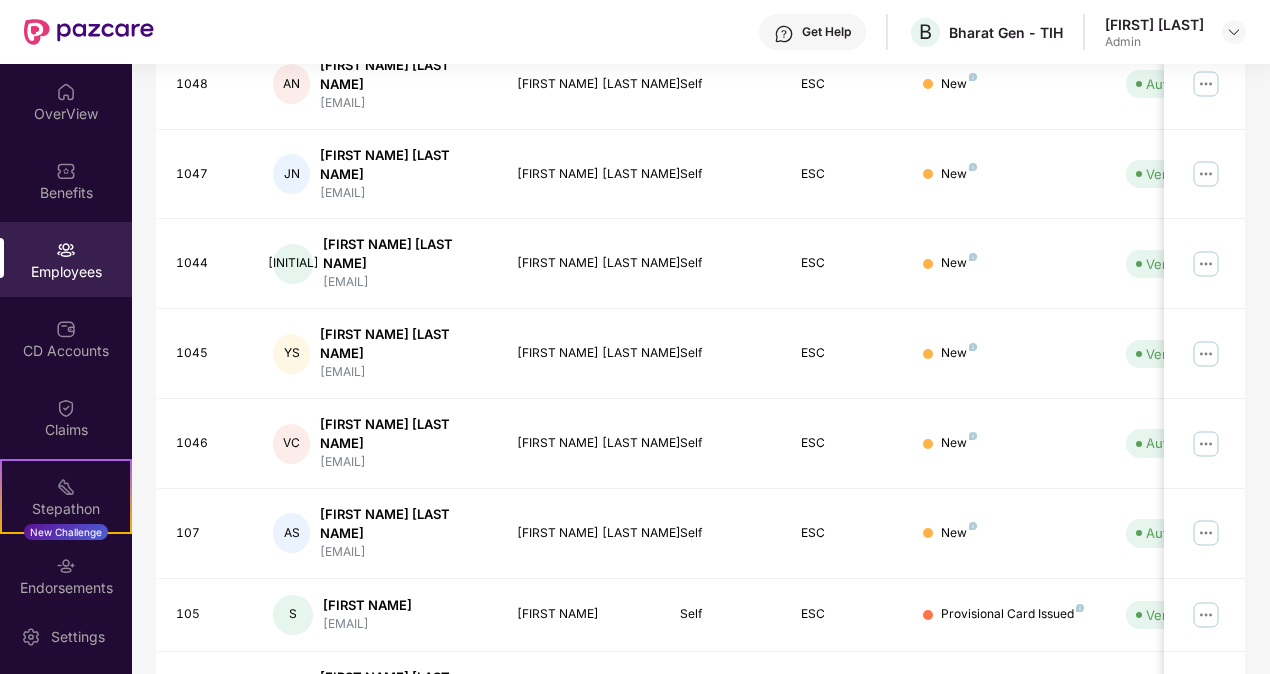 click on "2" at bounding box center (1133, 777) 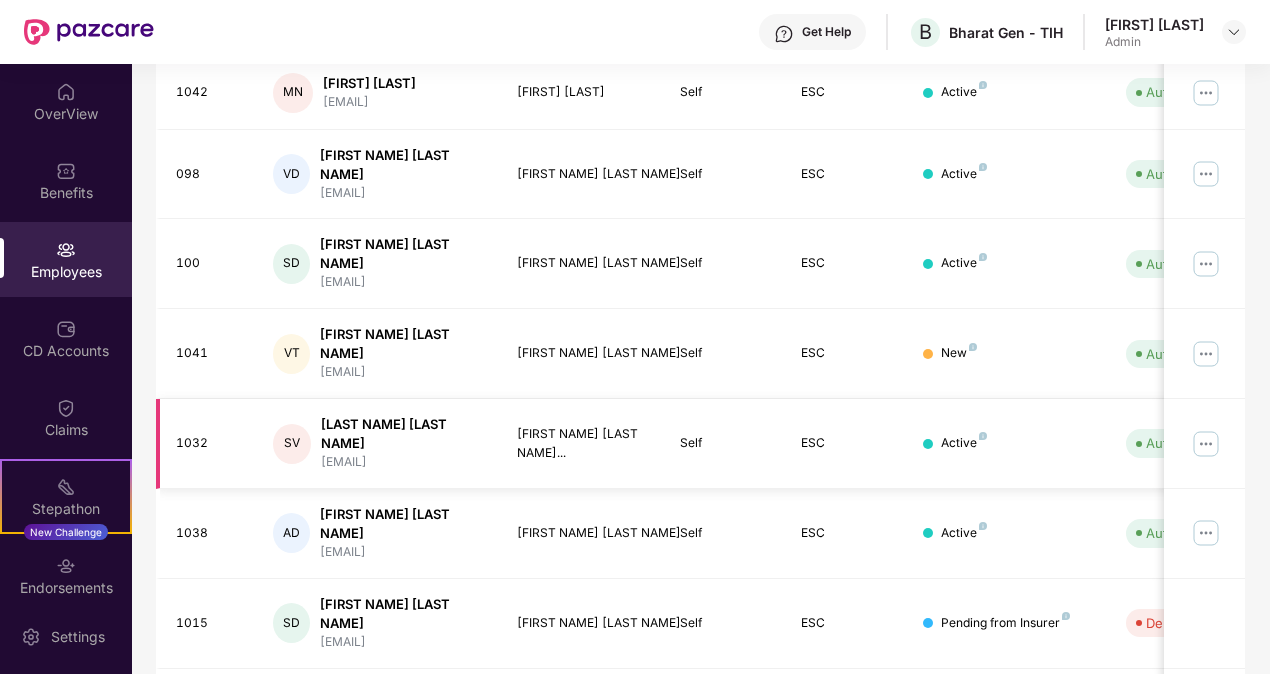 type 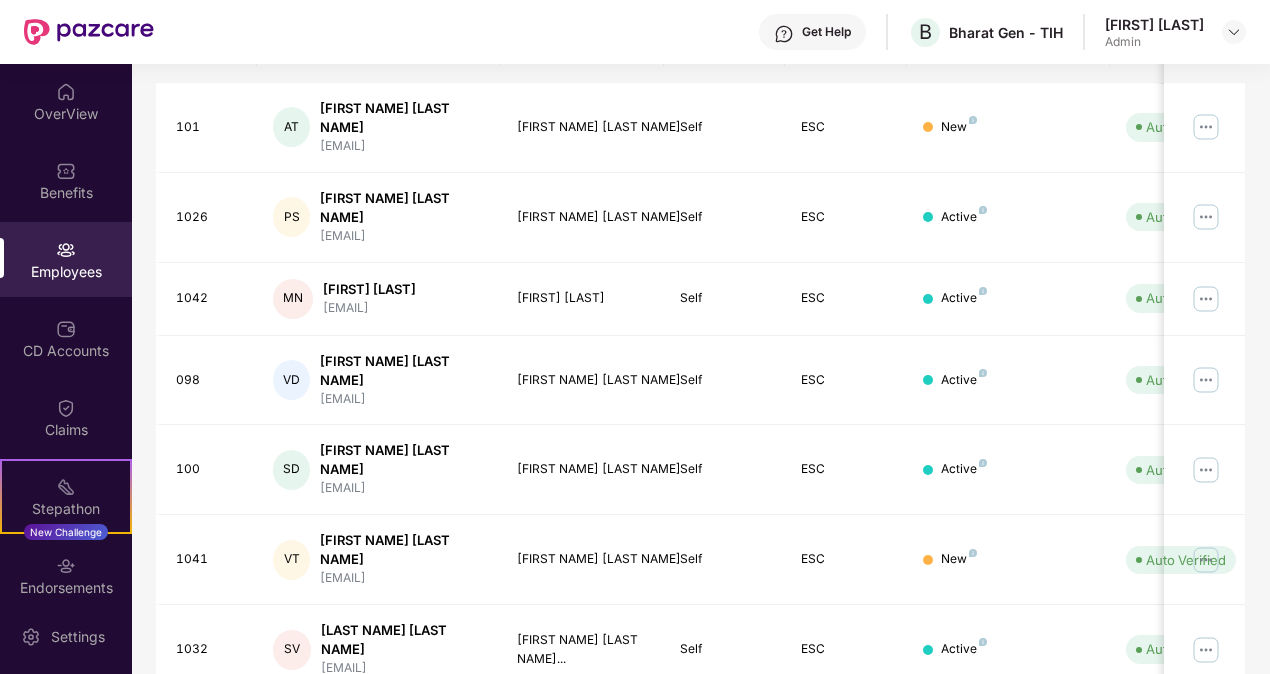 scroll, scrollTop: 550, scrollLeft: 0, axis: vertical 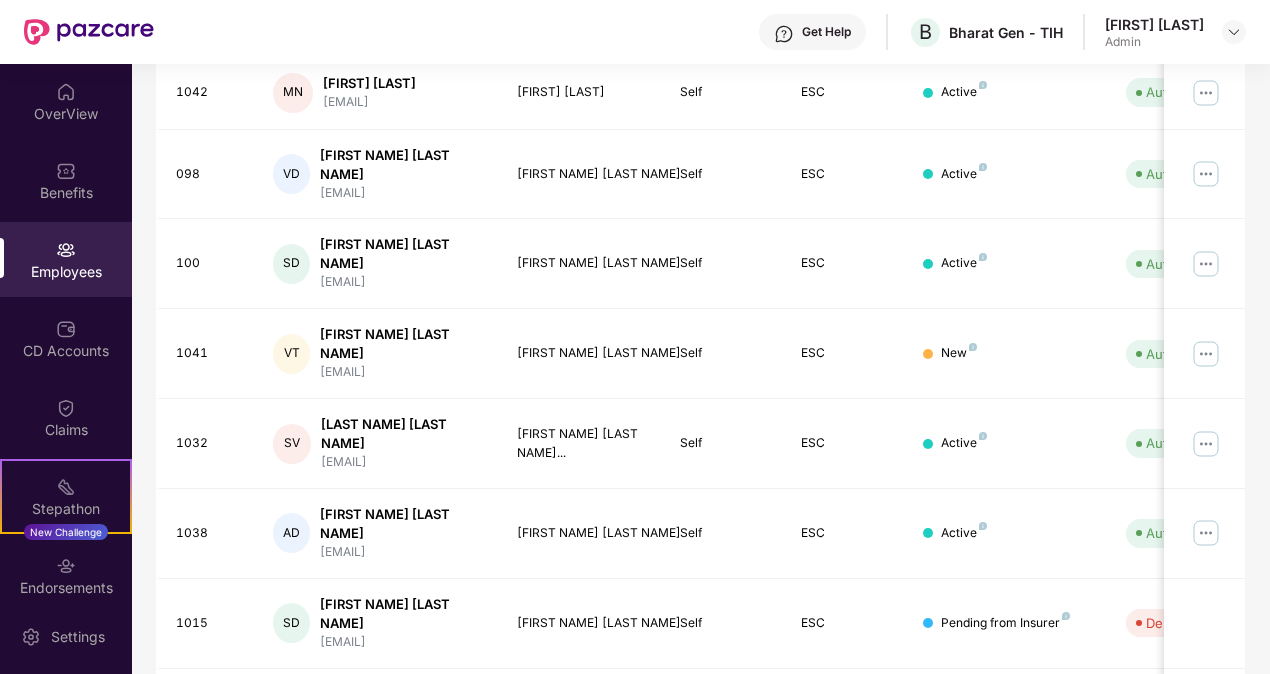 click on "3" at bounding box center (1165, 794) 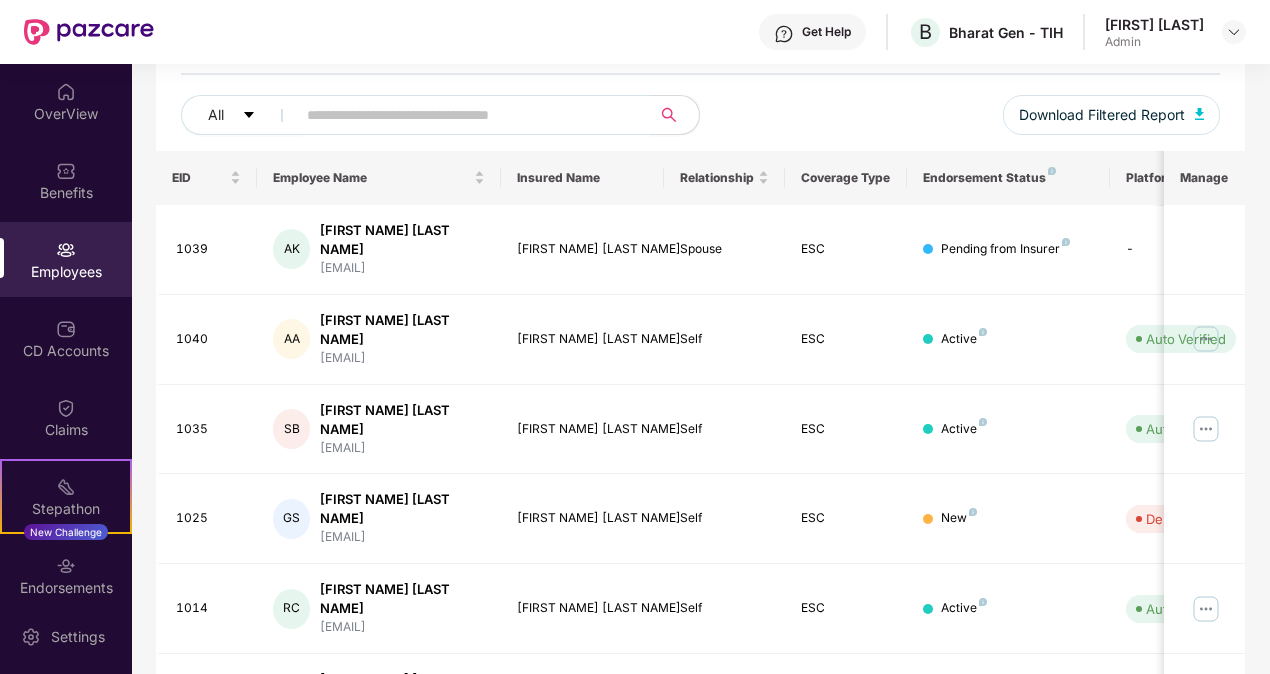 scroll, scrollTop: 214, scrollLeft: 0, axis: vertical 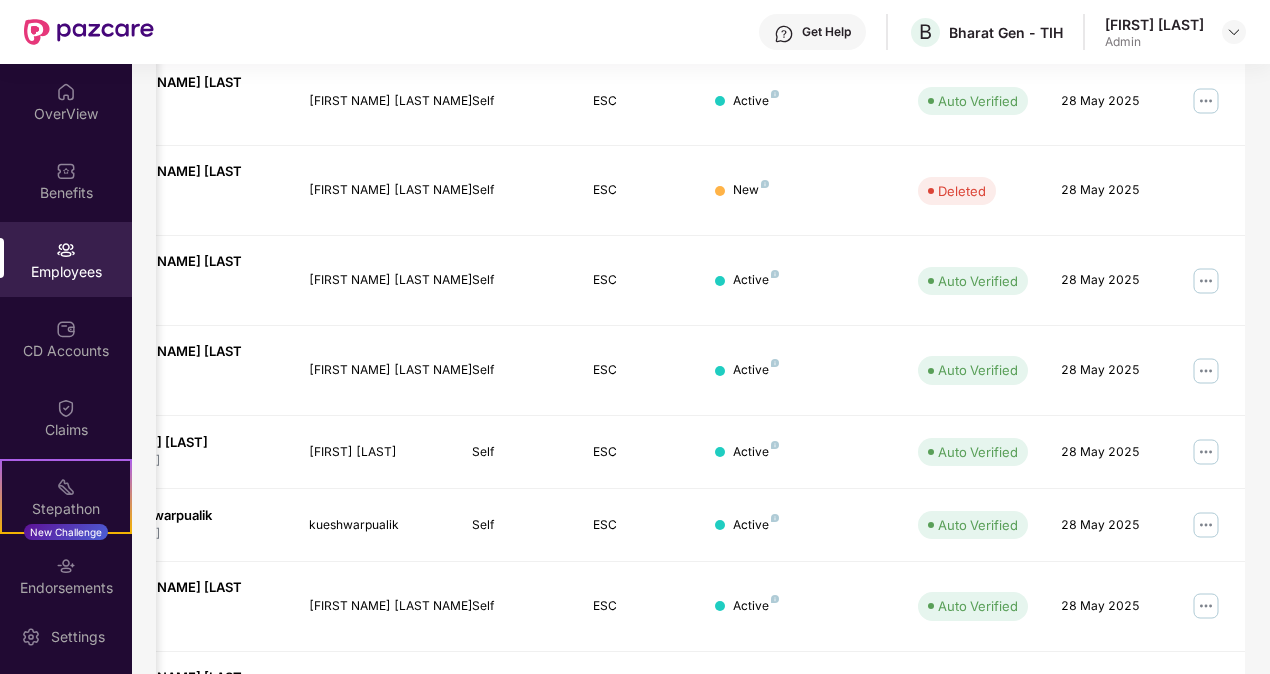 click on "2" at bounding box center [1133, 777] 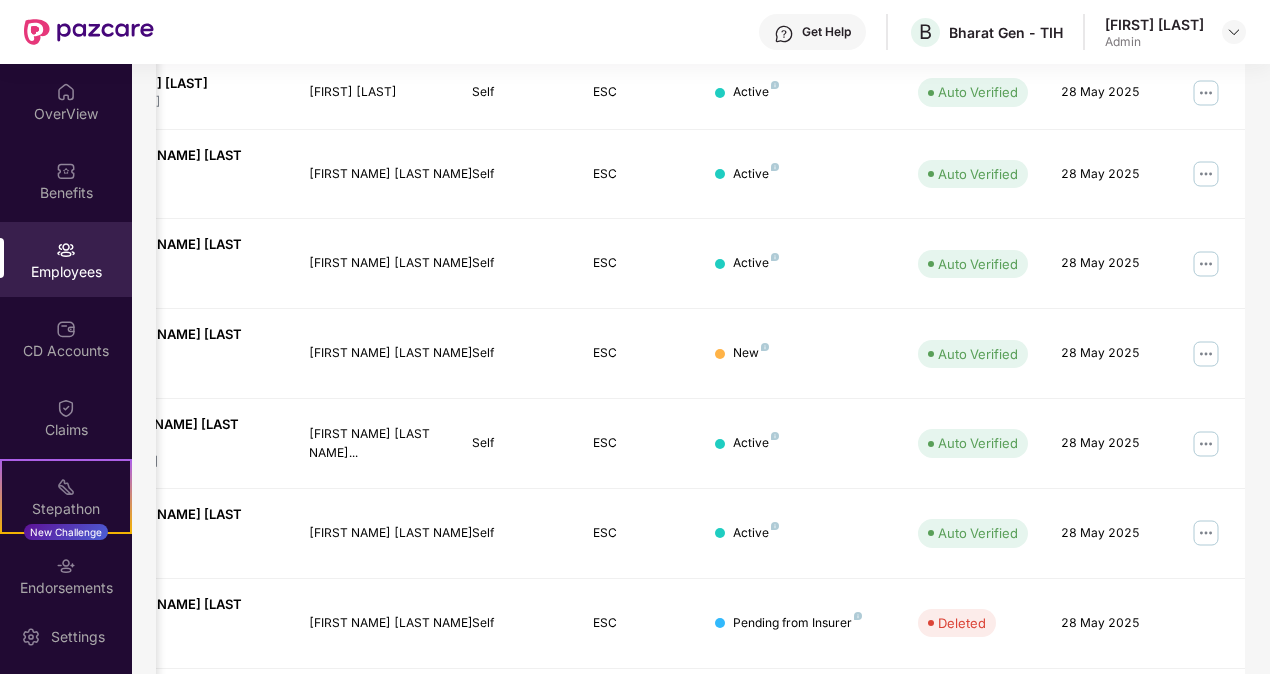 click on "3" at bounding box center [1165, 794] 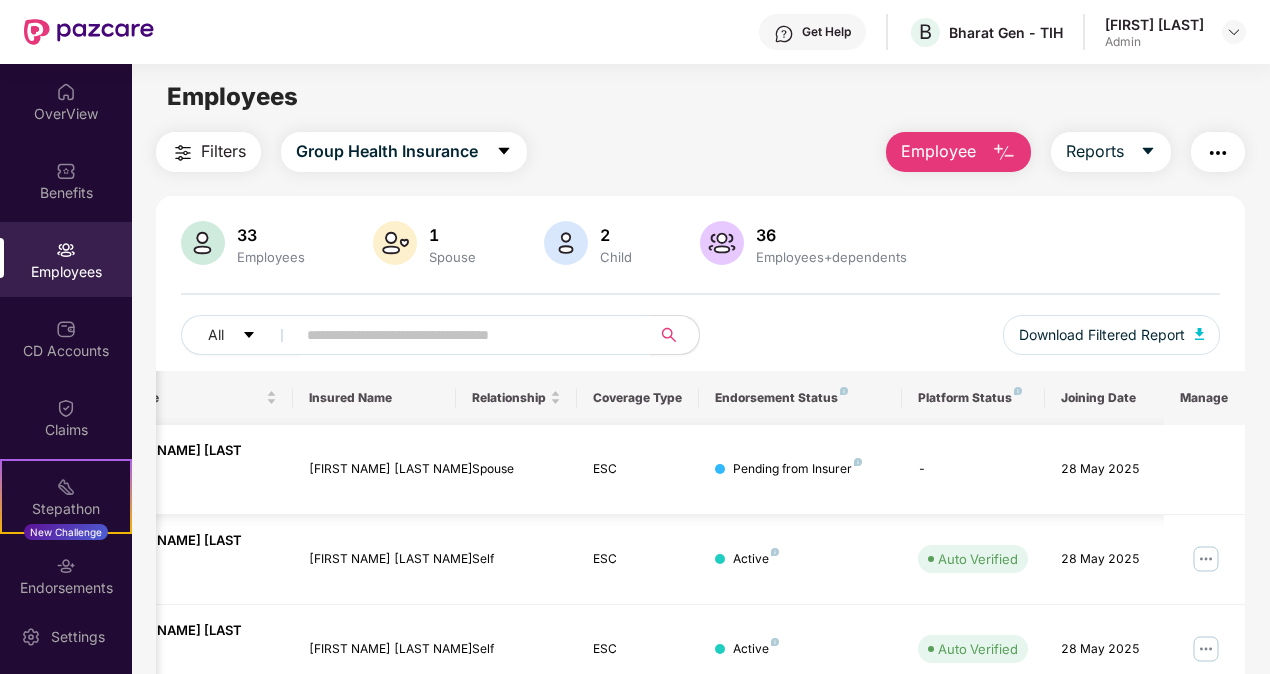 scroll, scrollTop: 222, scrollLeft: 0, axis: vertical 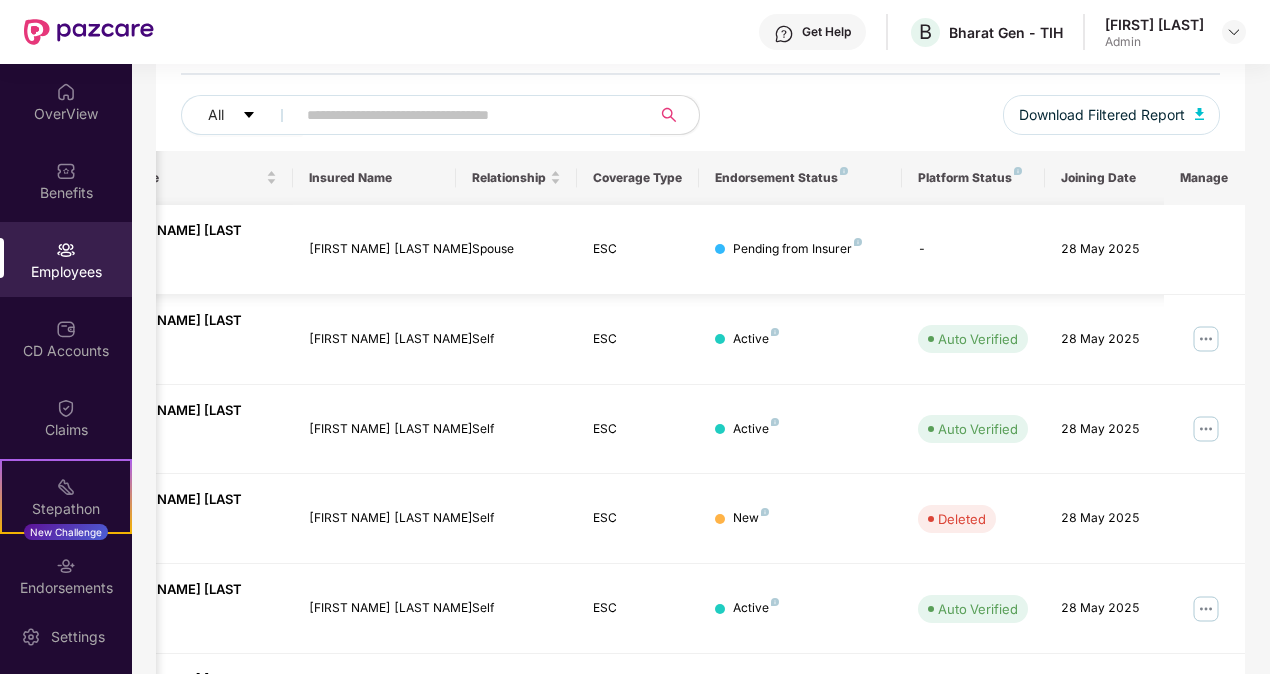 click on "-" at bounding box center [973, 250] 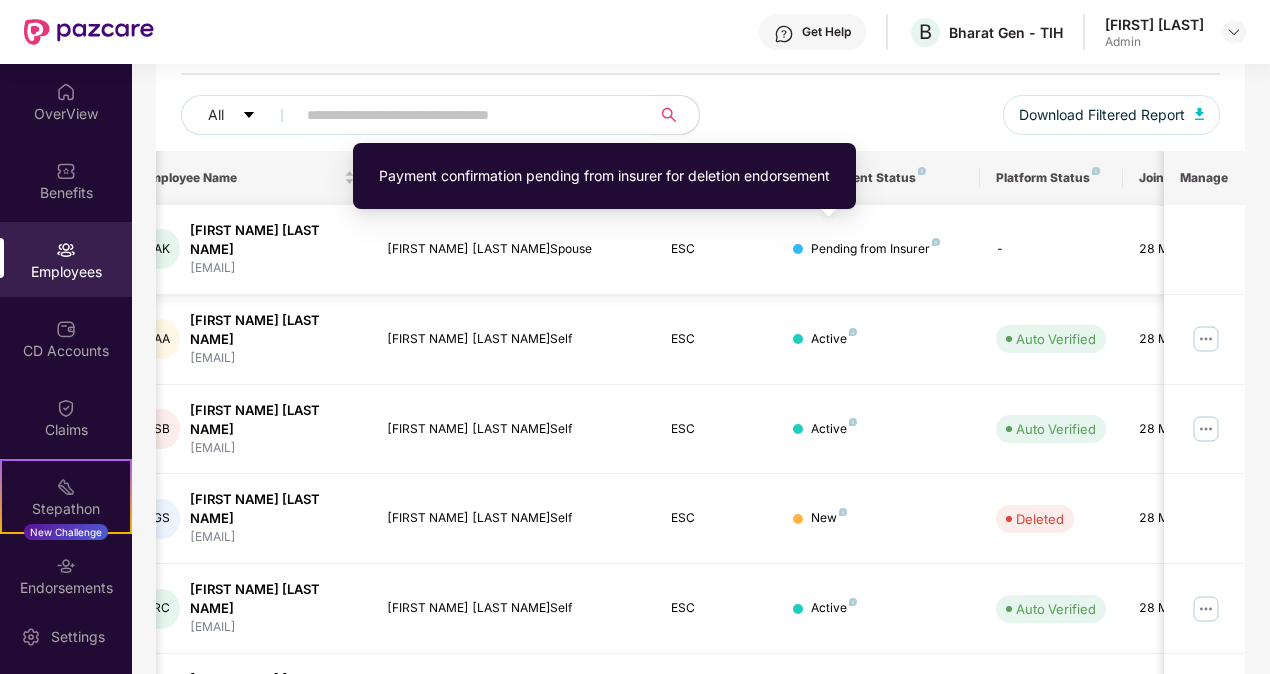 scroll, scrollTop: 0, scrollLeft: 120, axis: horizontal 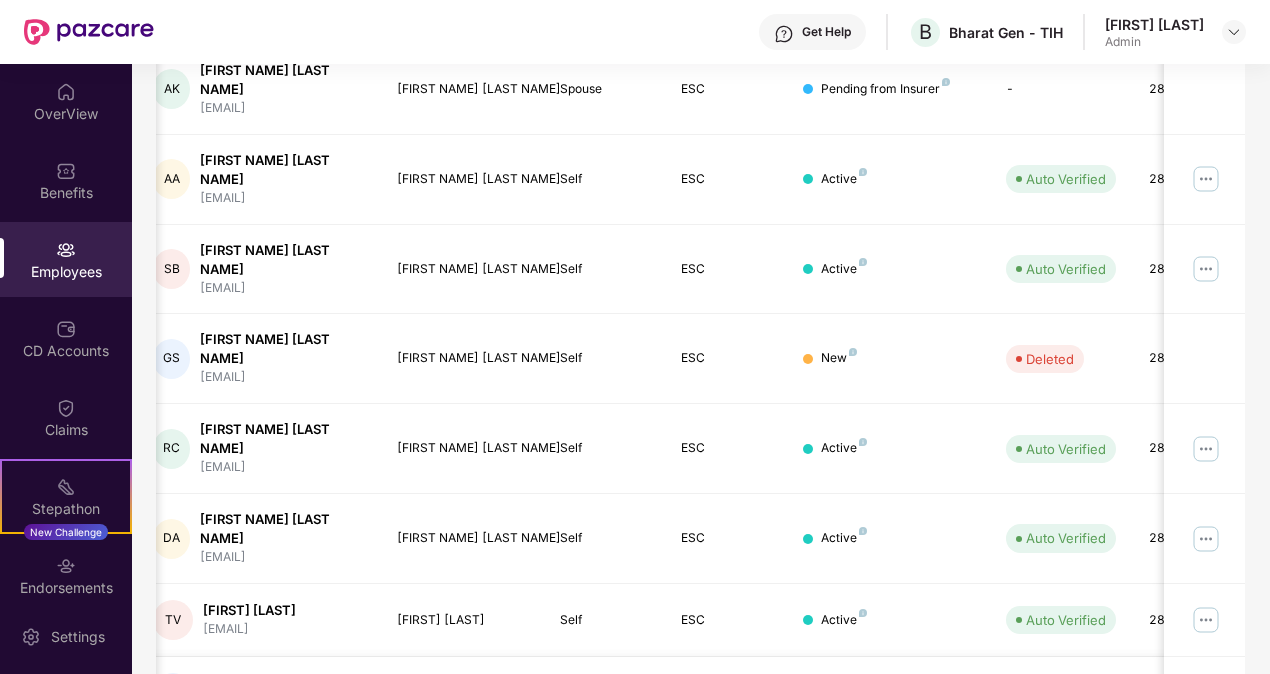 click at bounding box center (1206, 693) 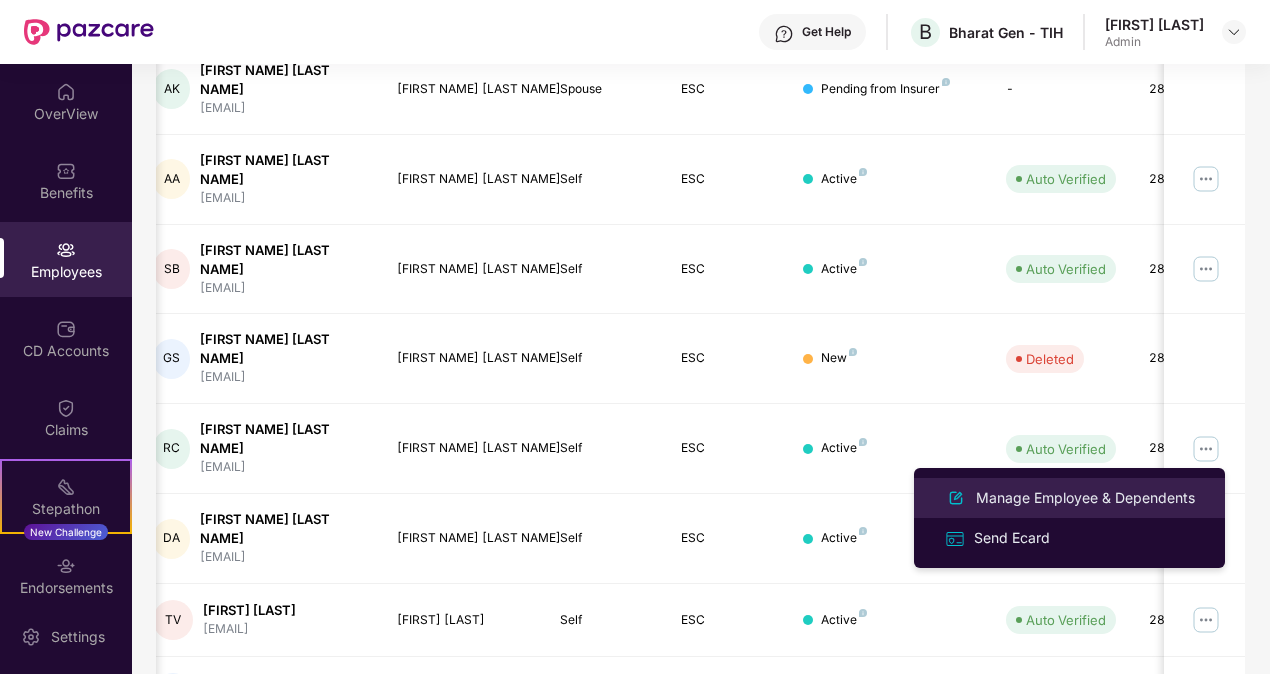 click on "Manage Employee & Dependents" at bounding box center [1085, 498] 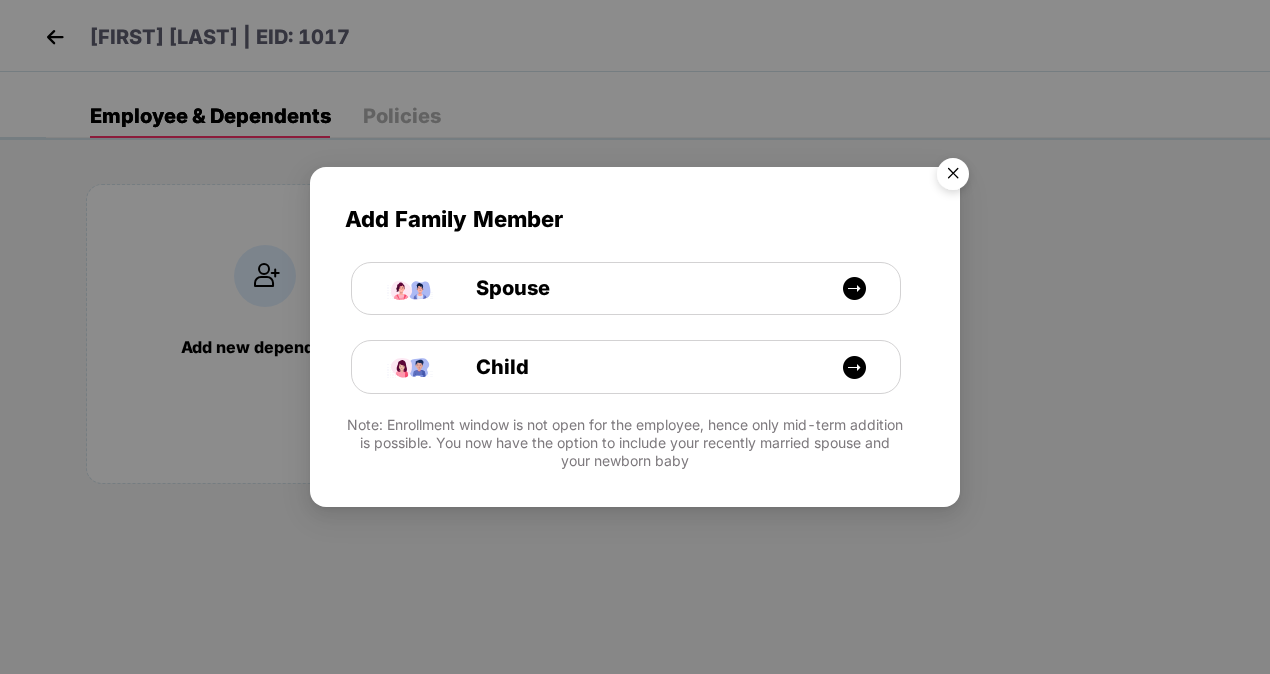 click at bounding box center [953, 177] 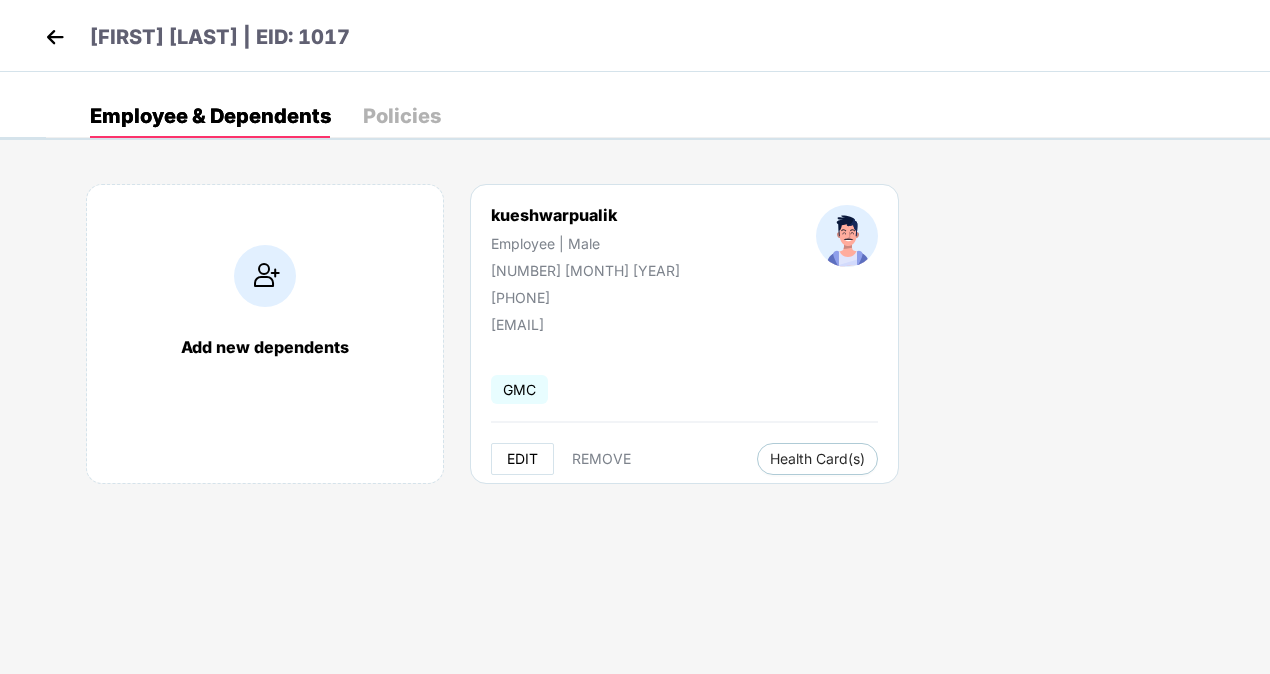 click on "EDIT" at bounding box center [522, 459] 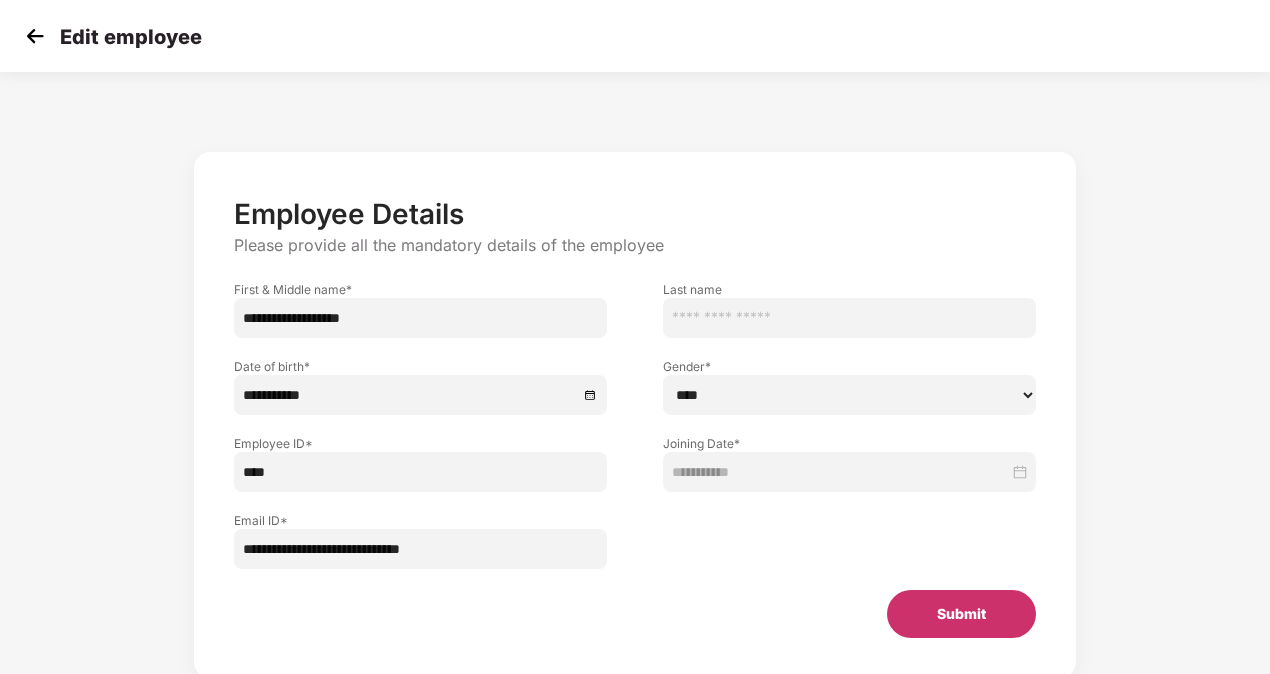 type on "**********" 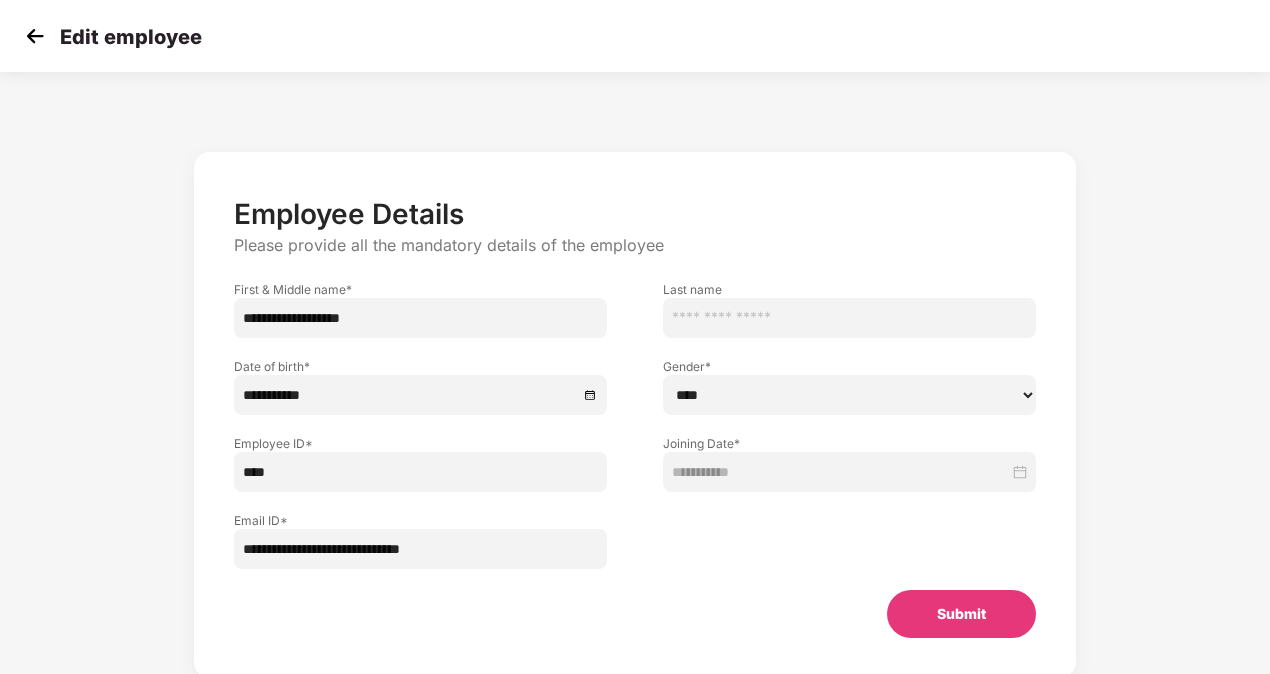 click on "Submit" at bounding box center (961, 614) 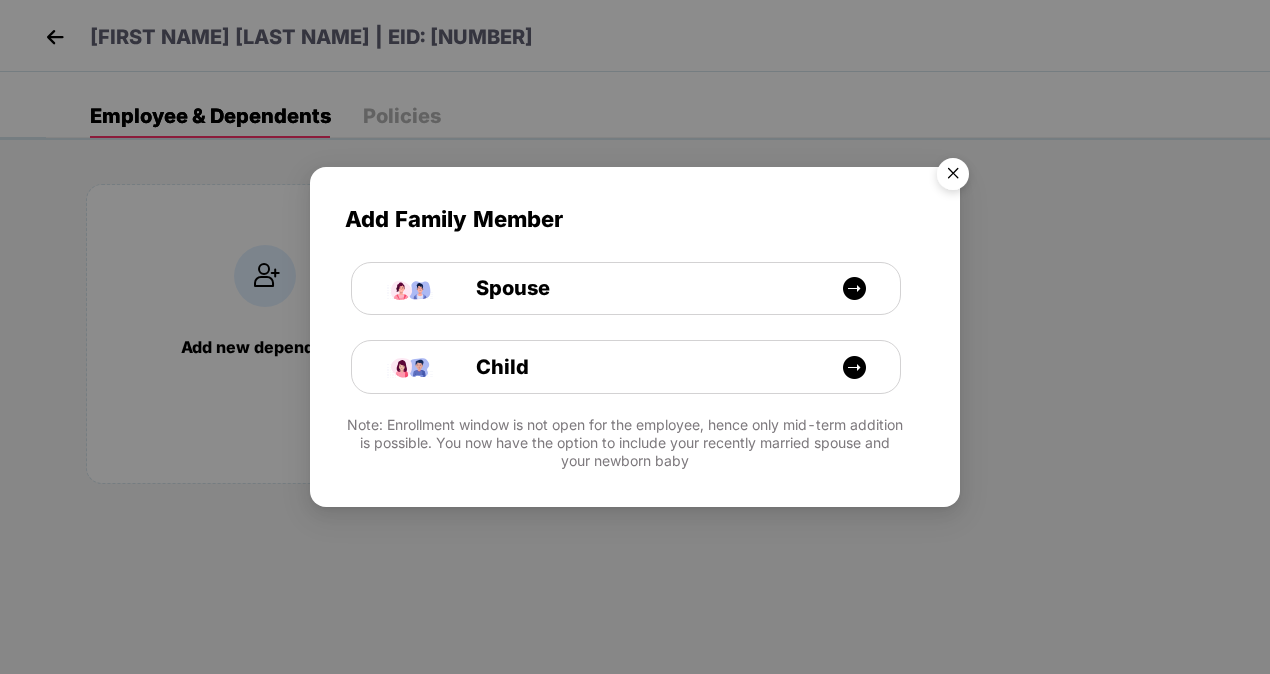 click at bounding box center (953, 177) 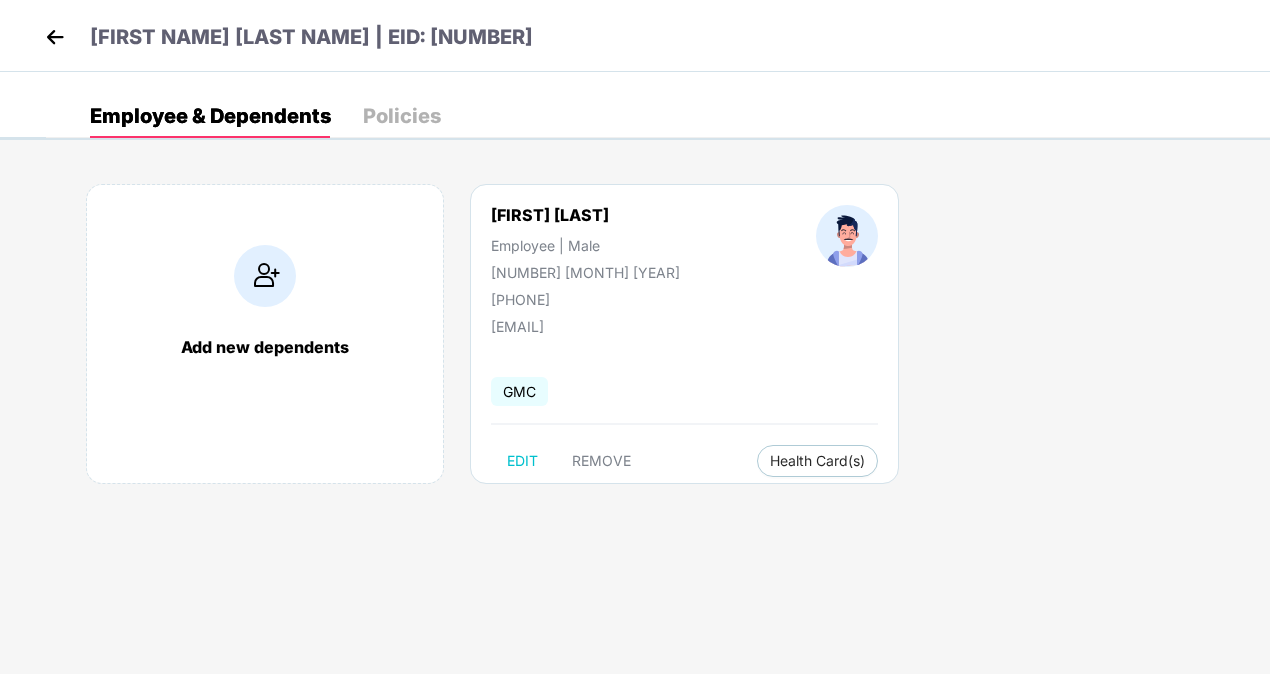 click on "[FIRST NAME] [LAST NAME]  | EID: [NUMBER]" at bounding box center (286, 40) 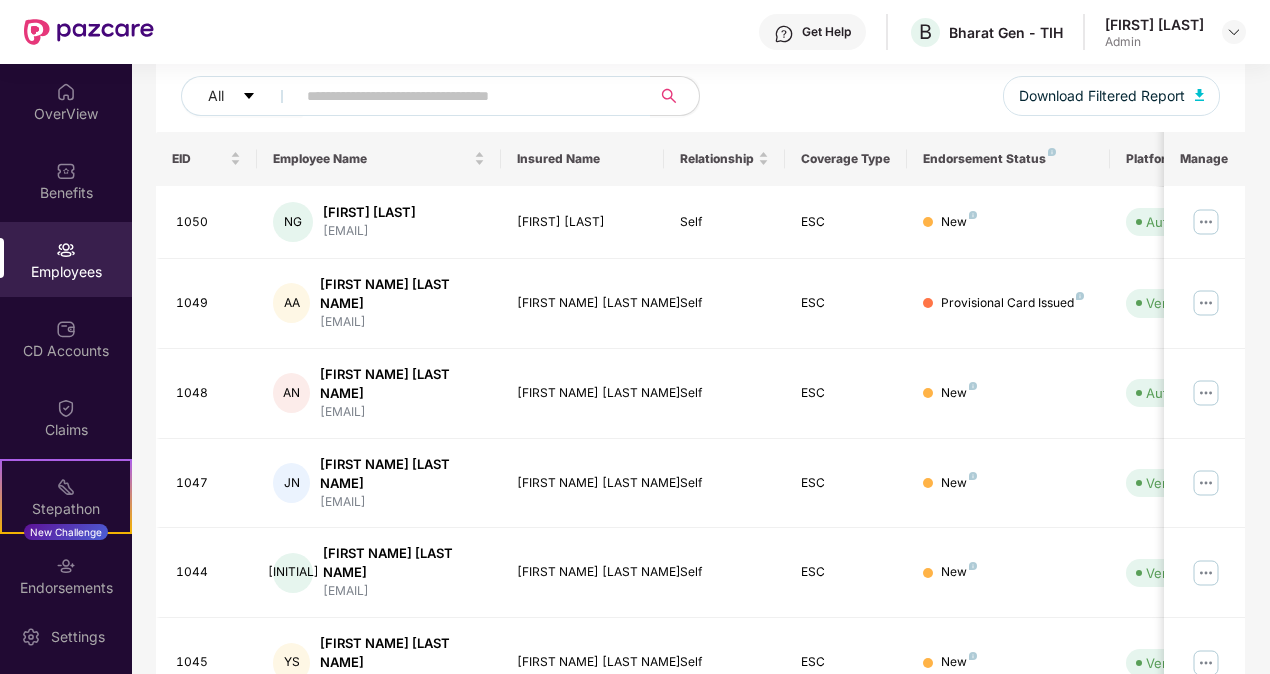 scroll, scrollTop: 550, scrollLeft: 0, axis: vertical 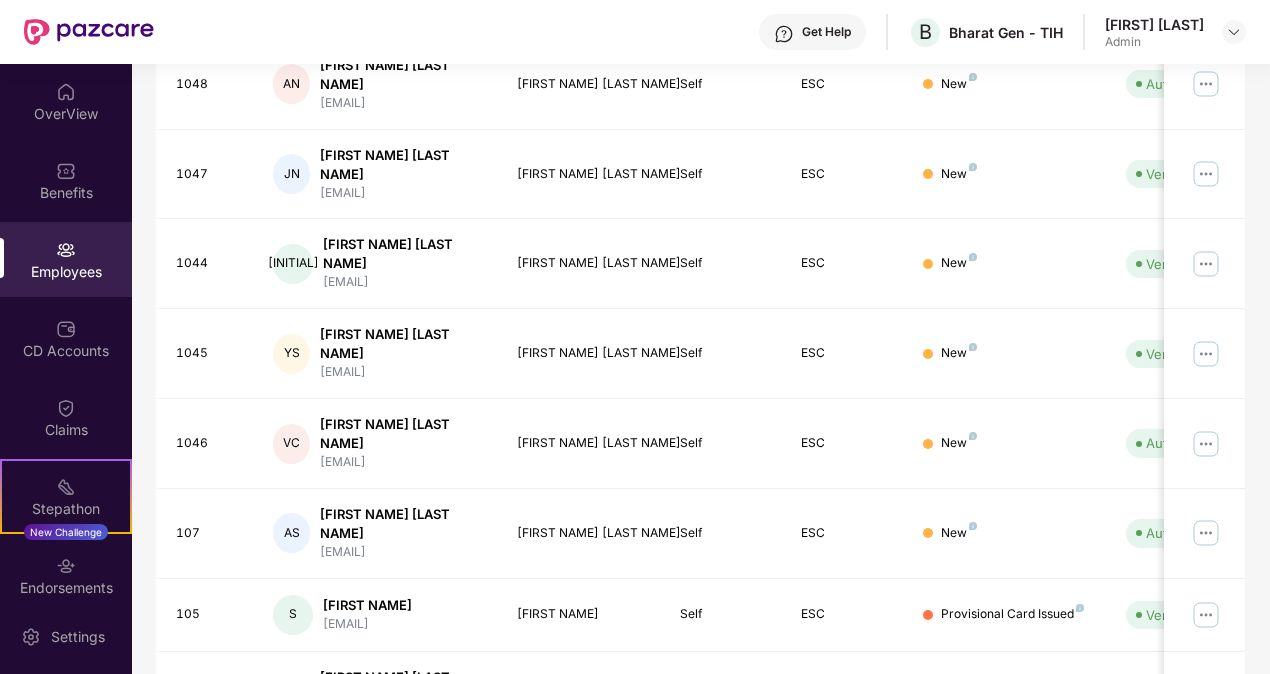 click on "3" at bounding box center [1165, 777] 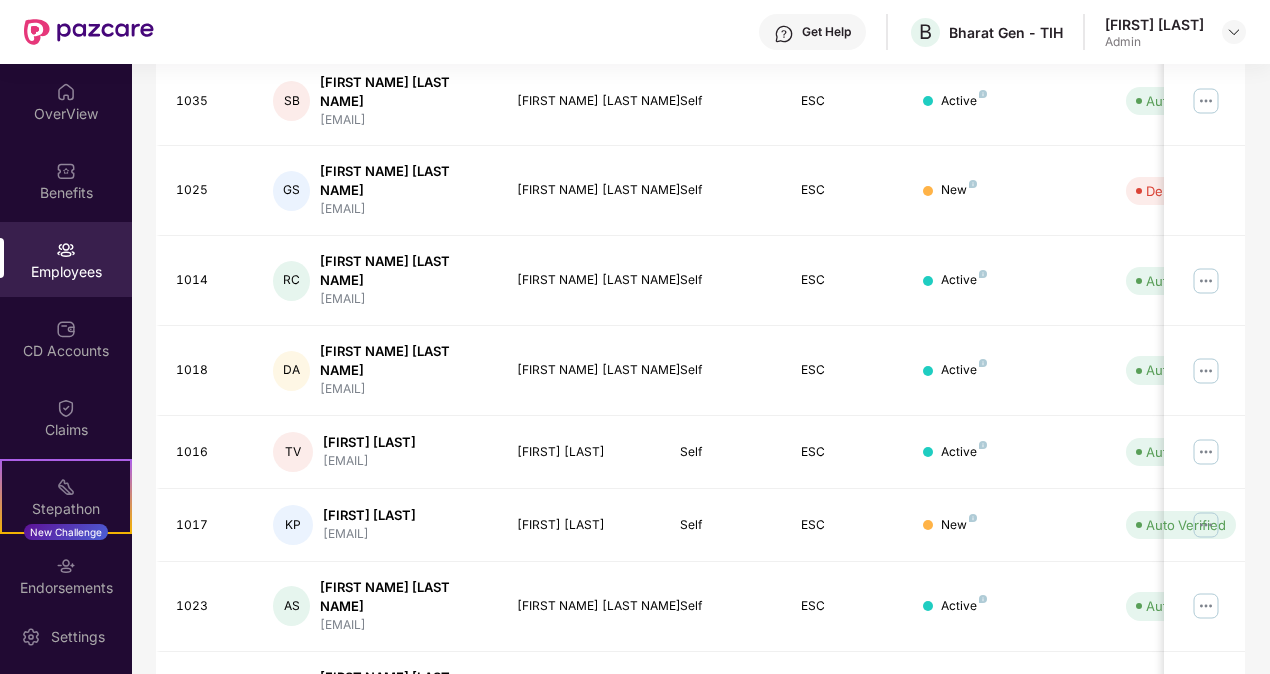 type 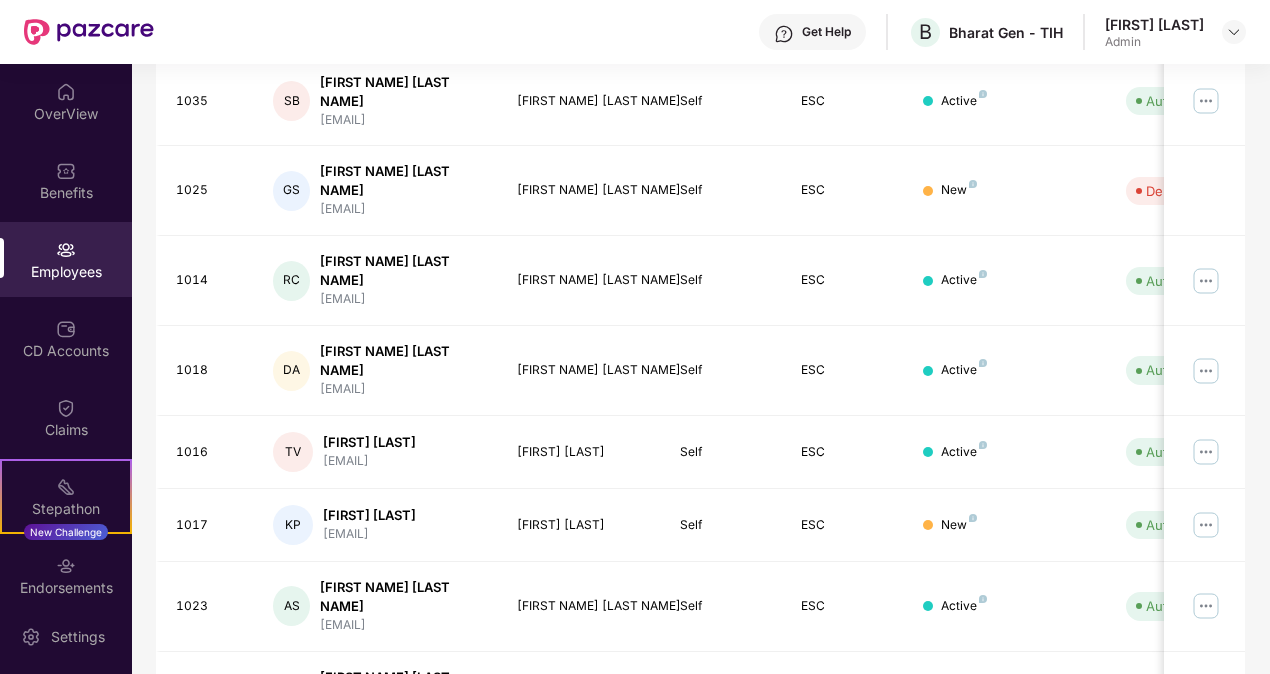 click on "4" at bounding box center [1197, 777] 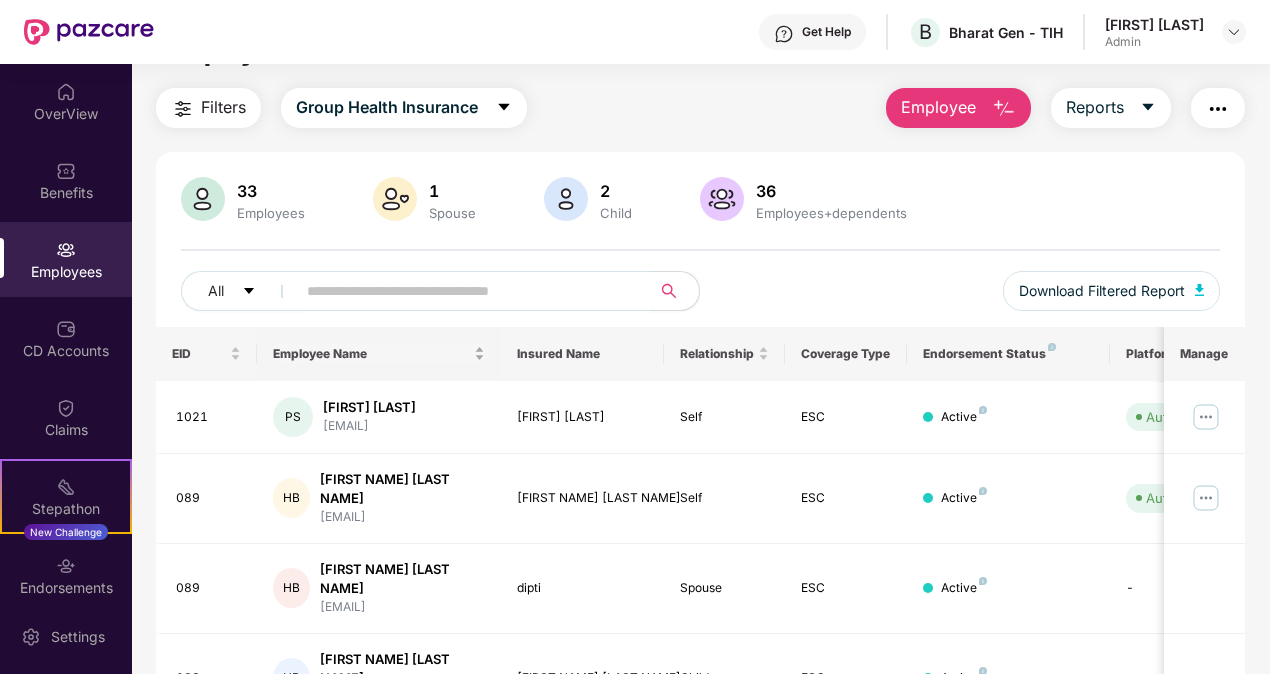 scroll, scrollTop: 44, scrollLeft: 0, axis: vertical 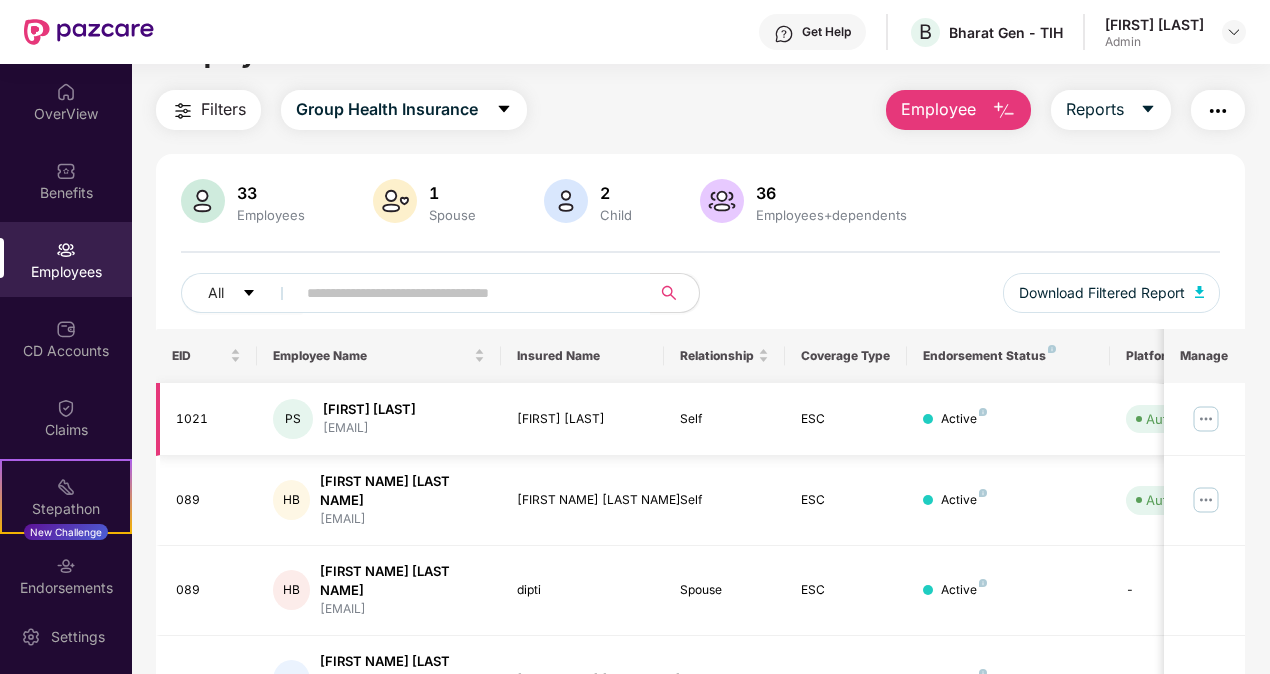 type 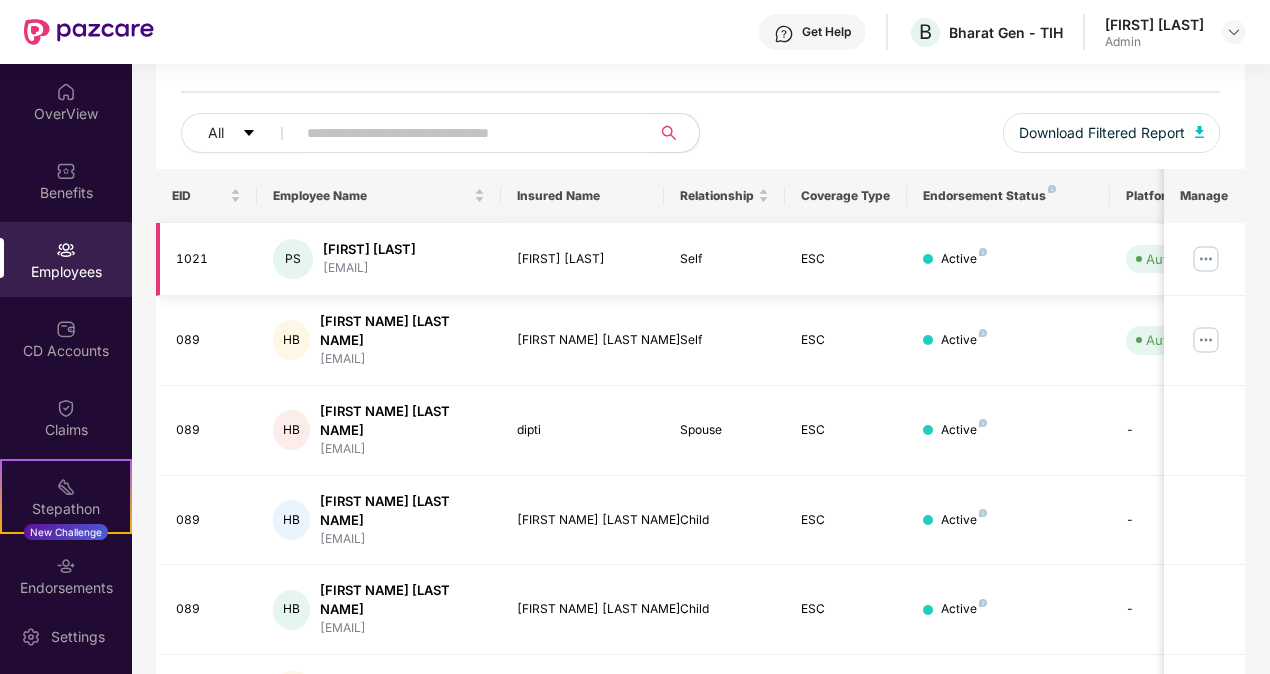 scroll, scrollTop: 244, scrollLeft: 0, axis: vertical 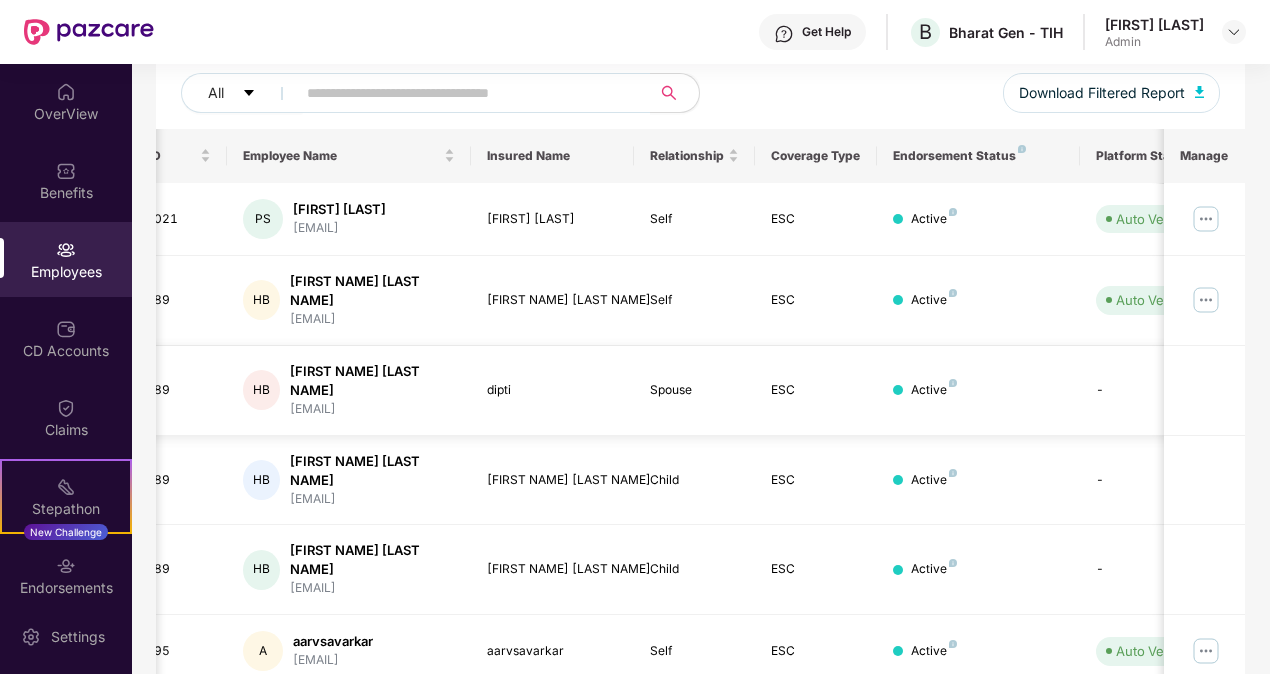 click at bounding box center (1204, 391) 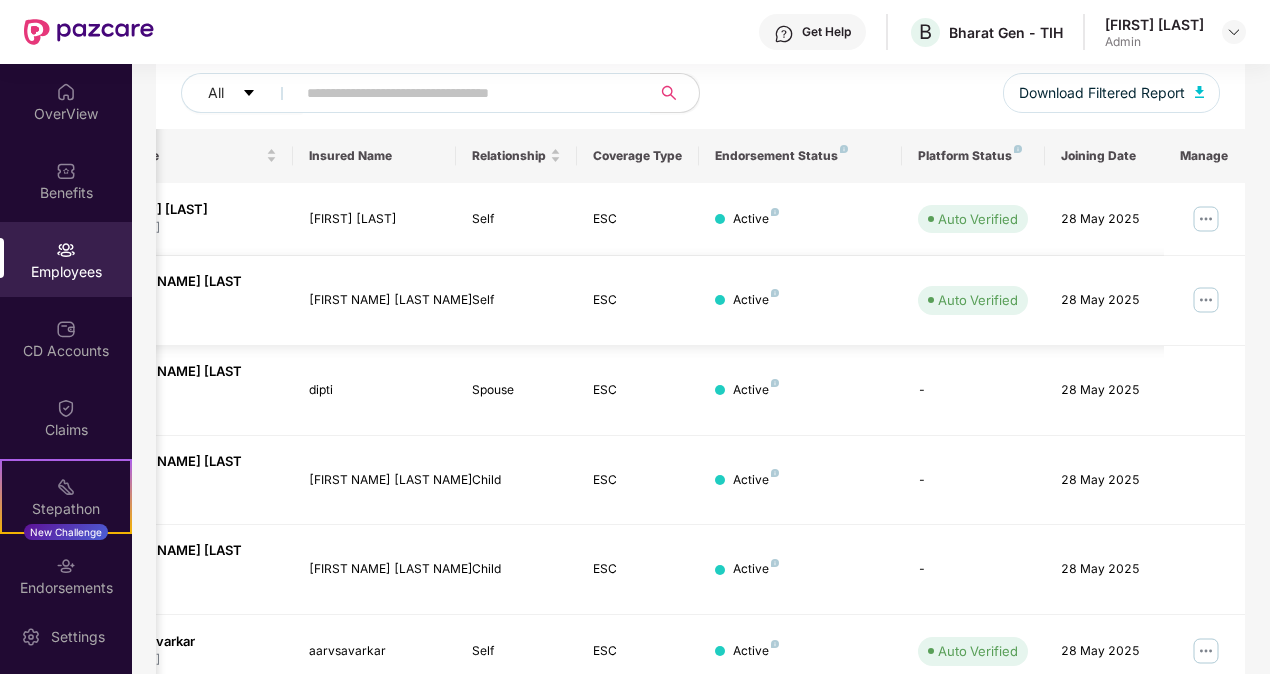 click at bounding box center [1206, 300] 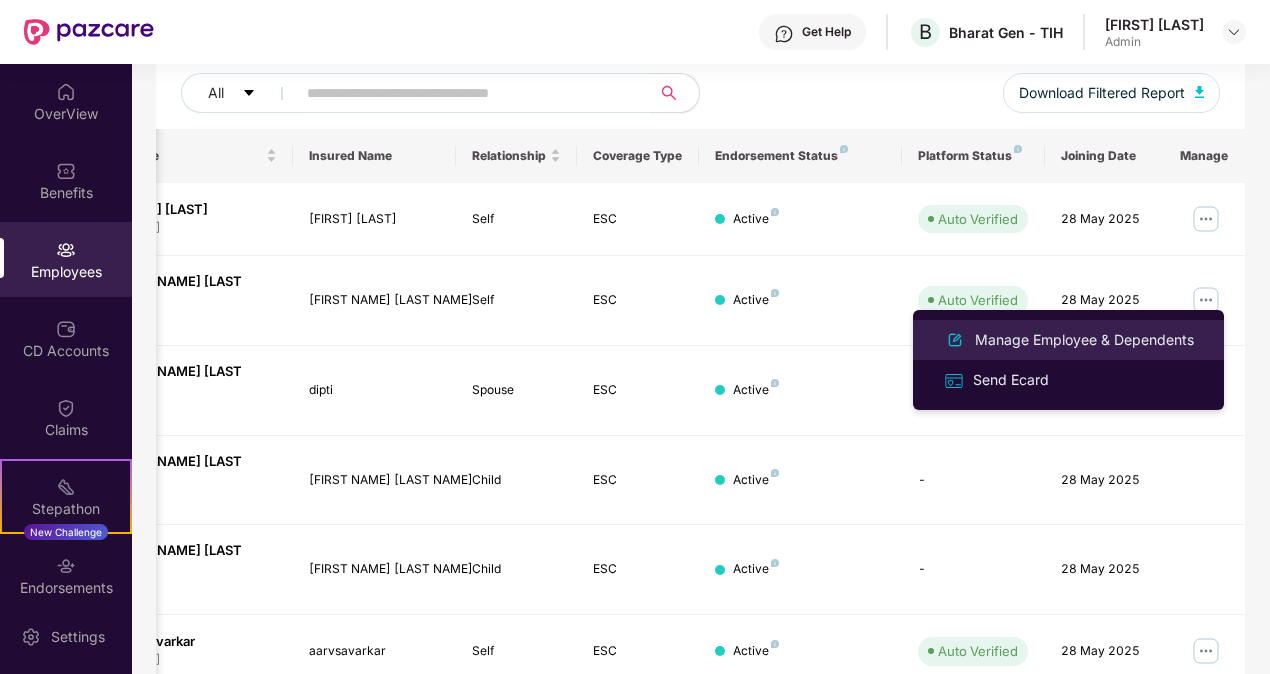 click on "Manage Employee & Dependents" at bounding box center [1084, 340] 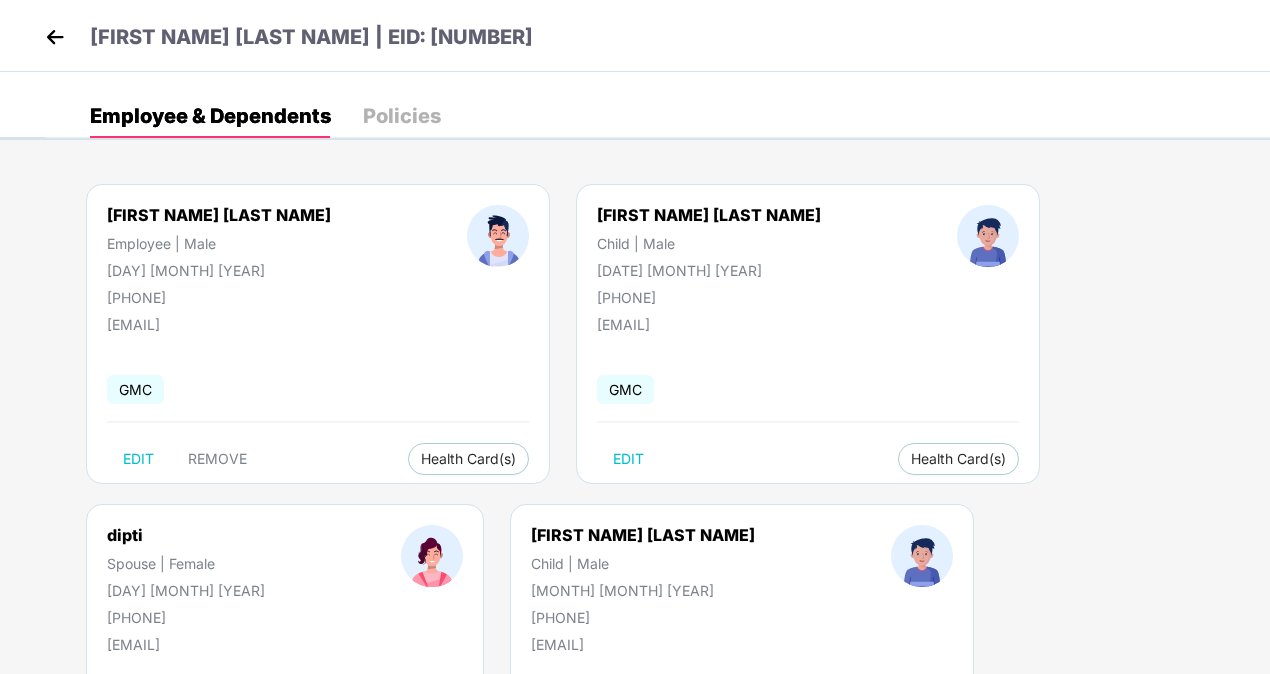 click on "EDIT" at bounding box center (138, 779) 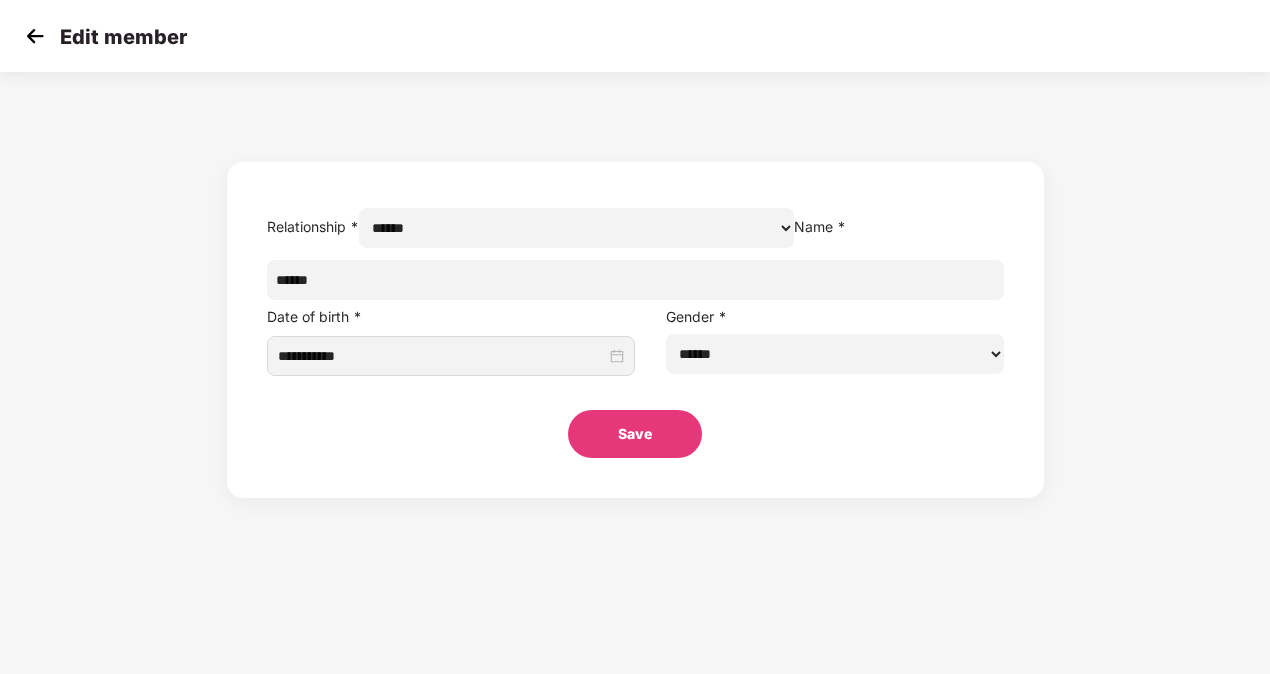 click on "*****" at bounding box center [635, 280] 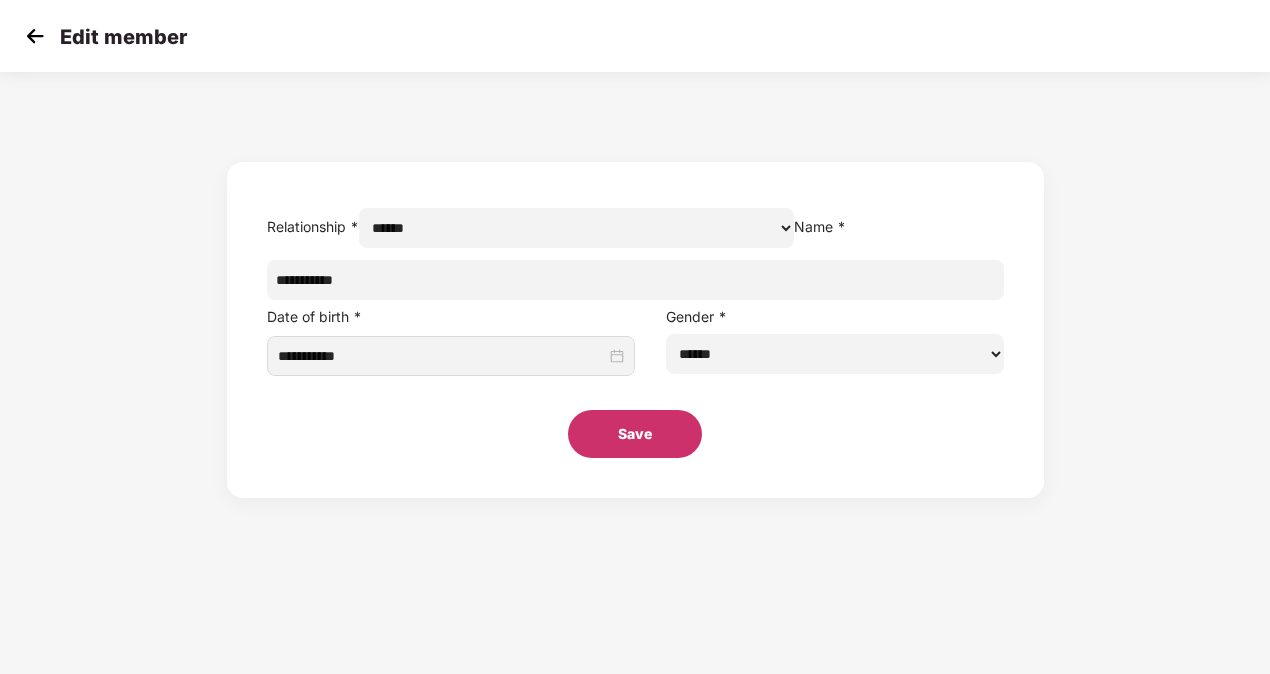 type on "**********" 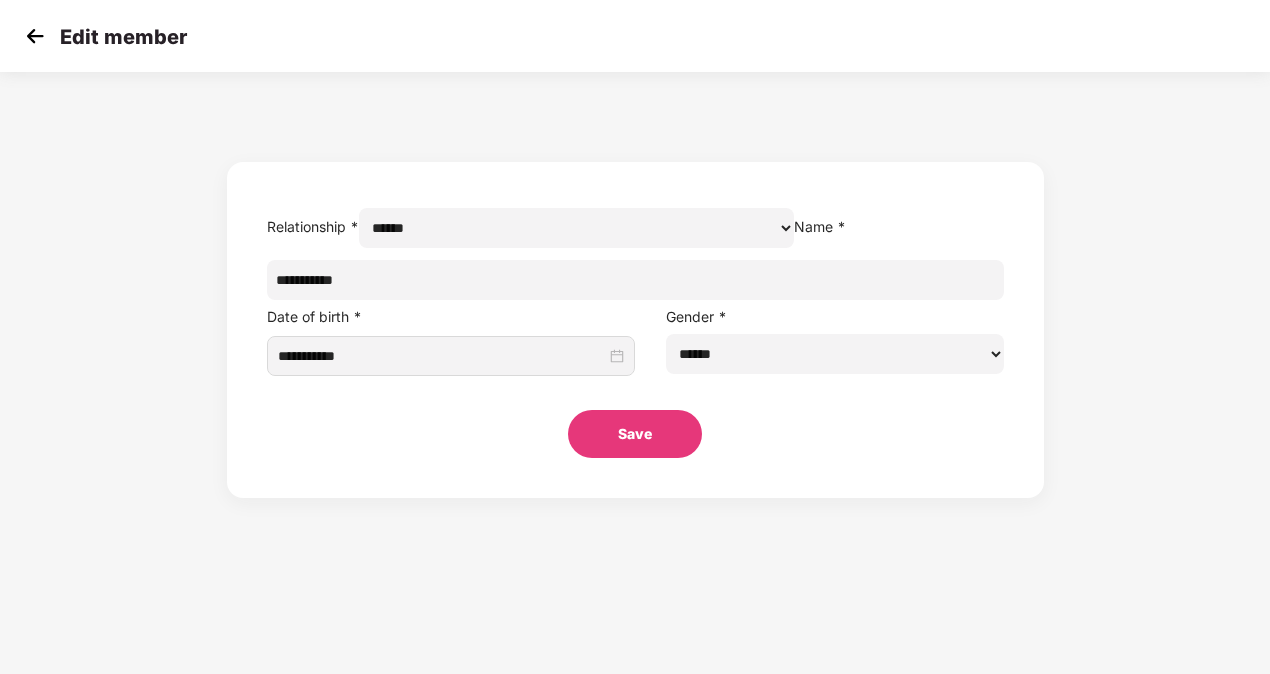 click on "Save" at bounding box center (635, 434) 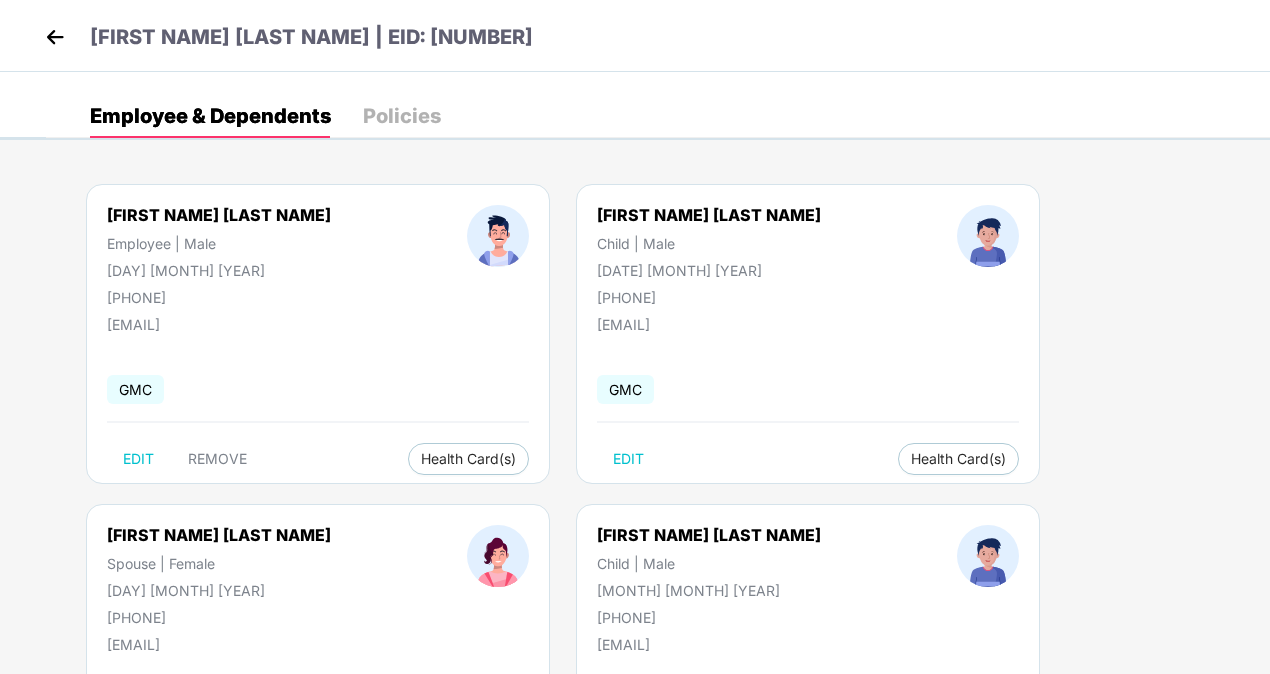 click on "[FIRST NAME] [LAST NAME] [CATEGORY] | [GENDER] [DATE] [MONTH] [YEAR] [PHONE] [EMAIL] GMC EDIT Health Card(s) [FIRST NAME] [LAST NAME] [CATEGORY] | [GENDER] [DATE] [MONTH] [YEAR] [PHONE] [EMAIL] GMC EDIT REMOVE Health Card(s) [FIRST NAME] [LAST NAME] [CATEGORY] | [GENDER] [DATE] [MONTH] [YEAR] [PHONE] [EMAIL] GMC EDIT Health Card(s)" at bounding box center (658, 504) 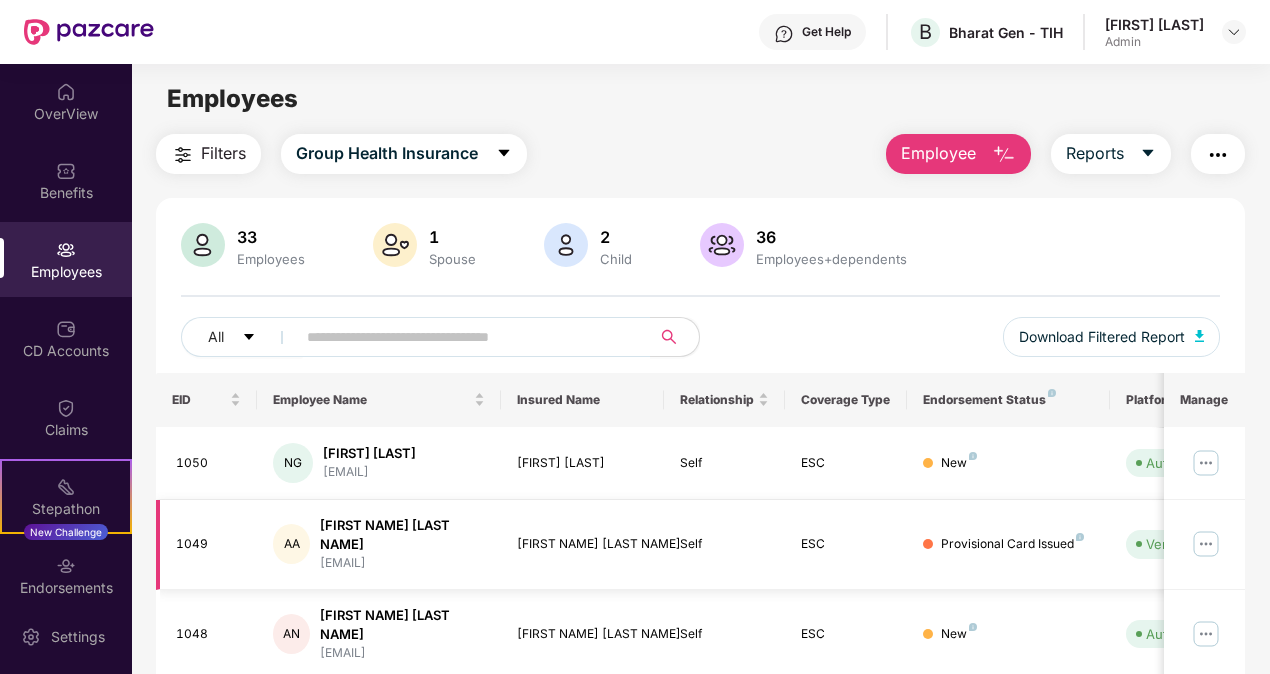 scroll, scrollTop: 550, scrollLeft: 0, axis: vertical 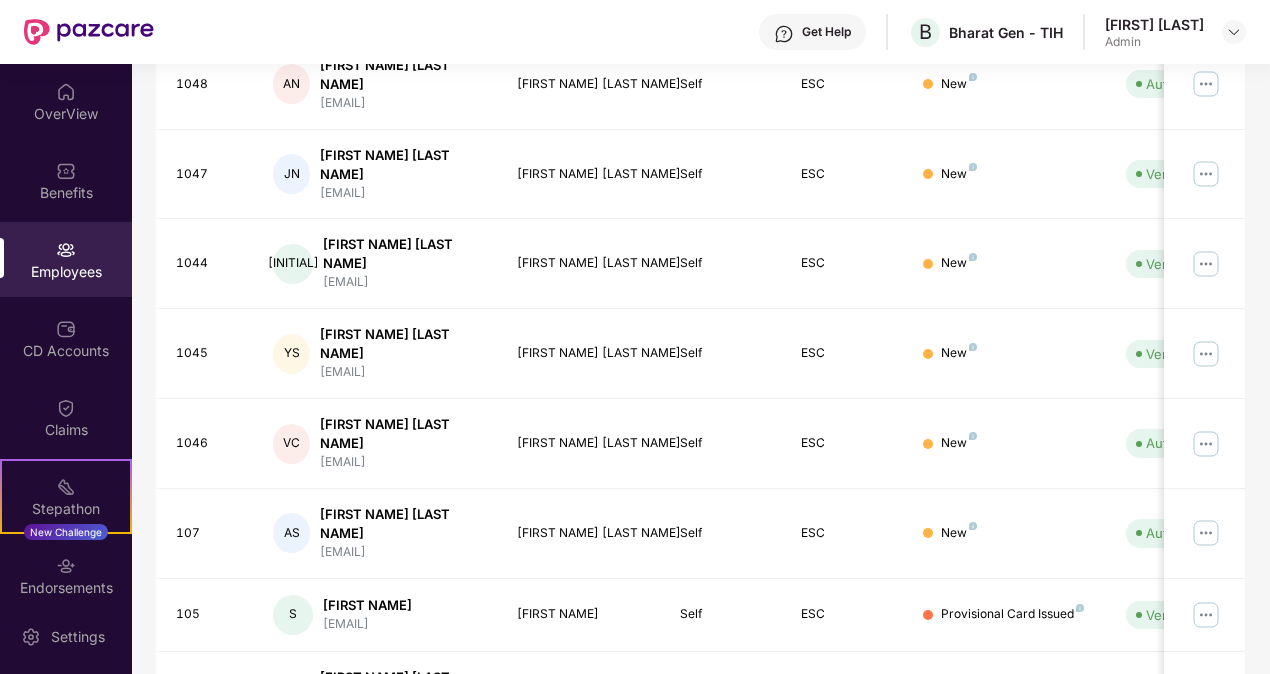 click on "4" at bounding box center (1197, 777) 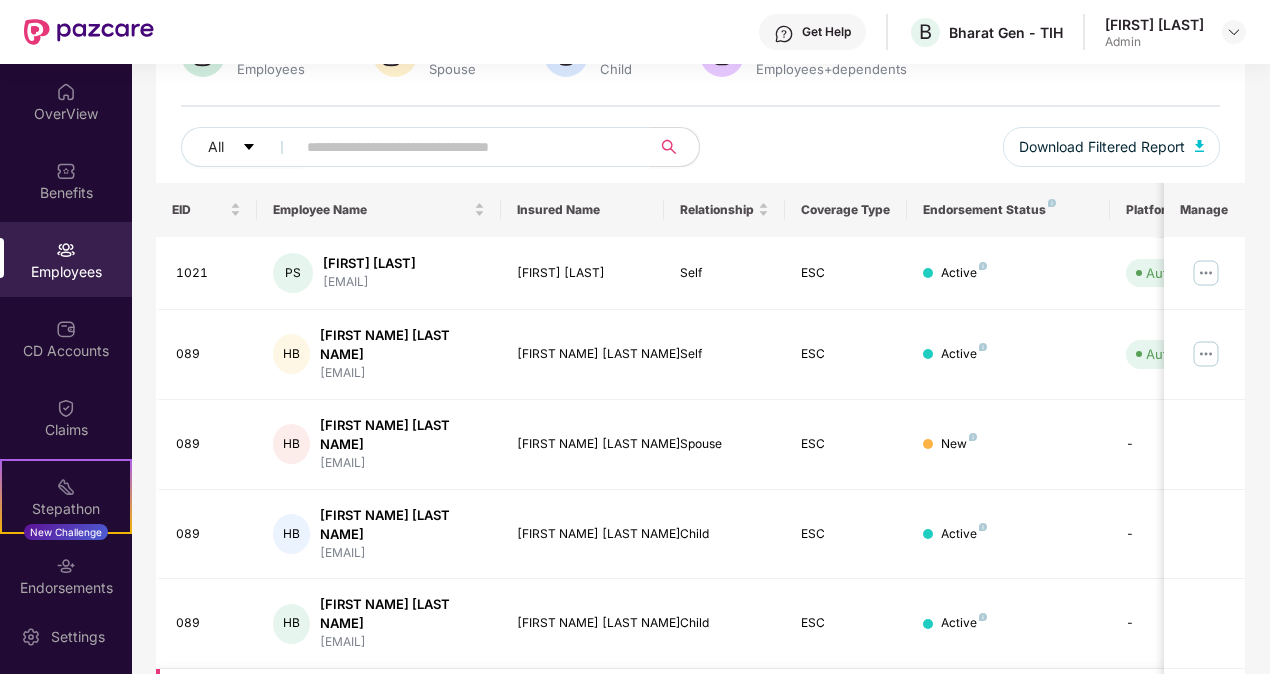 scroll, scrollTop: 394, scrollLeft: 0, axis: vertical 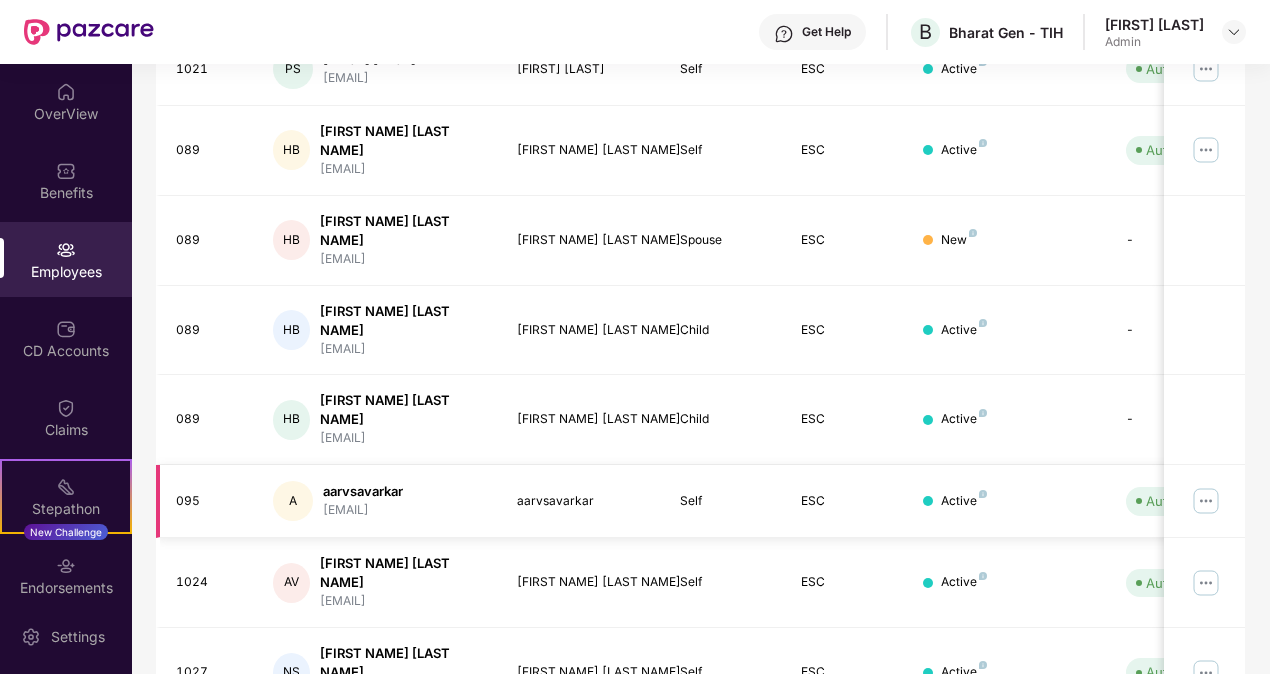 click at bounding box center [1206, 501] 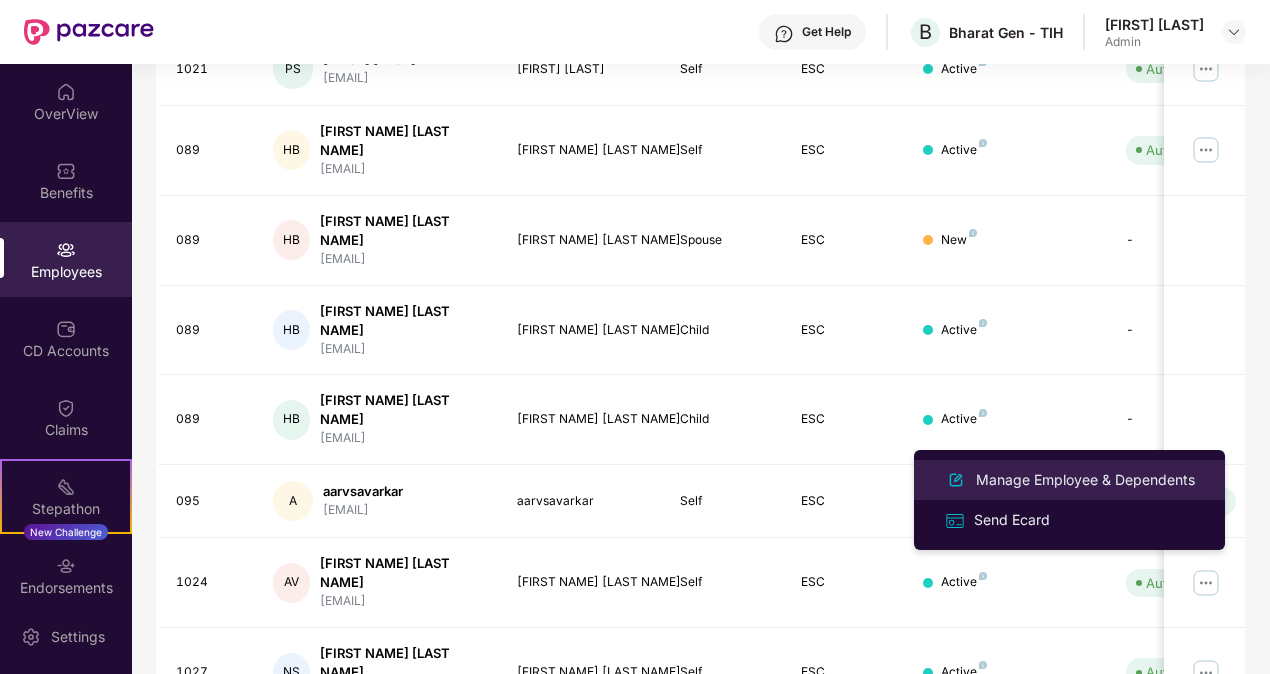 click on "Manage Employee & Dependents" at bounding box center [1085, 480] 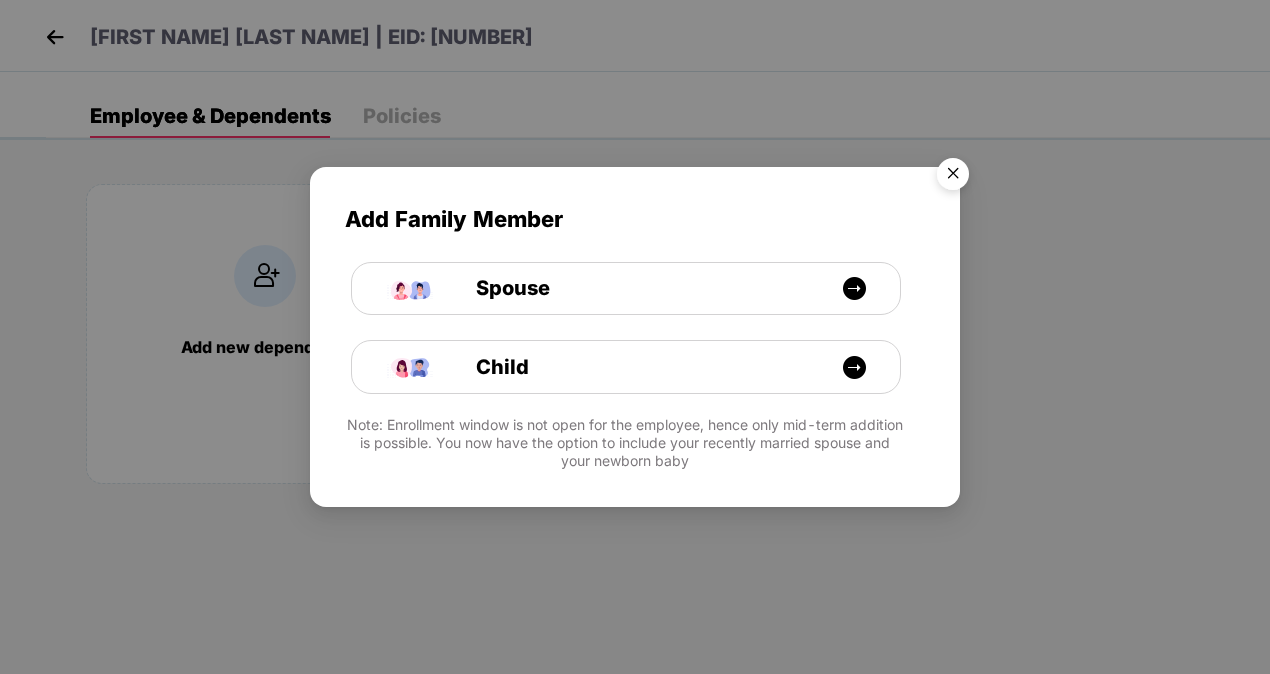 click at bounding box center [953, 177] 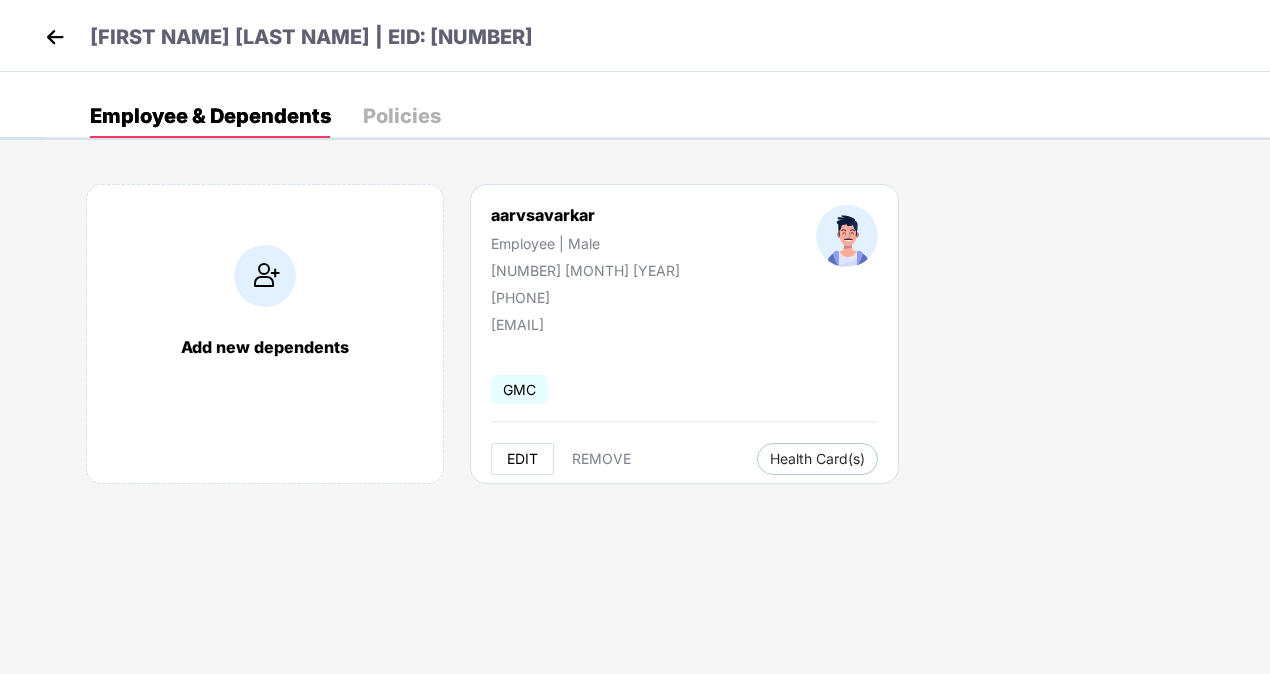 click on "EDIT" at bounding box center [522, 459] 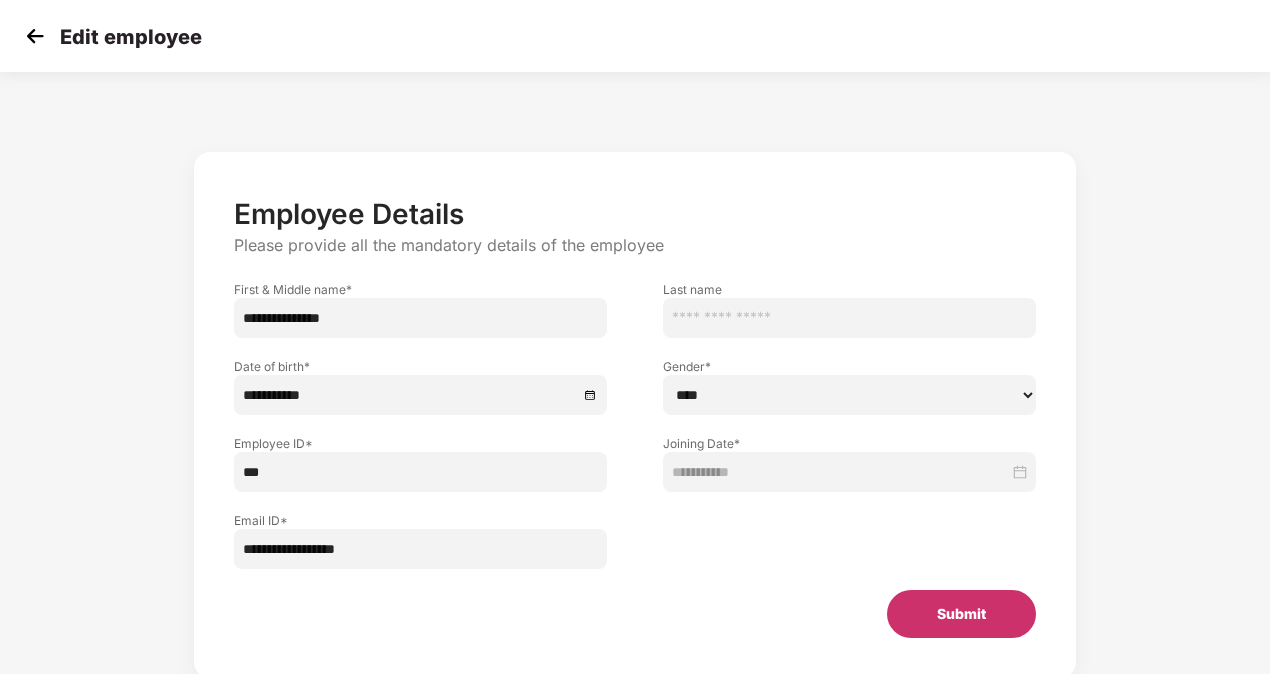 type on "**********" 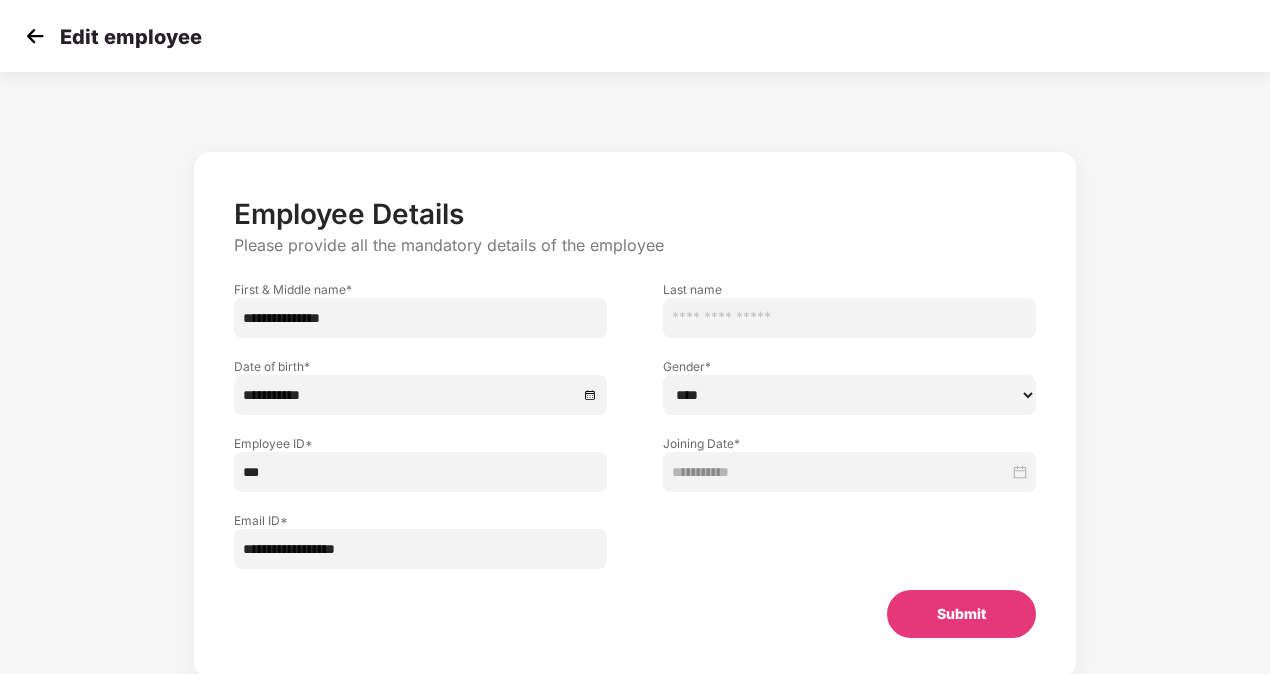click on "Submit" at bounding box center [961, 614] 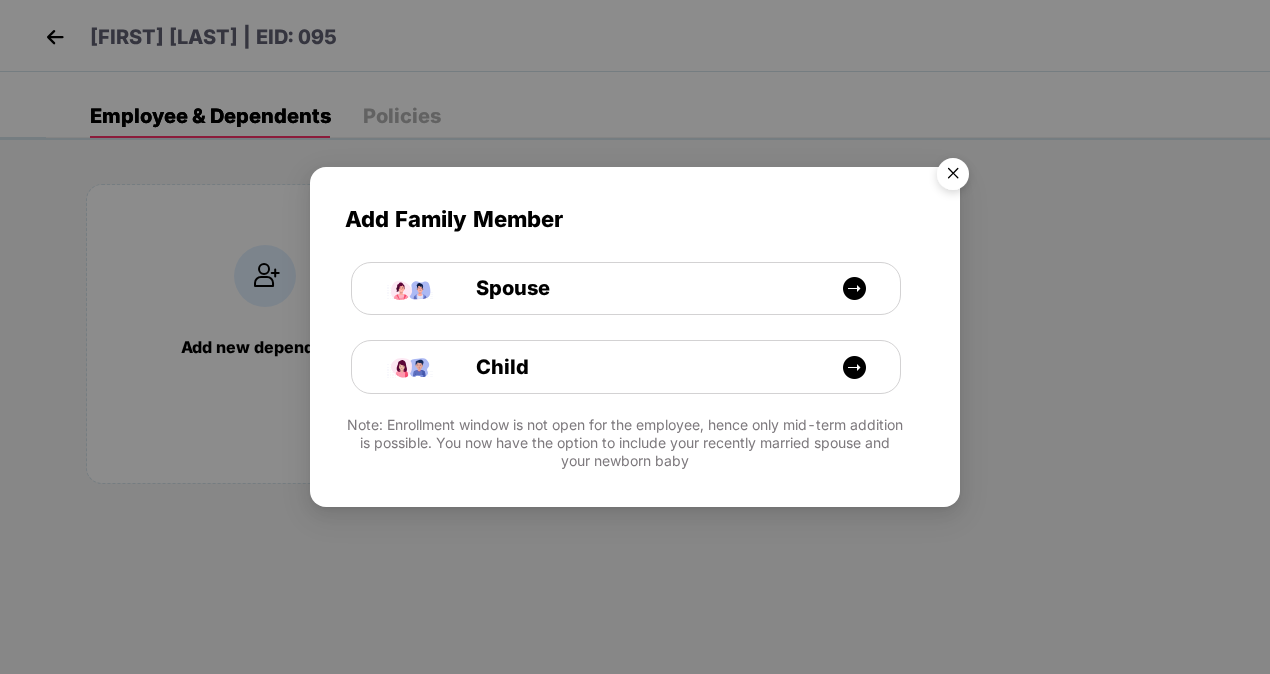 click at bounding box center [953, 177] 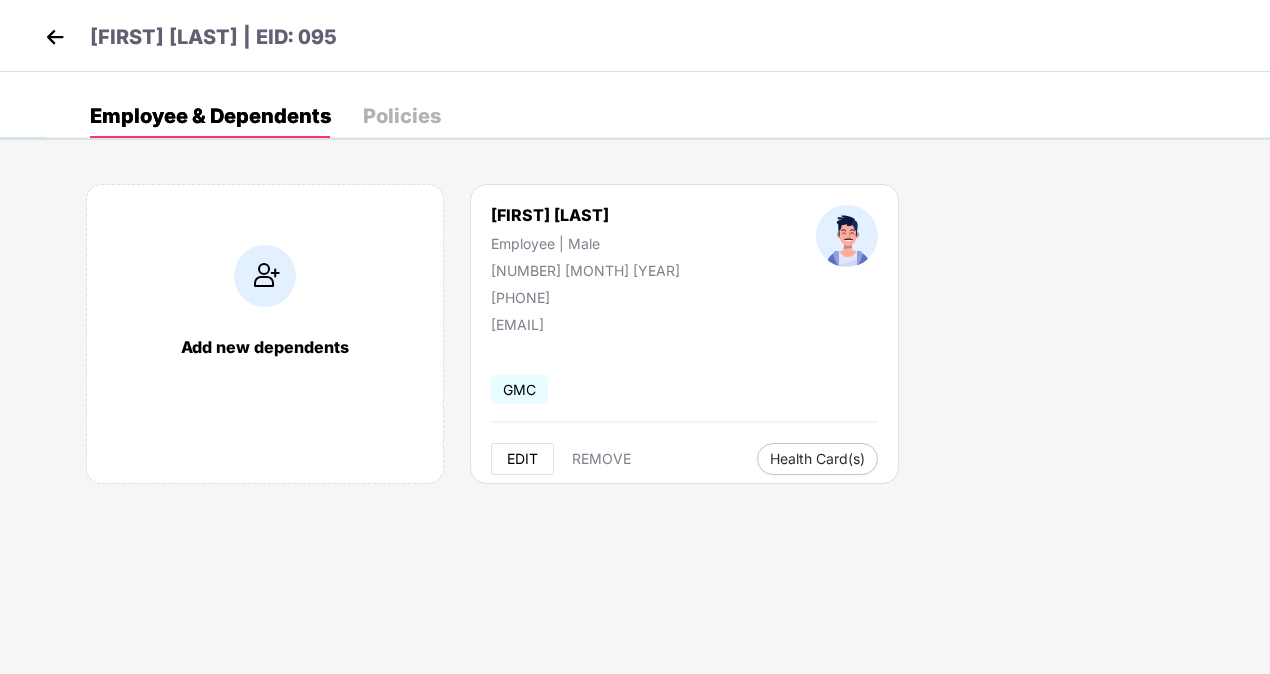 click on "EDIT" at bounding box center [522, 459] 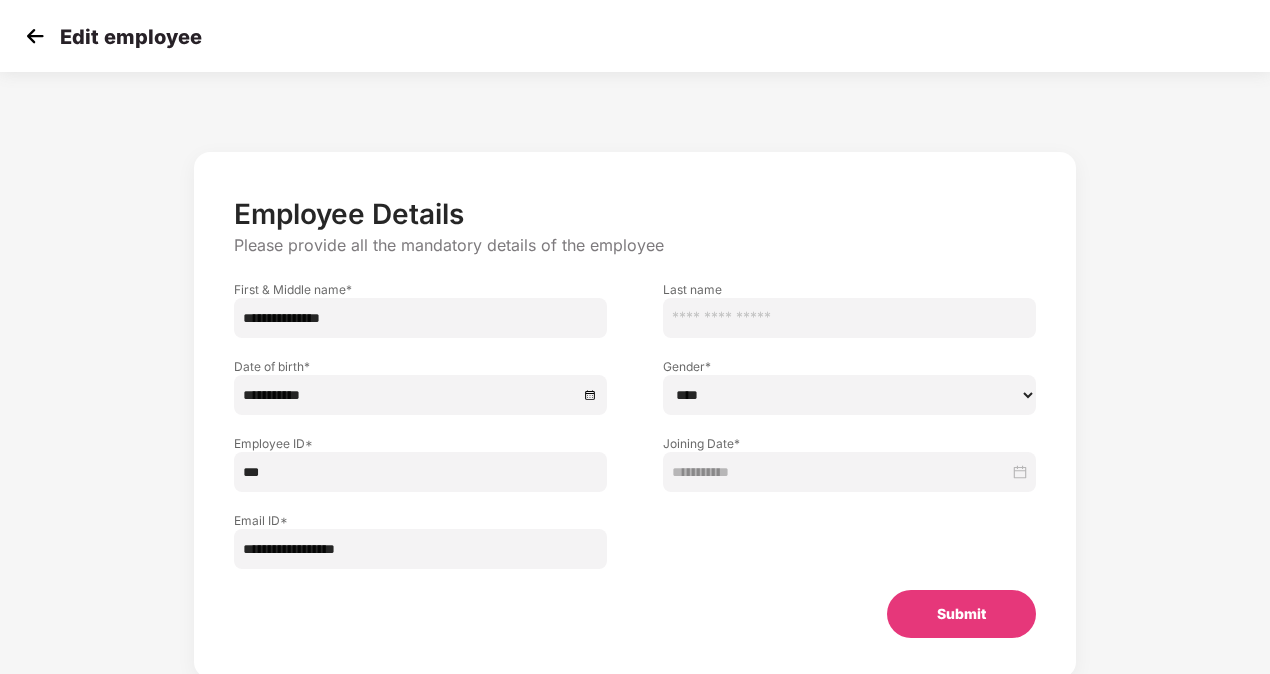 click on "**********" at bounding box center (420, 549) 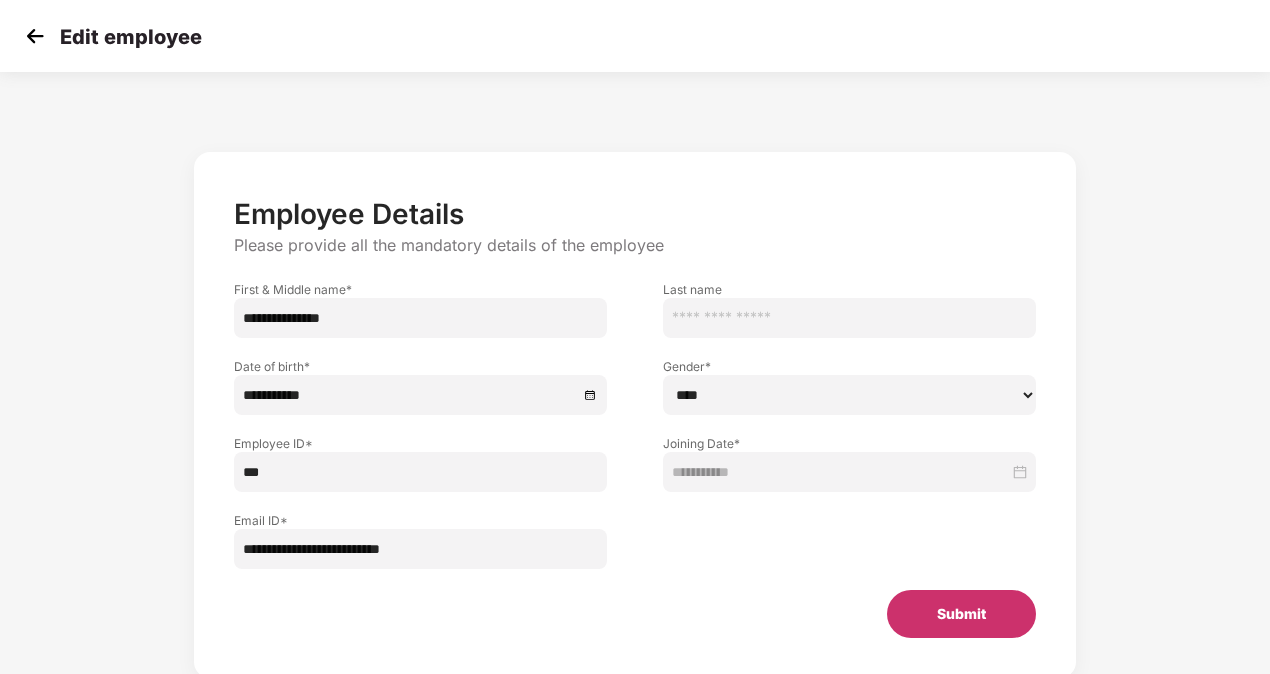 type on "**********" 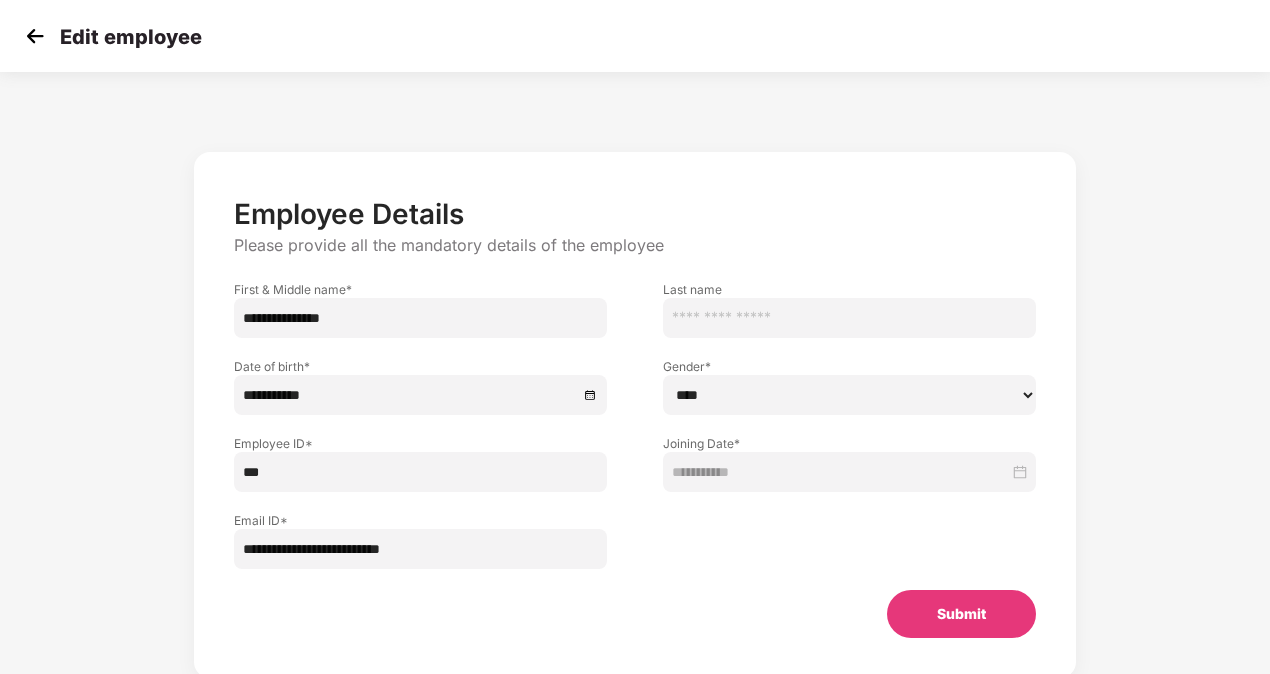 click on "Submit" at bounding box center (961, 614) 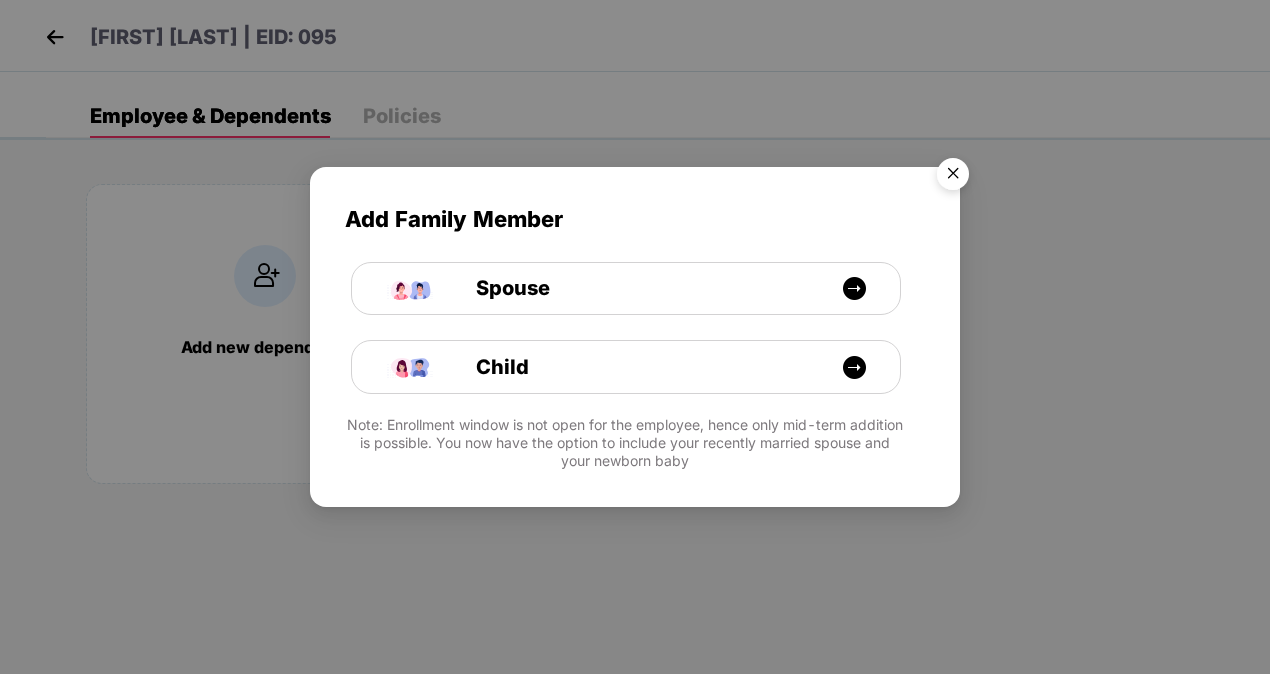 click at bounding box center (953, 177) 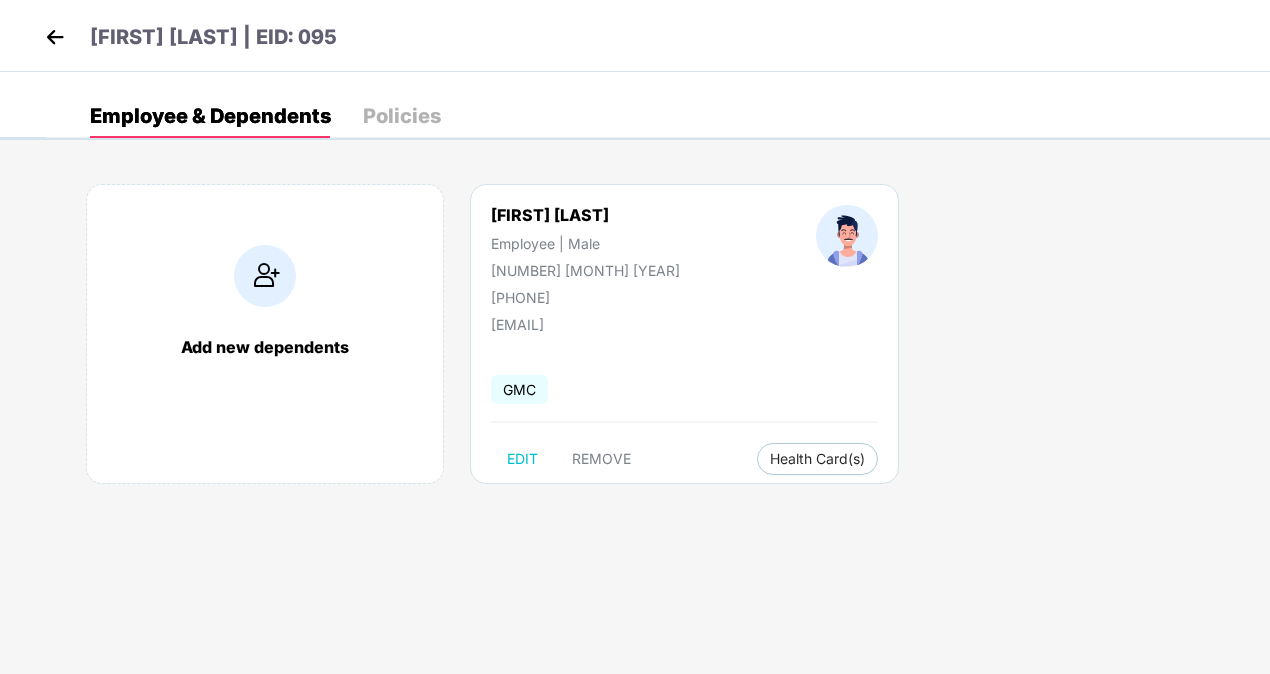 click at bounding box center [55, 37] 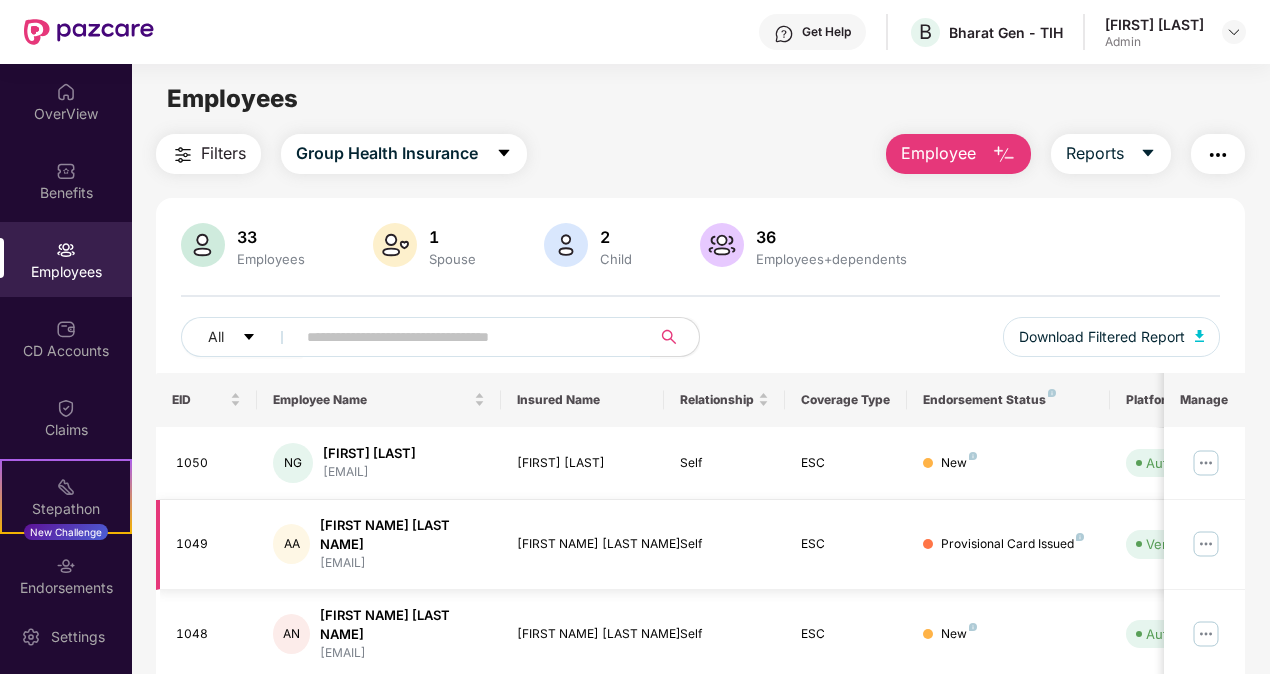 scroll, scrollTop: 550, scrollLeft: 0, axis: vertical 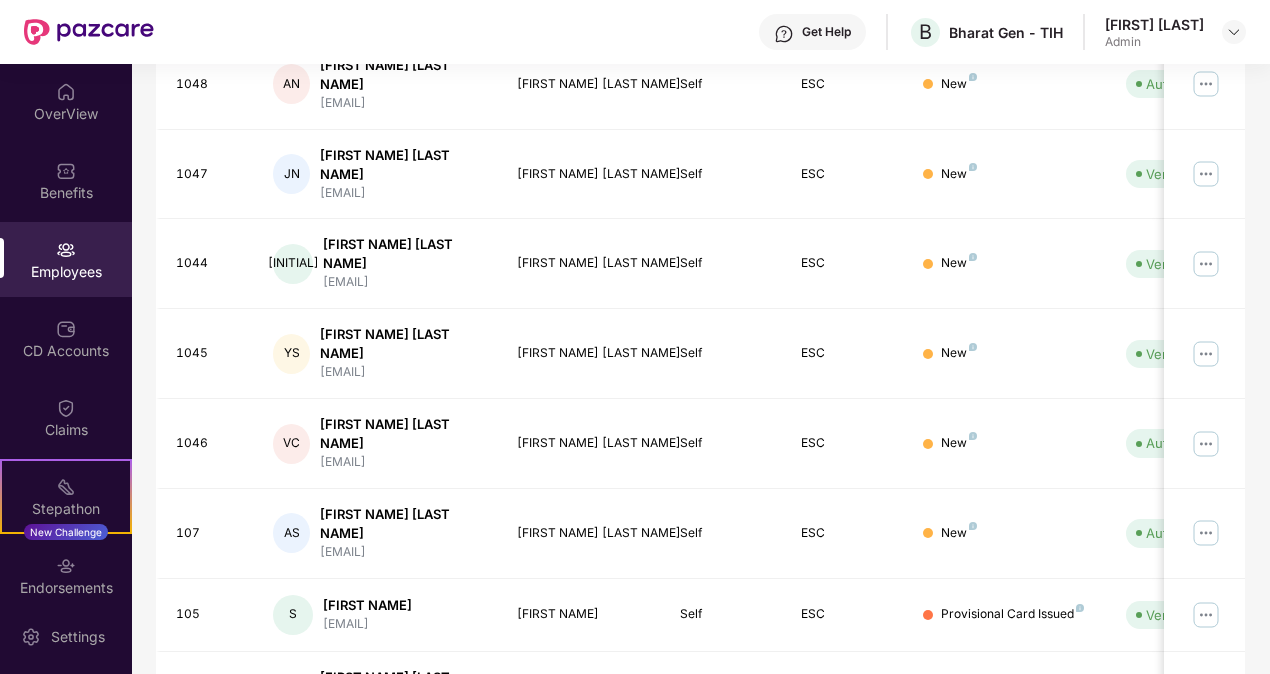 click on "3" at bounding box center (1165, 777) 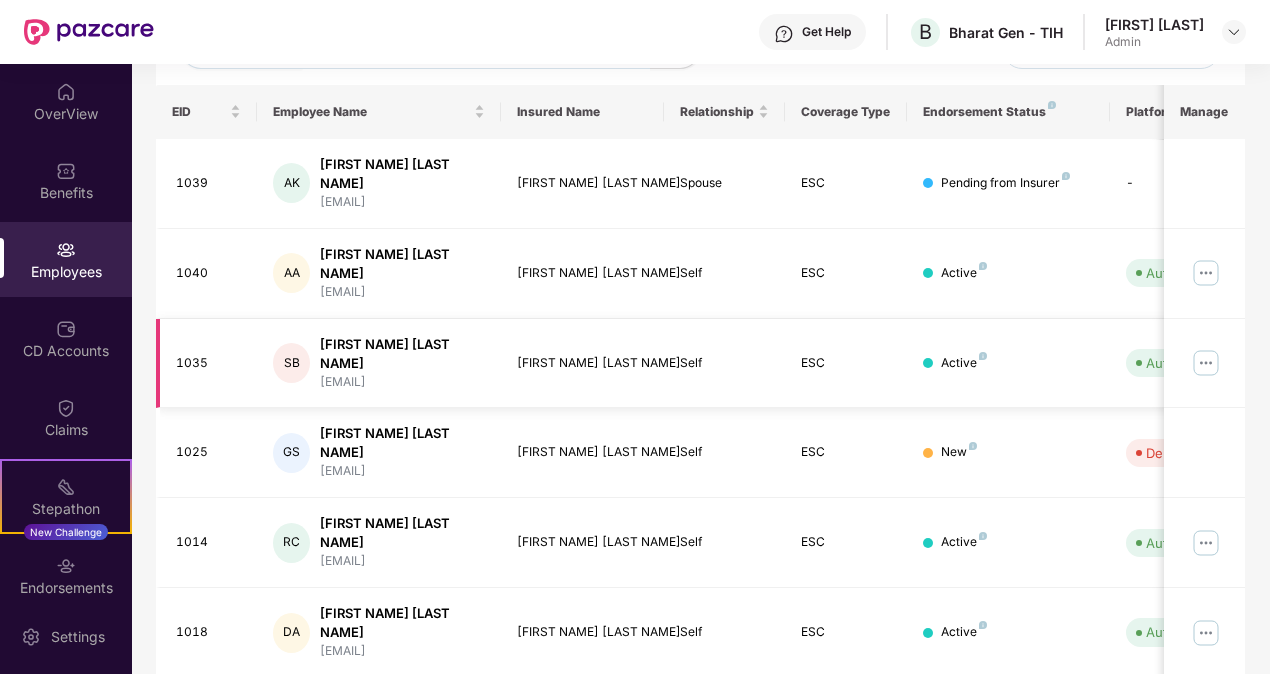 scroll, scrollTop: 550, scrollLeft: 0, axis: vertical 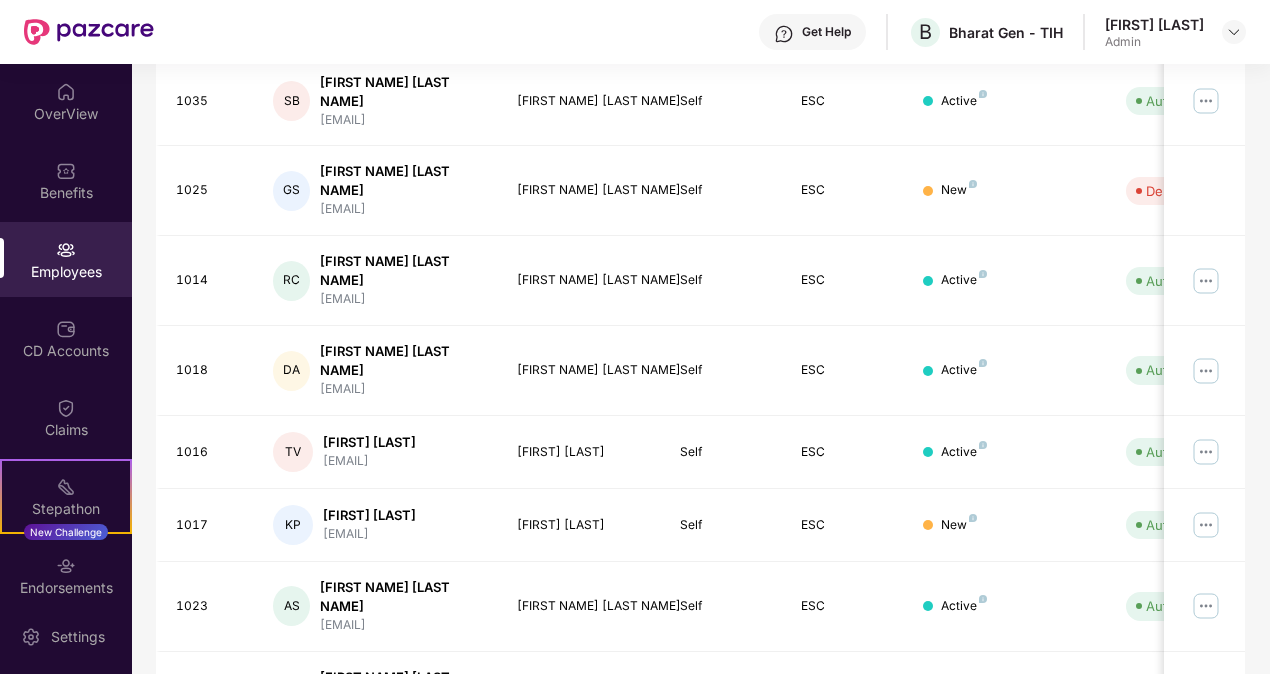 click on "1" at bounding box center (1101, 777) 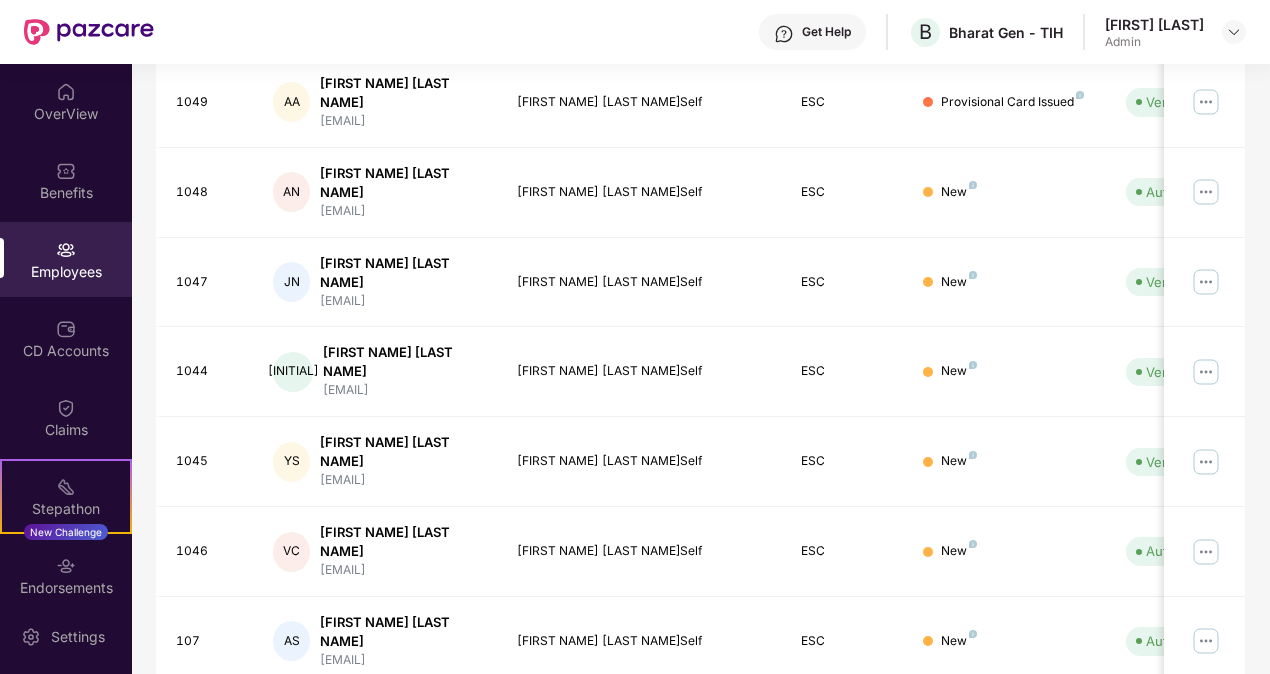 scroll, scrollTop: 550, scrollLeft: 0, axis: vertical 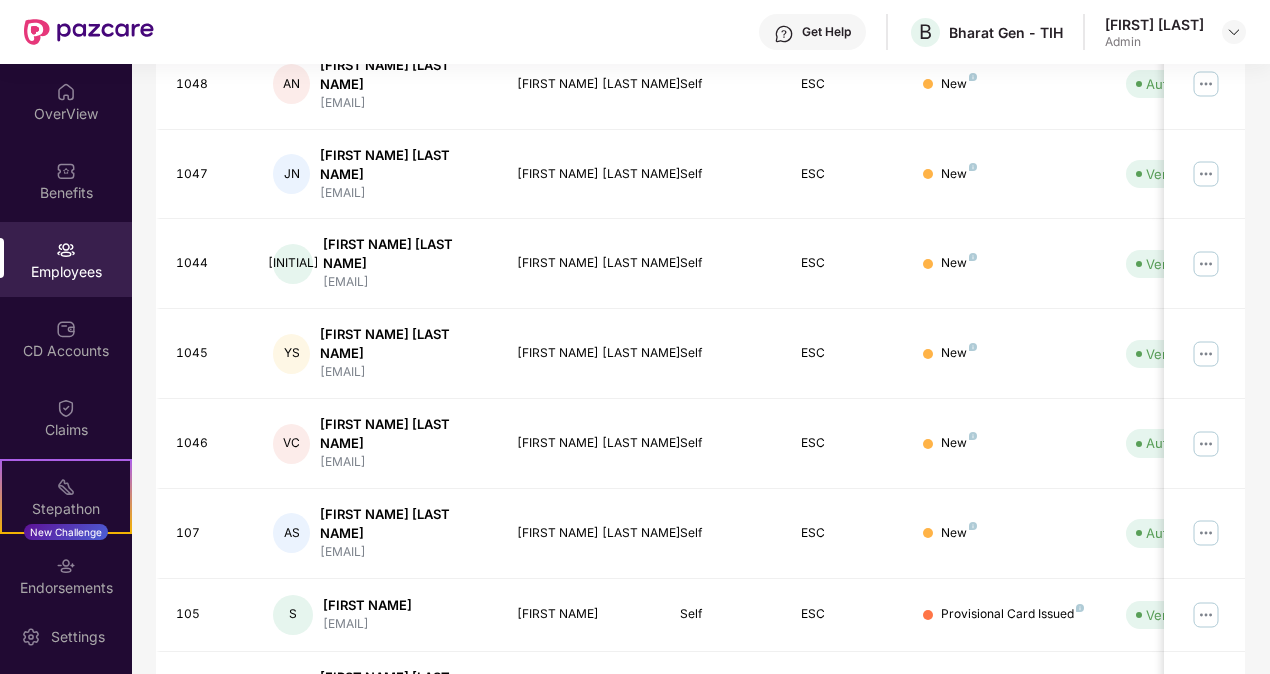 click on "2" at bounding box center (1133, 777) 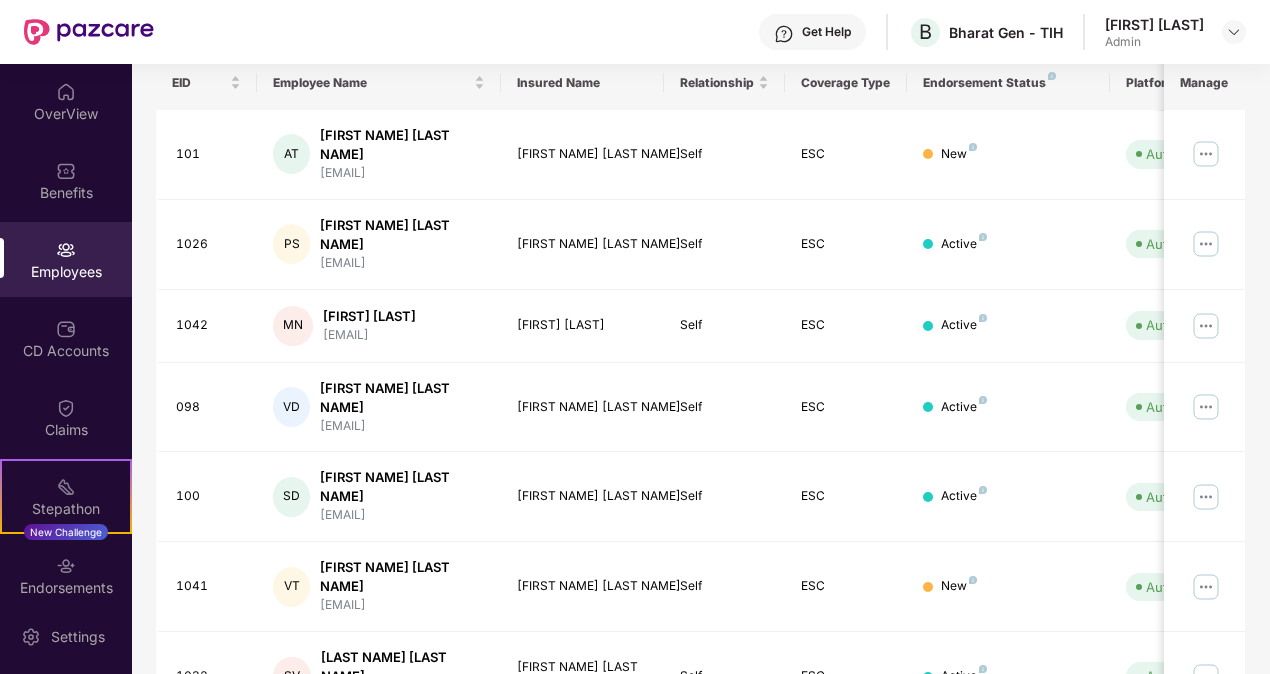 scroll, scrollTop: 550, scrollLeft: 0, axis: vertical 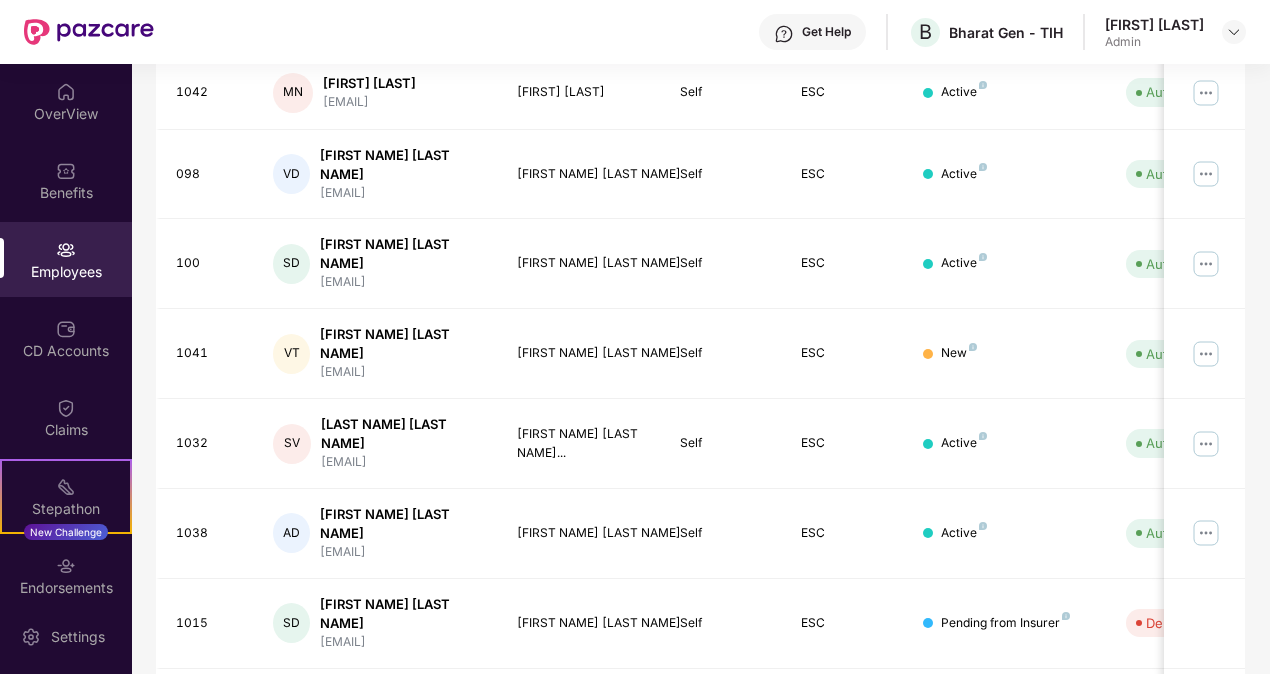 click on "3" at bounding box center [1165, 794] 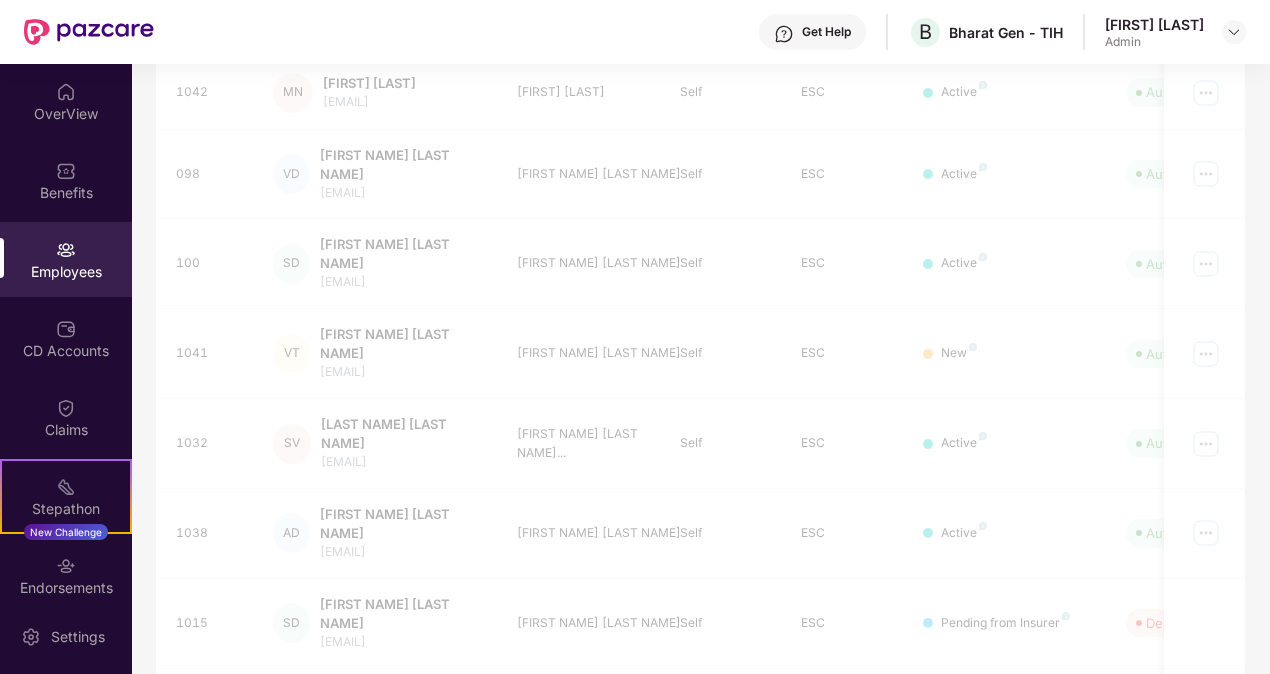 click on "4" at bounding box center [1197, 794] 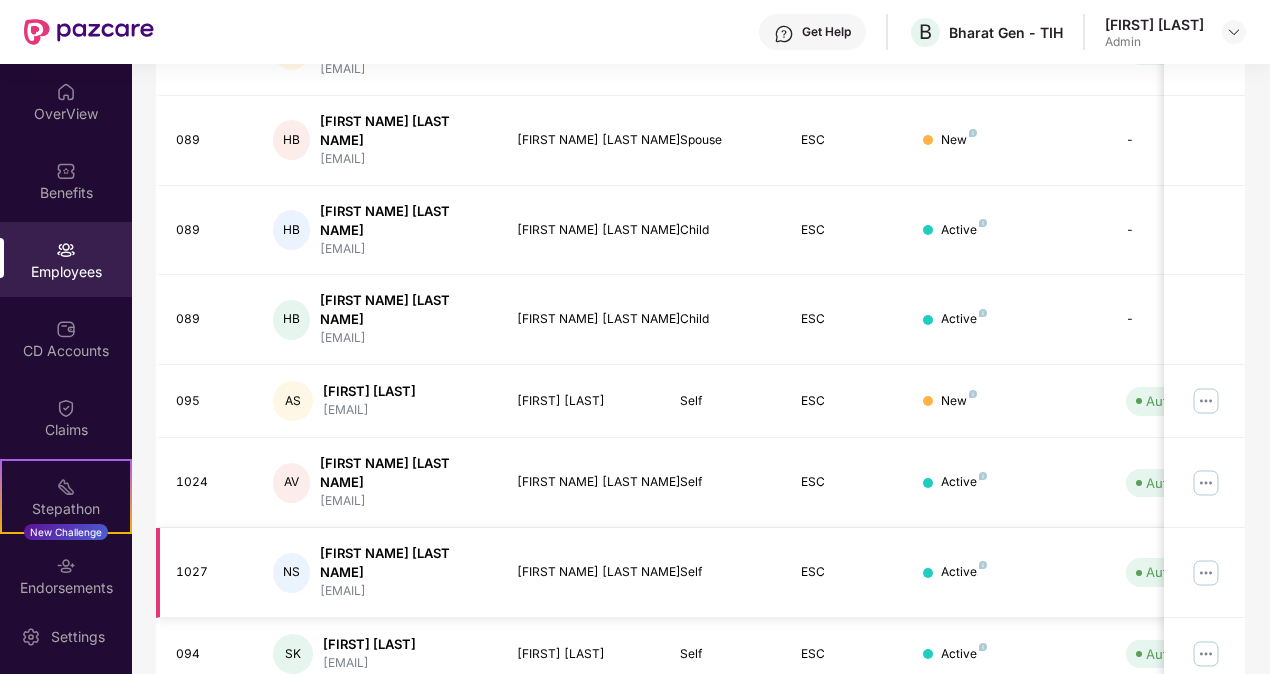 scroll, scrollTop: 495, scrollLeft: 0, axis: vertical 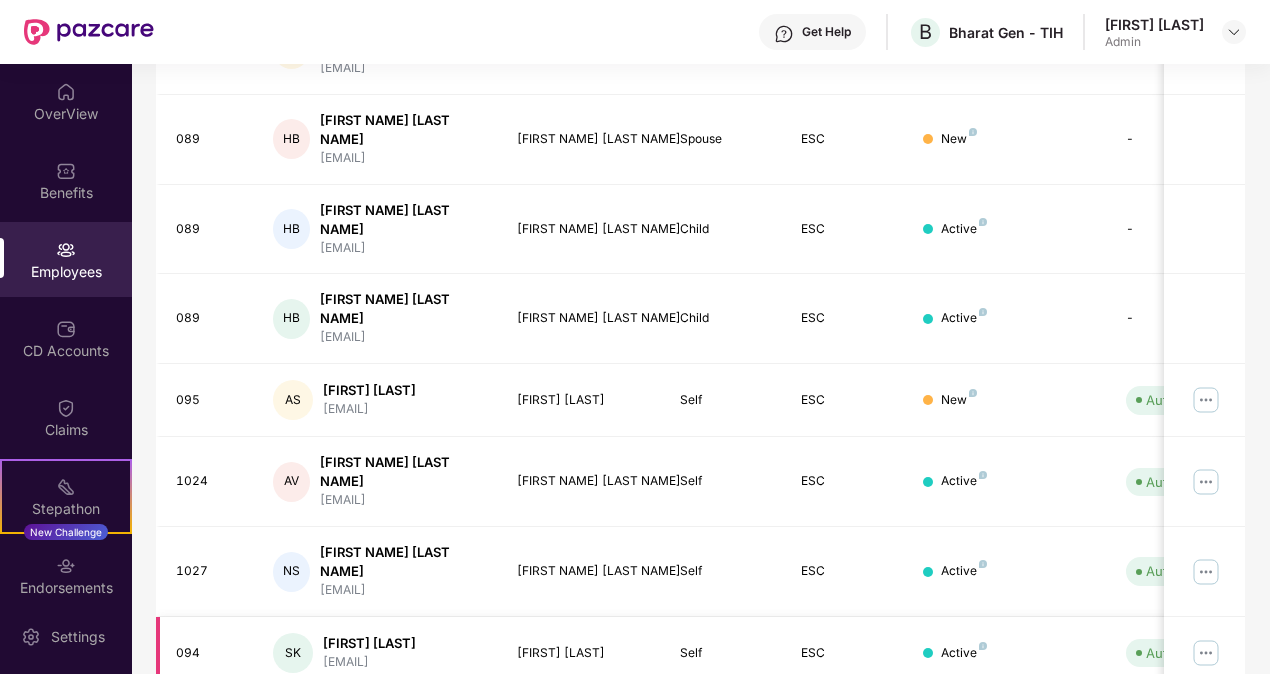 type 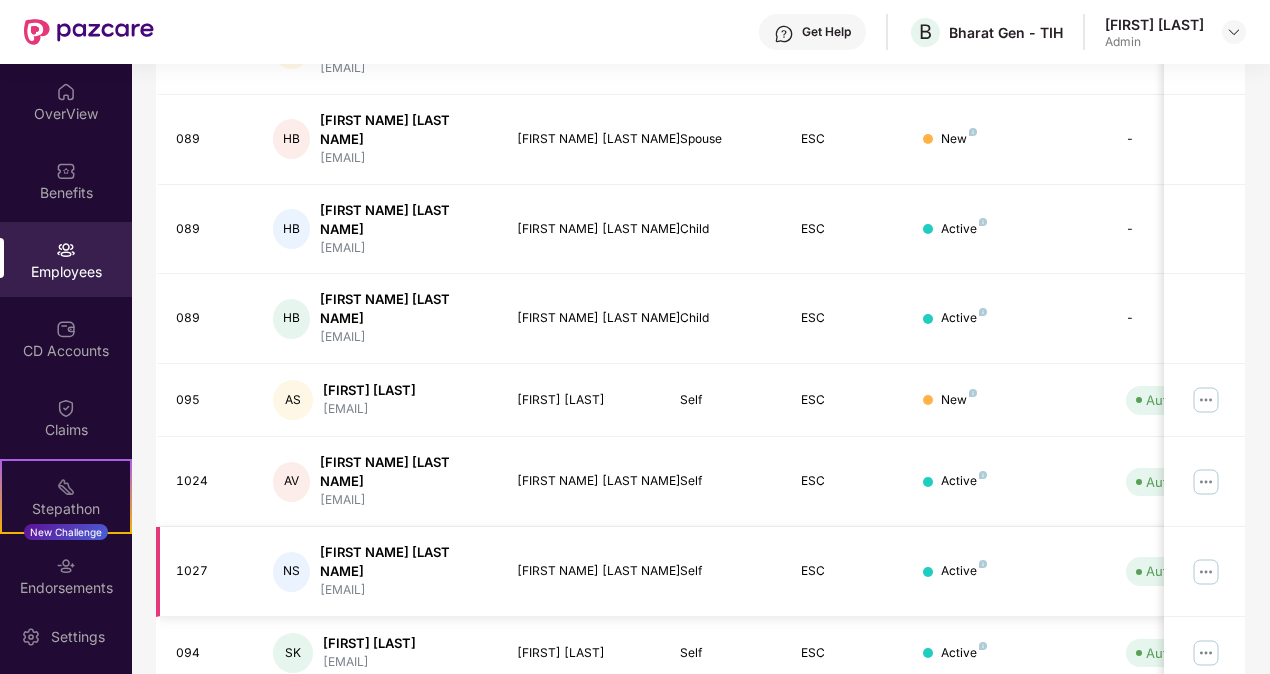 scroll, scrollTop: 531, scrollLeft: 0, axis: vertical 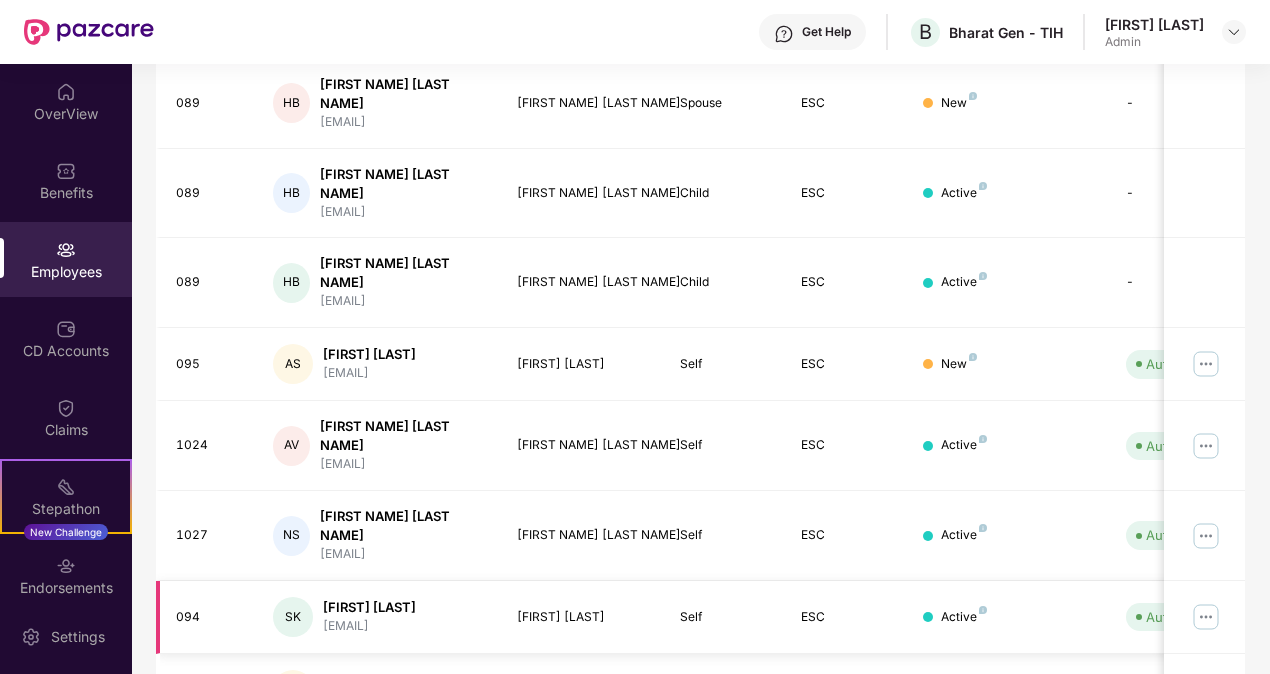 click at bounding box center [1206, 617] 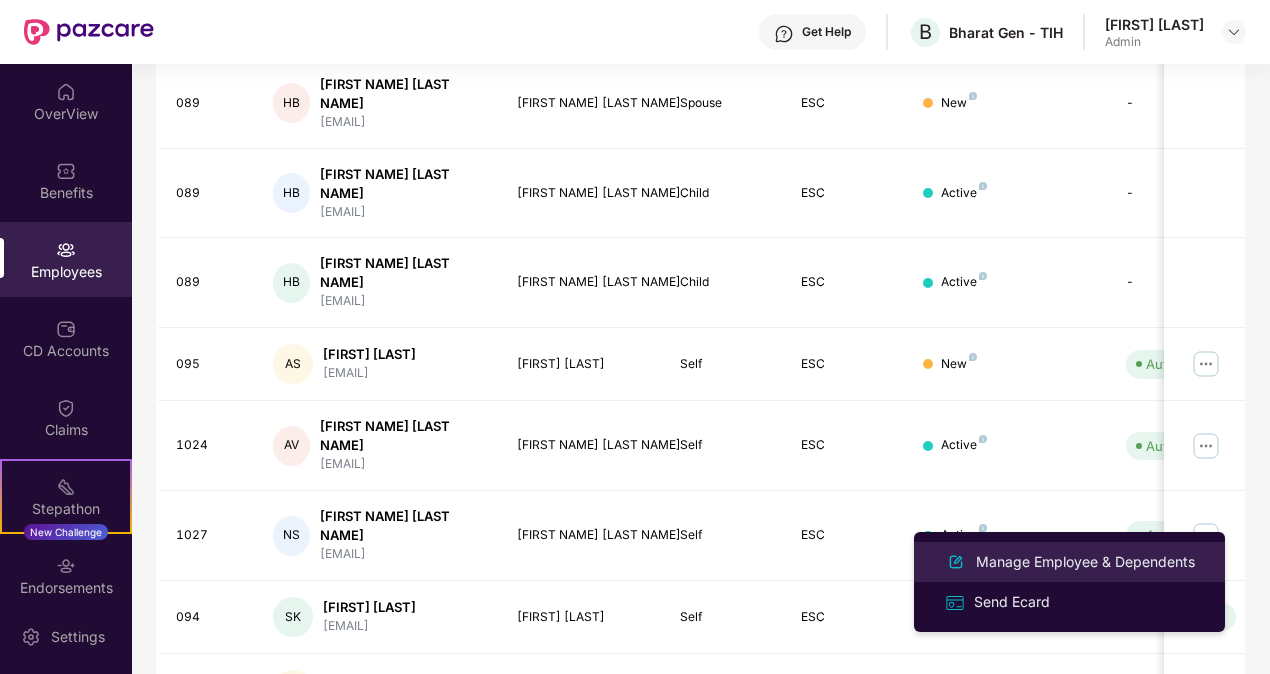 click on "Manage Employee & Dependents" at bounding box center (1085, 562) 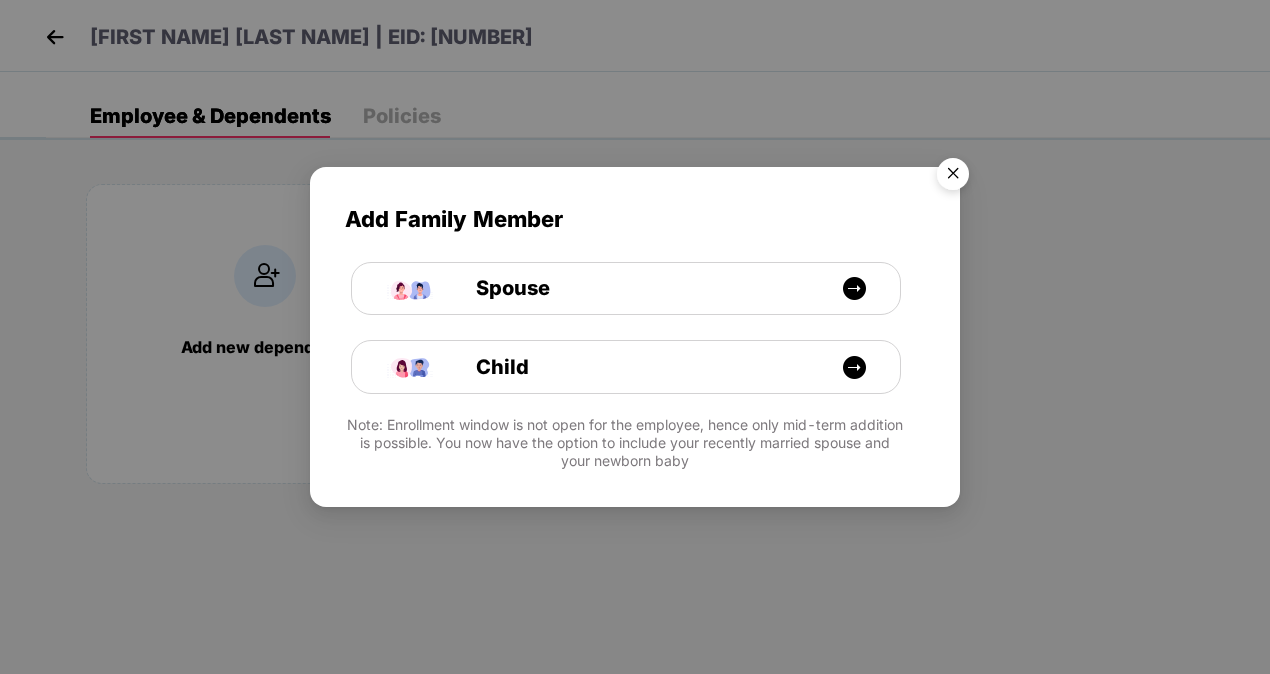 click at bounding box center [953, 177] 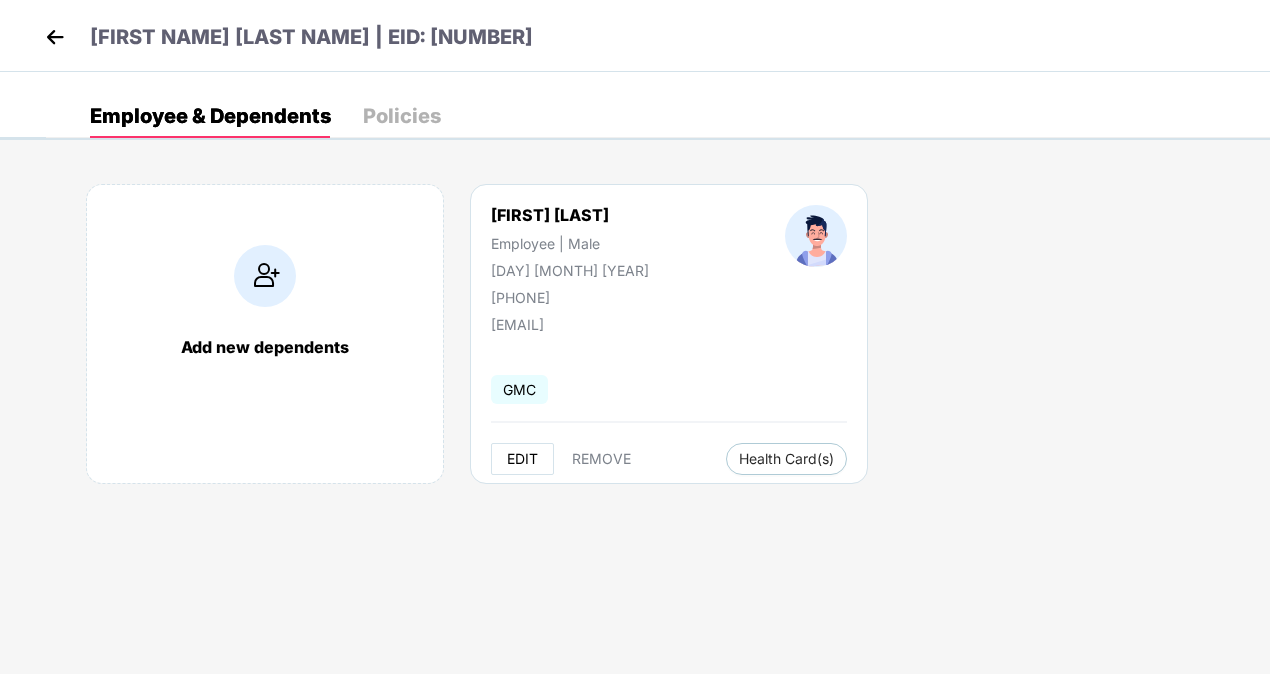 click on "EDIT" at bounding box center [522, 459] 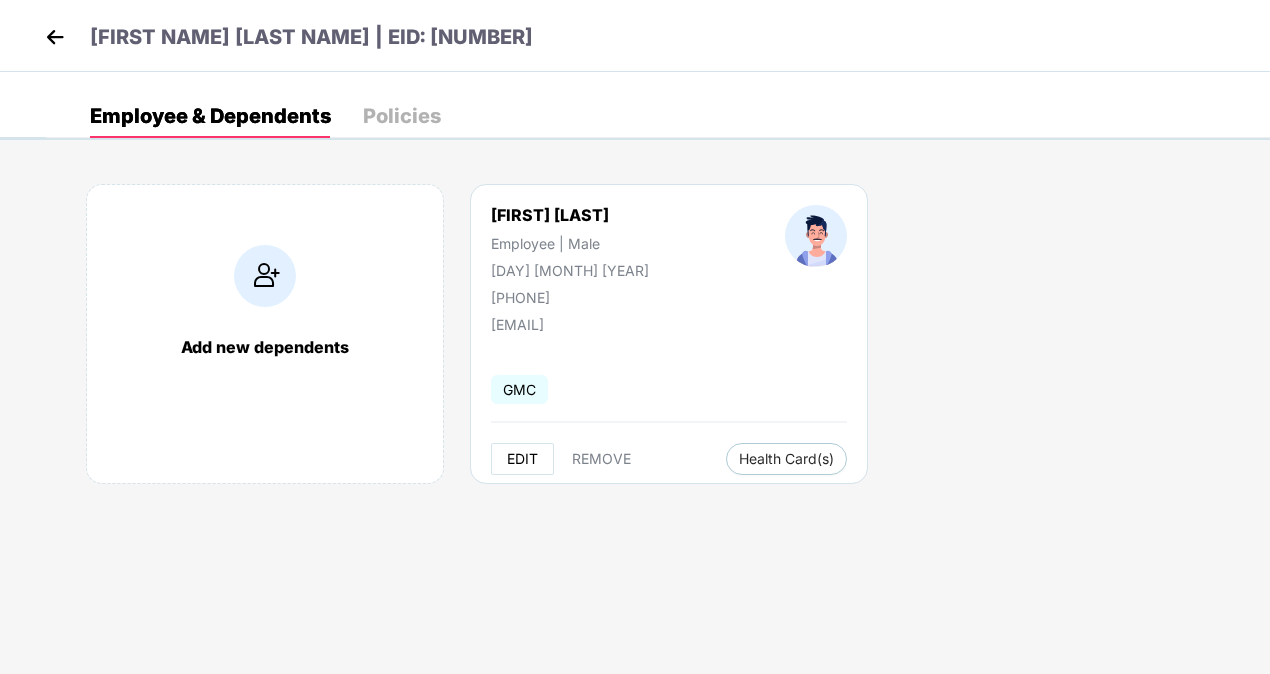 select on "****" 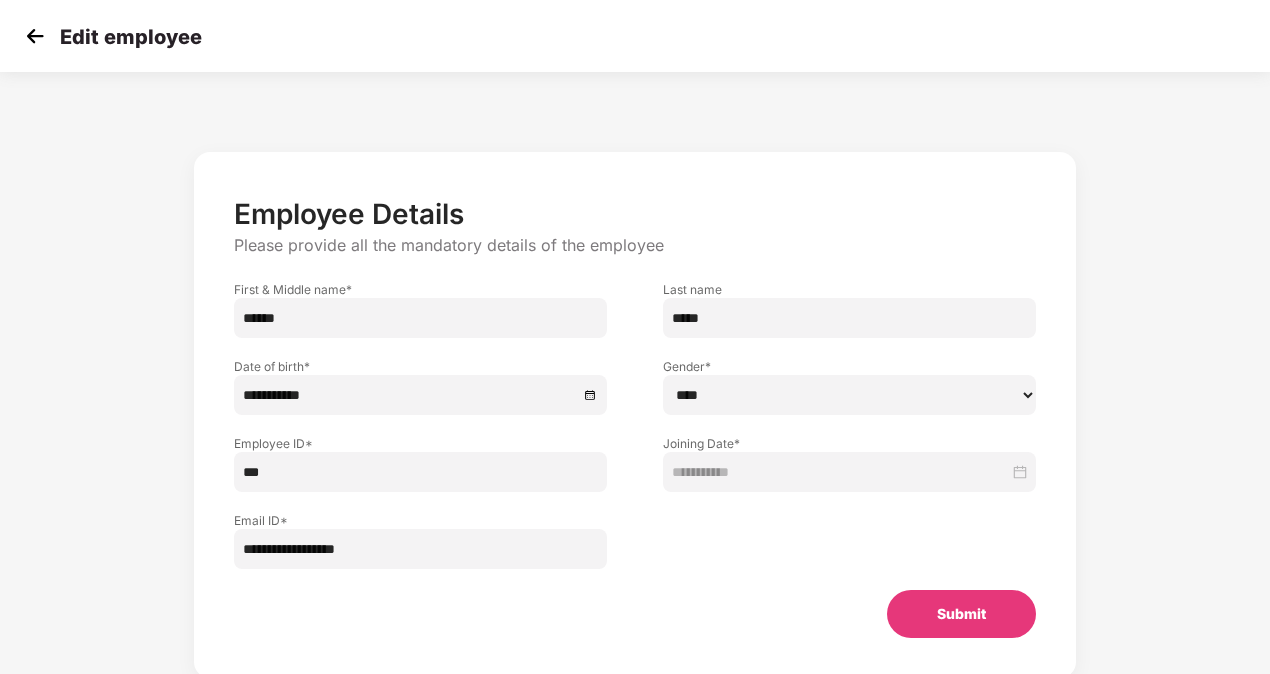 click on "**********" at bounding box center [420, 549] 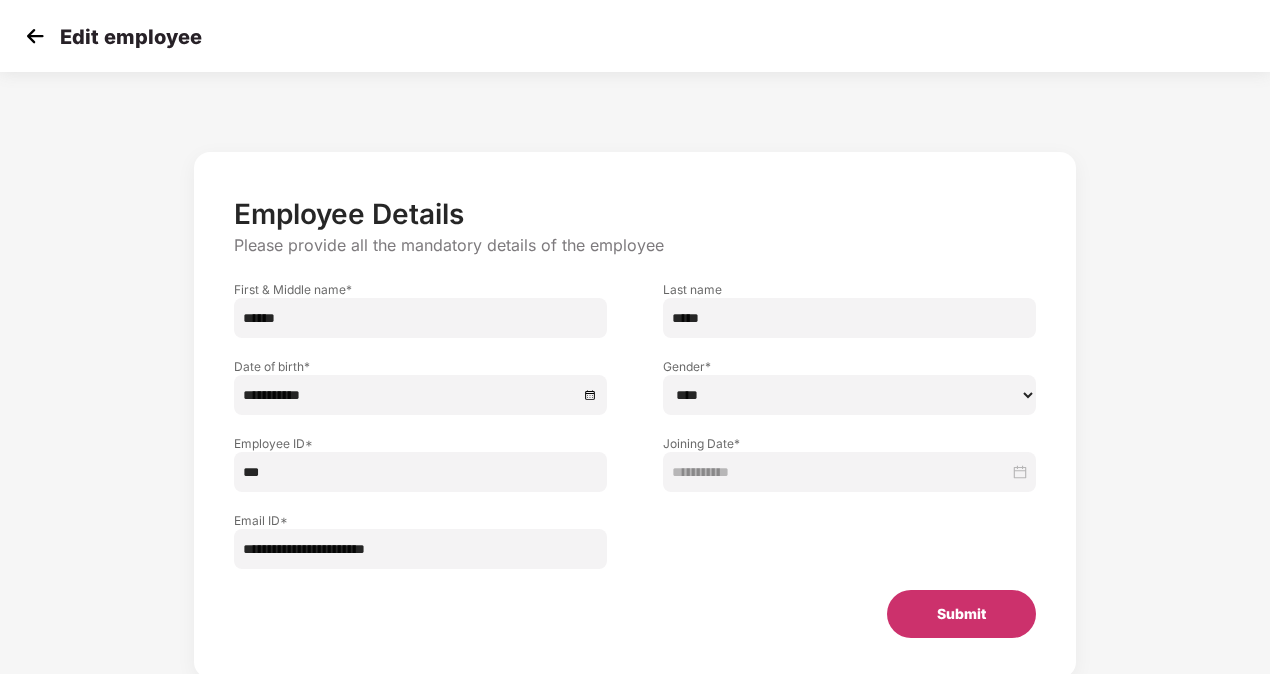 type on "**********" 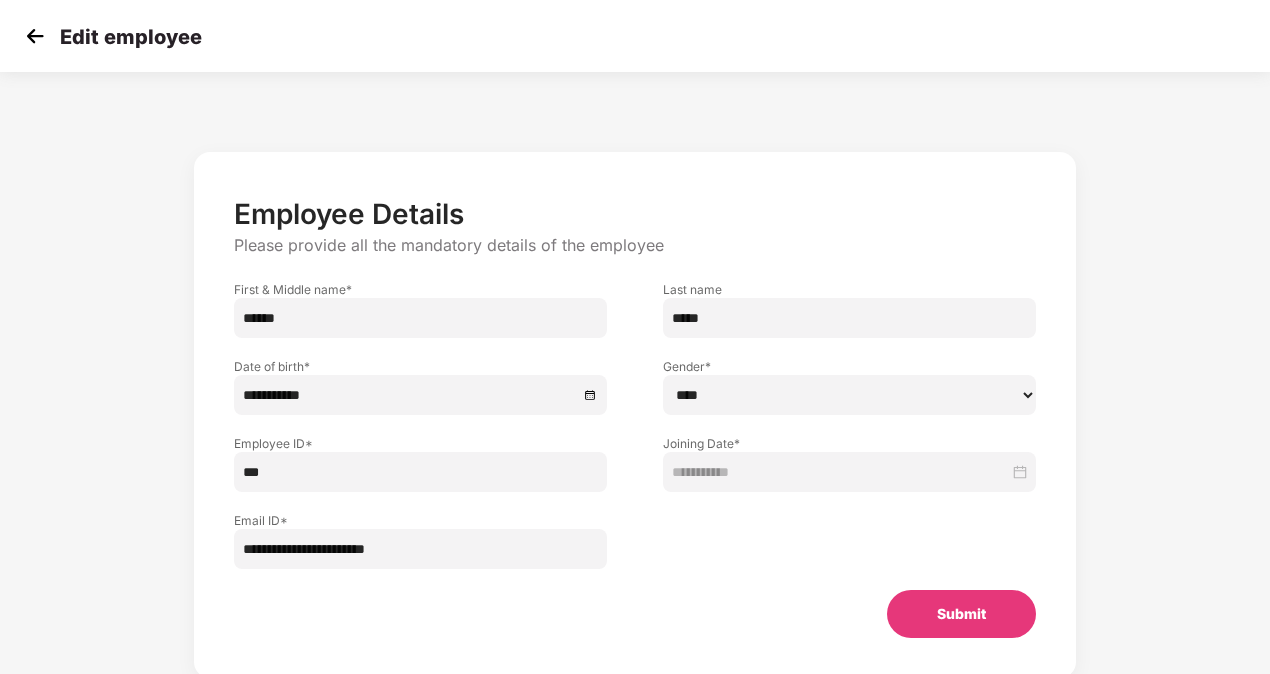 click on "Submit" at bounding box center [961, 614] 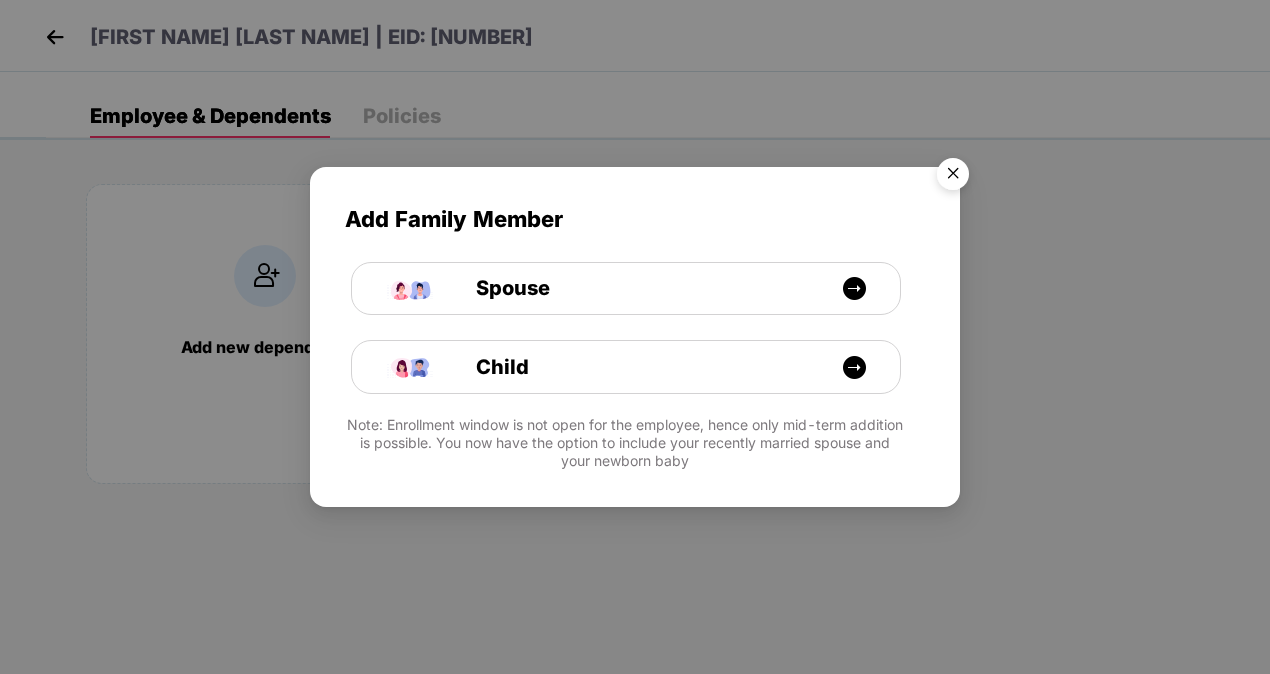click at bounding box center [953, 177] 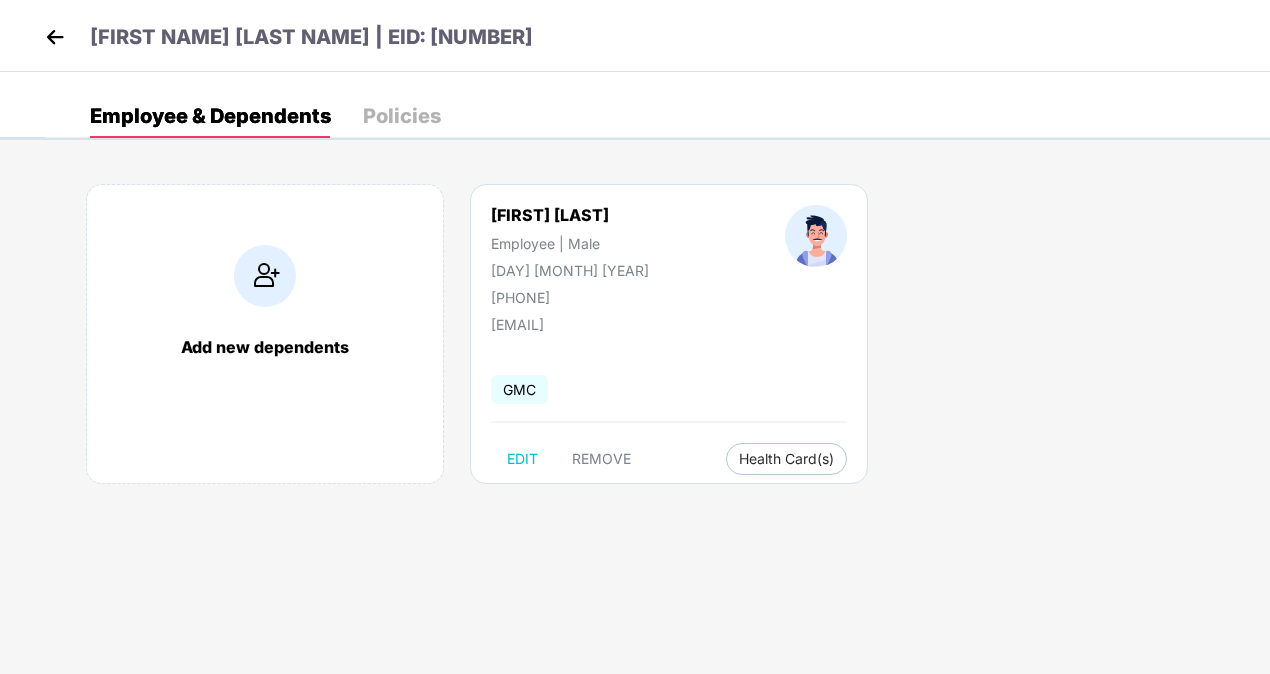 click at bounding box center (55, 37) 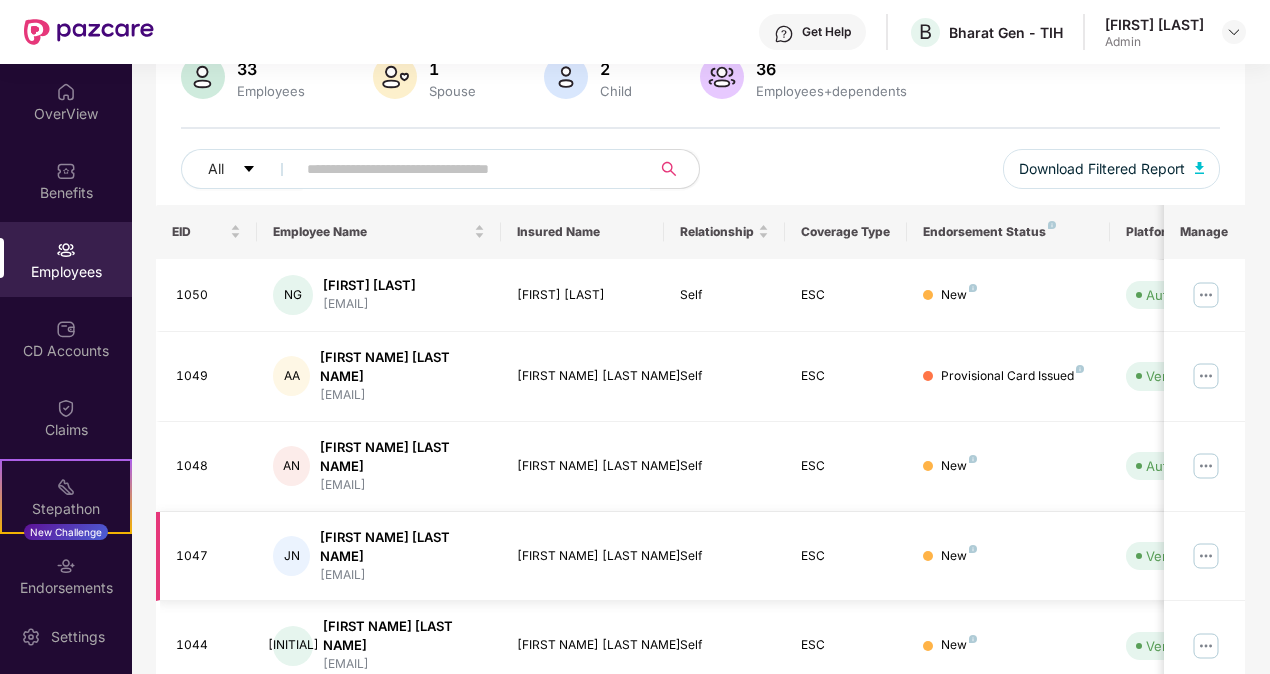 scroll, scrollTop: 550, scrollLeft: 0, axis: vertical 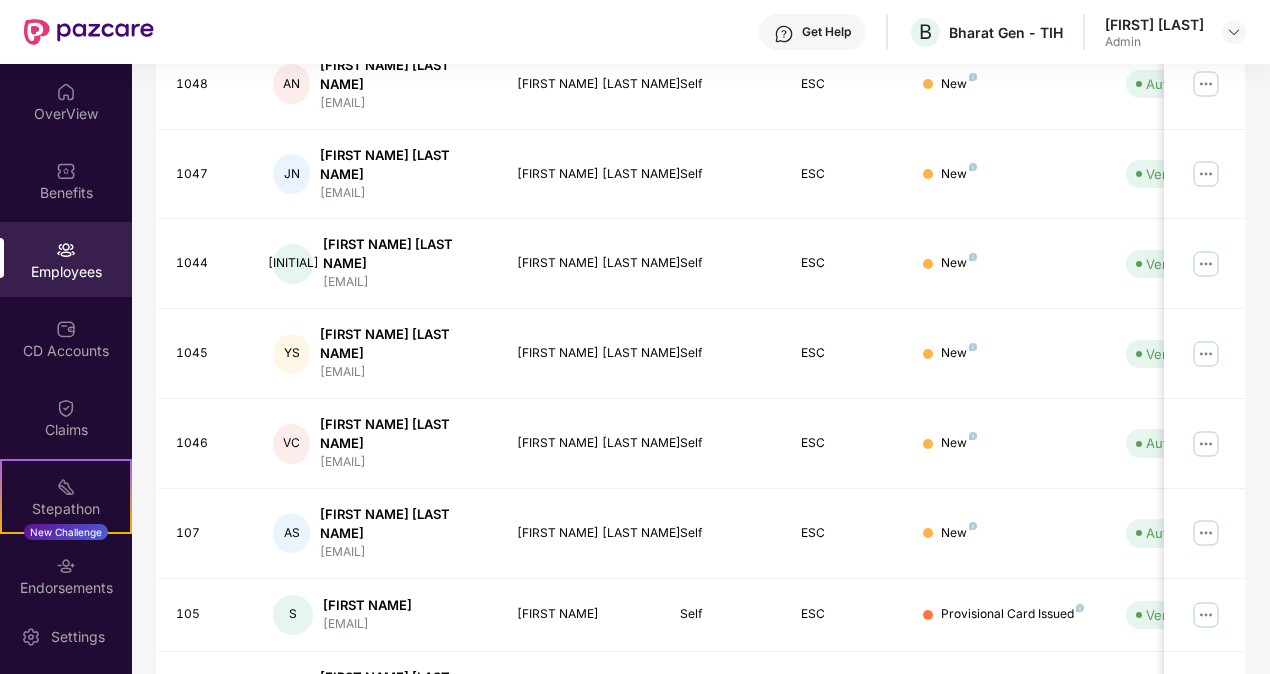 click on "2" at bounding box center [1133, 777] 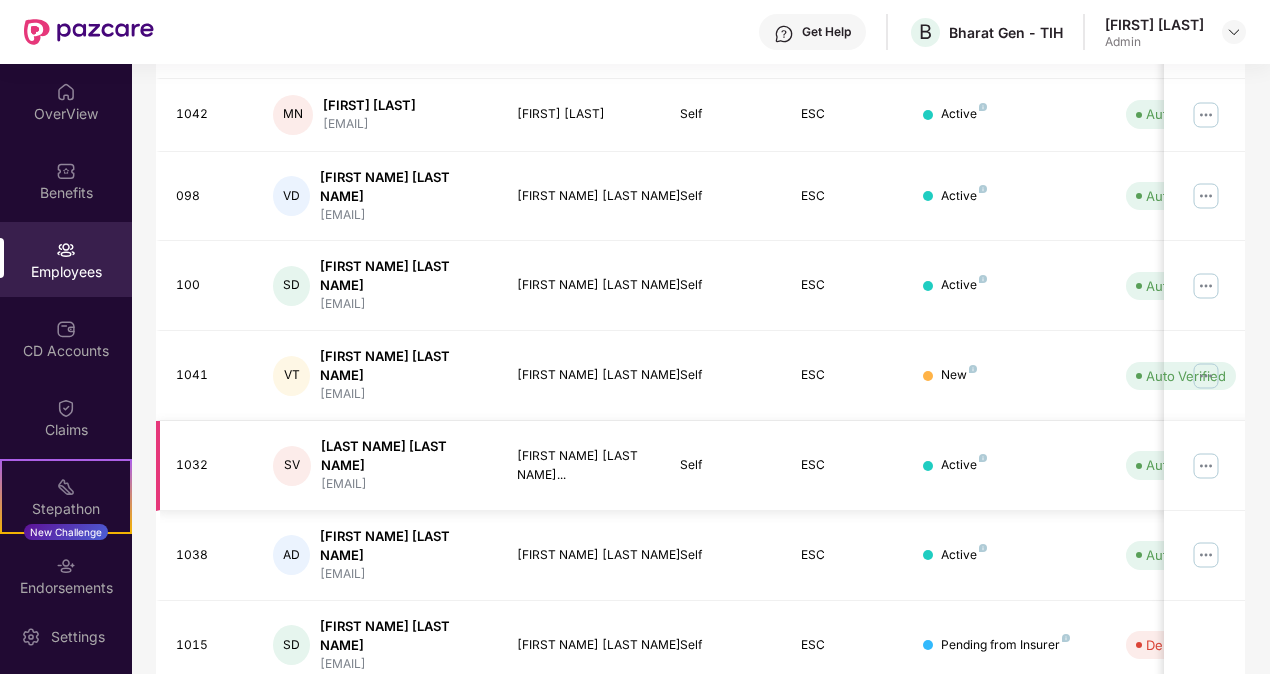 scroll, scrollTop: 538, scrollLeft: 0, axis: vertical 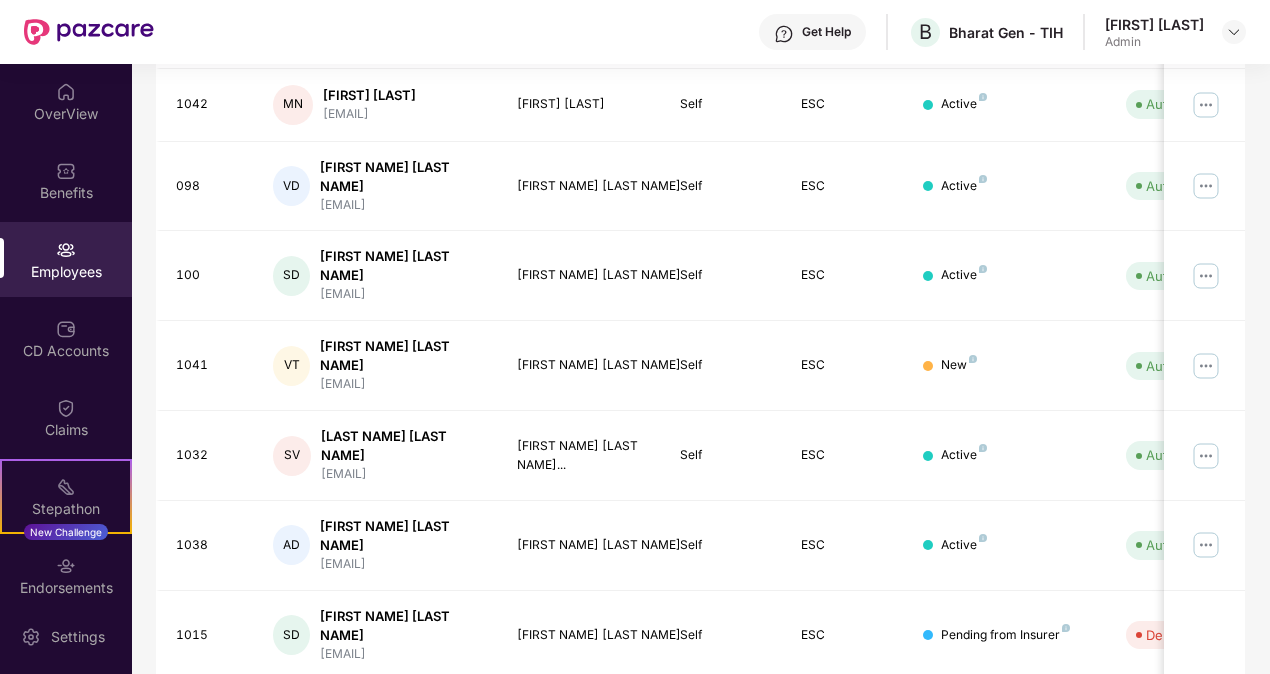 click on "4" at bounding box center [1197, 806] 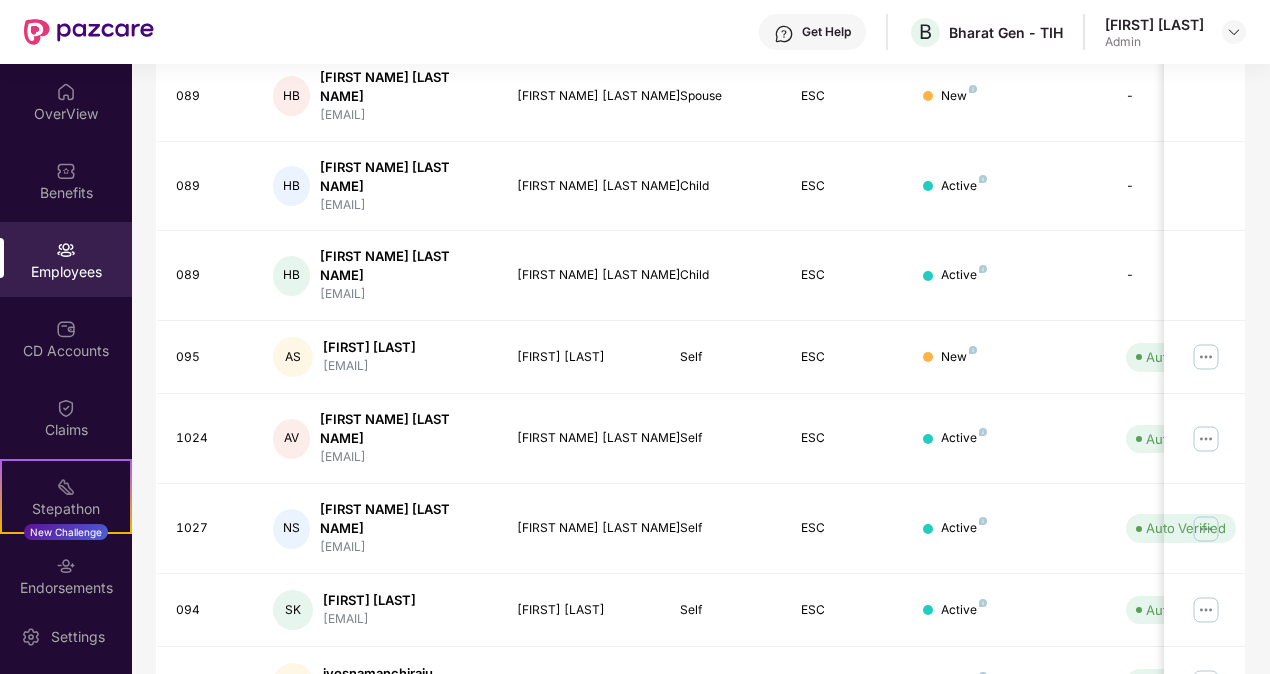 scroll, scrollTop: 550, scrollLeft: 0, axis: vertical 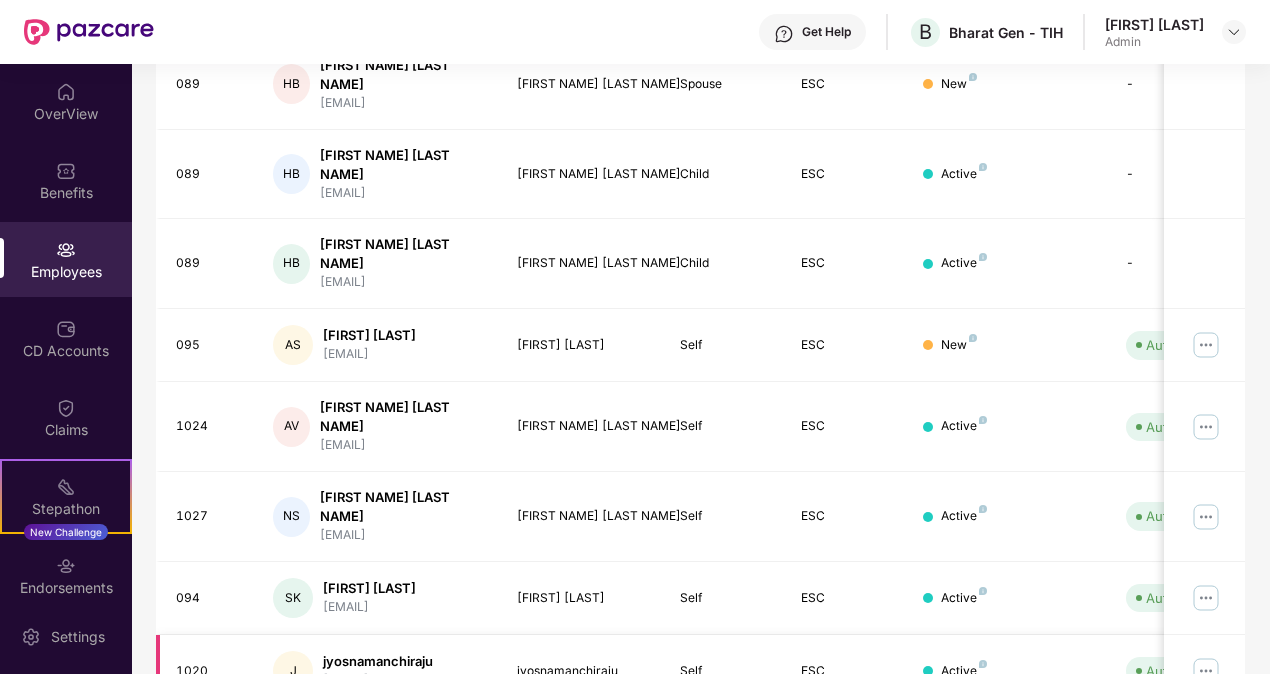 click at bounding box center [1206, 671] 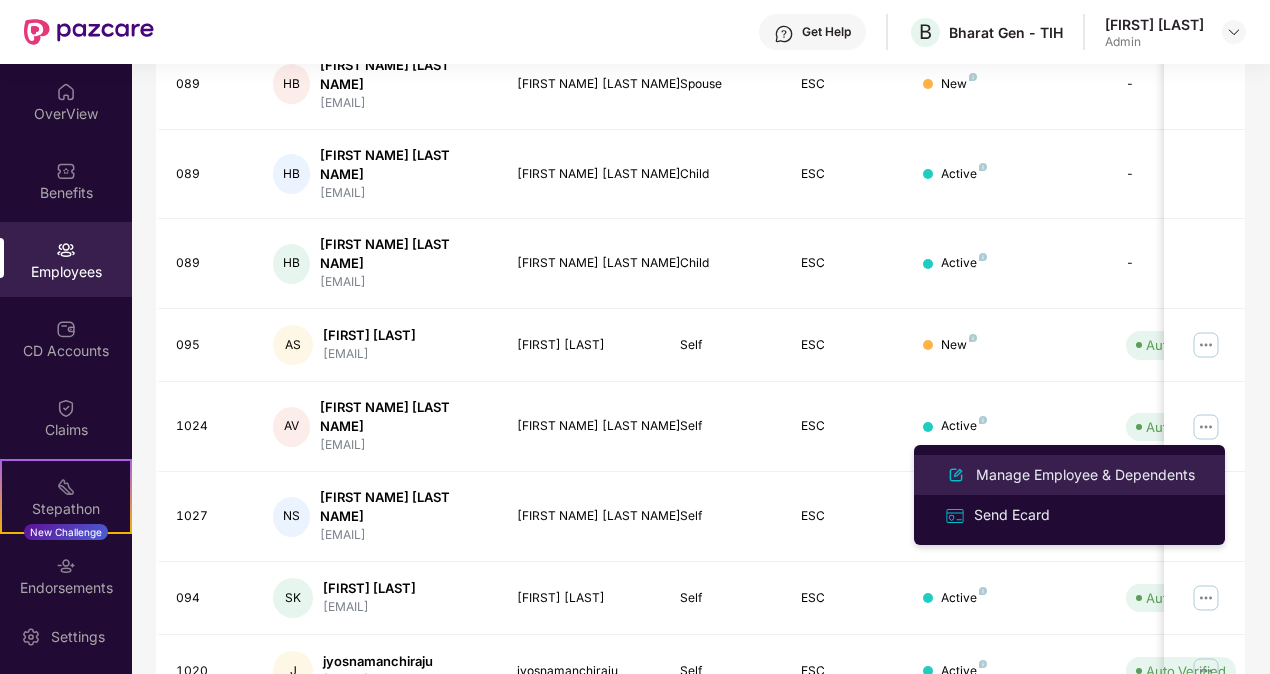 click on "Manage Employee & Dependents" at bounding box center [1085, 475] 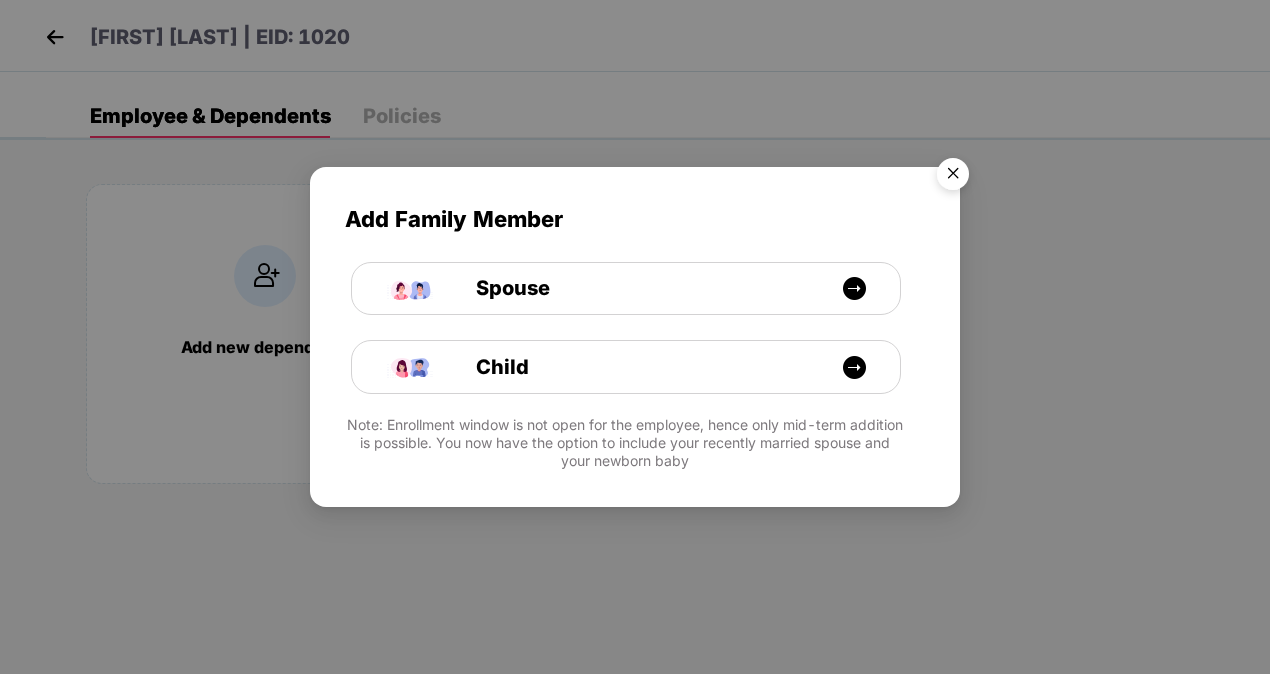 click at bounding box center (953, 177) 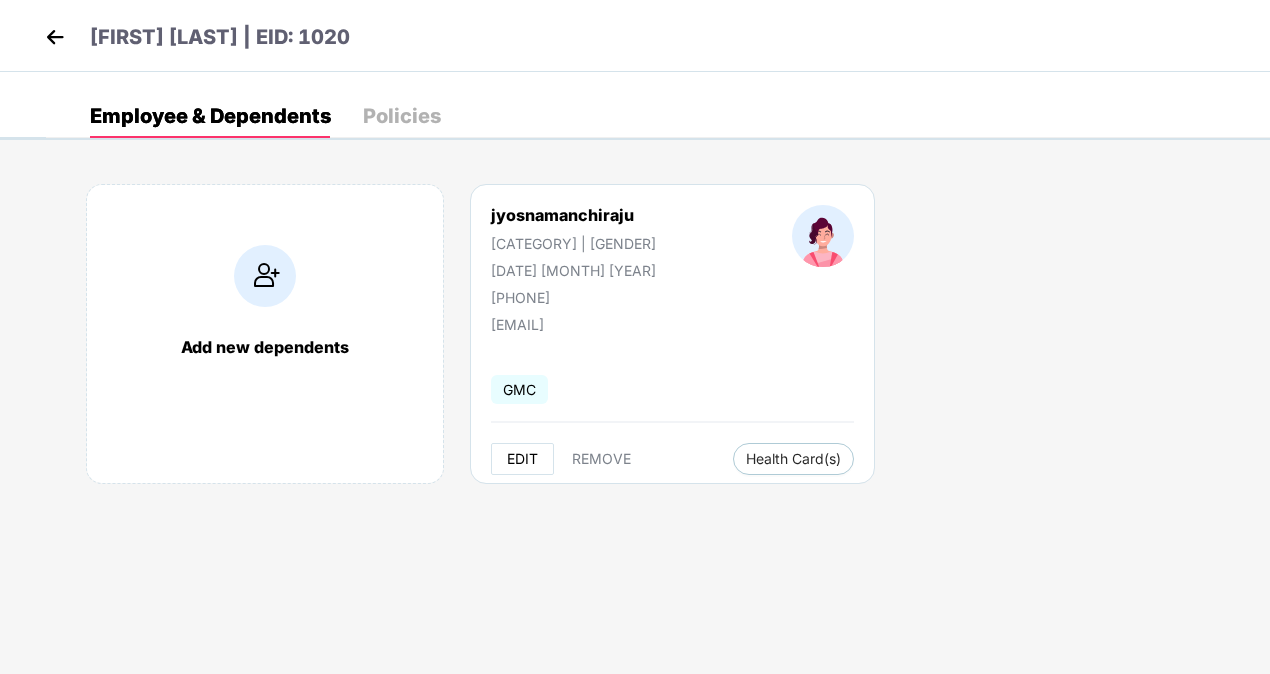 click on "EDIT" at bounding box center [522, 459] 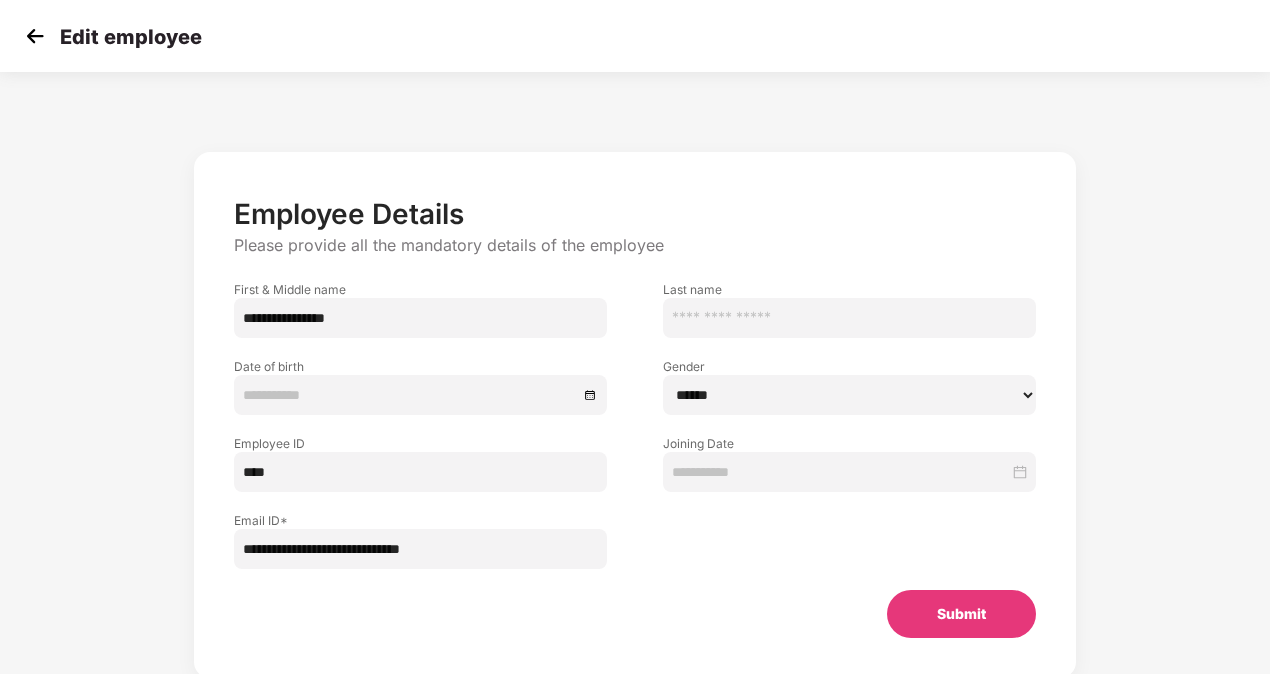 type on "**********" 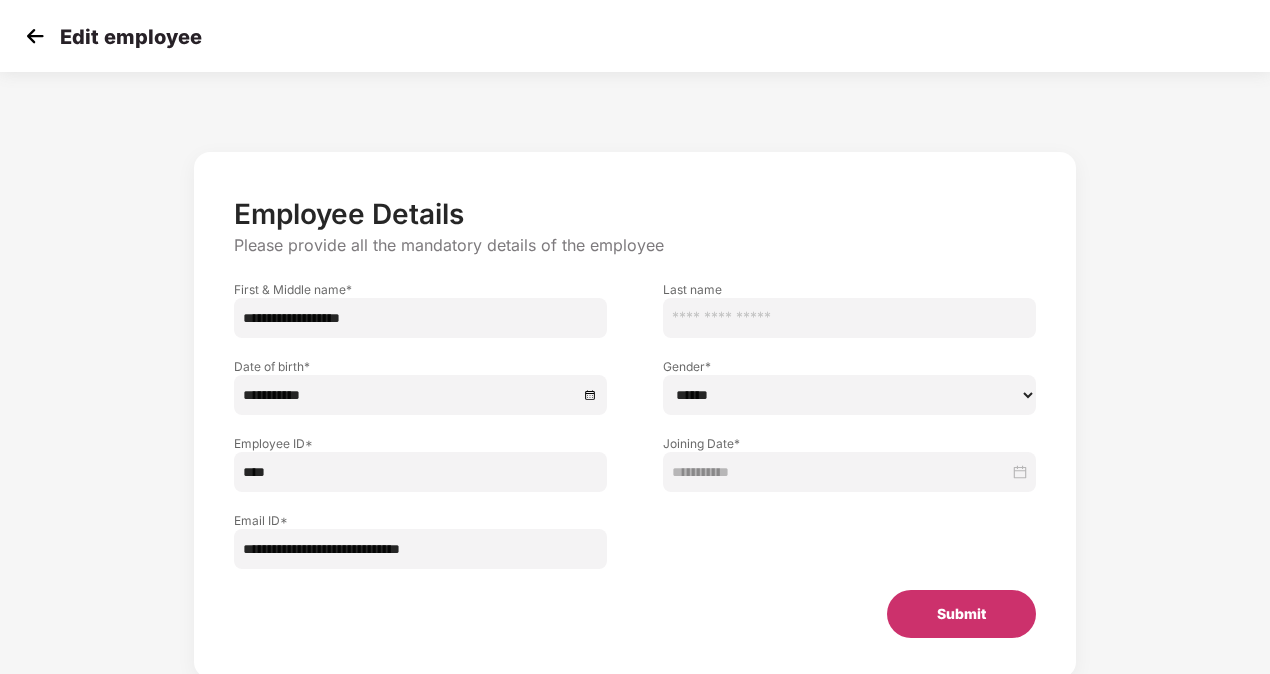type on "**********" 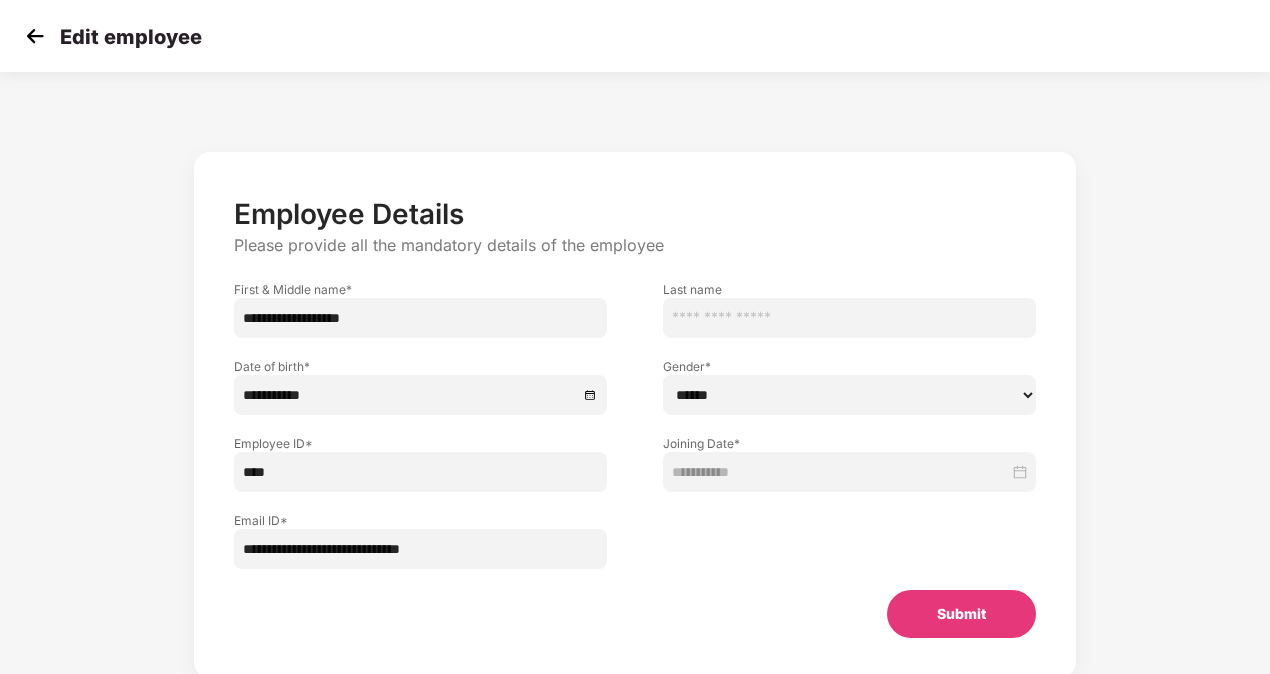 click on "Submit" at bounding box center [961, 614] 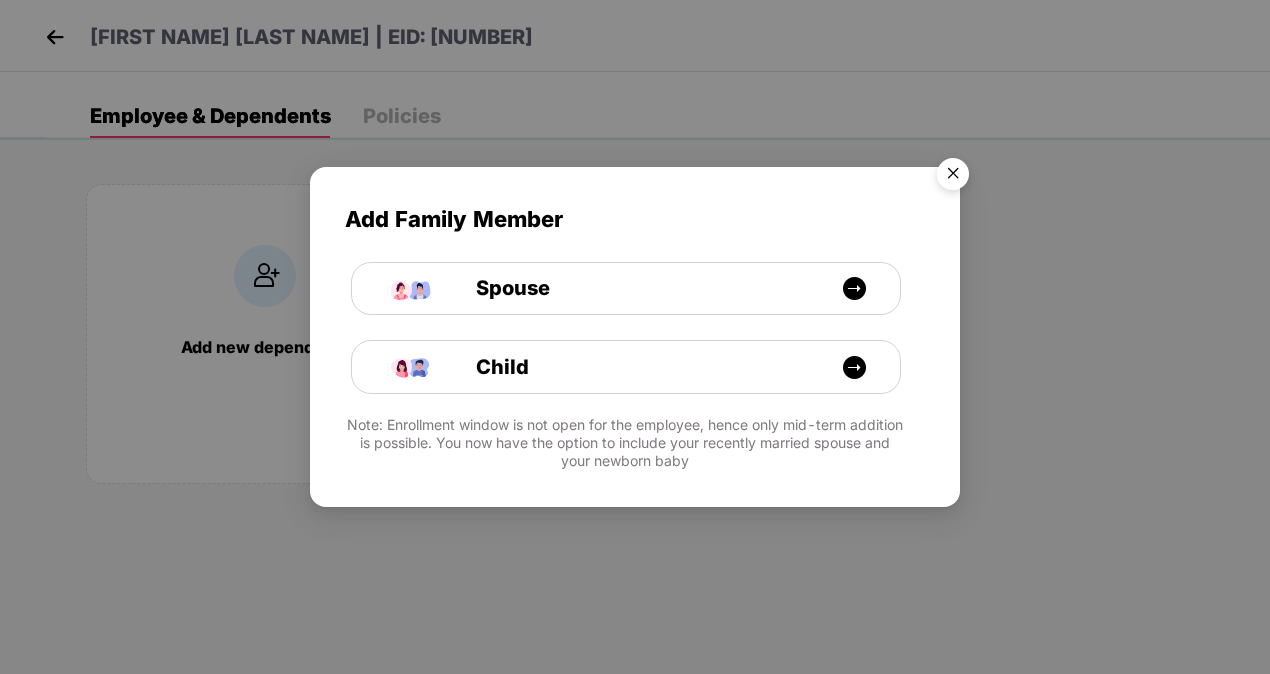 click at bounding box center [953, 177] 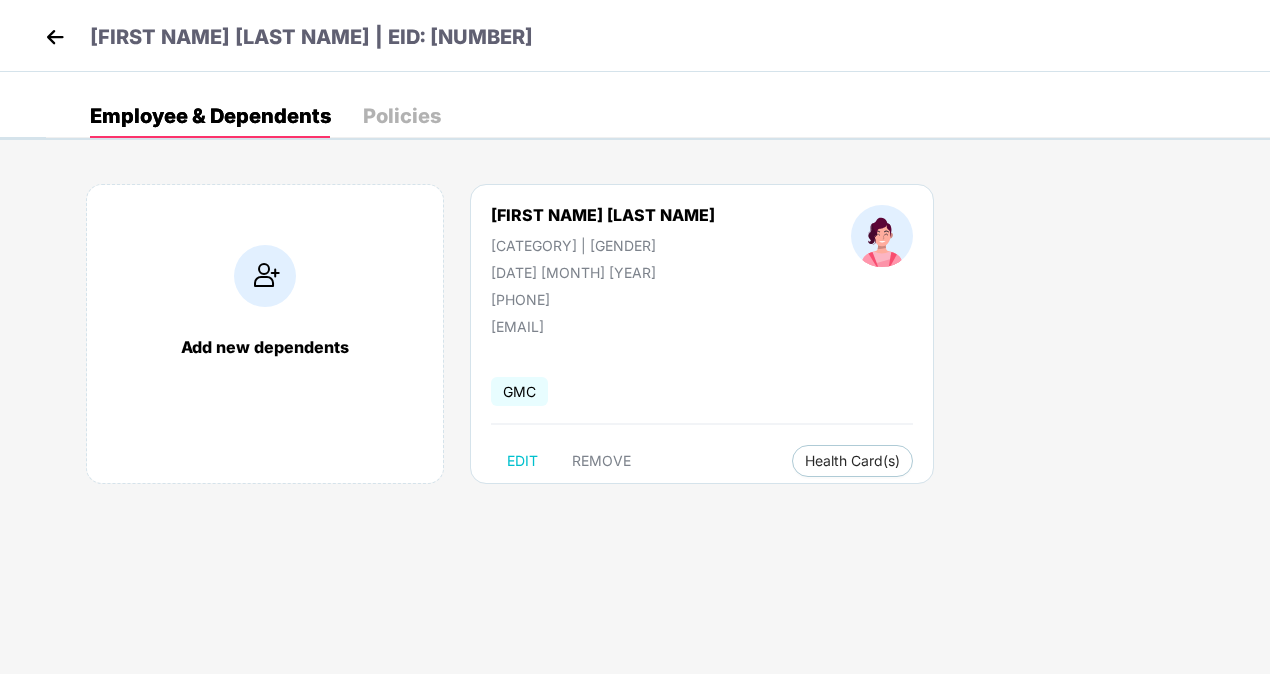 click at bounding box center (55, 37) 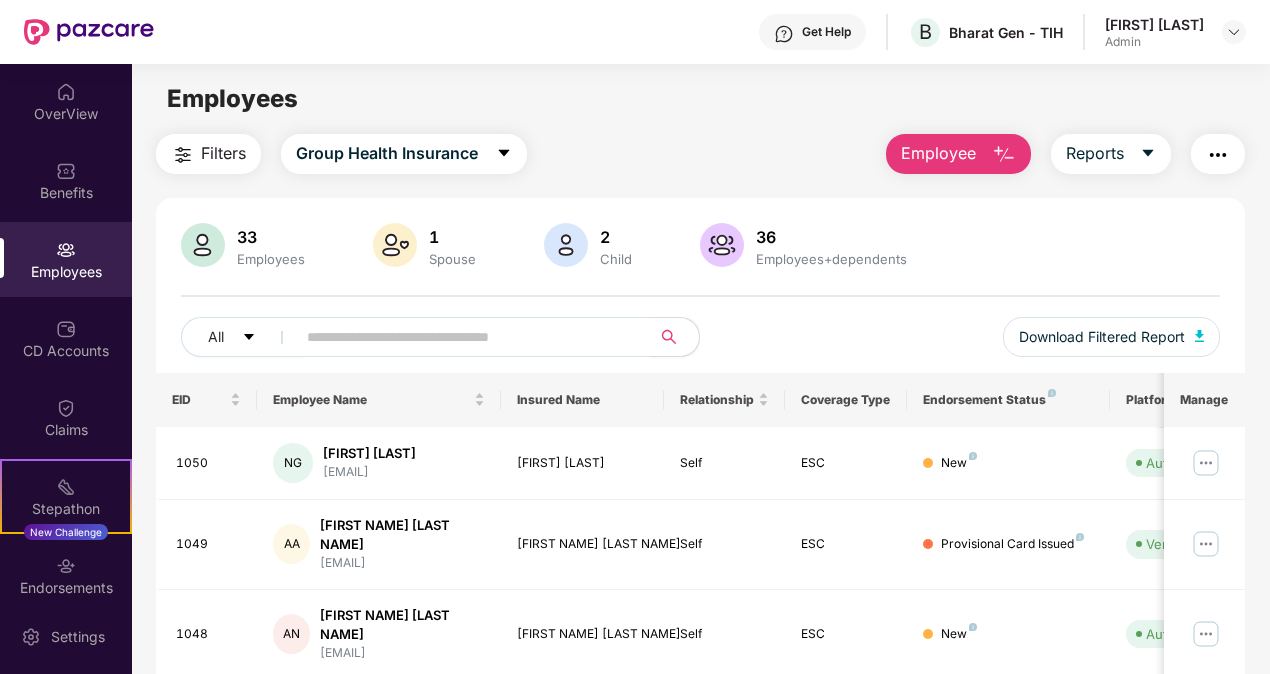 scroll, scrollTop: 550, scrollLeft: 0, axis: vertical 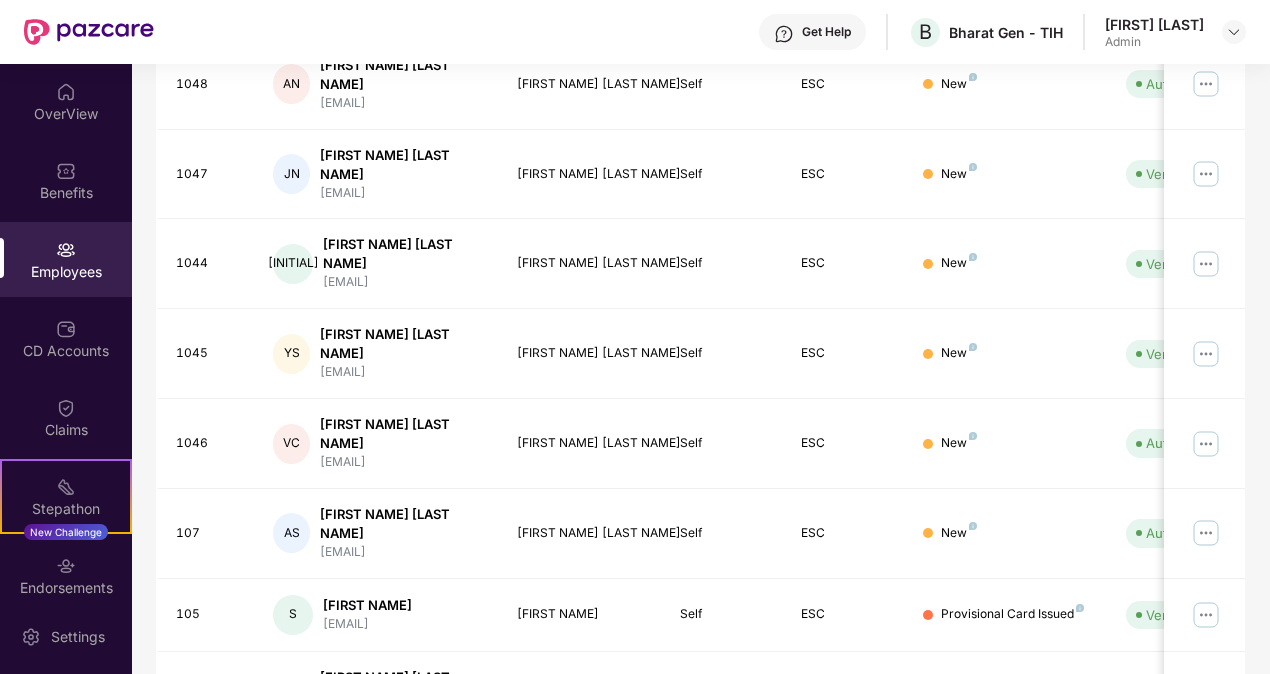 click on "4" at bounding box center (1197, 777) 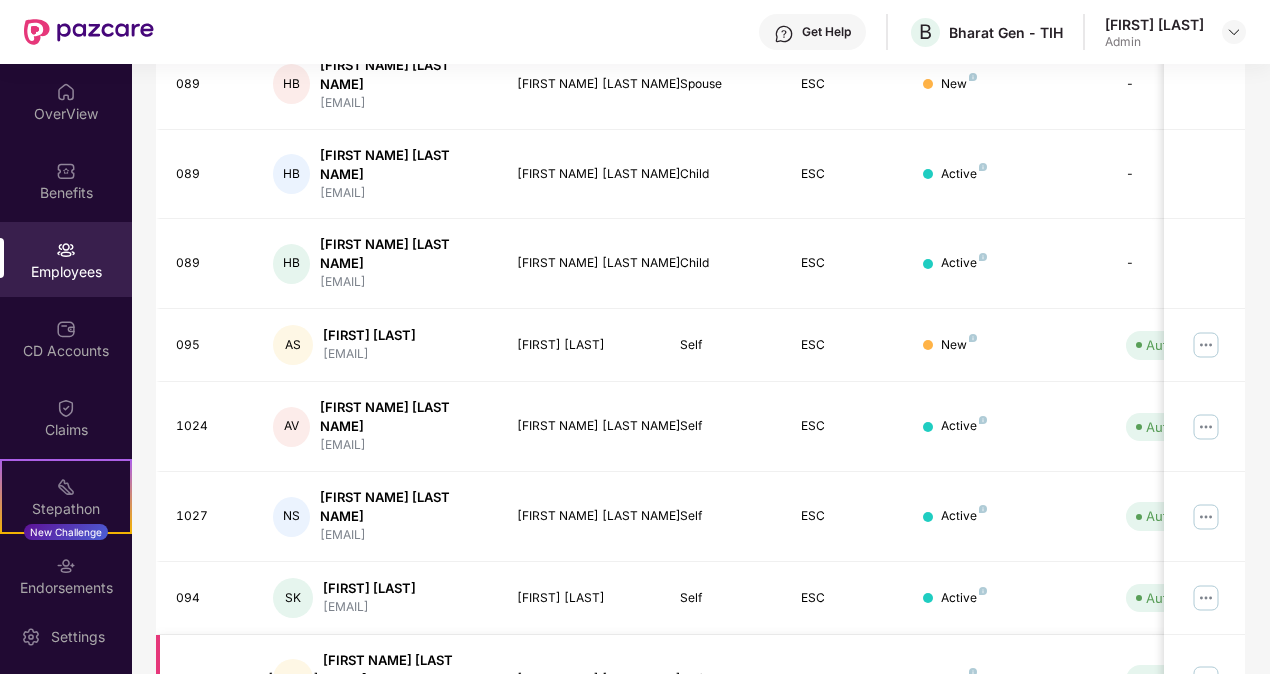 type 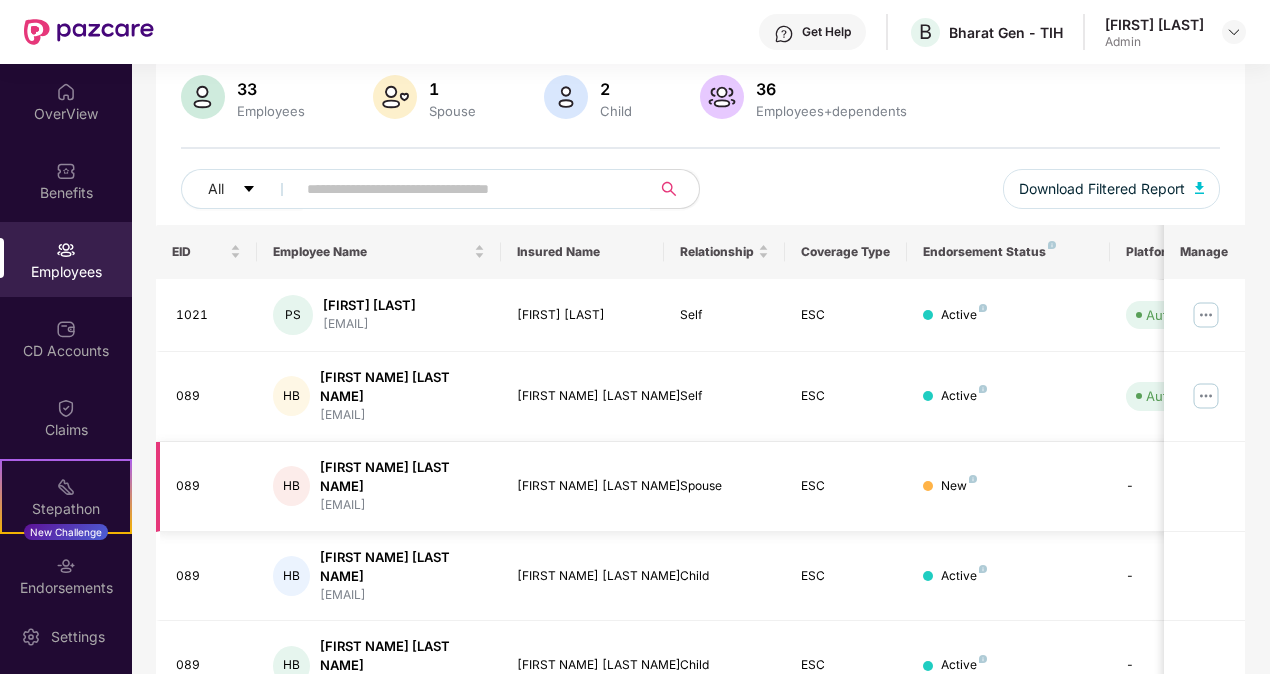 scroll, scrollTop: 550, scrollLeft: 0, axis: vertical 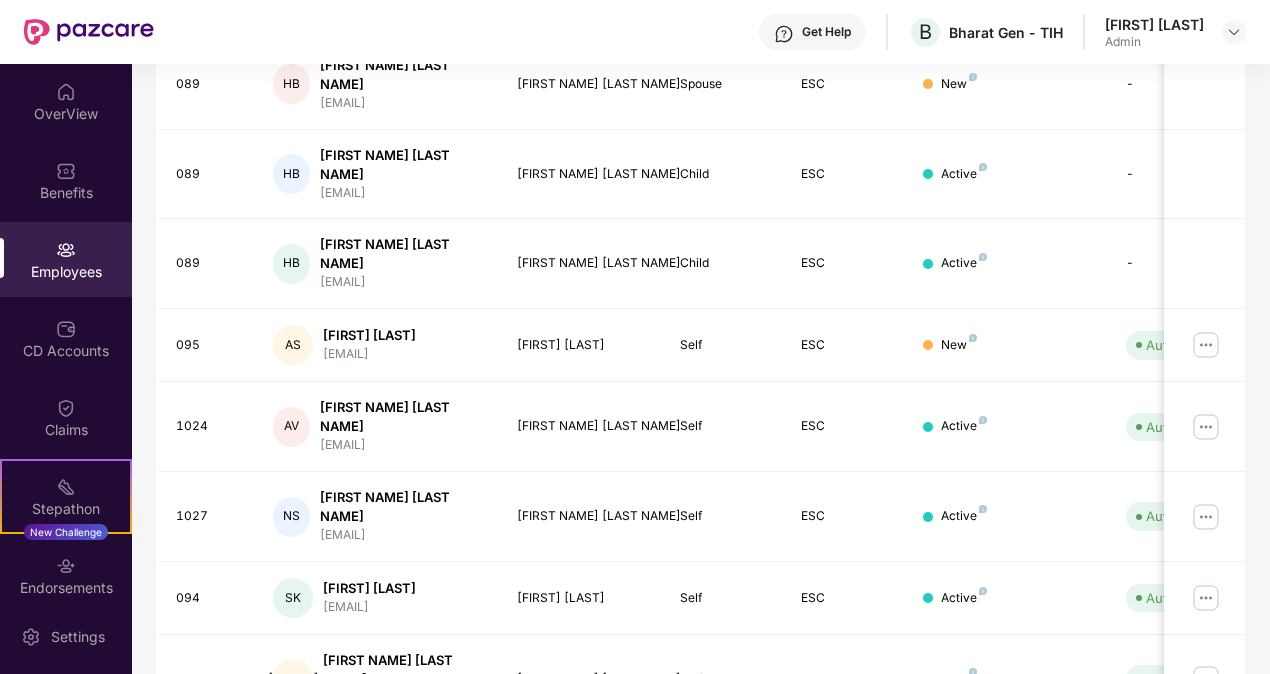 click on "3" at bounding box center (1165, 760) 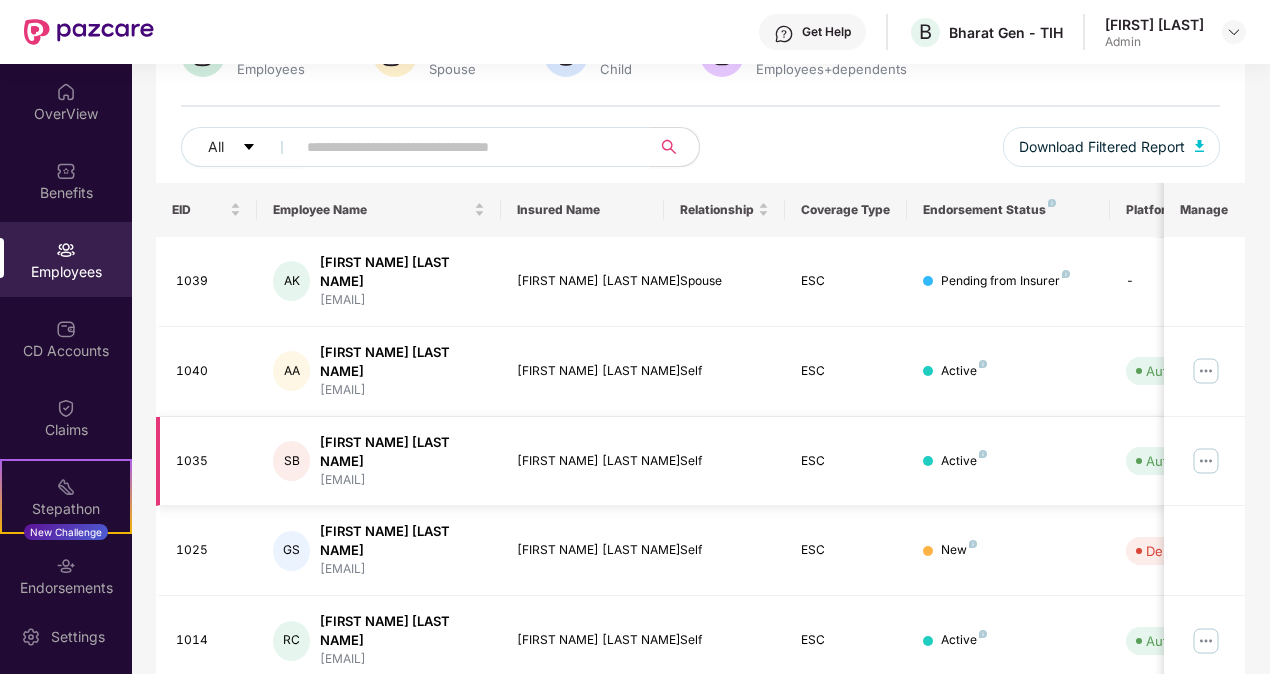 scroll, scrollTop: 188, scrollLeft: 0, axis: vertical 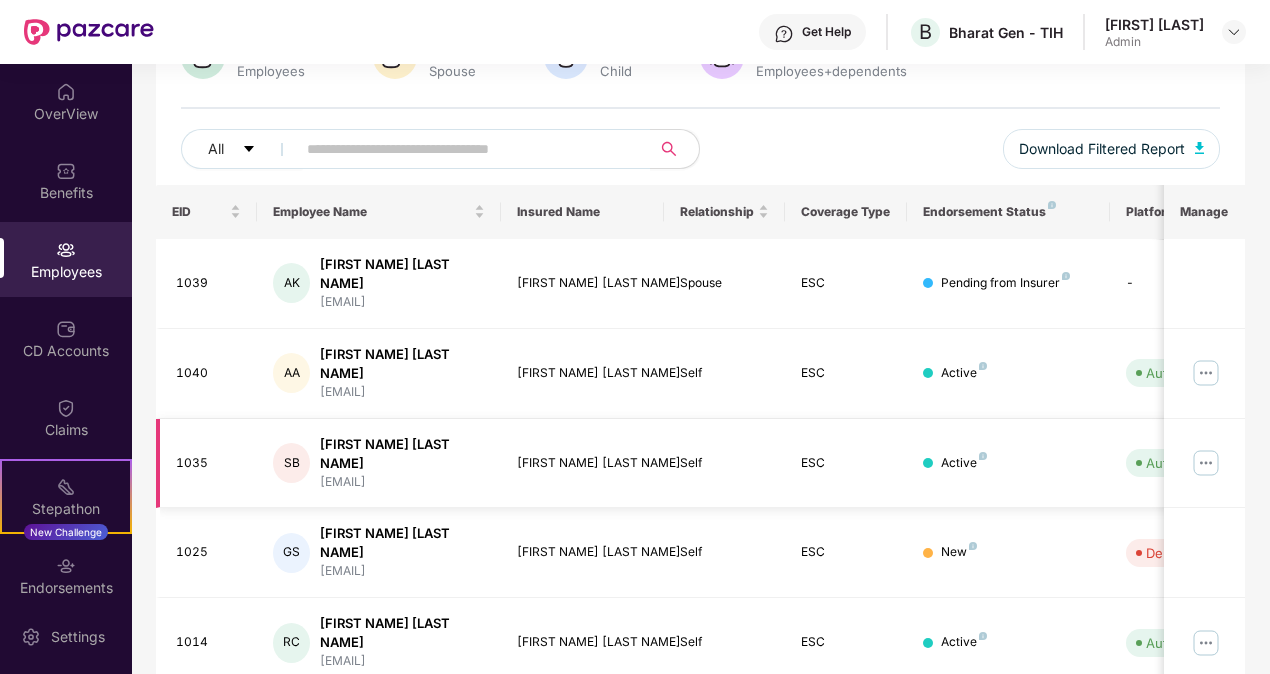 type 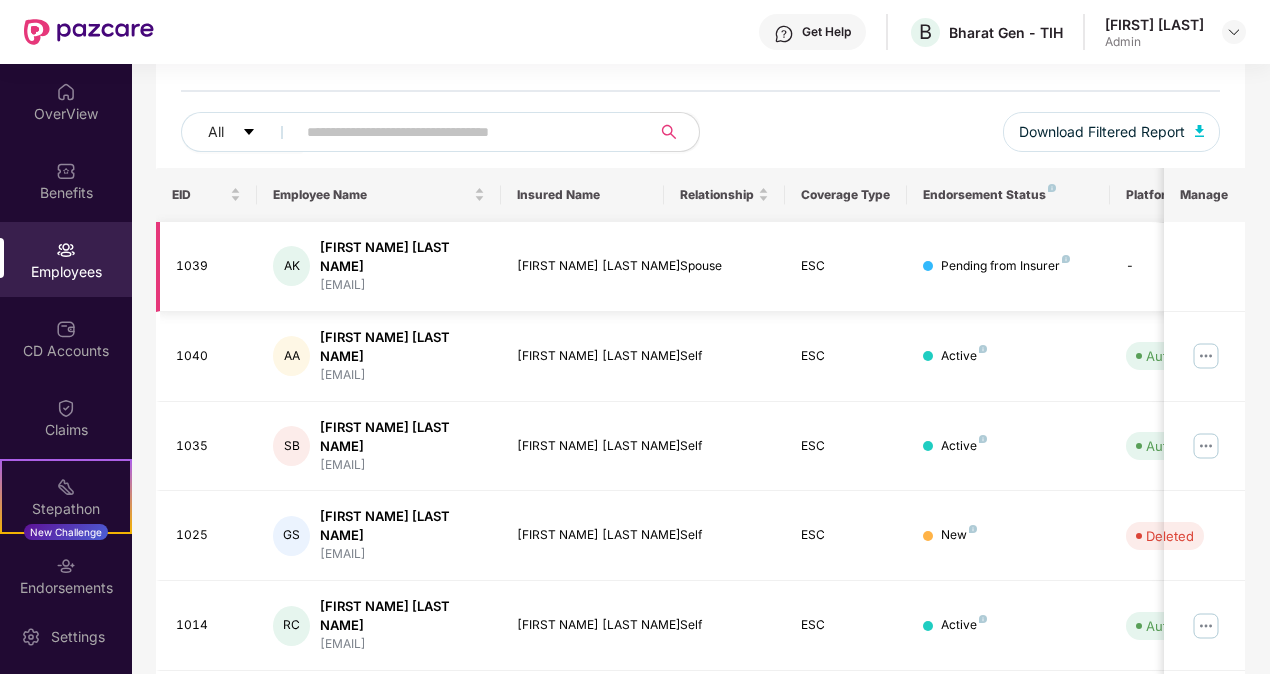 scroll, scrollTop: 206, scrollLeft: 0, axis: vertical 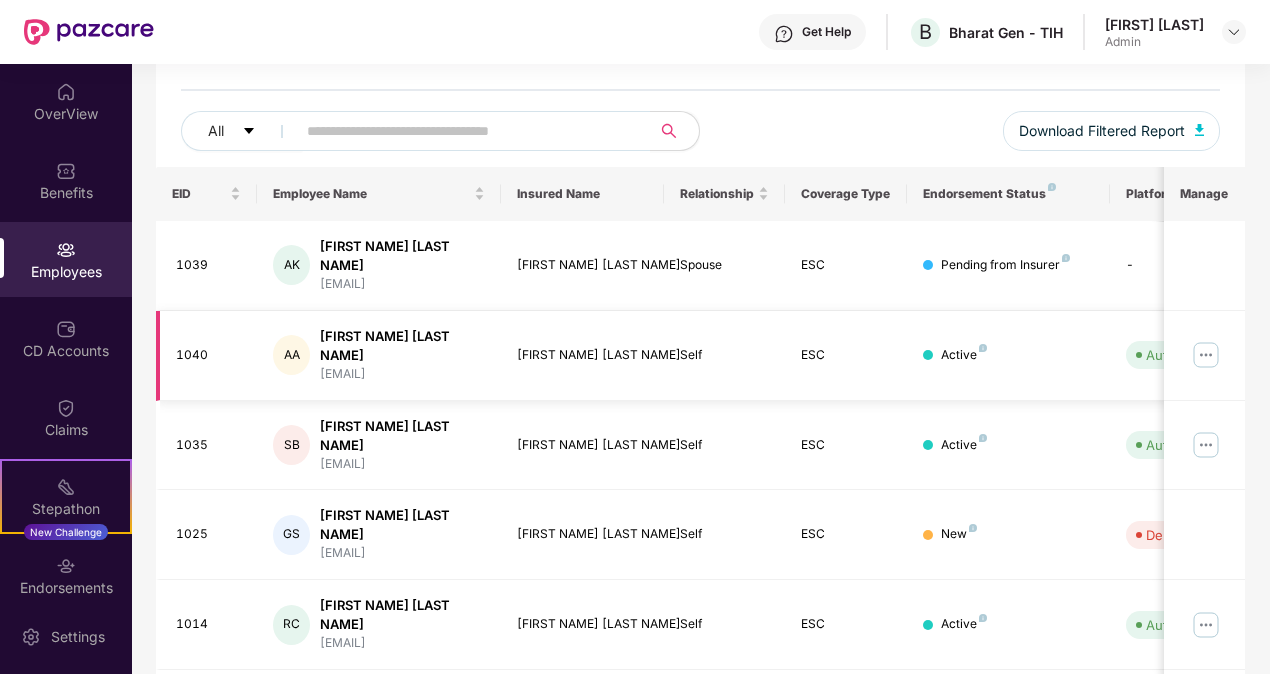 click at bounding box center (1206, 355) 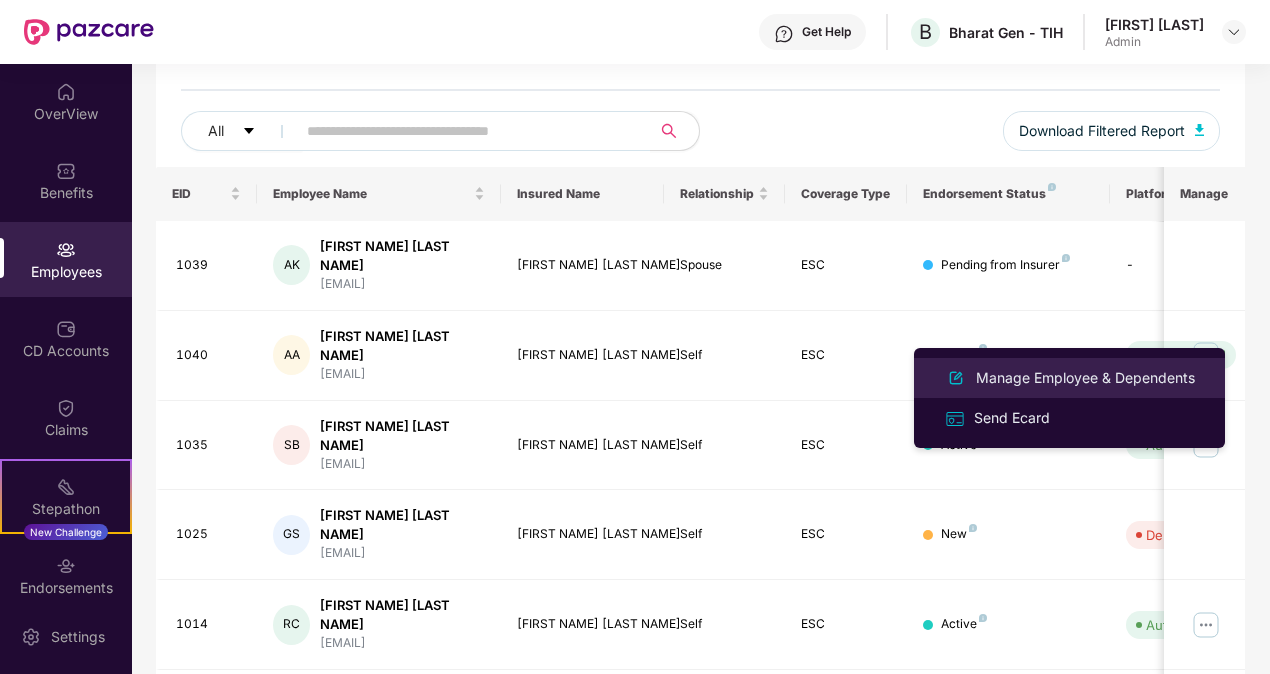 click on "Manage Employee & Dependents" at bounding box center [1085, 378] 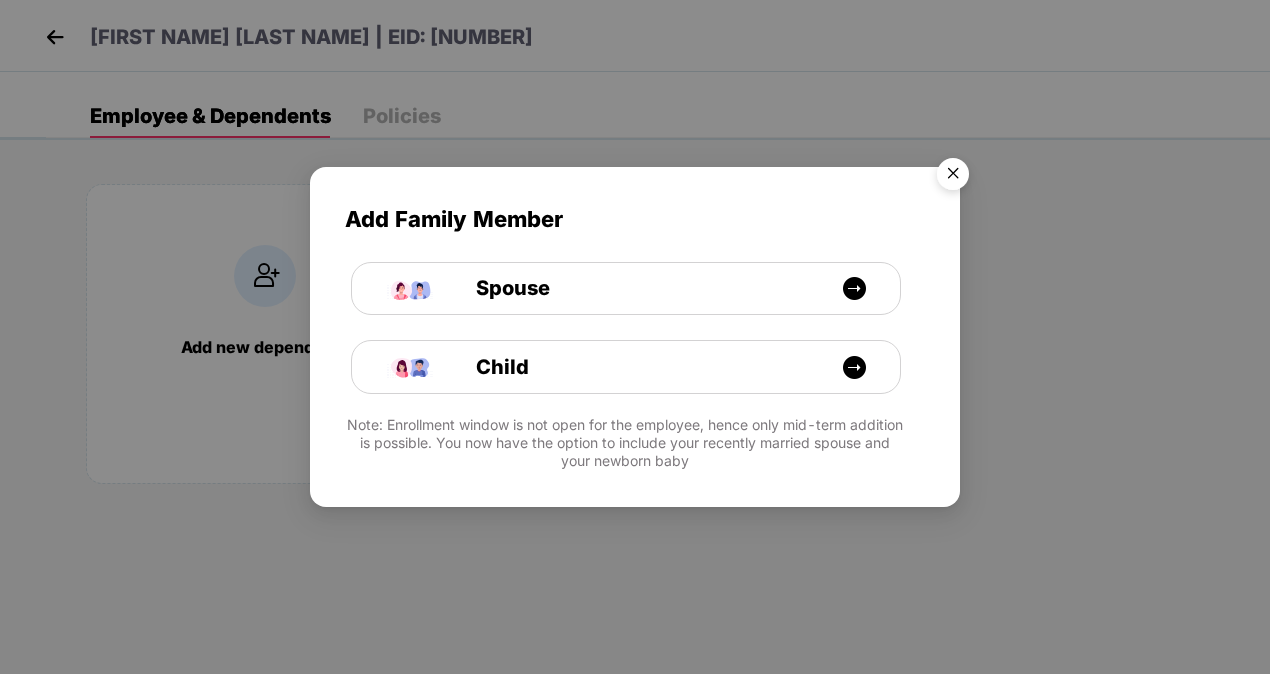click at bounding box center [953, 177] 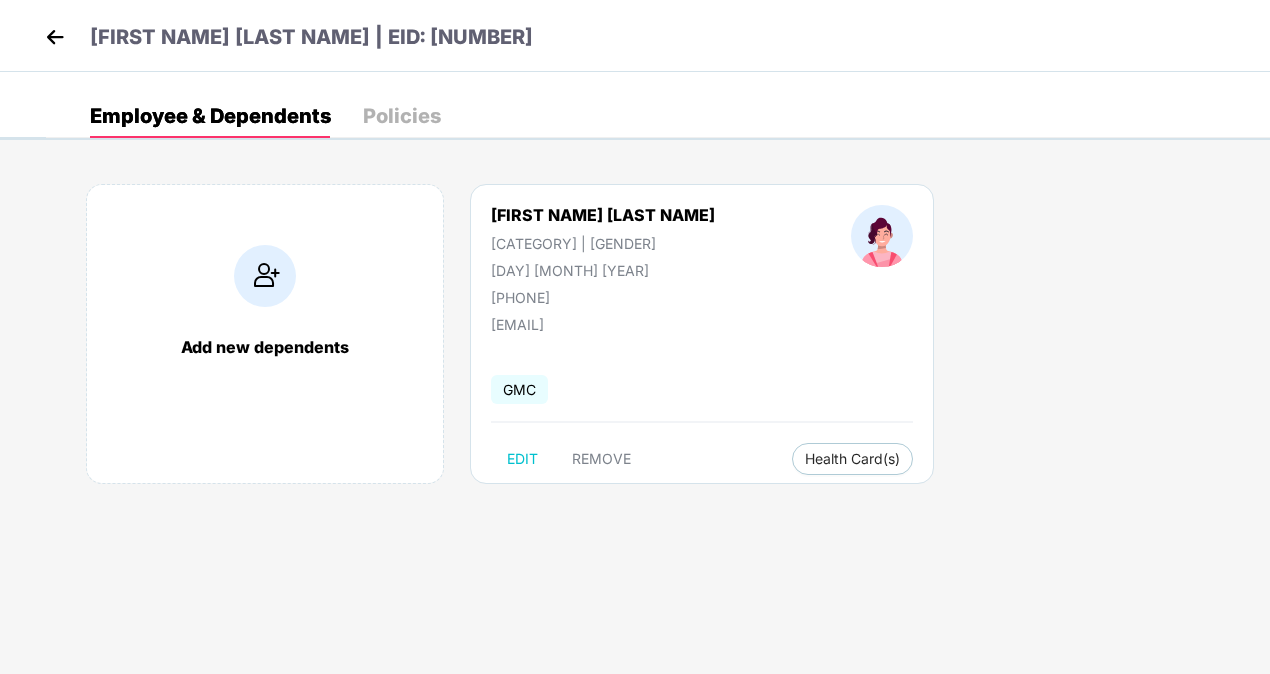 click on "[FIRST NAME] [LAST NAME] [CATEGORY] | [GENDER] [DATE] [MONTH] [YEAR] [PHONE] [EMAIL] GMC   EDIT REMOVE Health Card(s)" at bounding box center (702, 334) 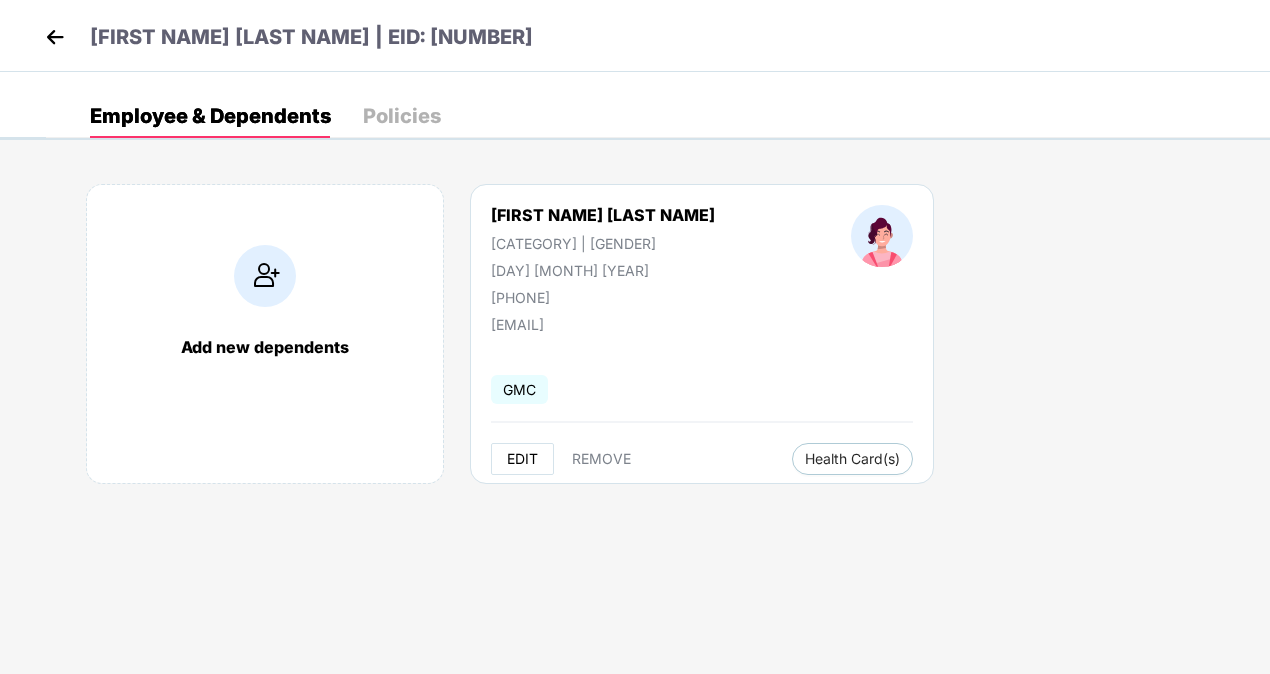 click on "EDIT" at bounding box center (522, 459) 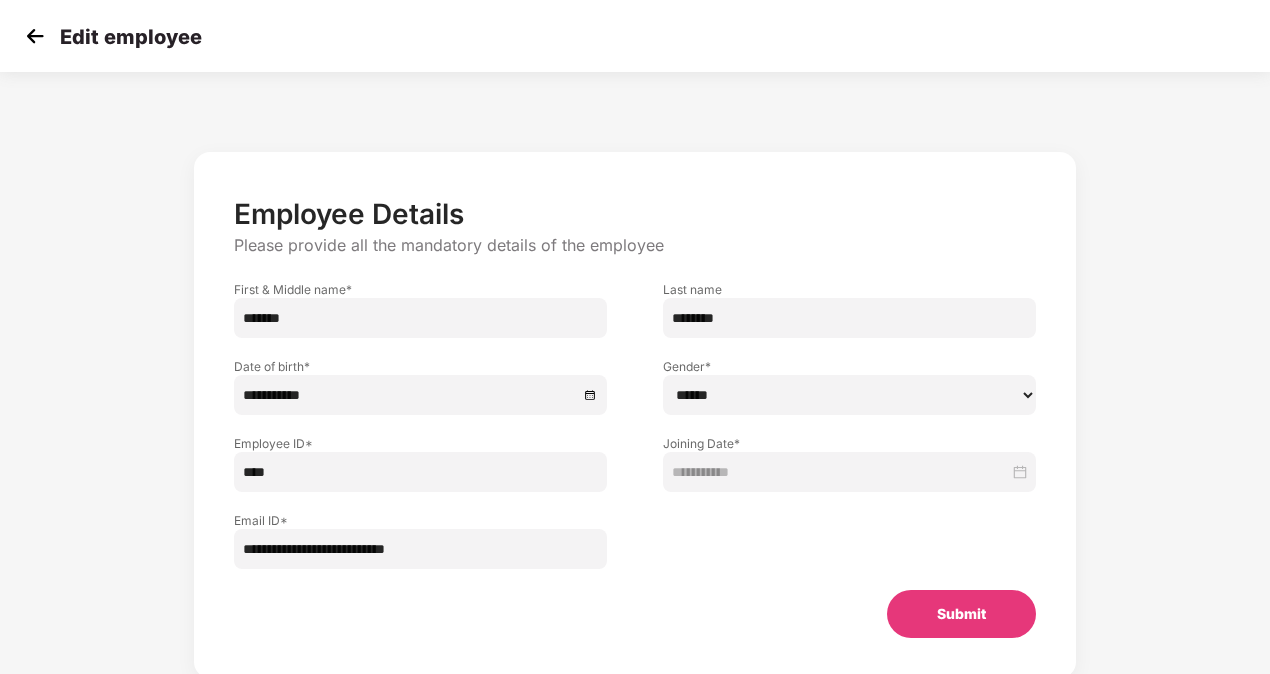 click on "****" at bounding box center [420, 472] 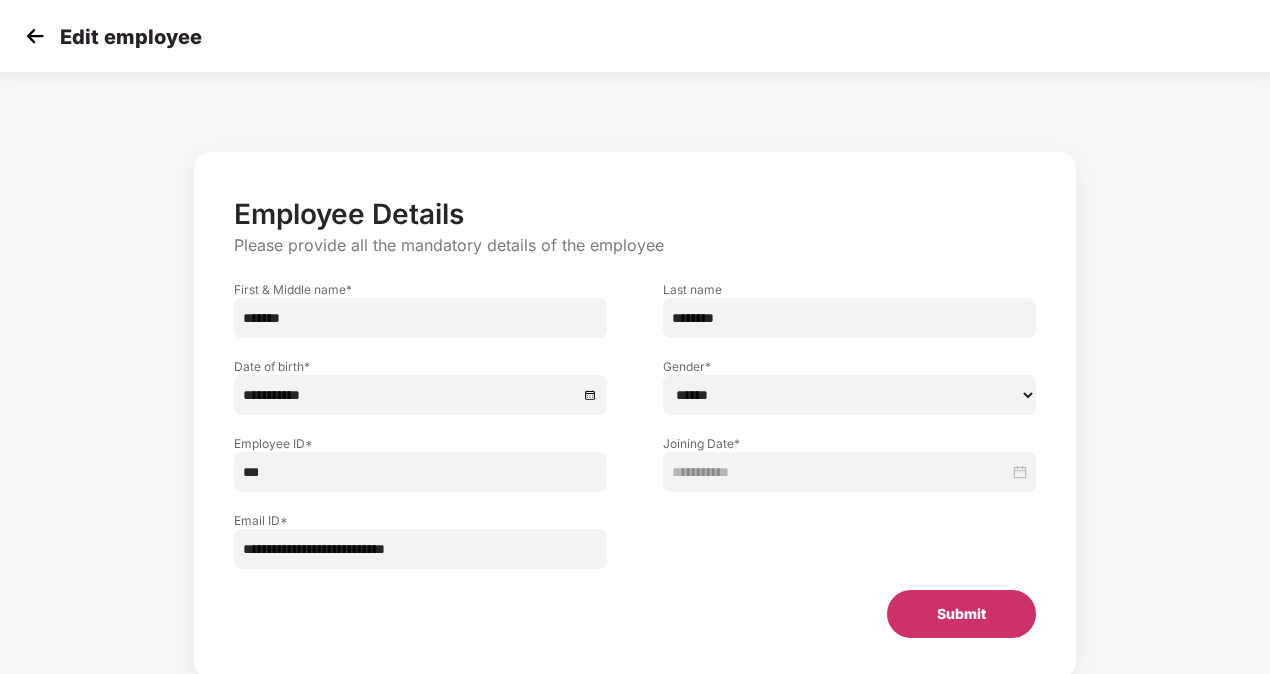 type on "***" 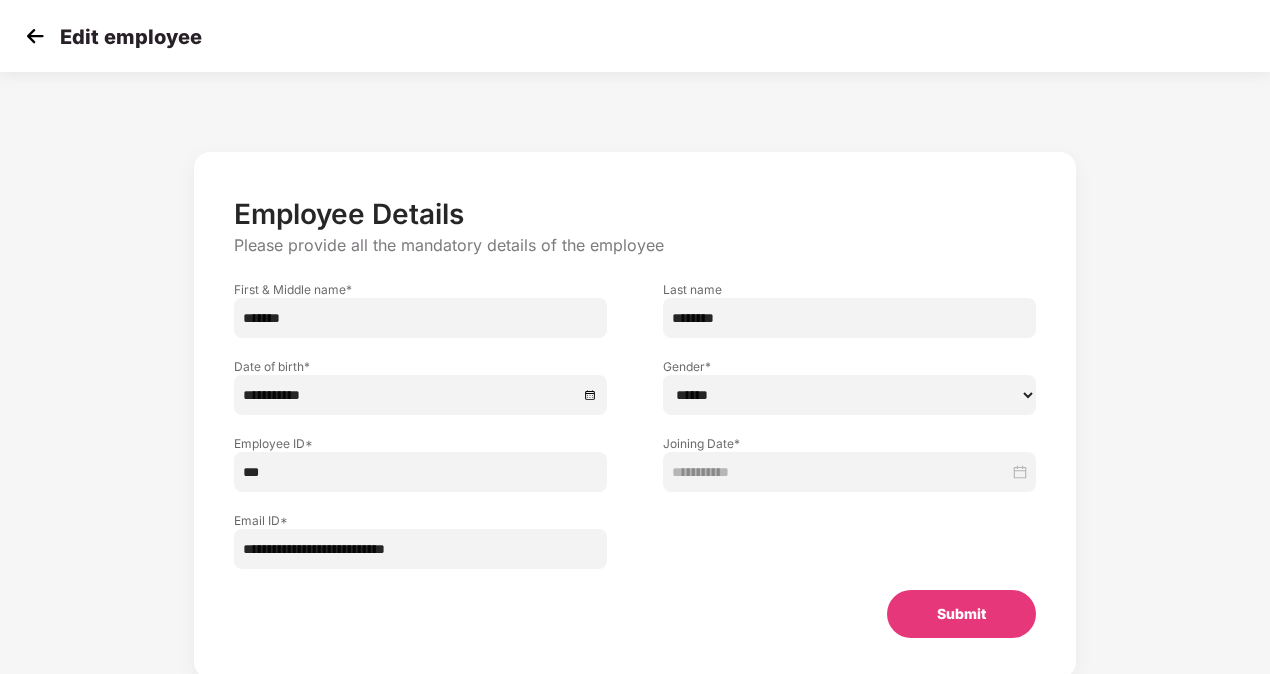 click on "Submit" at bounding box center (961, 614) 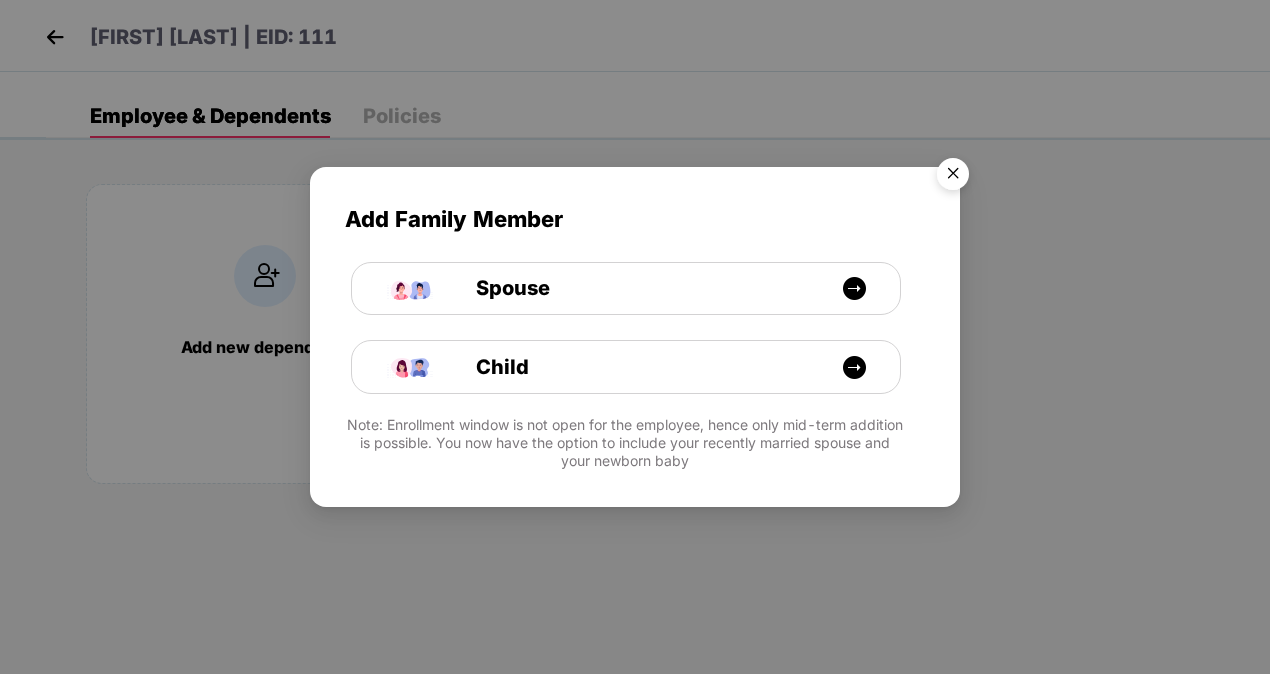 click at bounding box center (953, 177) 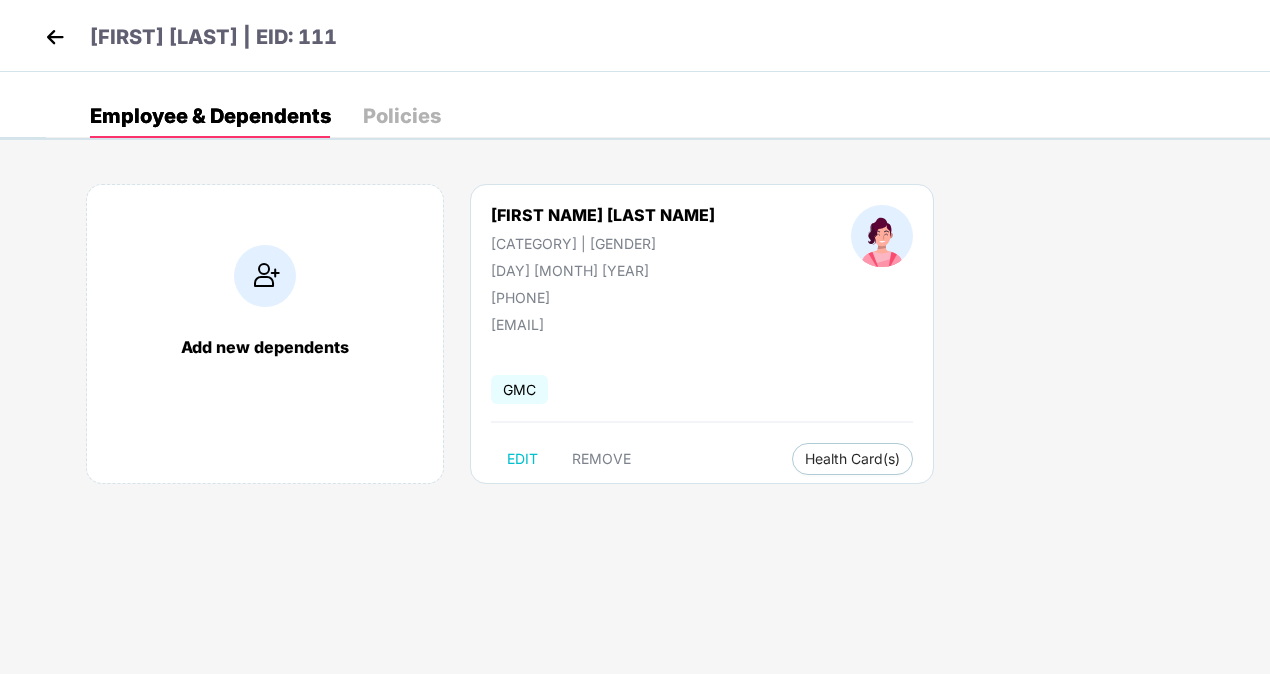 click at bounding box center [55, 37] 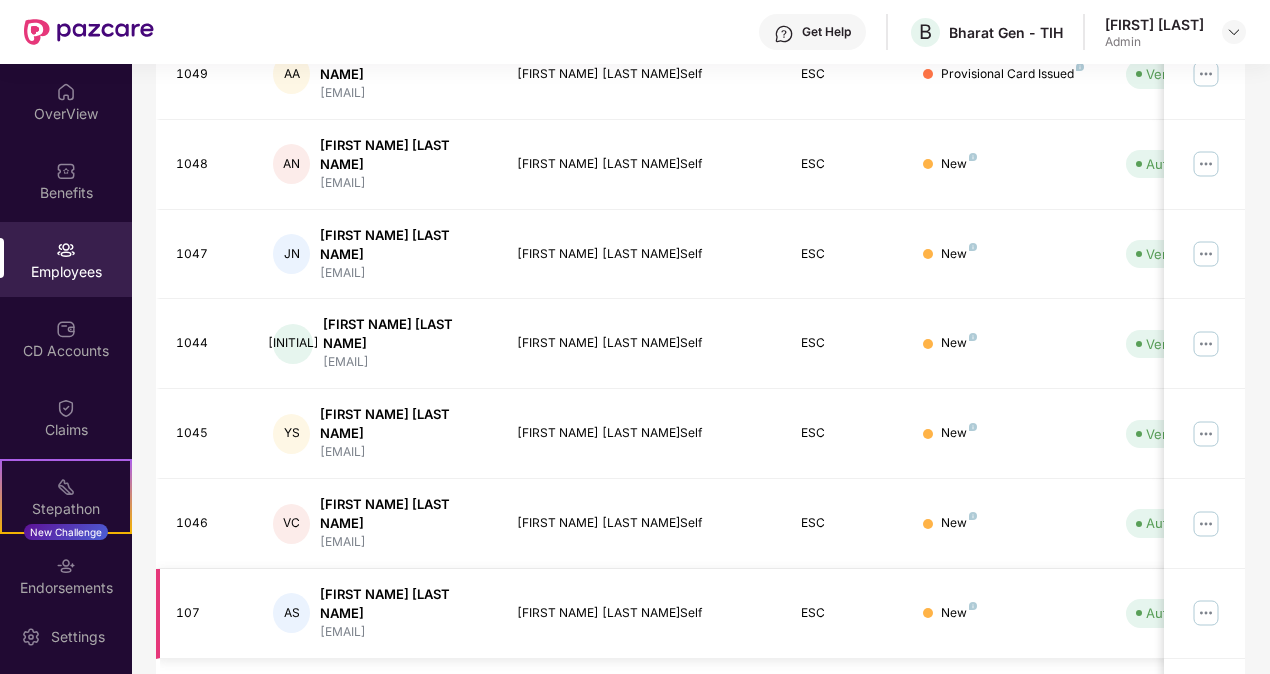 scroll, scrollTop: 550, scrollLeft: 0, axis: vertical 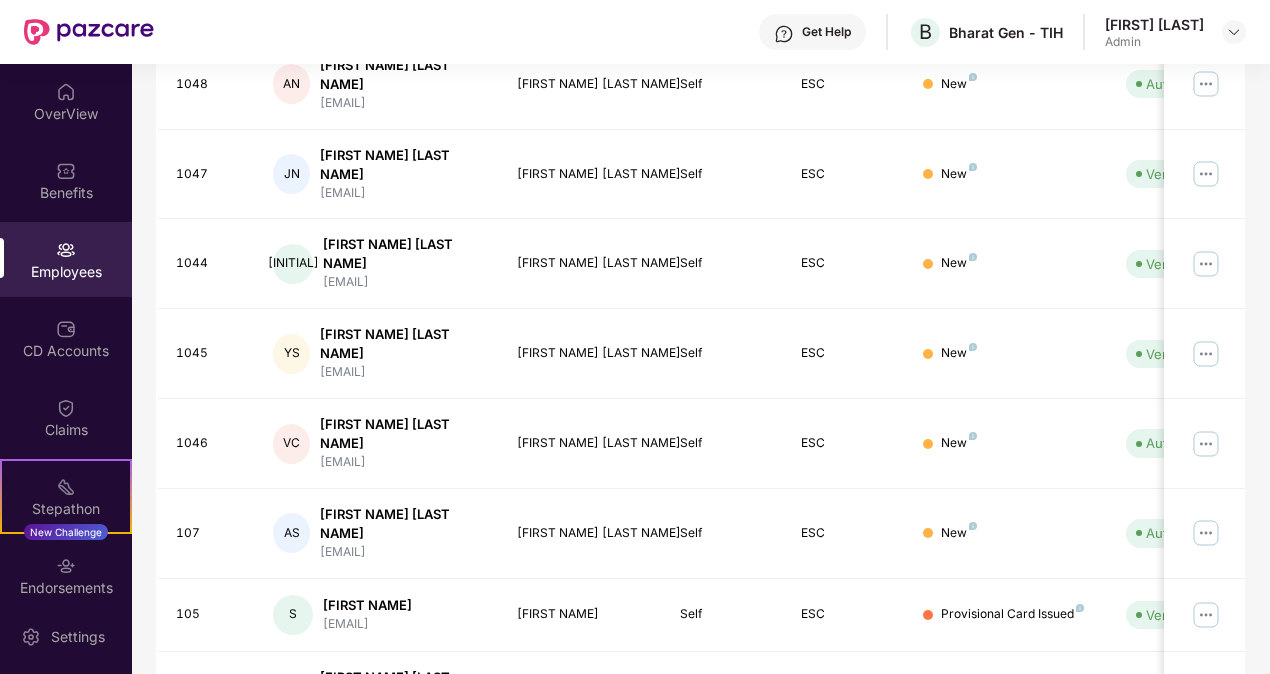 click on "4" at bounding box center [1197, 777] 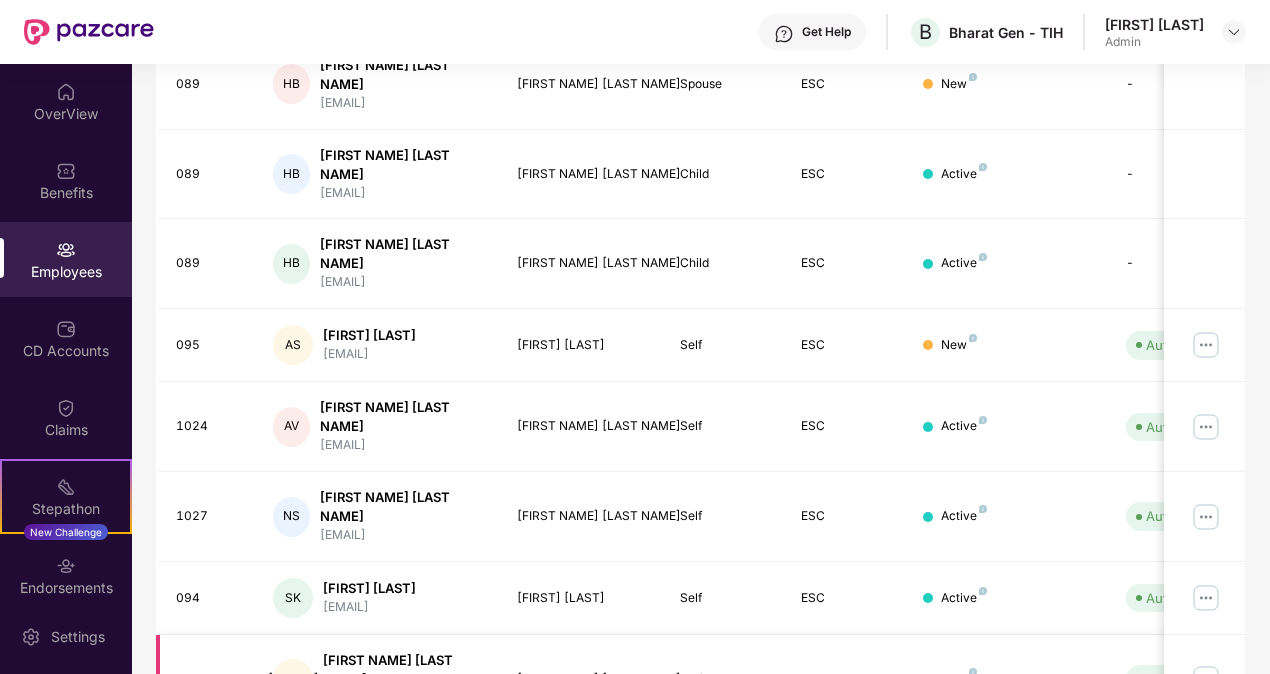 click at bounding box center (1206, 679) 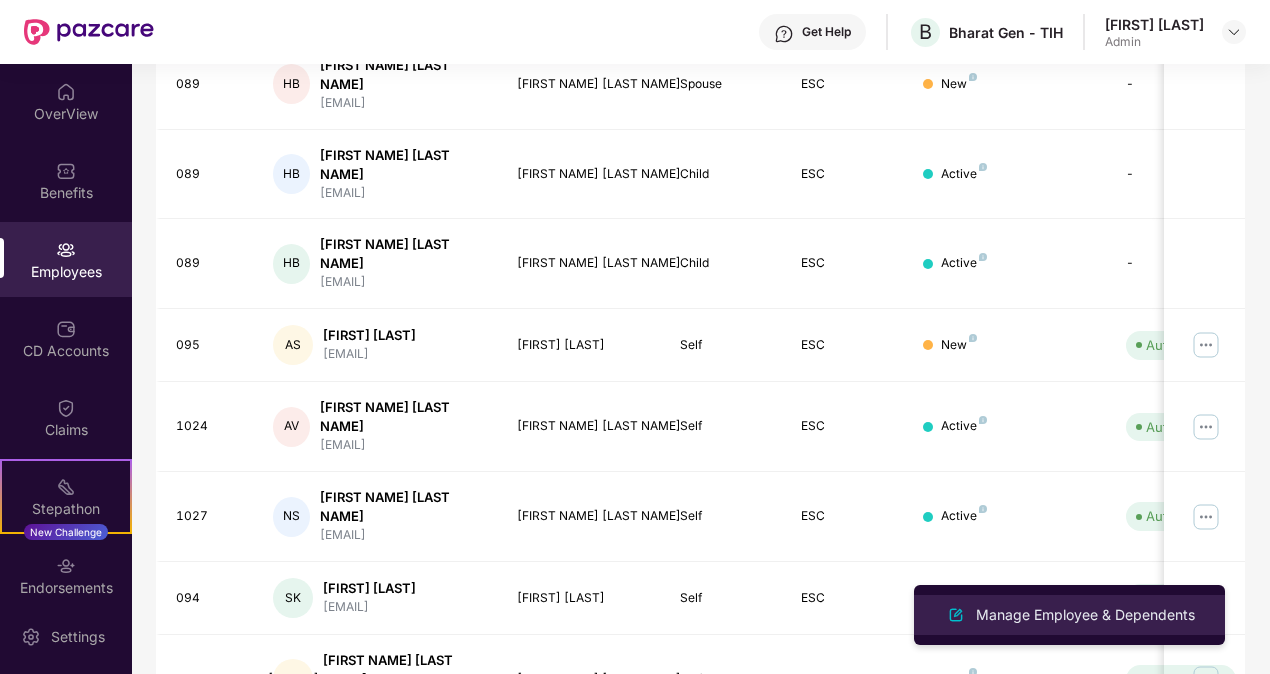 click on "Manage Employee & Dependents" at bounding box center (1085, 615) 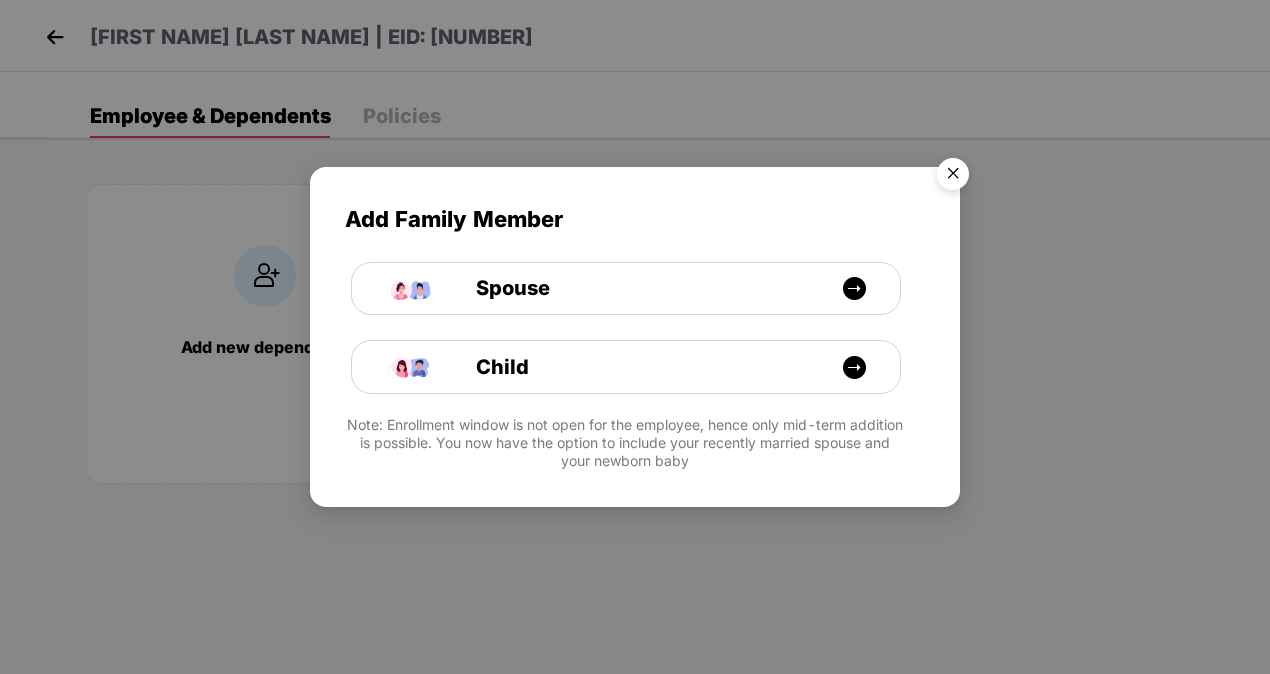 click at bounding box center (953, 177) 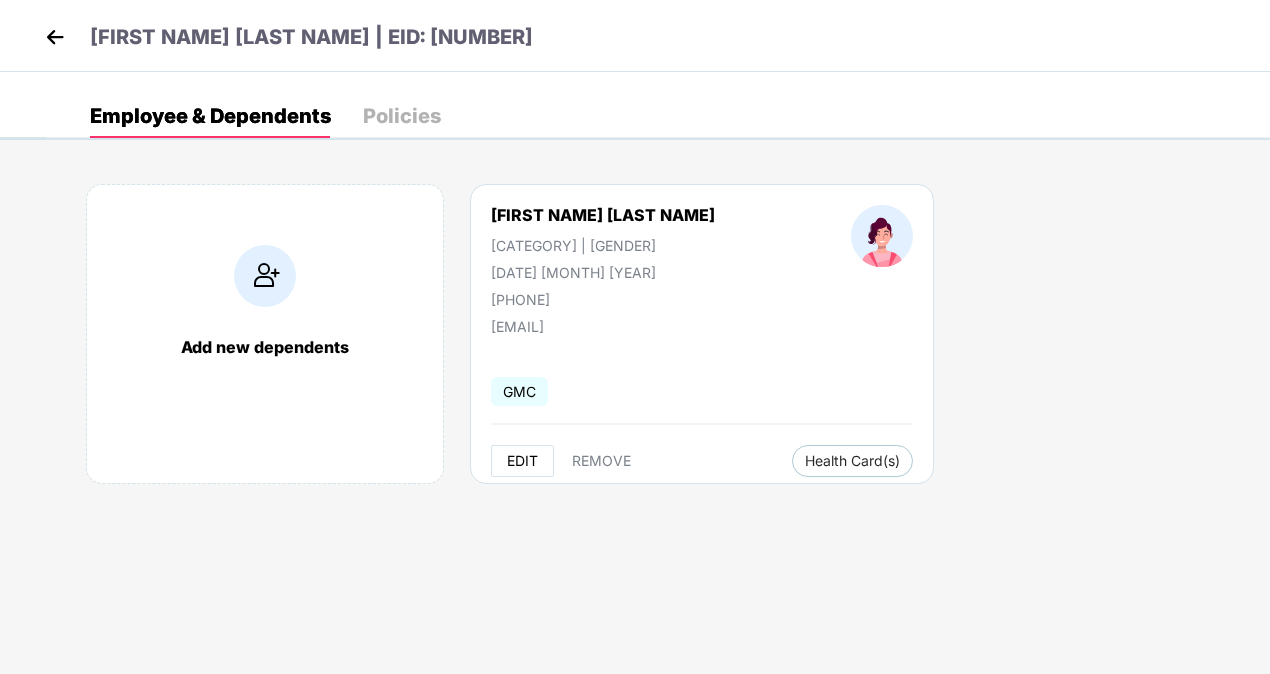 click on "EDIT" at bounding box center (522, 461) 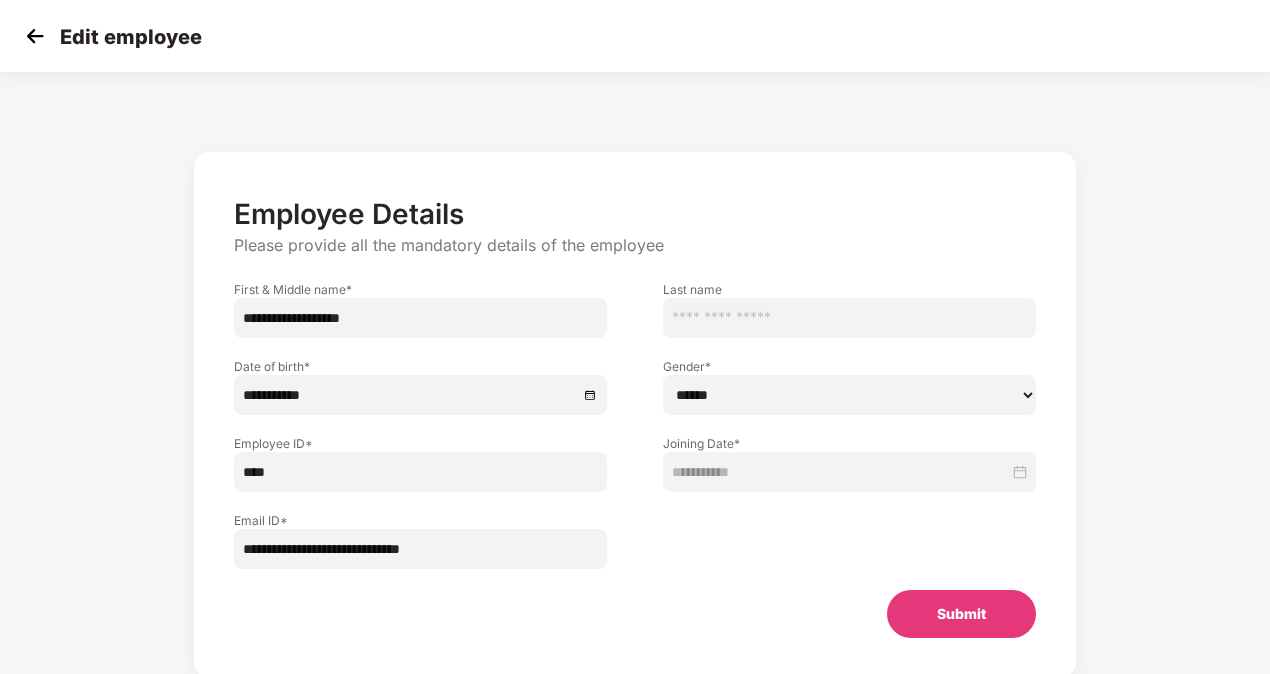 click on "****" at bounding box center [420, 472] 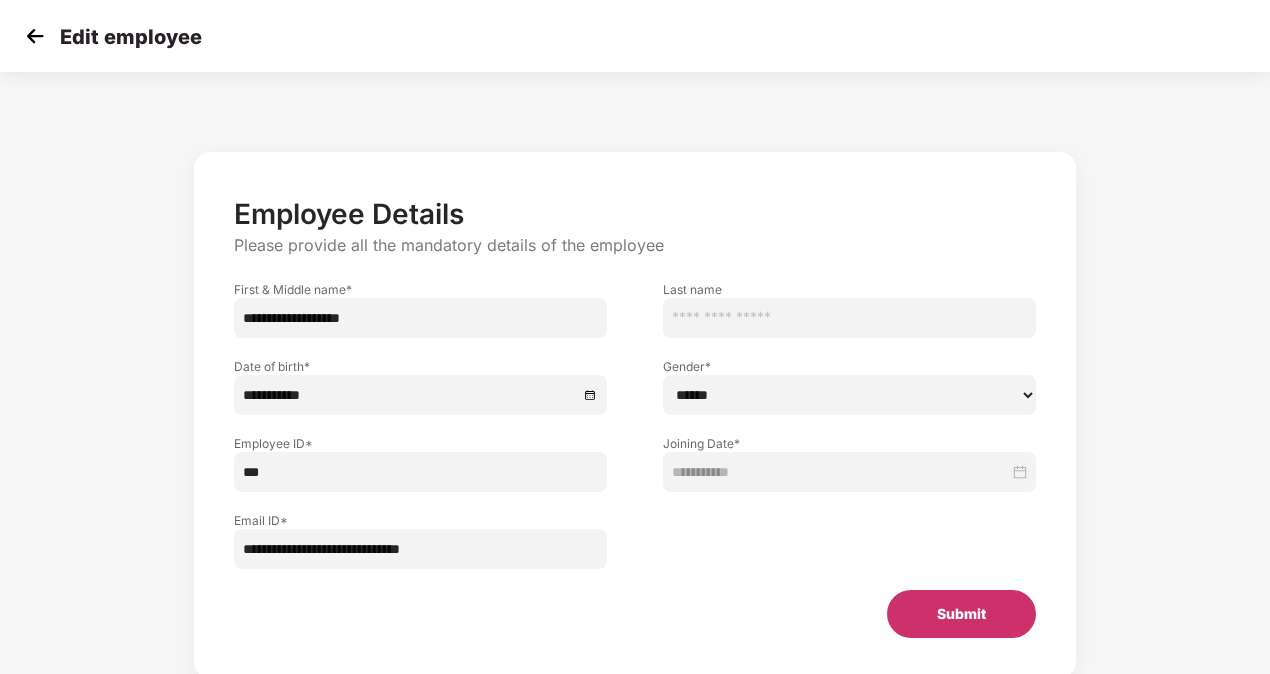 type on "***" 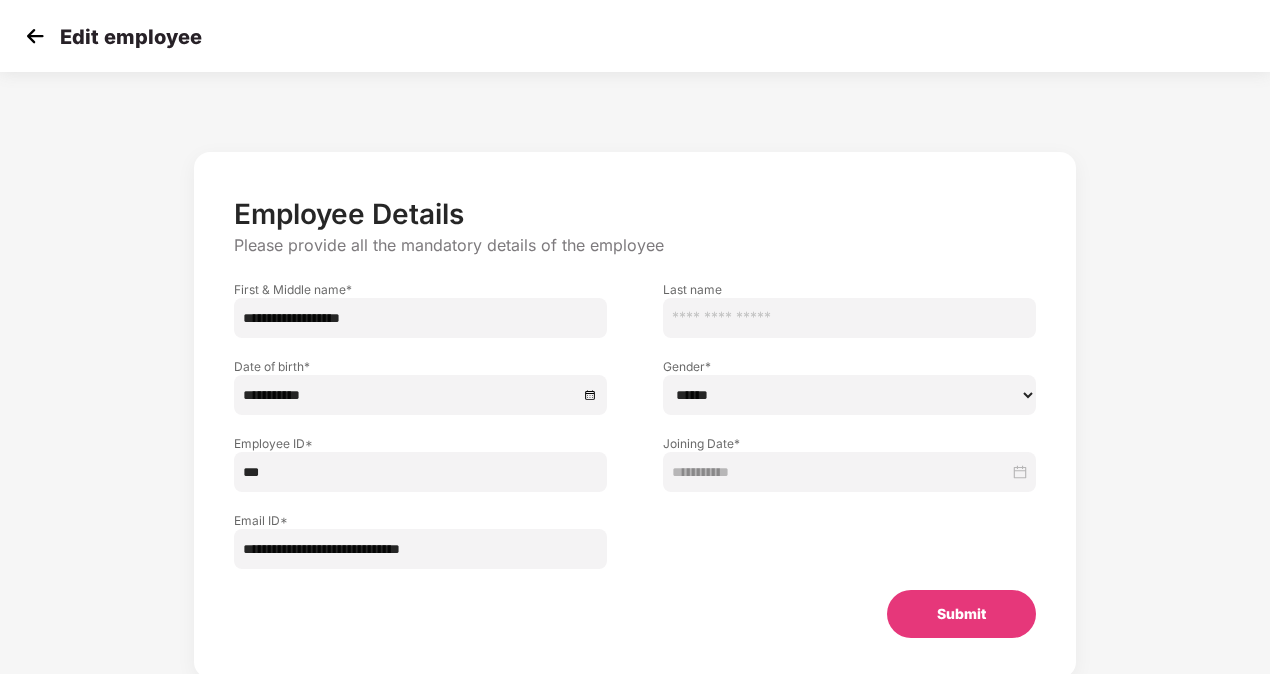 click on "Submit" at bounding box center (961, 614) 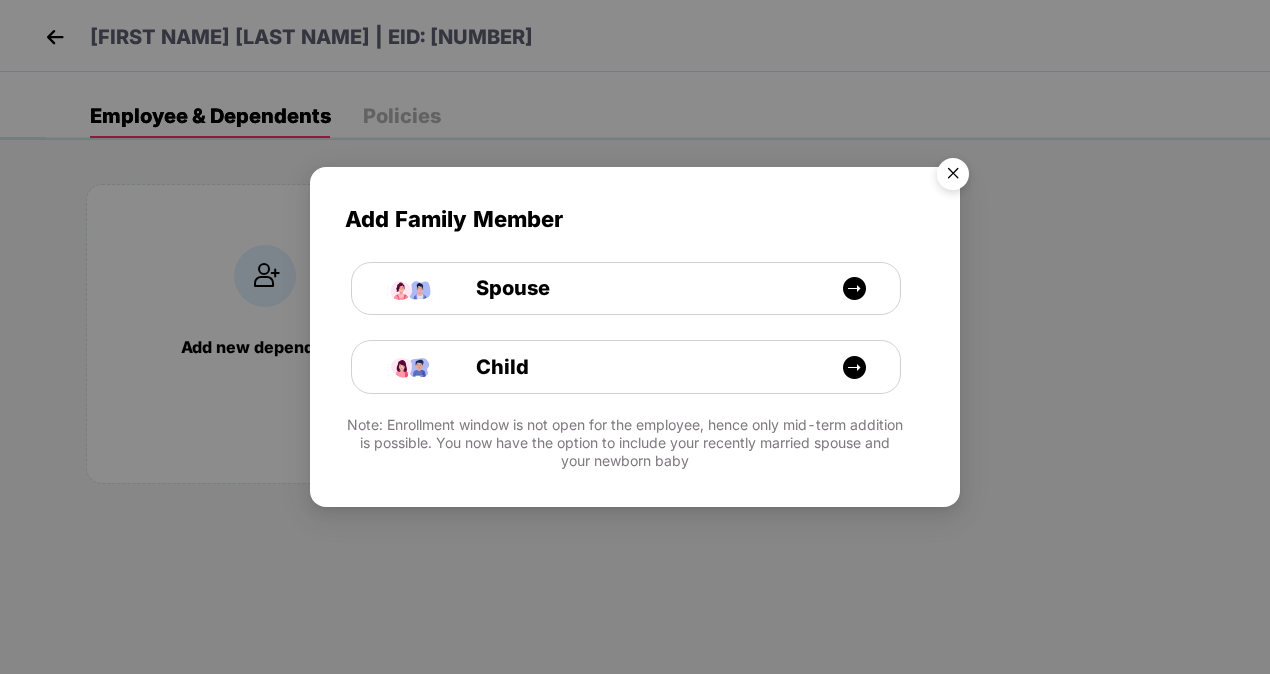 click at bounding box center (953, 177) 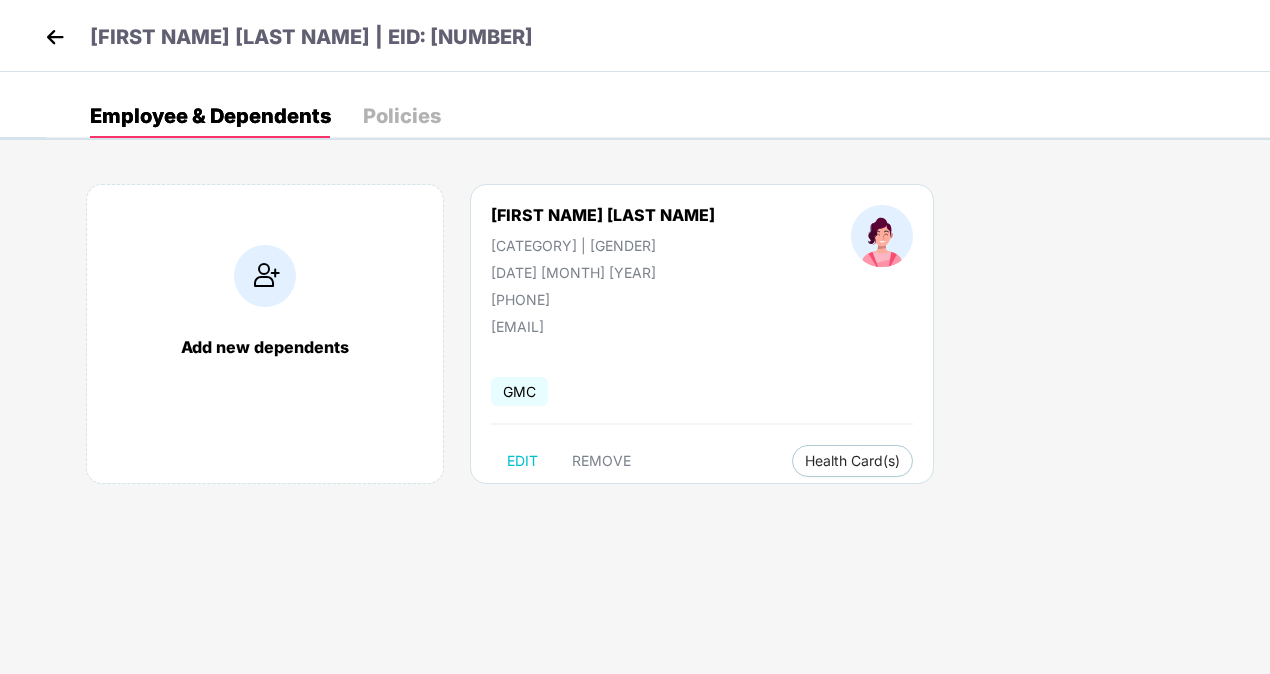 click on "[FIRST NAME] [LAST NAME]  | EID: [NUMBER]" at bounding box center (635, 36) 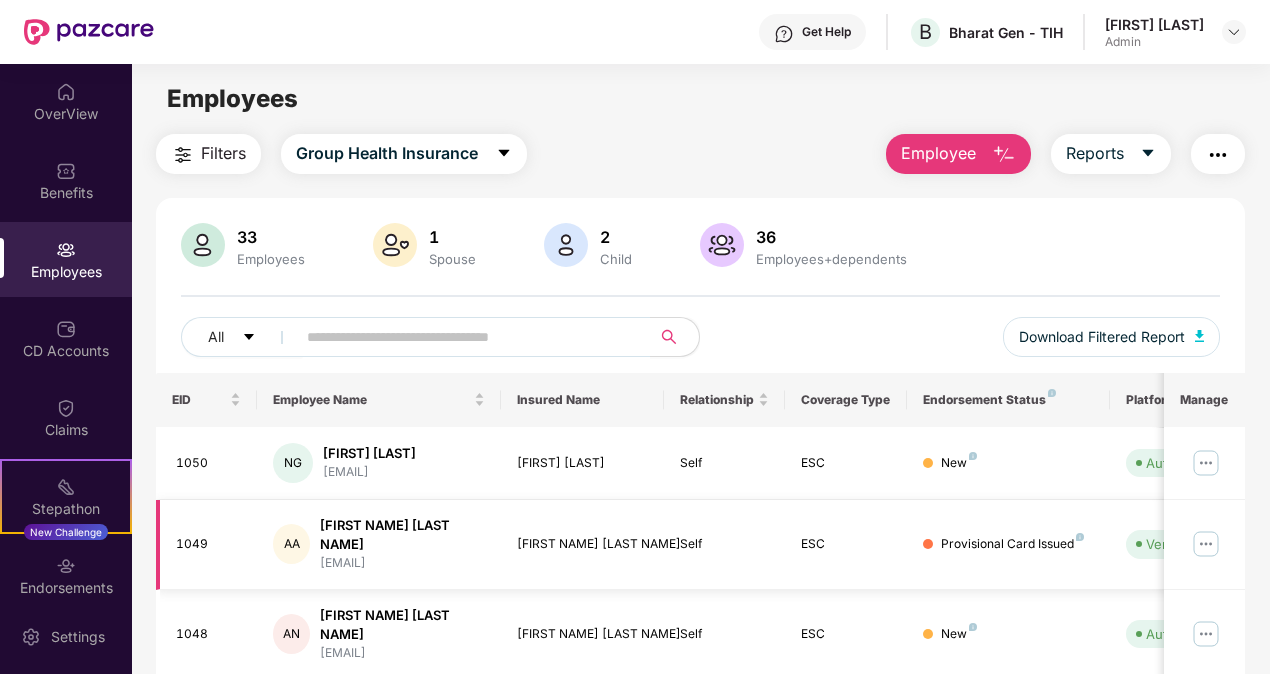 scroll, scrollTop: 550, scrollLeft: 0, axis: vertical 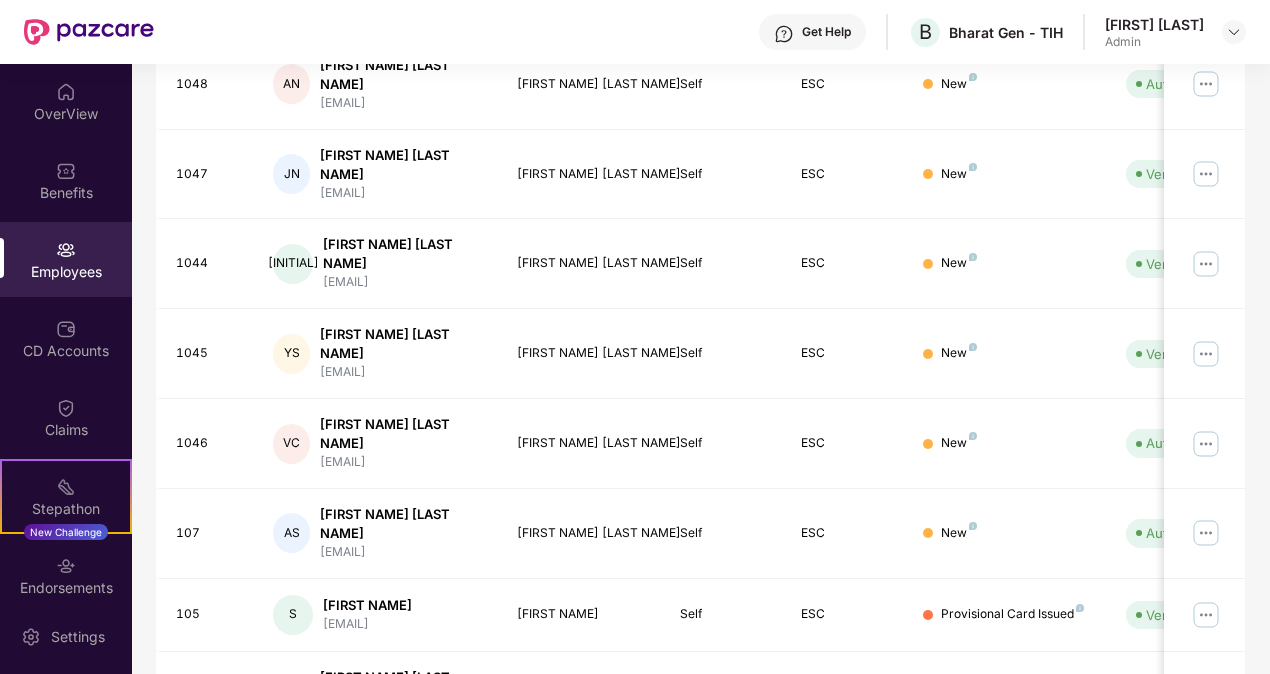 click on "4" at bounding box center [1197, 777] 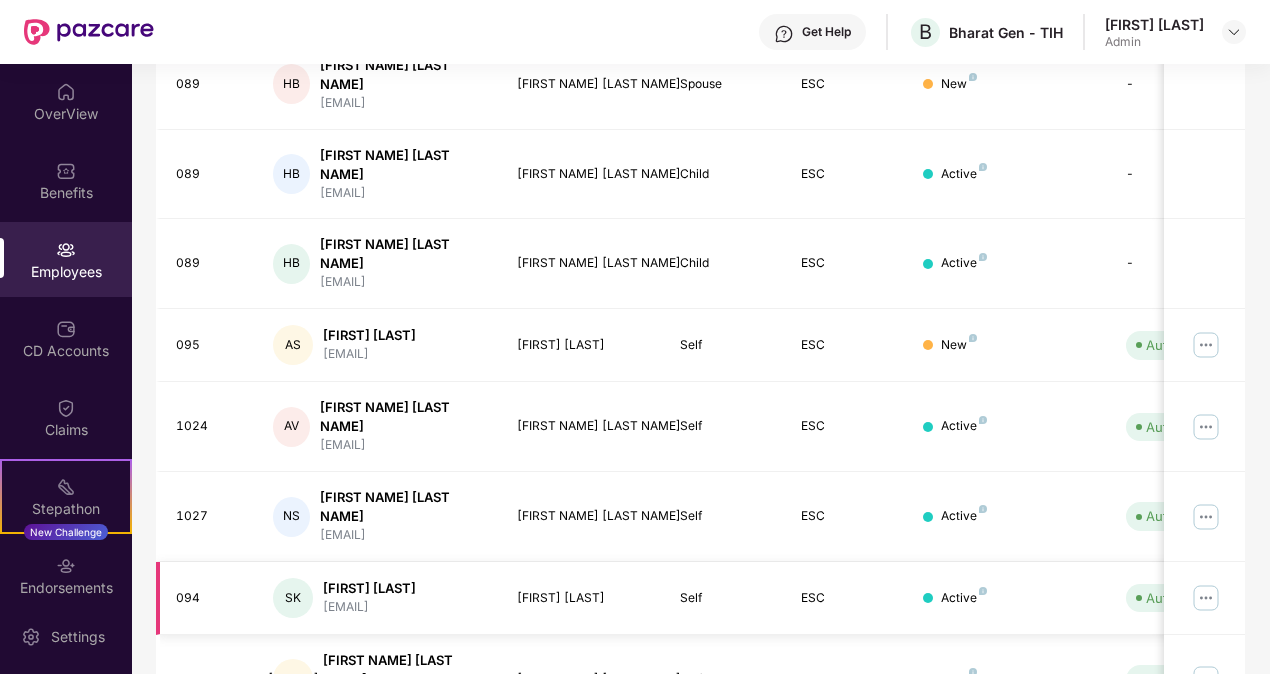 click at bounding box center (1206, 598) 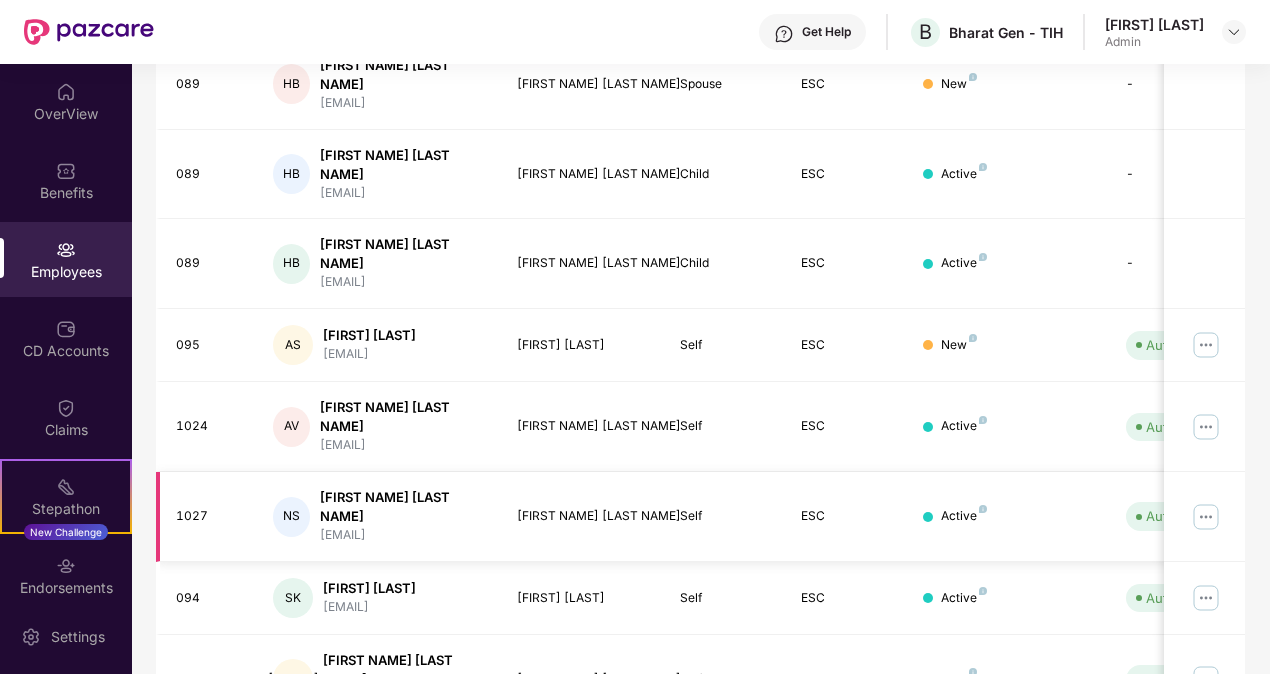 click at bounding box center (1206, 517) 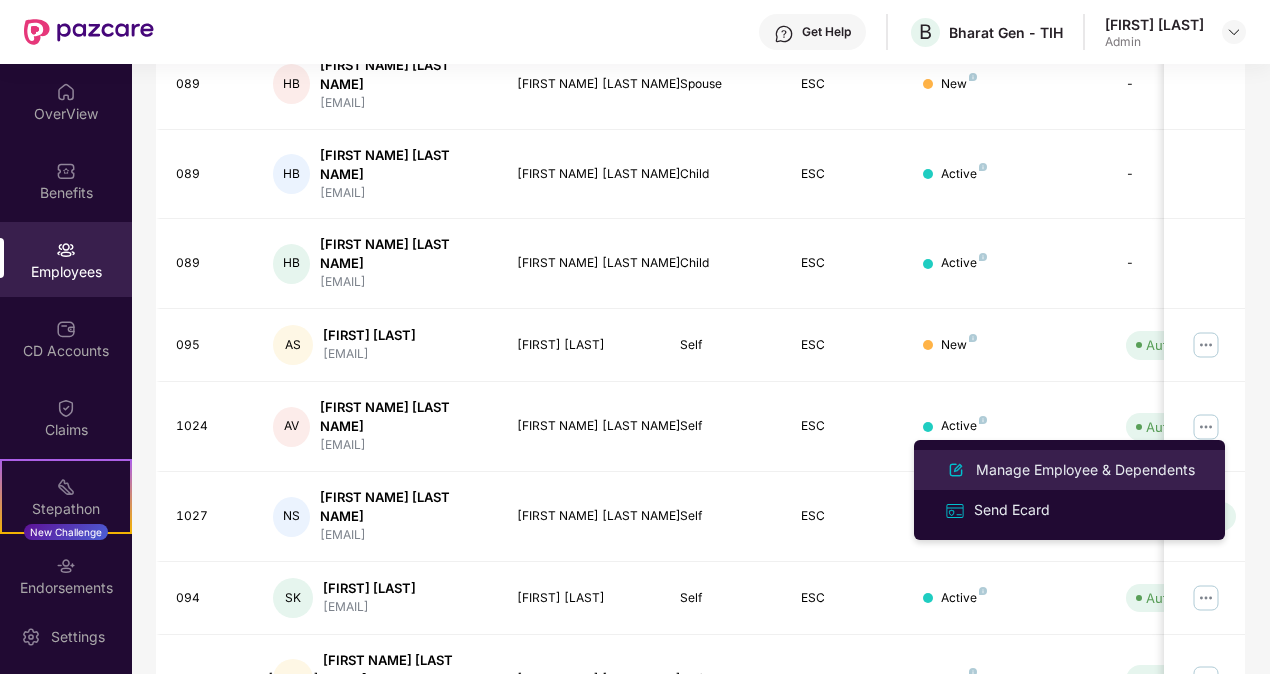 click on "Manage Employee & Dependents" at bounding box center [1085, 470] 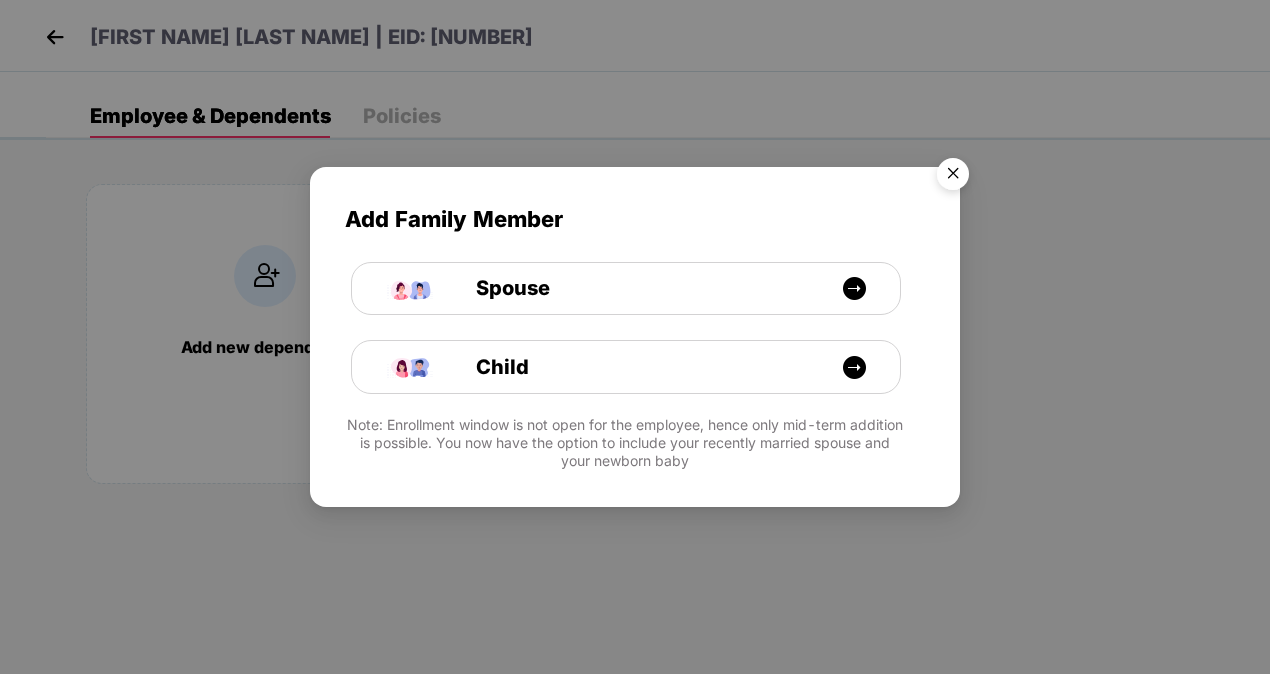 click at bounding box center [953, 177] 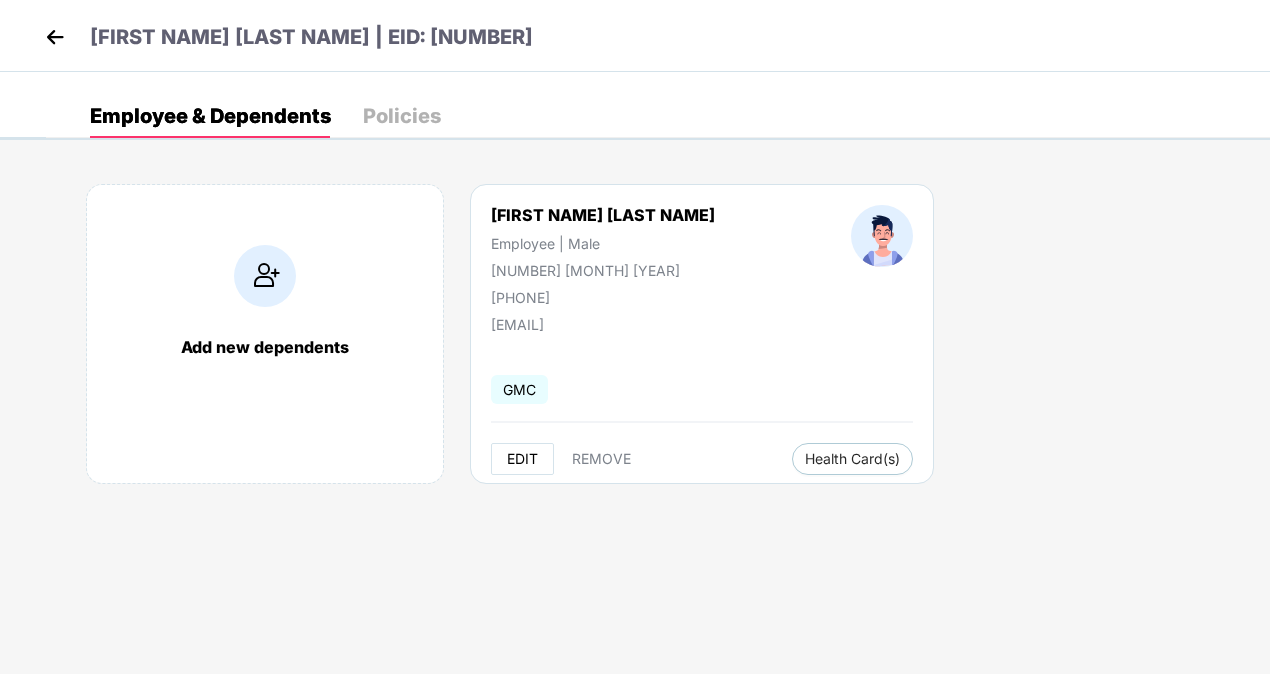 click on "EDIT" at bounding box center [522, 459] 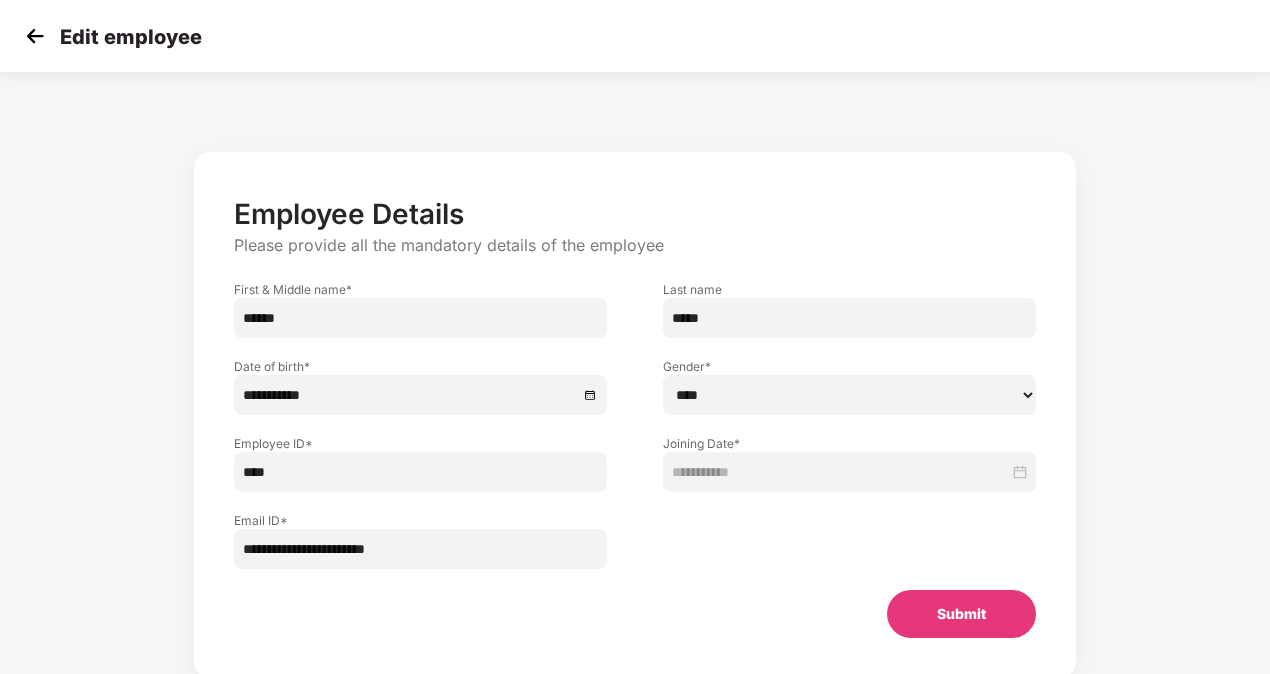 click on "****" at bounding box center [420, 472] 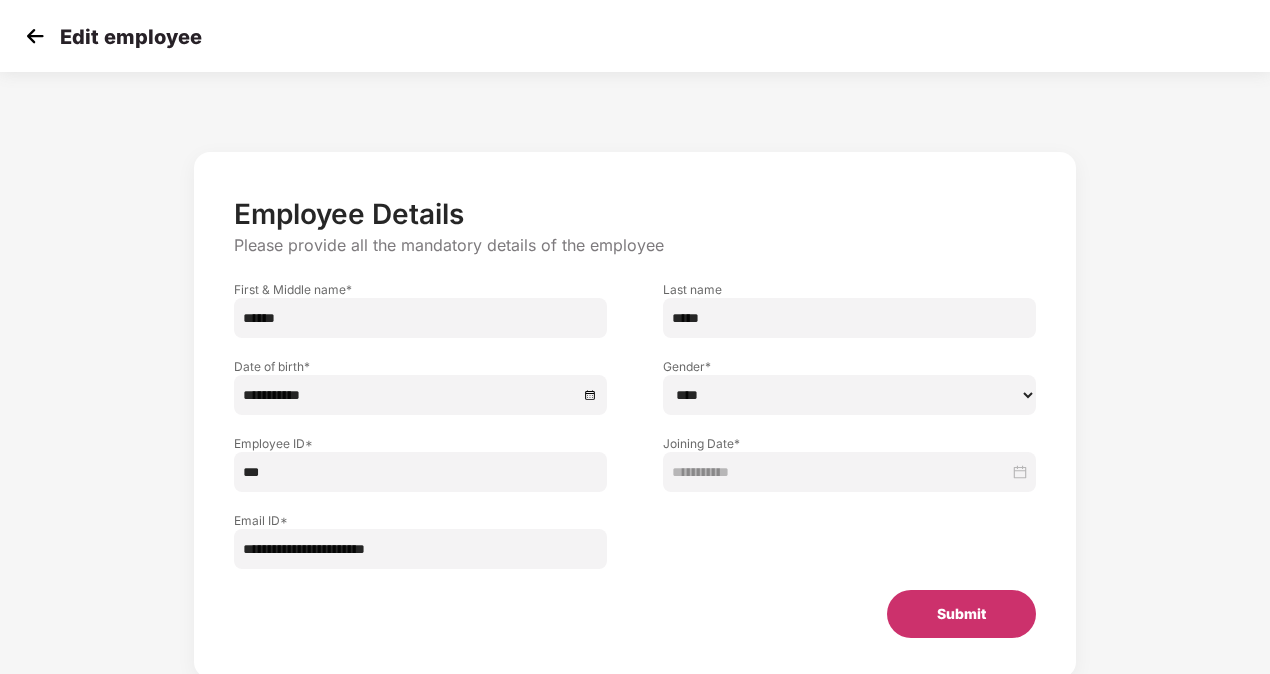 type on "***" 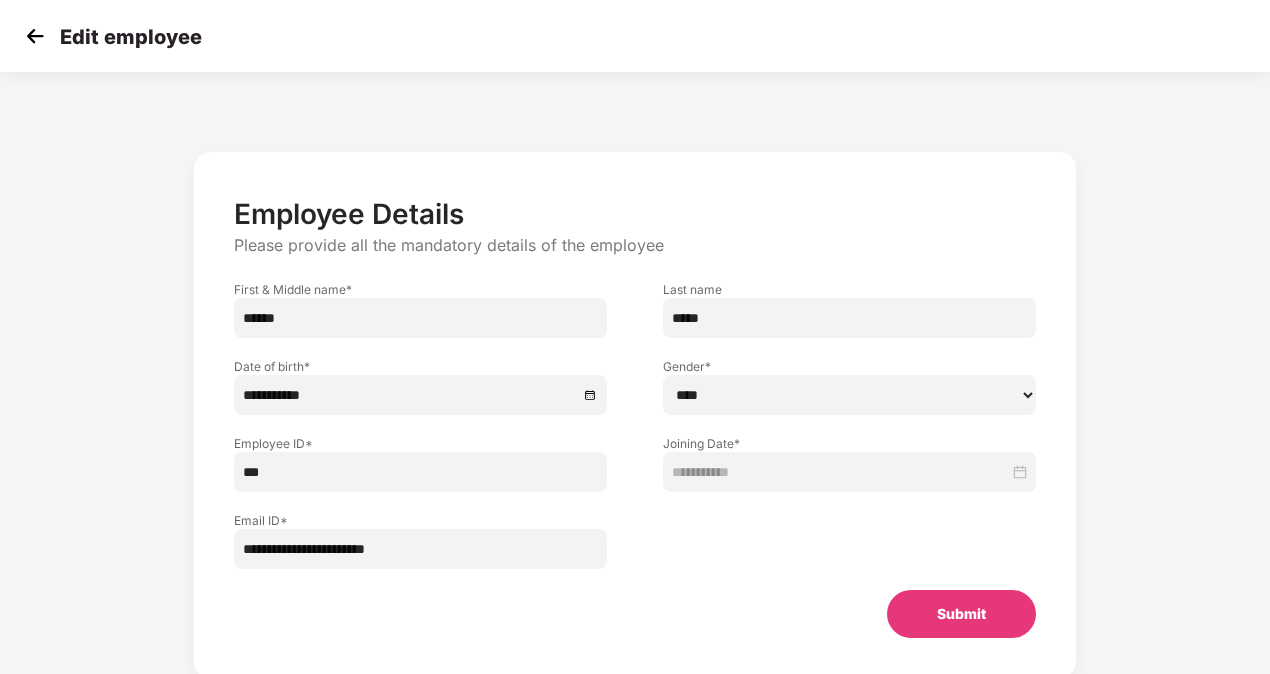 click on "Submit" at bounding box center (961, 614) 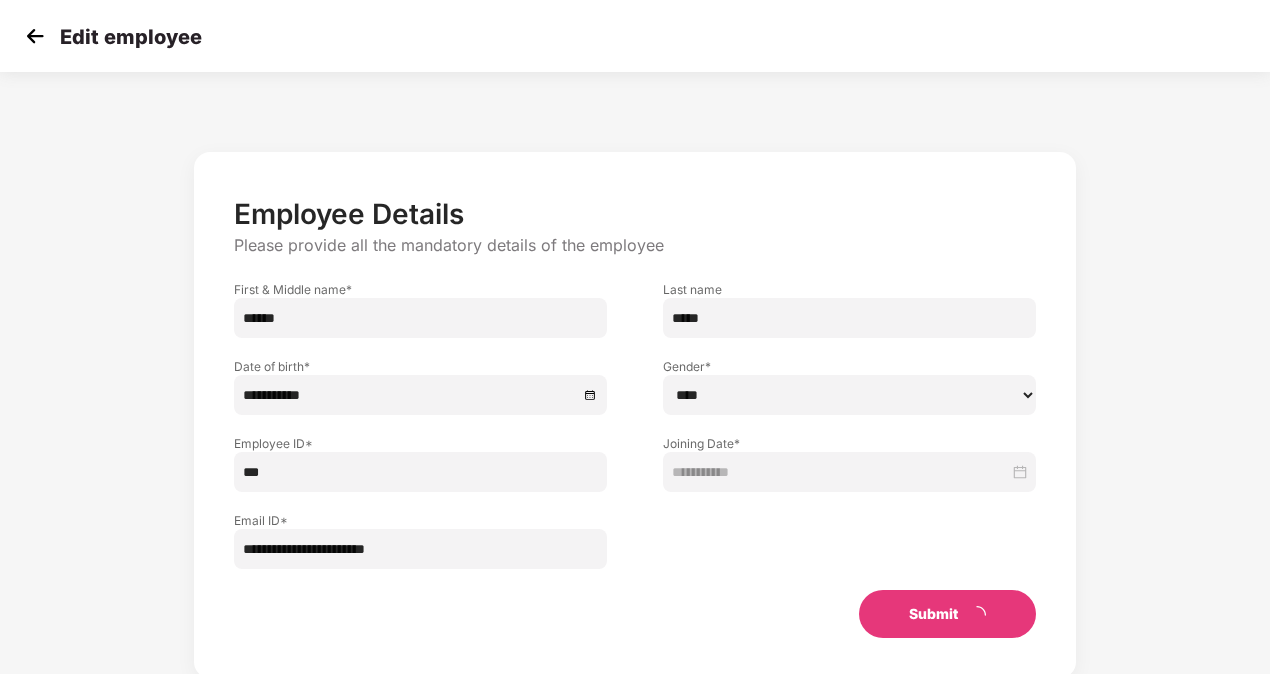 type 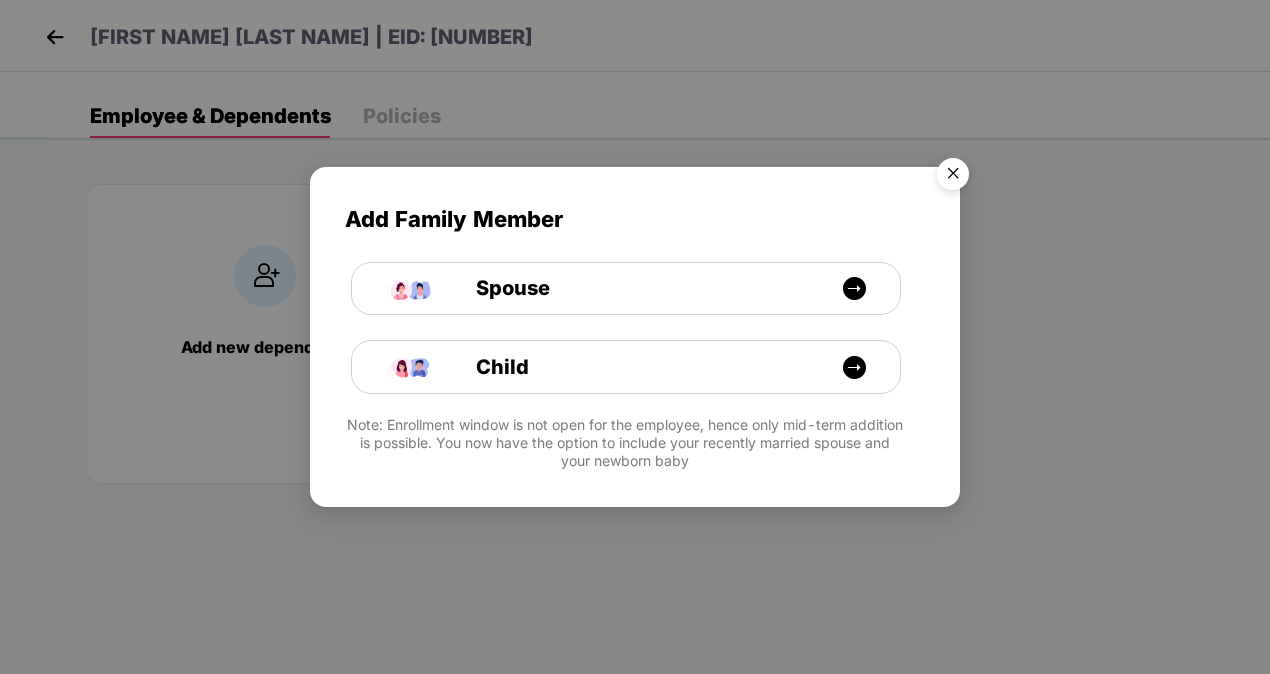 click at bounding box center [953, 177] 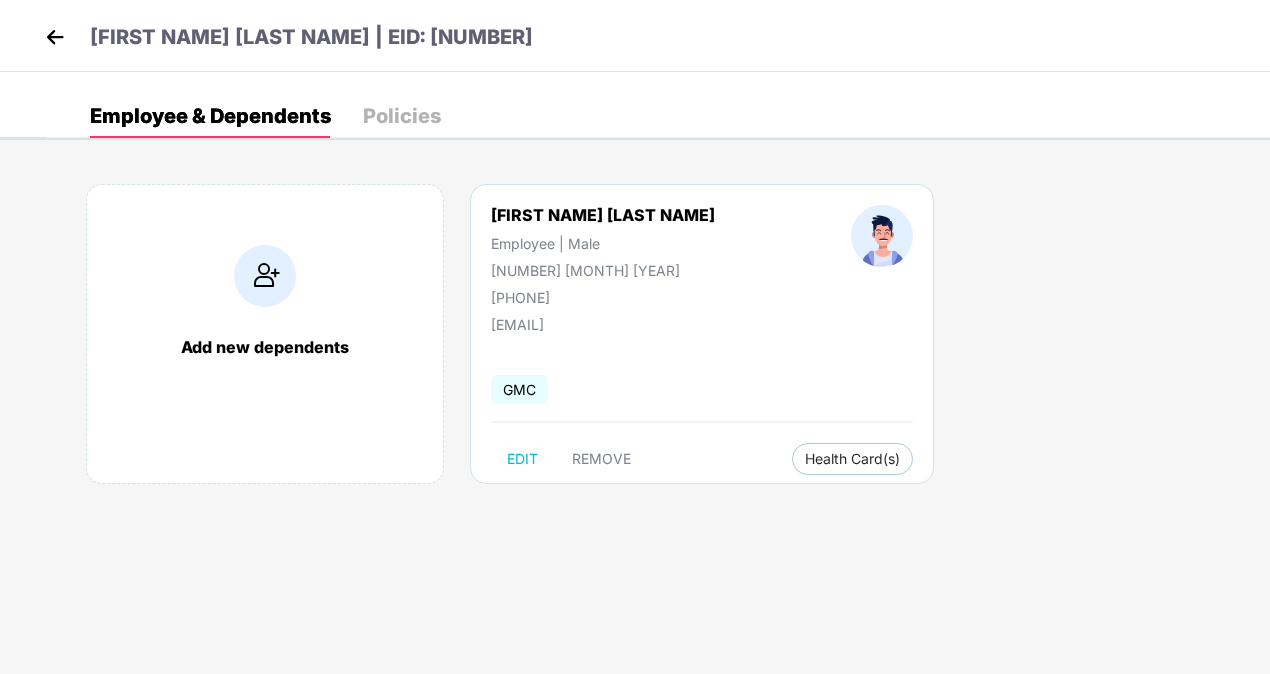 click at bounding box center [55, 37] 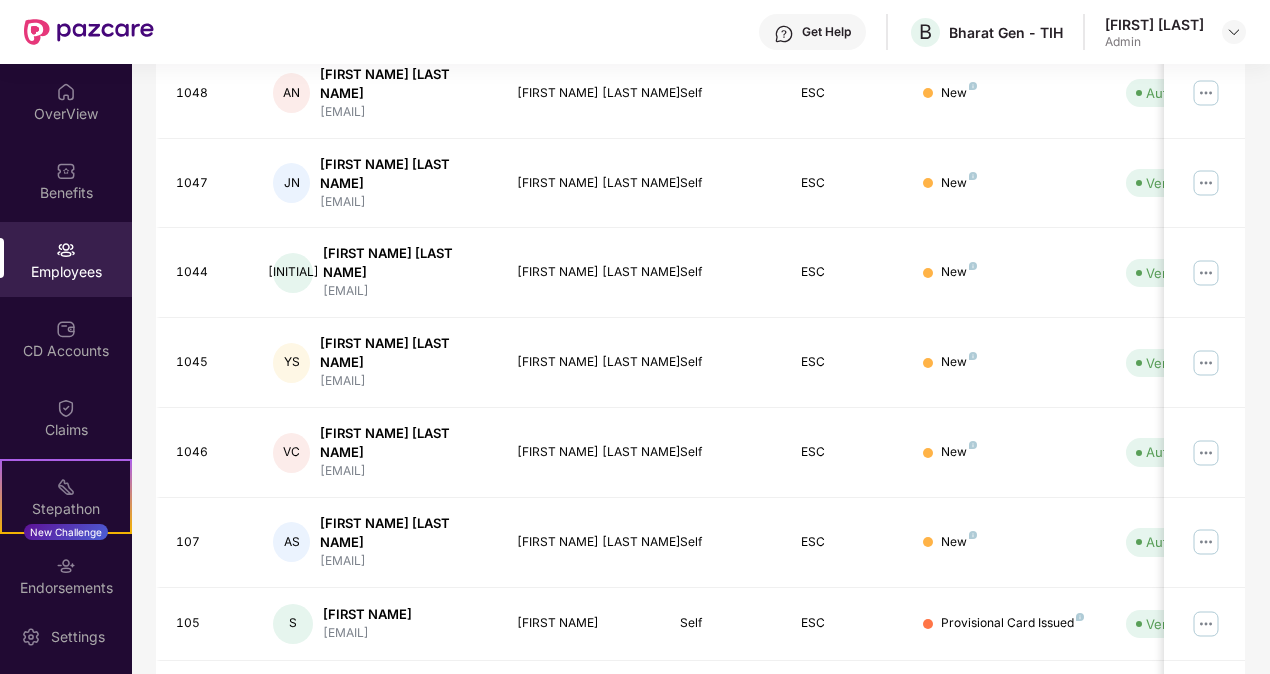 scroll, scrollTop: 550, scrollLeft: 0, axis: vertical 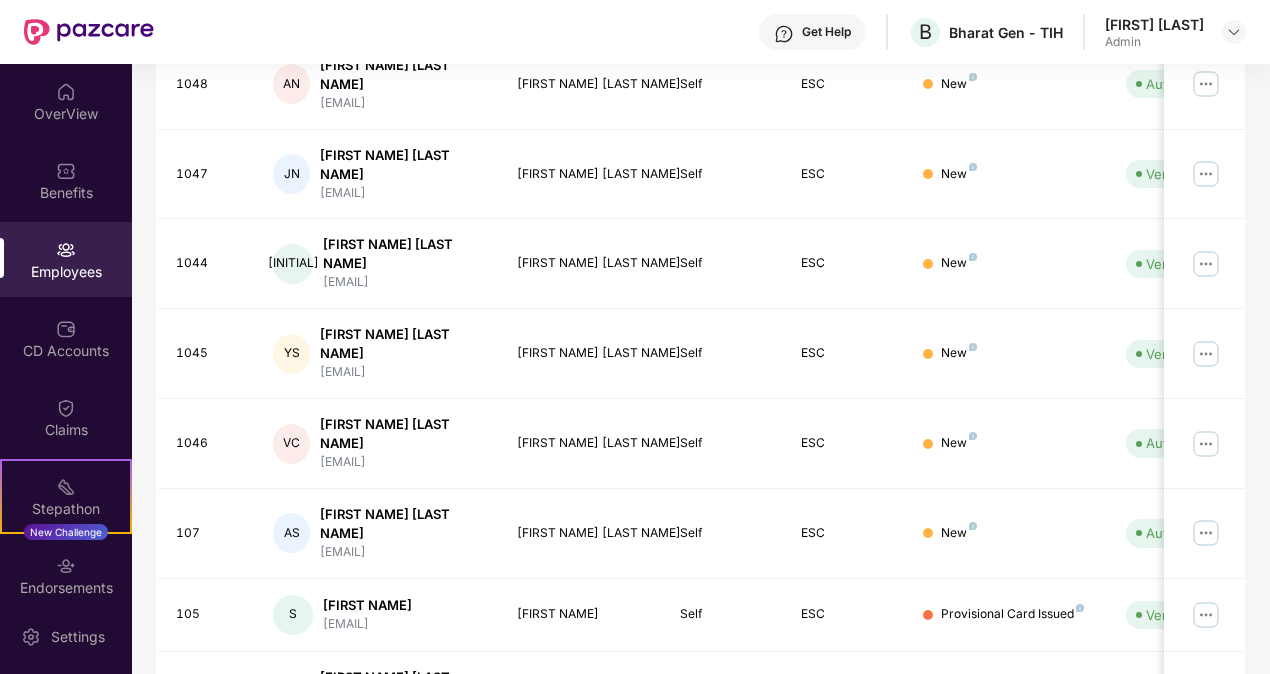click on "4" at bounding box center (1197, 777) 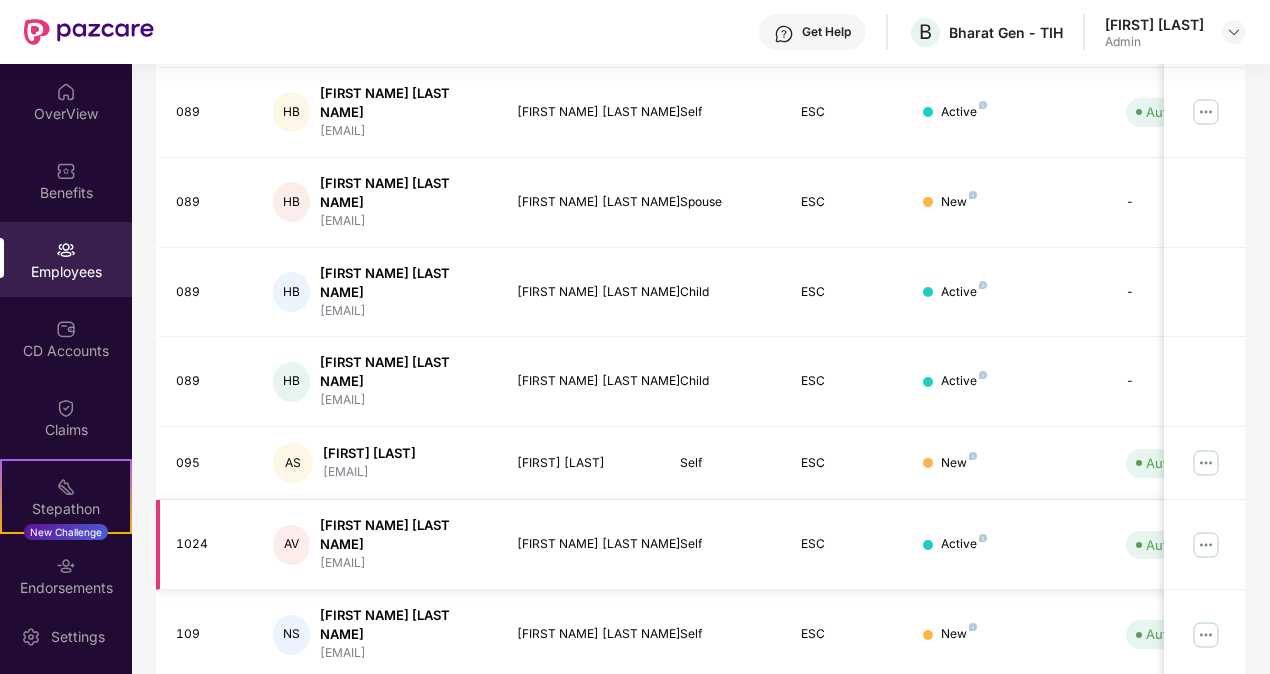 scroll, scrollTop: 414, scrollLeft: 0, axis: vertical 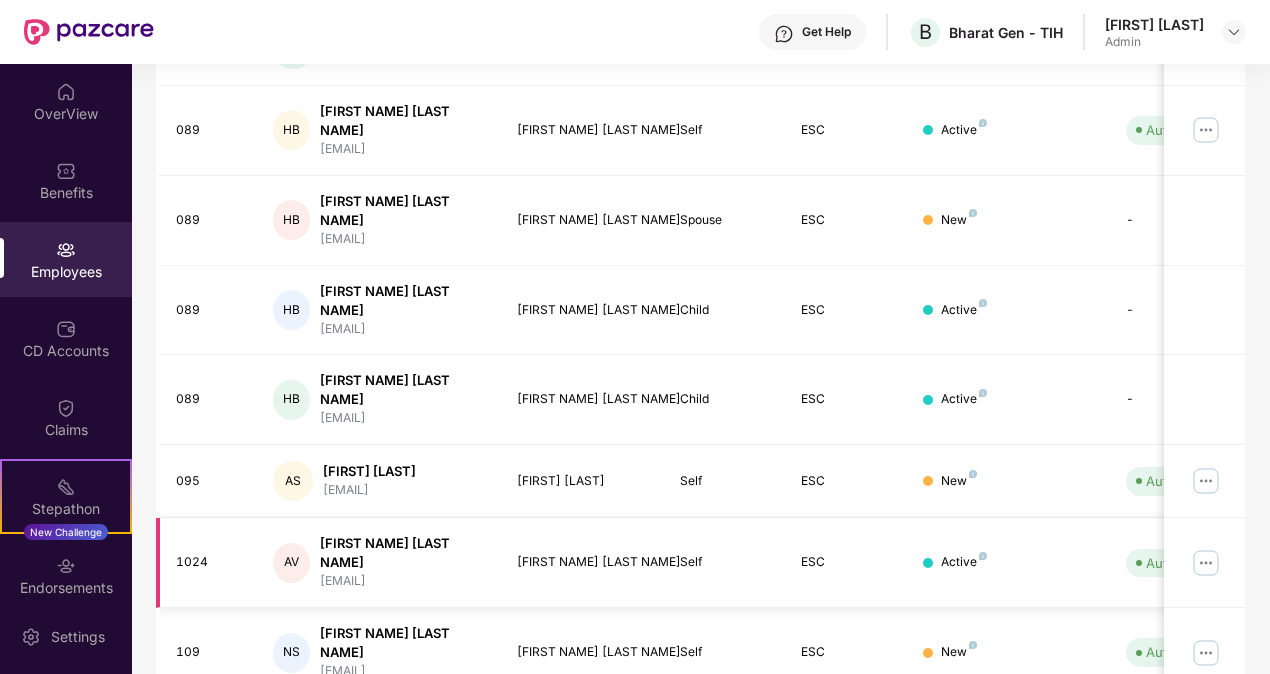 click at bounding box center [1206, 563] 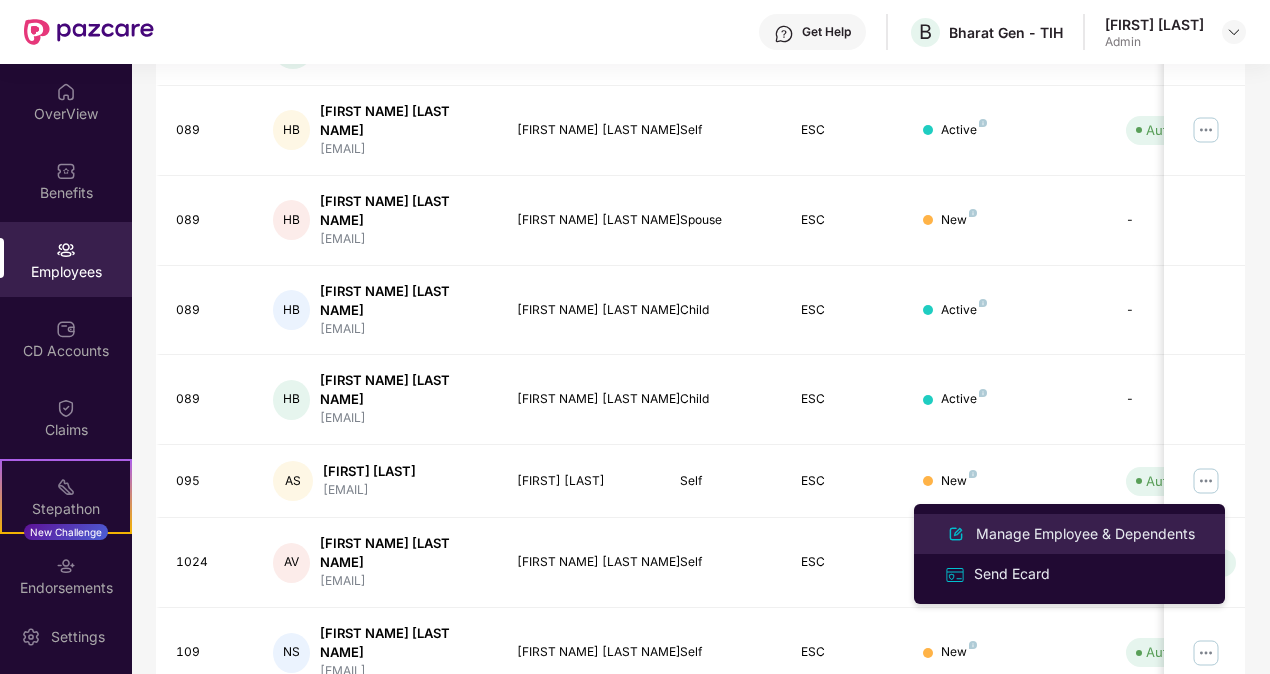 click on "Manage Employee & Dependents" at bounding box center (1085, 534) 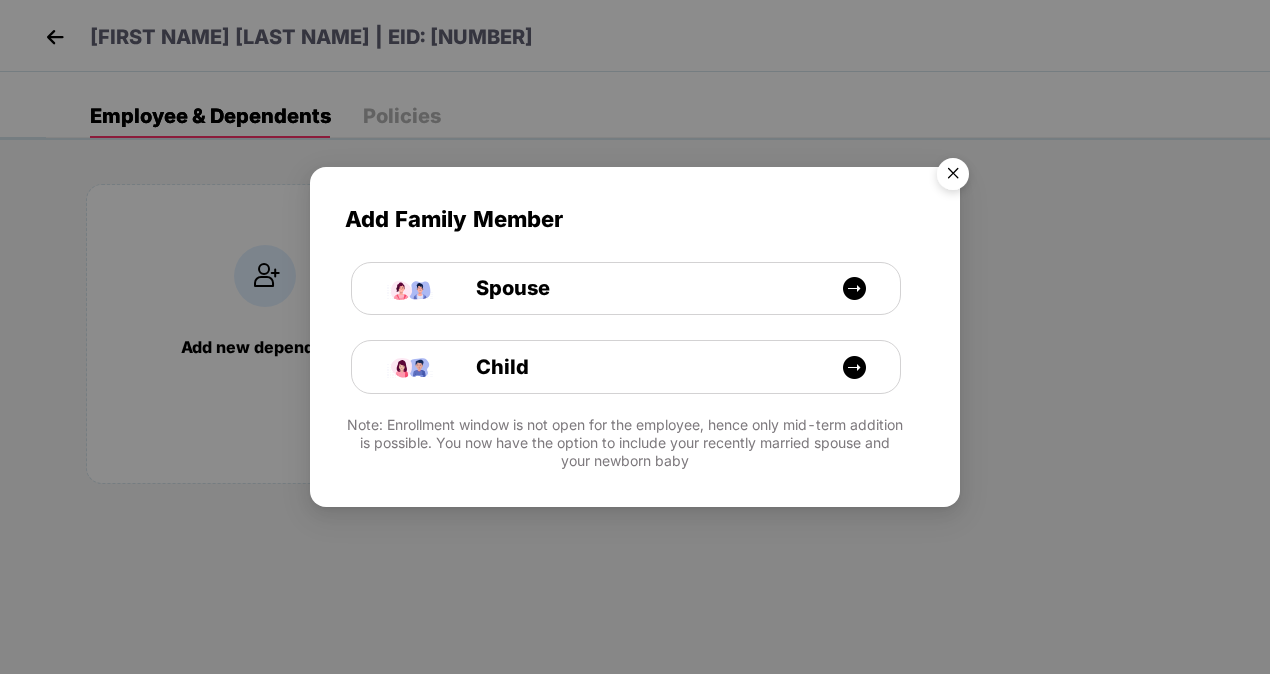 click at bounding box center (953, 177) 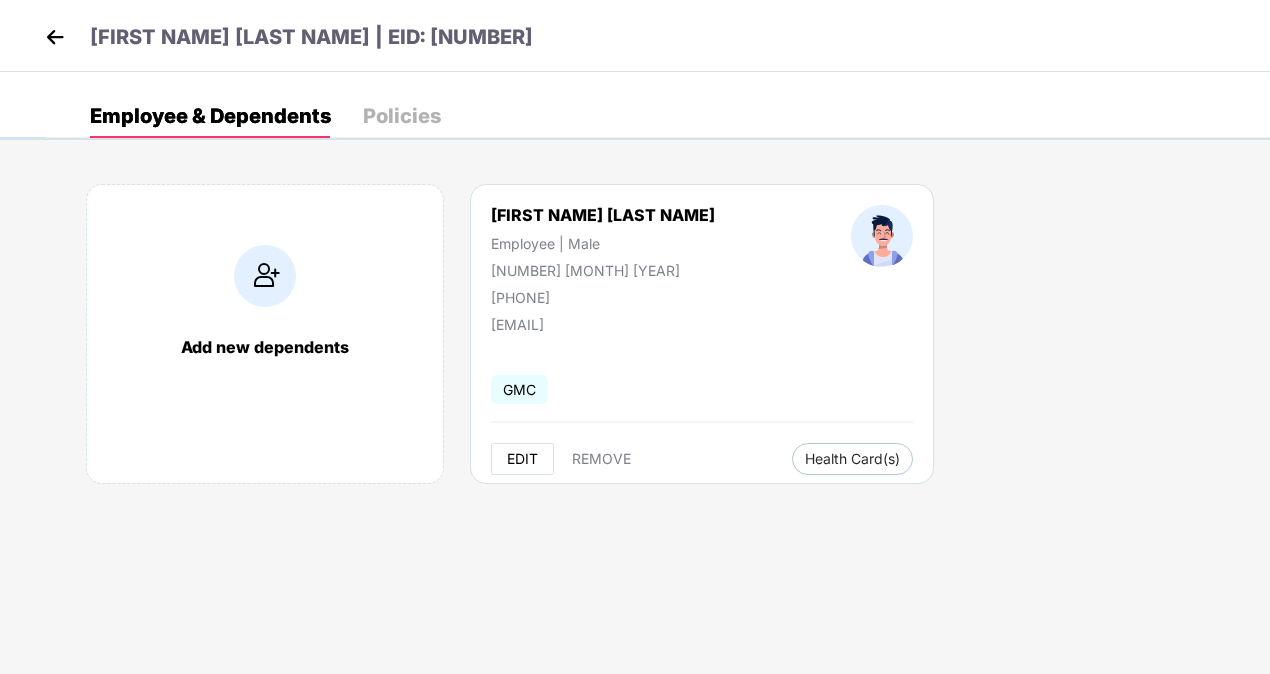 click on "EDIT" at bounding box center (522, 459) 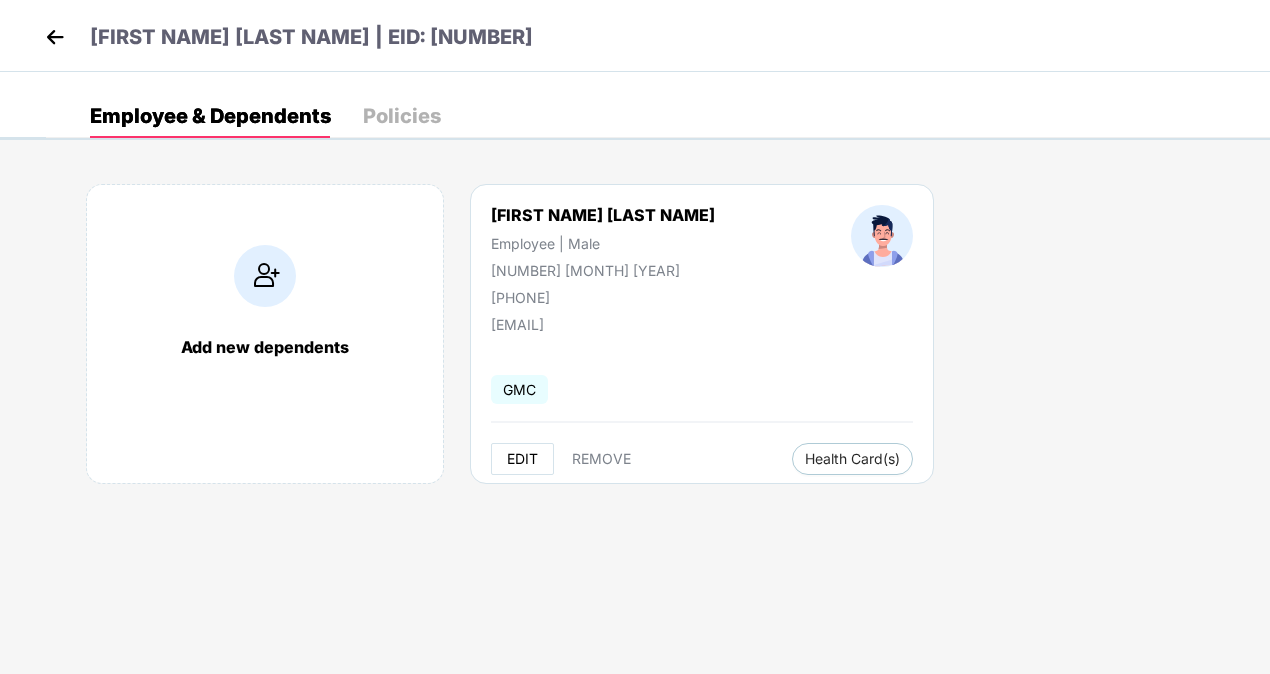select on "****" 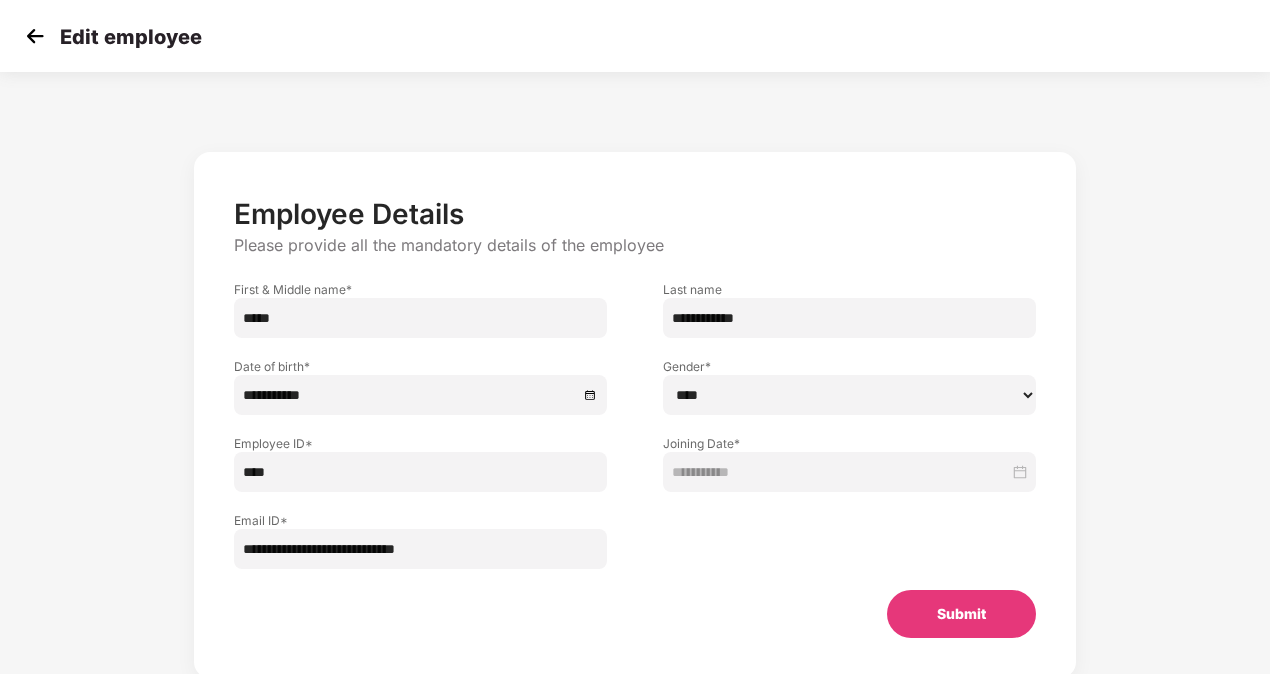 click on "****" at bounding box center [420, 472] 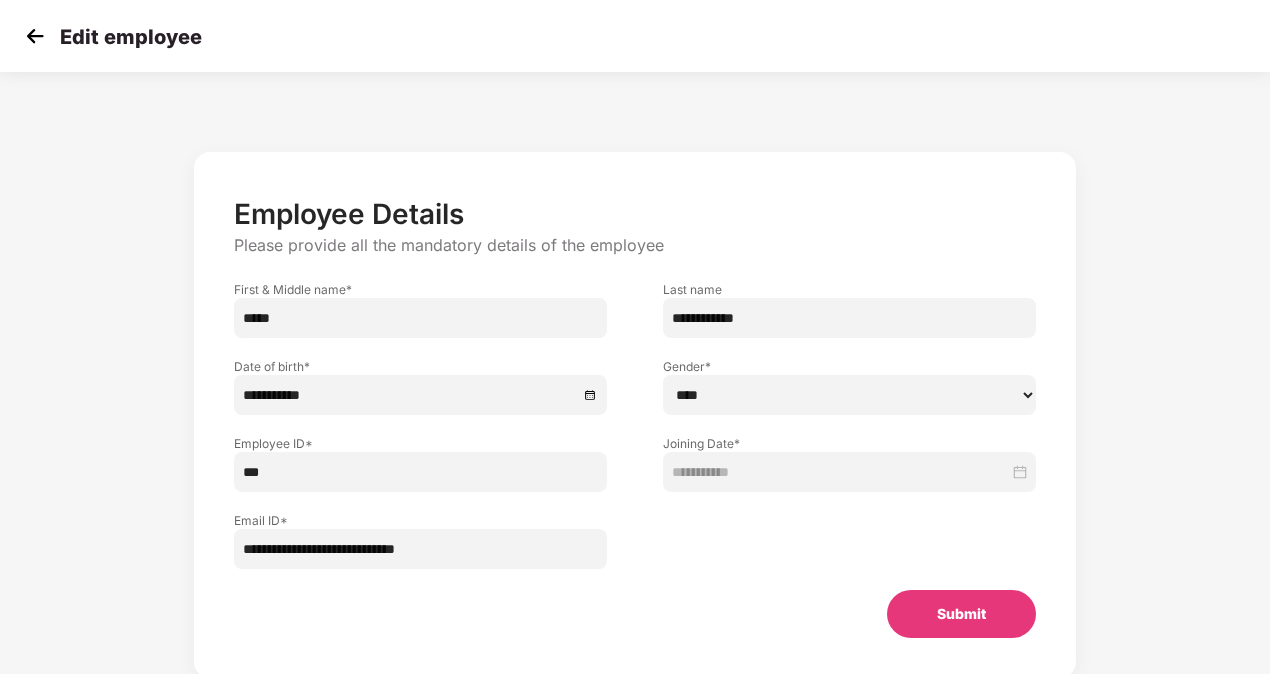 type on "***" 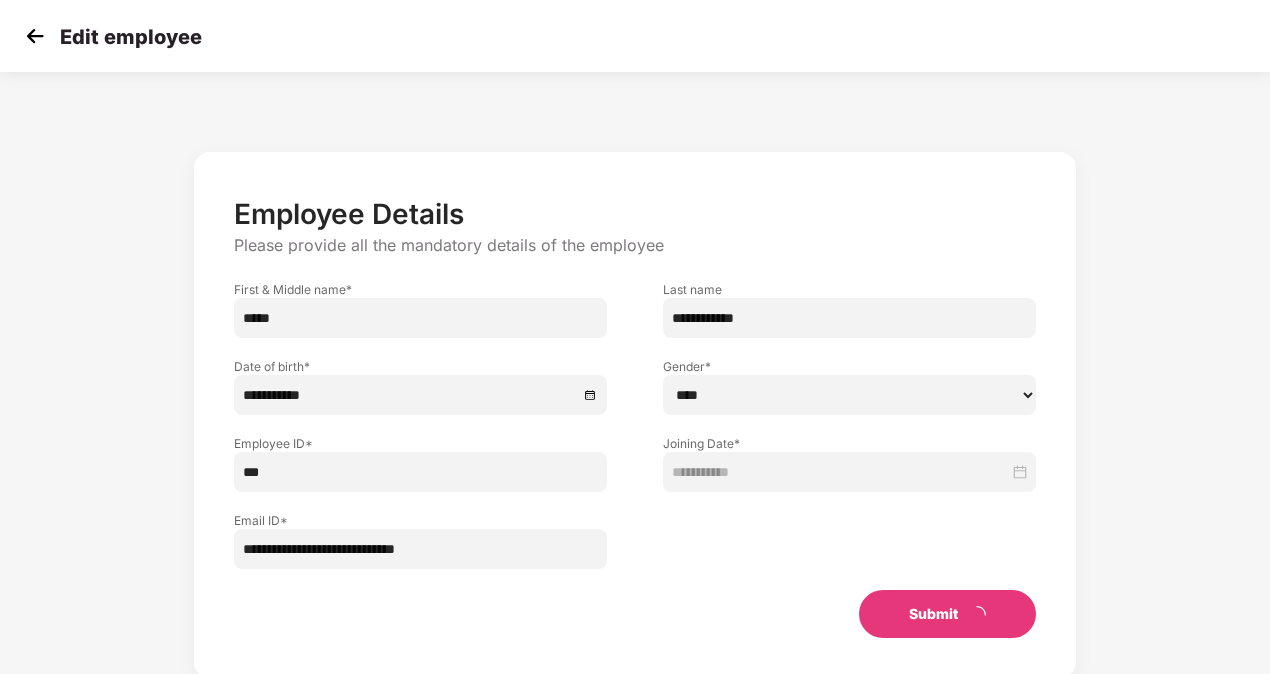 type 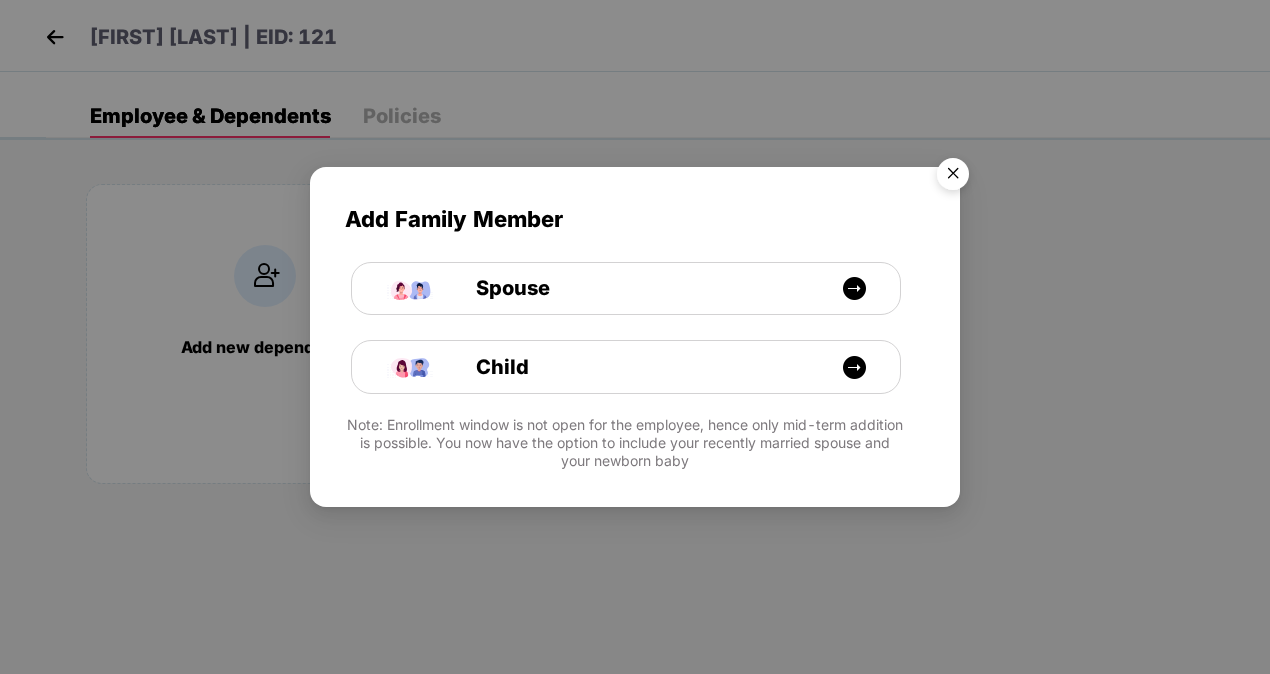 click at bounding box center (953, 177) 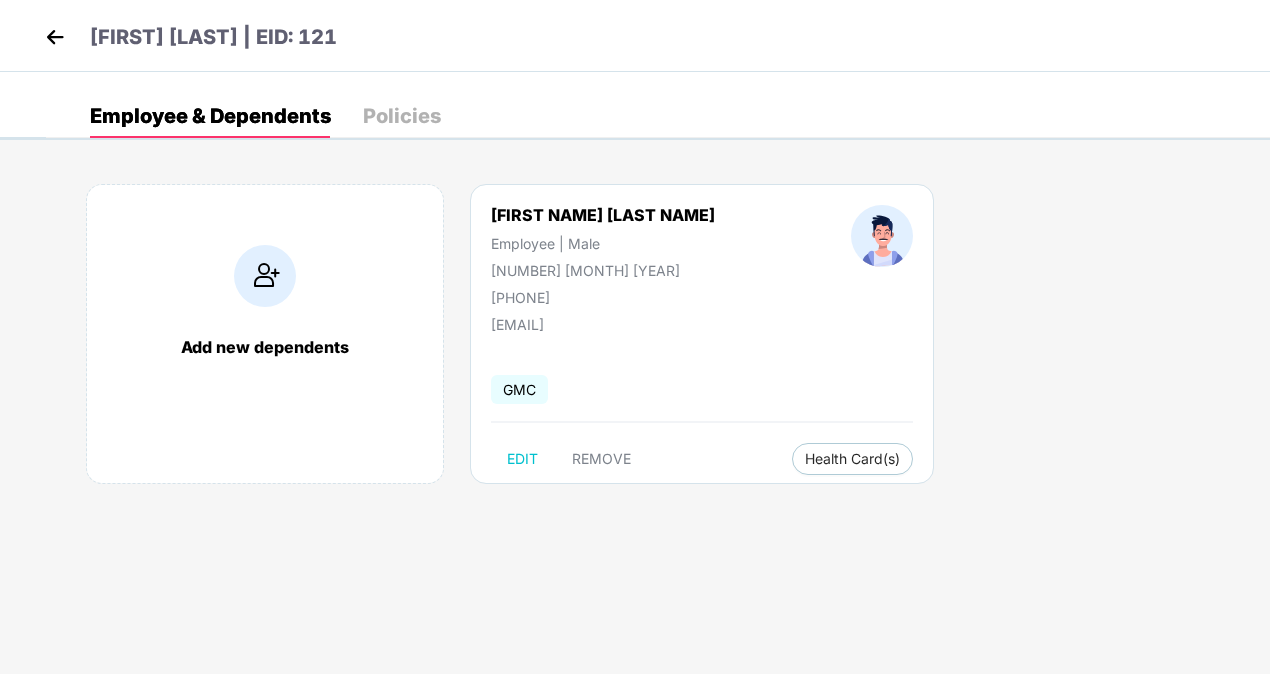 click at bounding box center [55, 37] 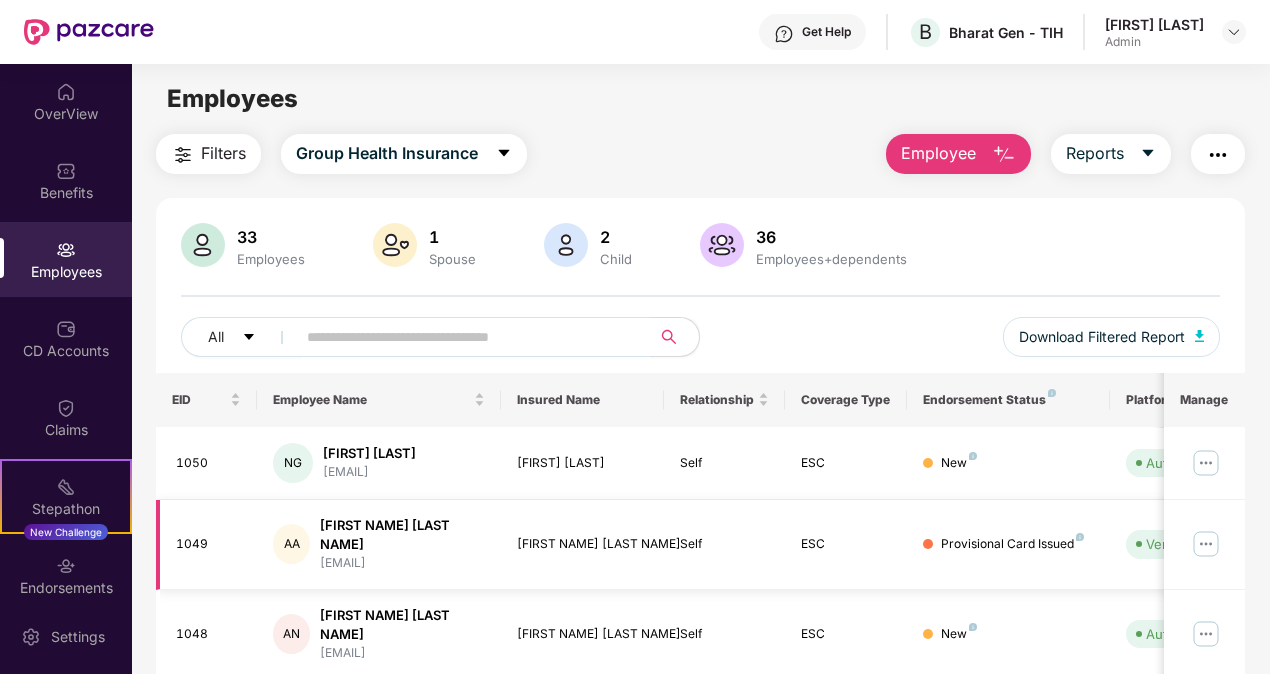 scroll, scrollTop: 550, scrollLeft: 0, axis: vertical 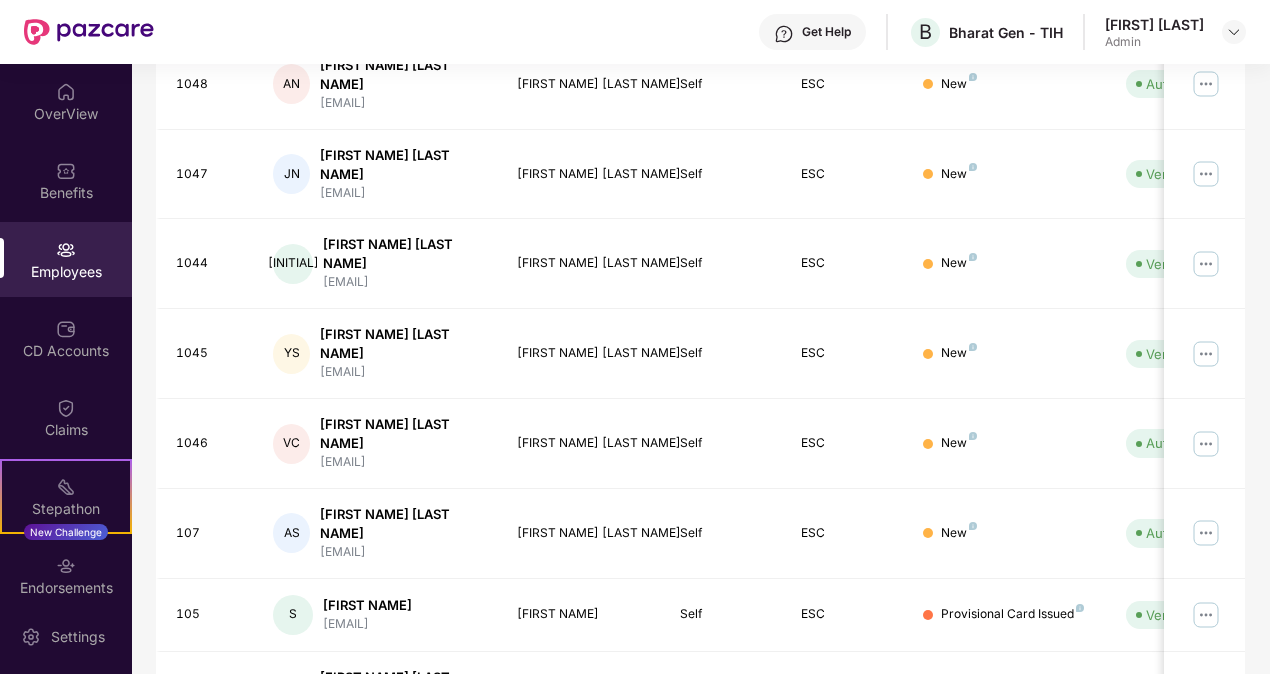 click on "4" at bounding box center (1197, 777) 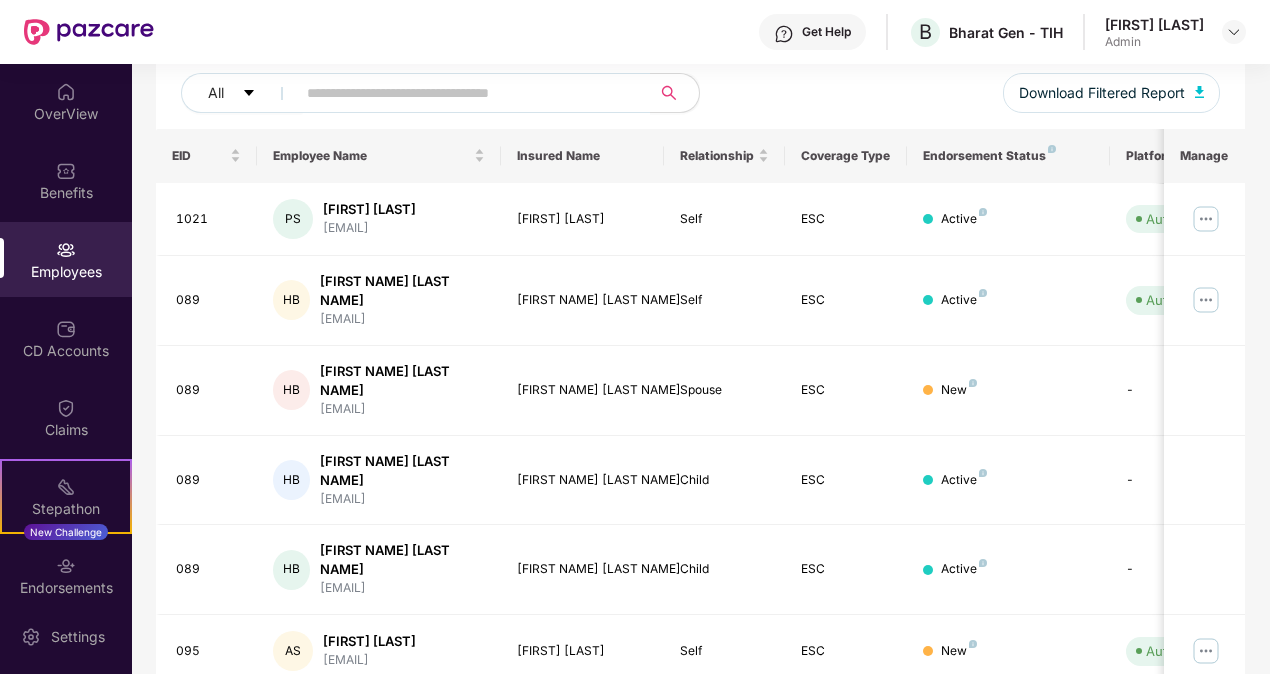 scroll, scrollTop: 242, scrollLeft: 0, axis: vertical 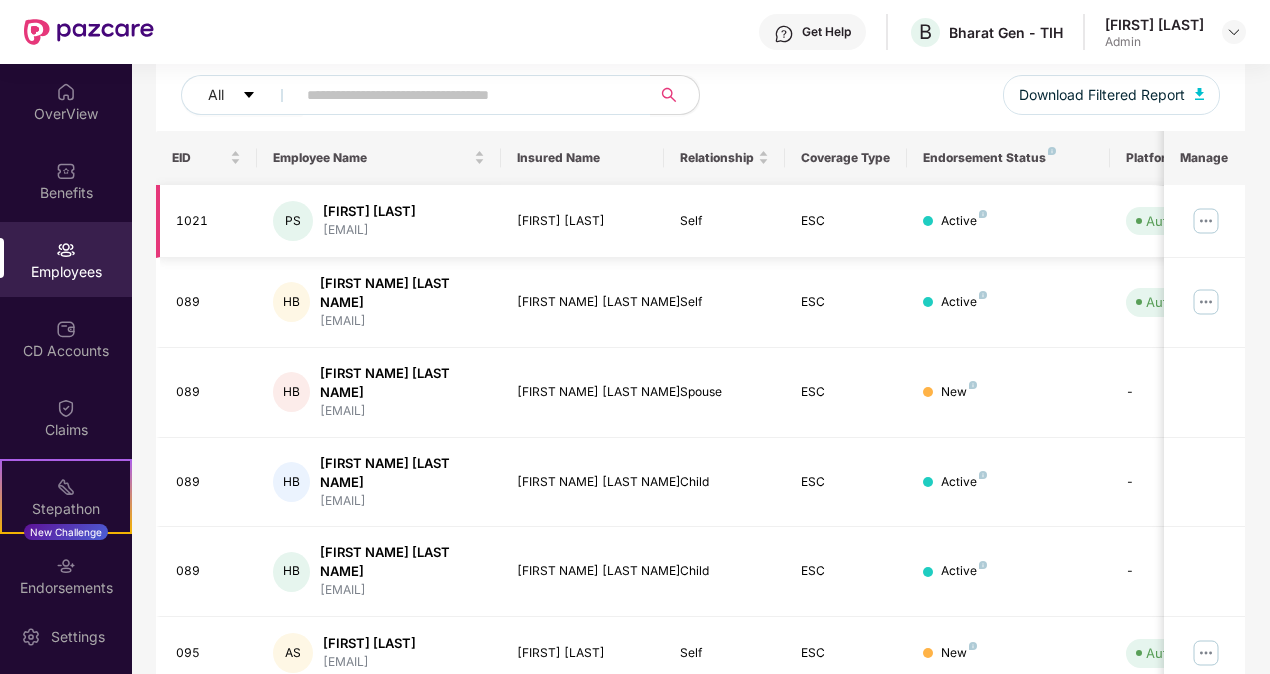 click at bounding box center (1206, 221) 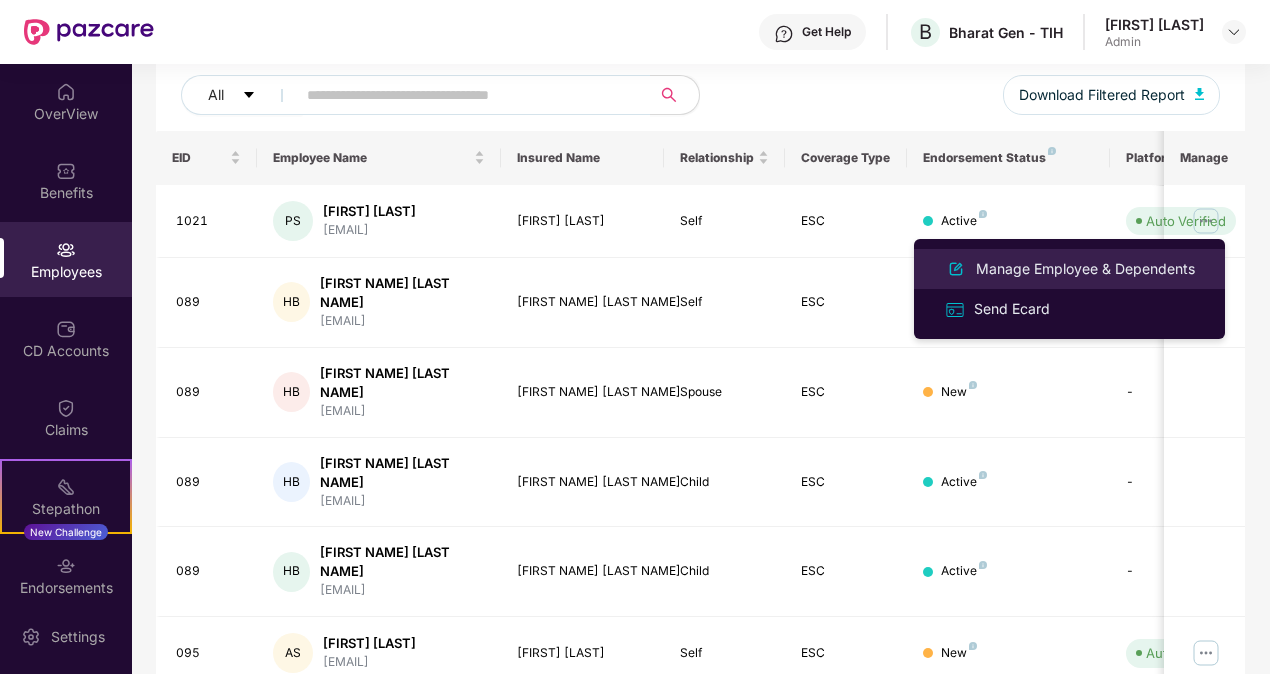 click on "Manage Employee & Dependents" at bounding box center (1085, 269) 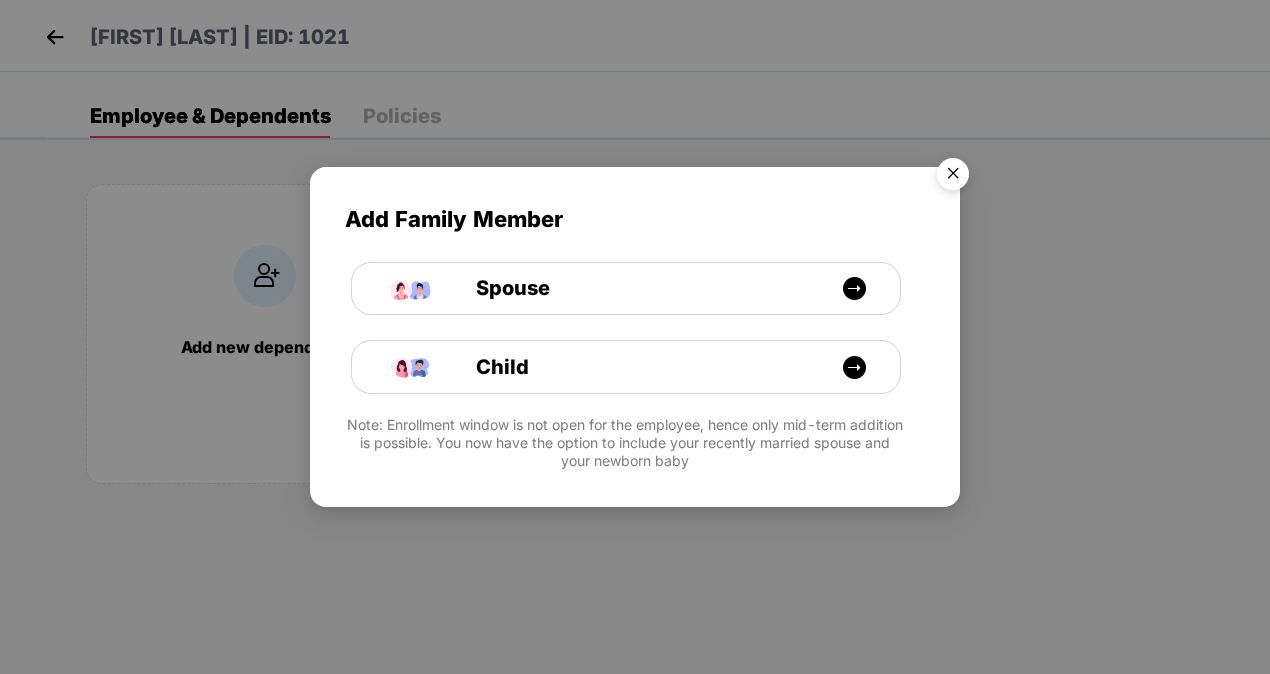 click at bounding box center (953, 177) 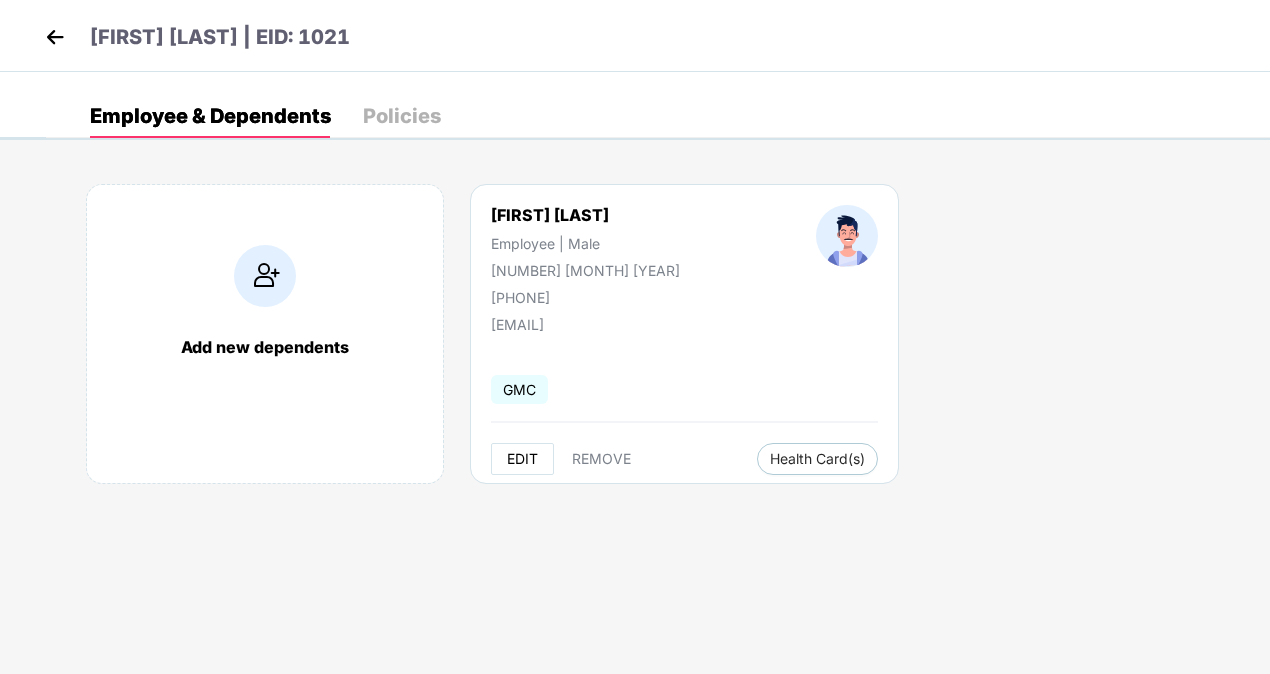 click on "EDIT" at bounding box center (522, 459) 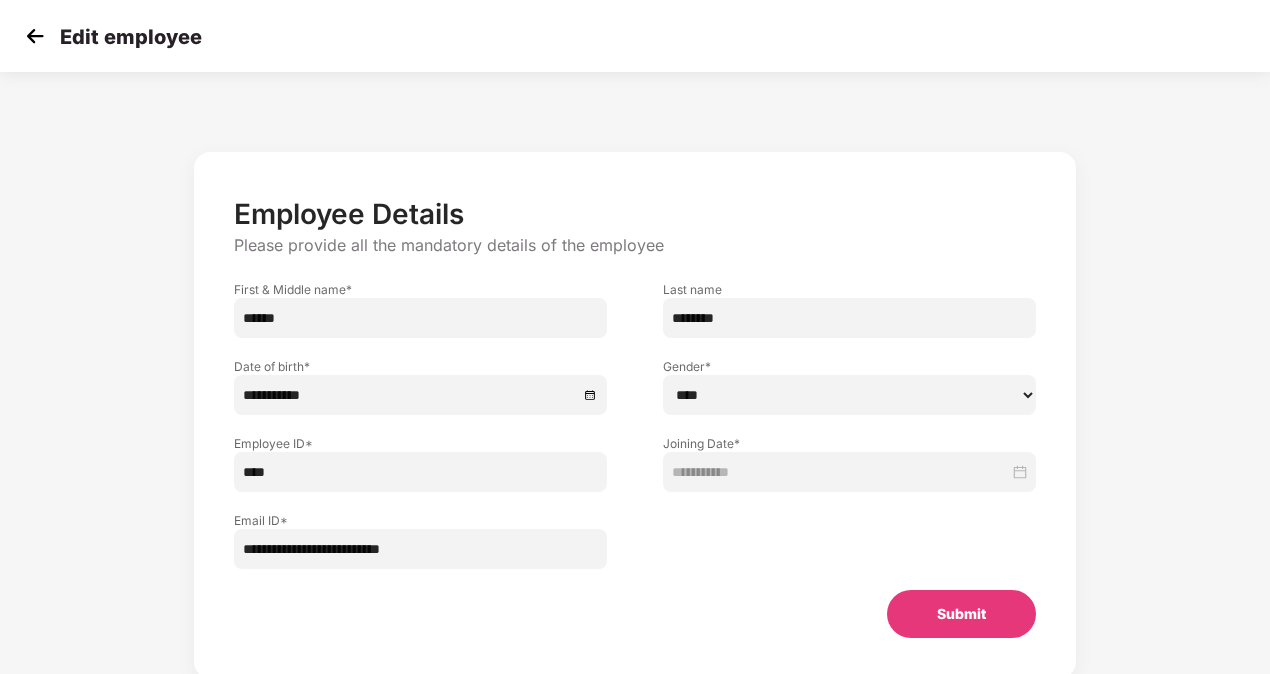 click on "****" at bounding box center (420, 472) 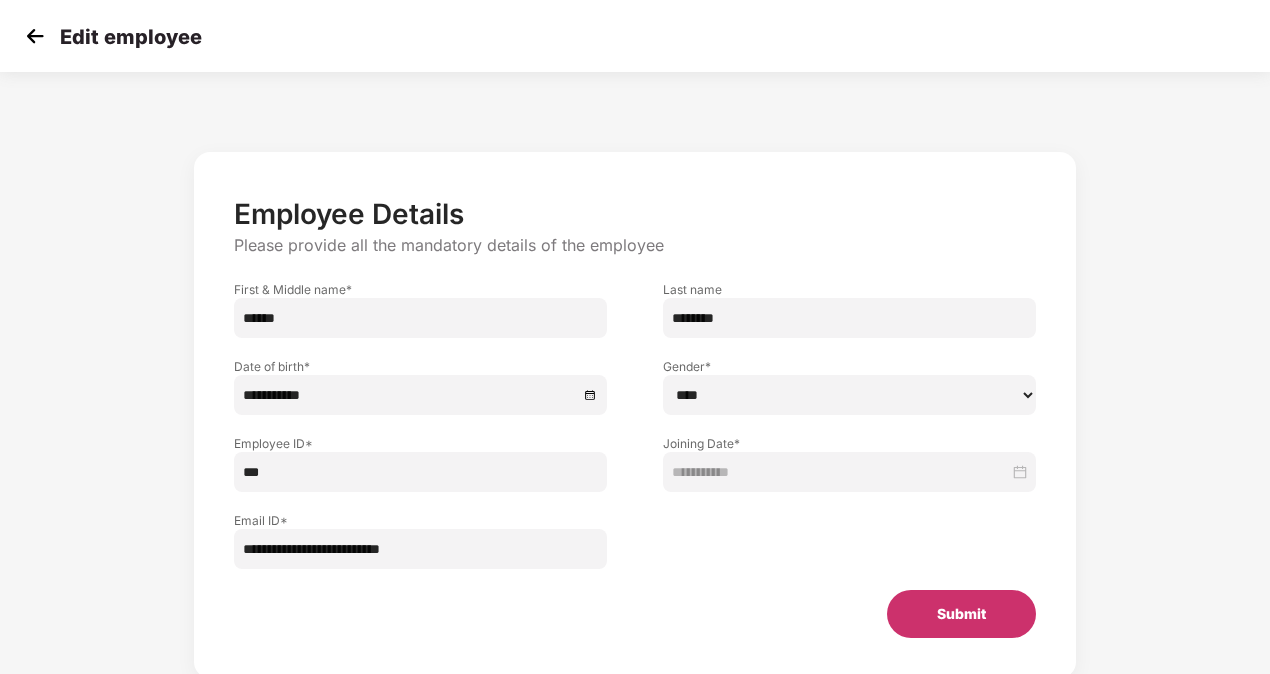 type on "***" 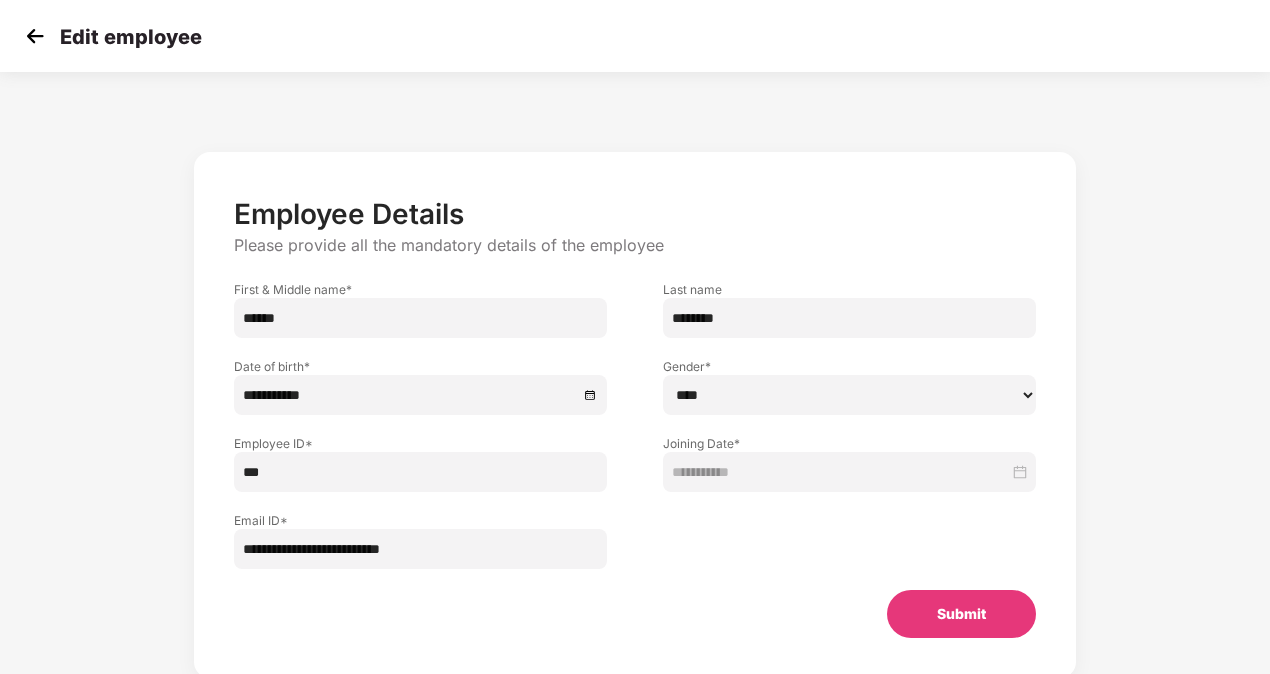 click on "Submit" at bounding box center (961, 614) 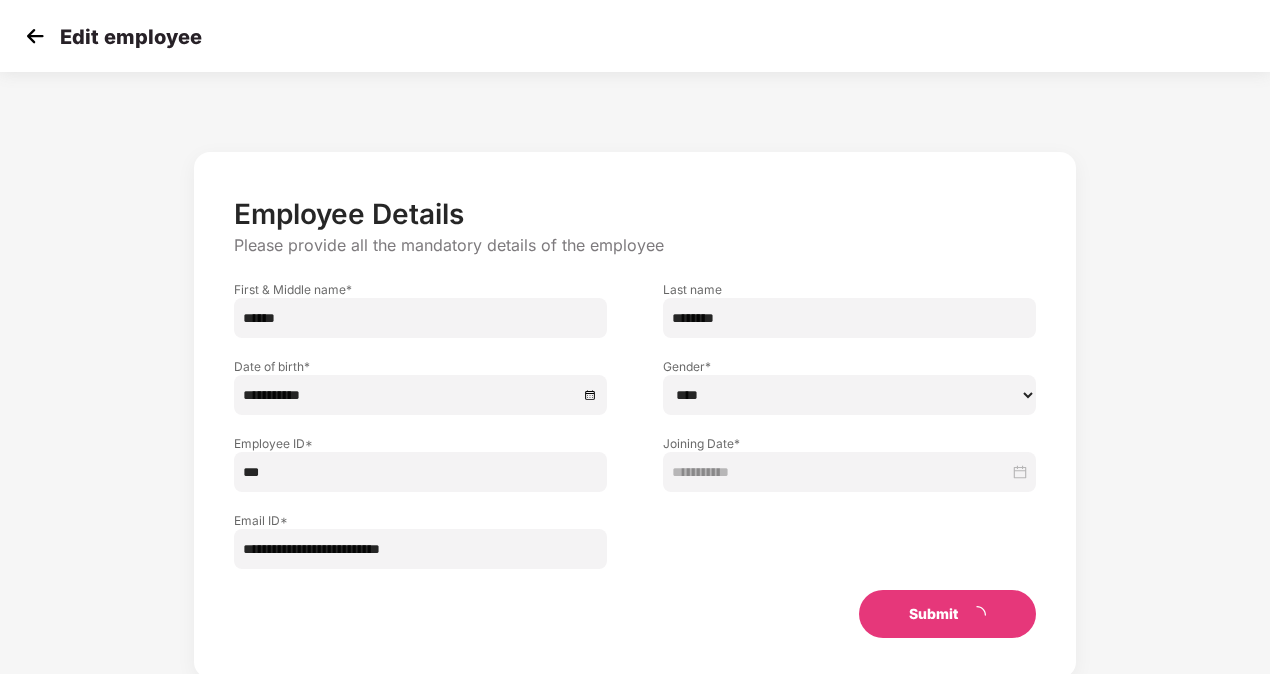 type 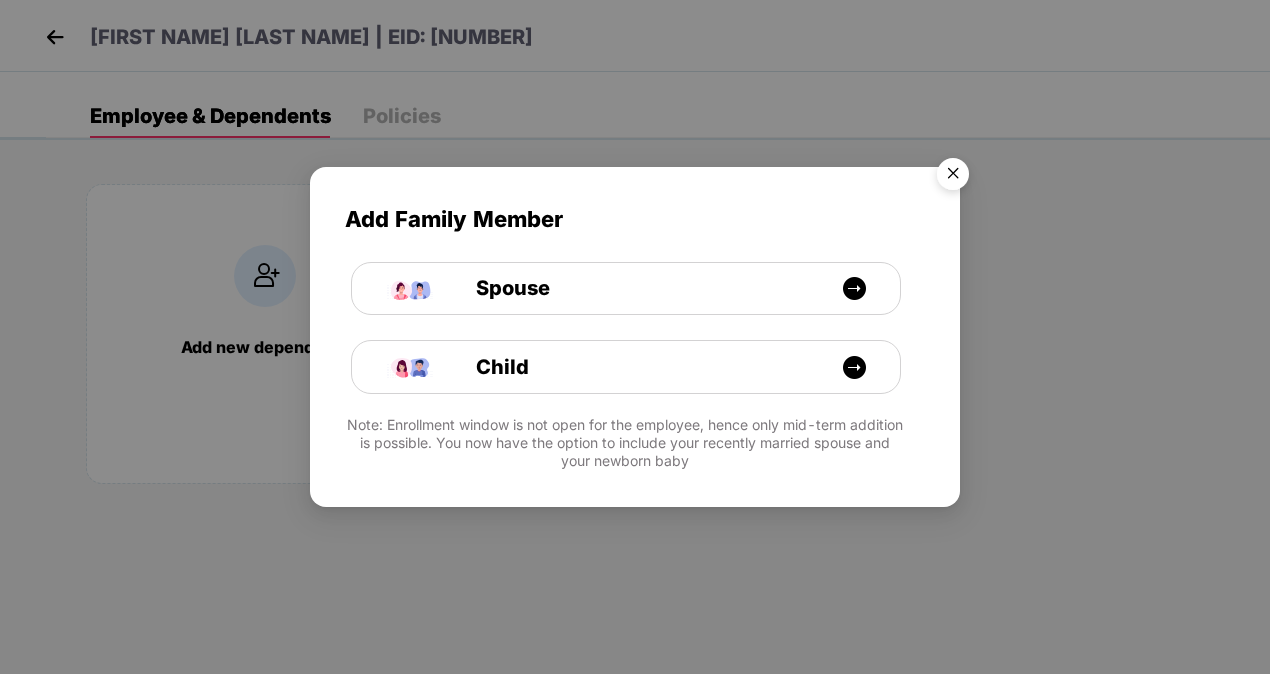 click at bounding box center [953, 177] 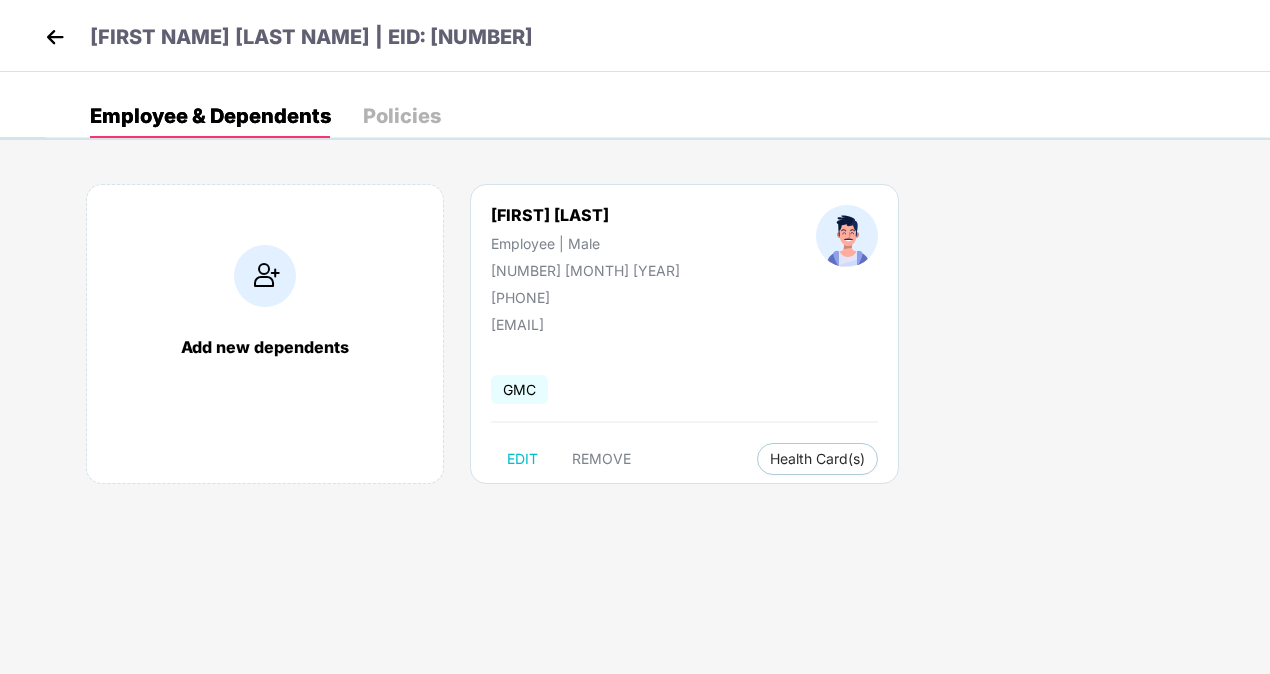 click at bounding box center (55, 37) 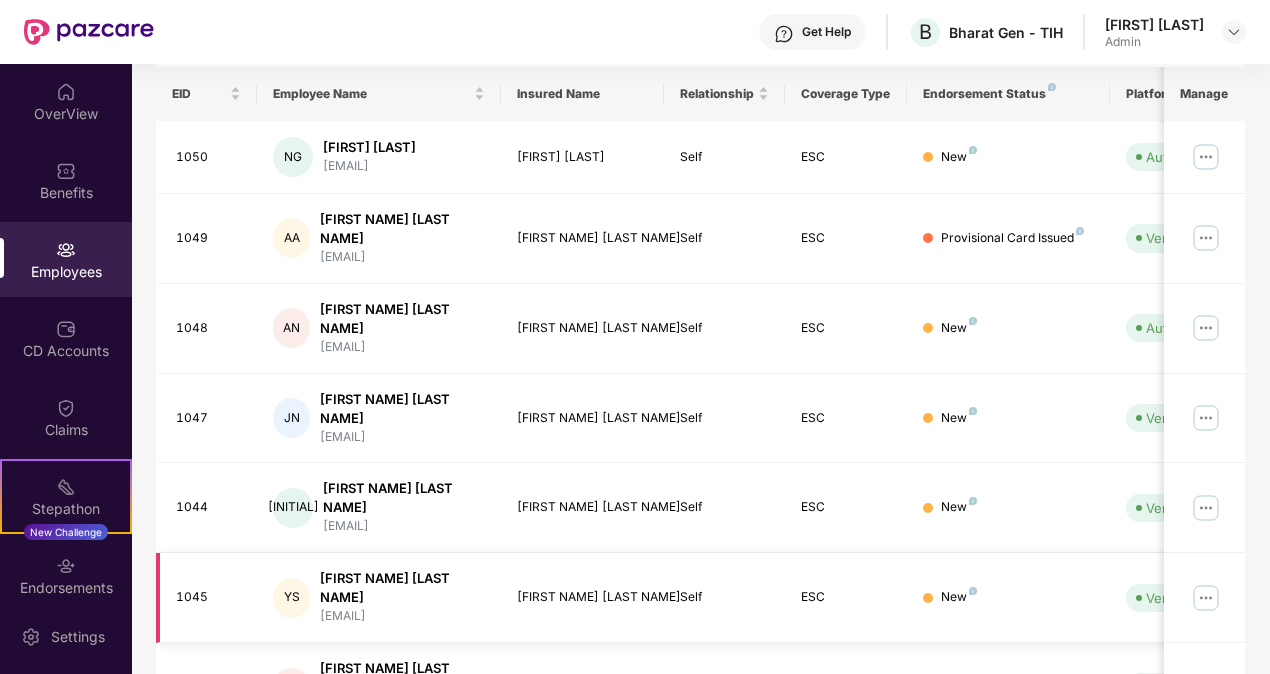 scroll, scrollTop: 550, scrollLeft: 0, axis: vertical 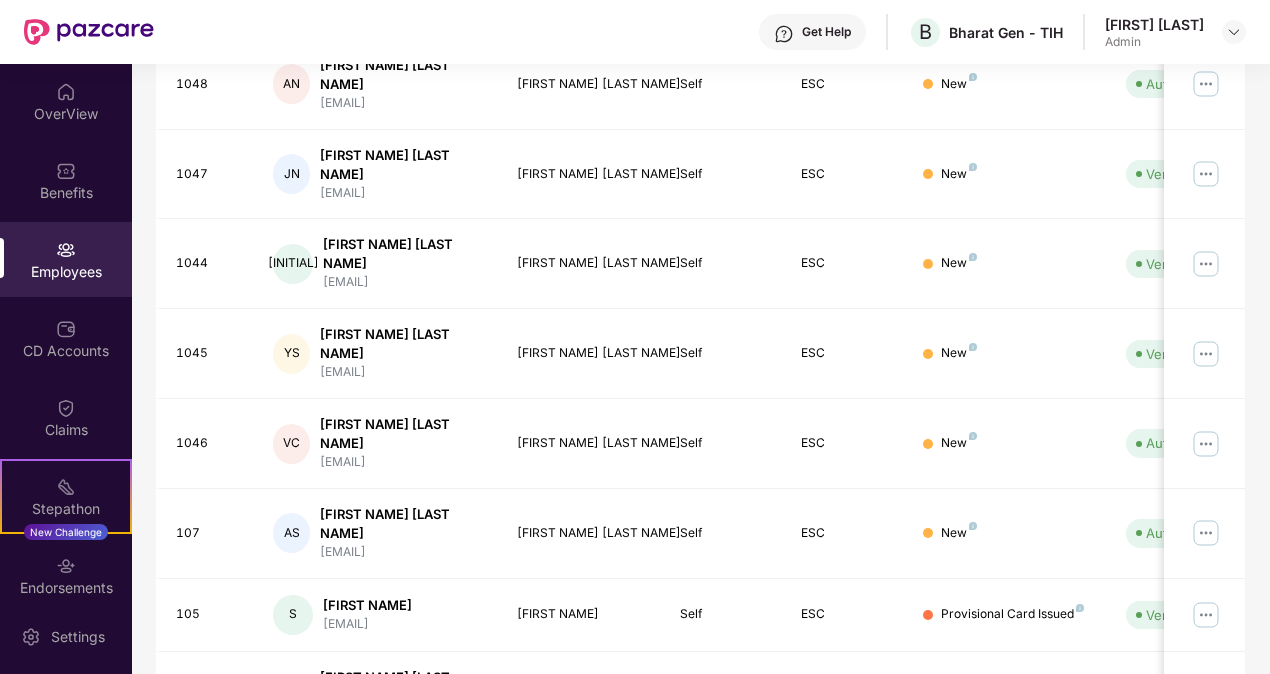 click on "3" at bounding box center [1165, 777] 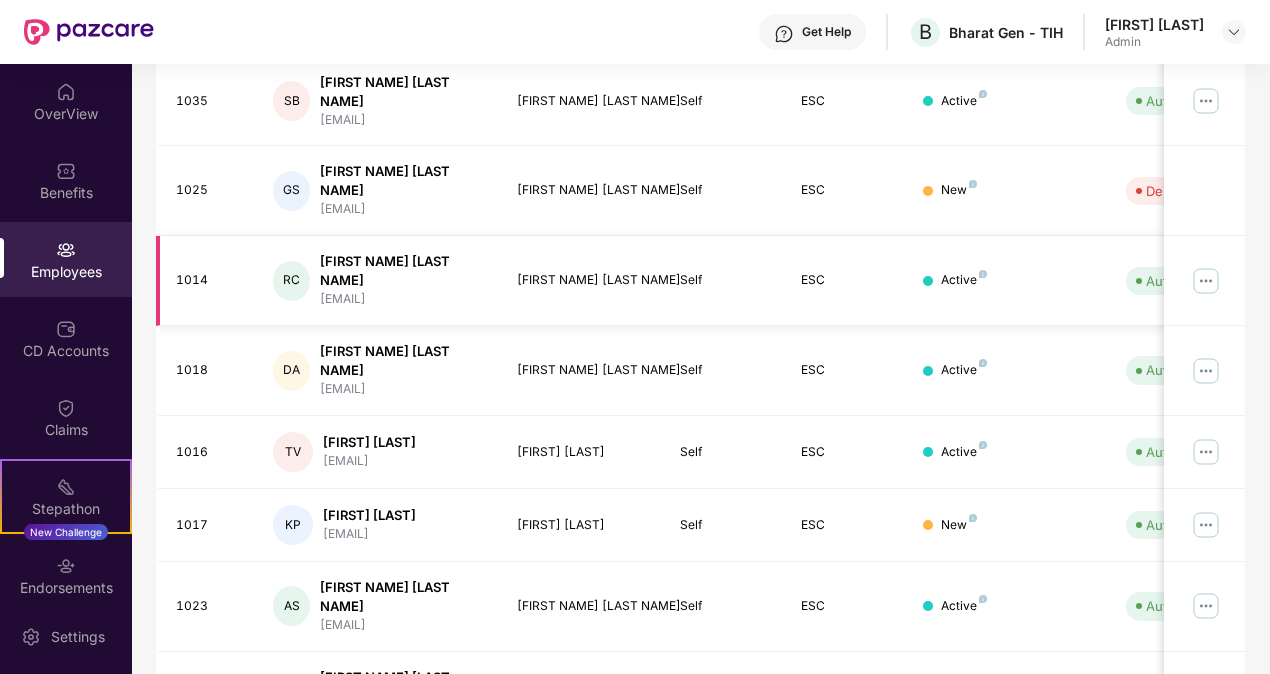 click at bounding box center (1206, 281) 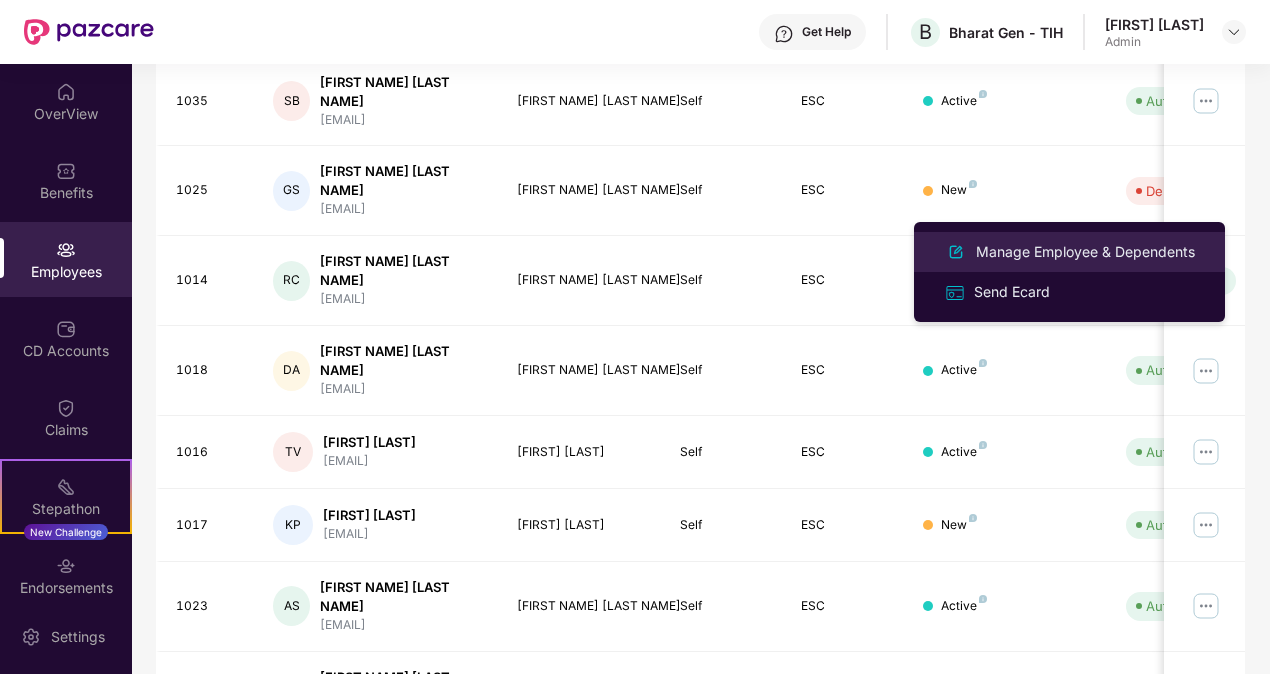 click on "Manage Employee & Dependents" at bounding box center [1085, 252] 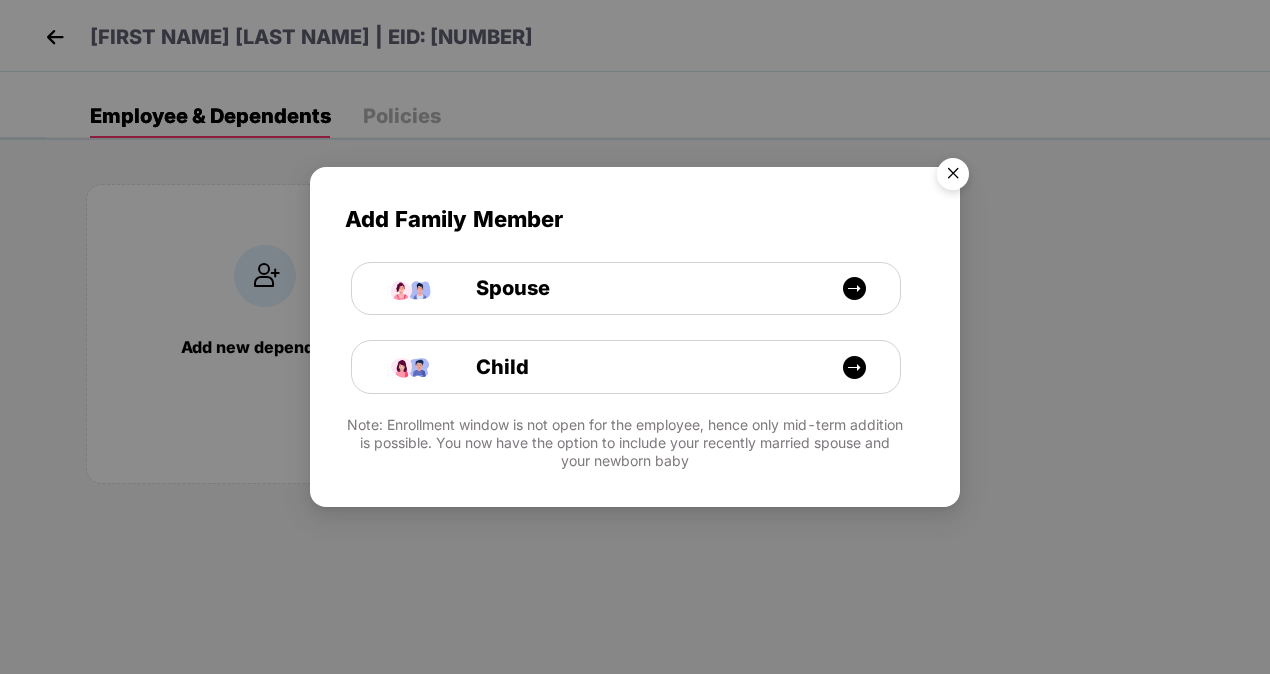 click at bounding box center (953, 177) 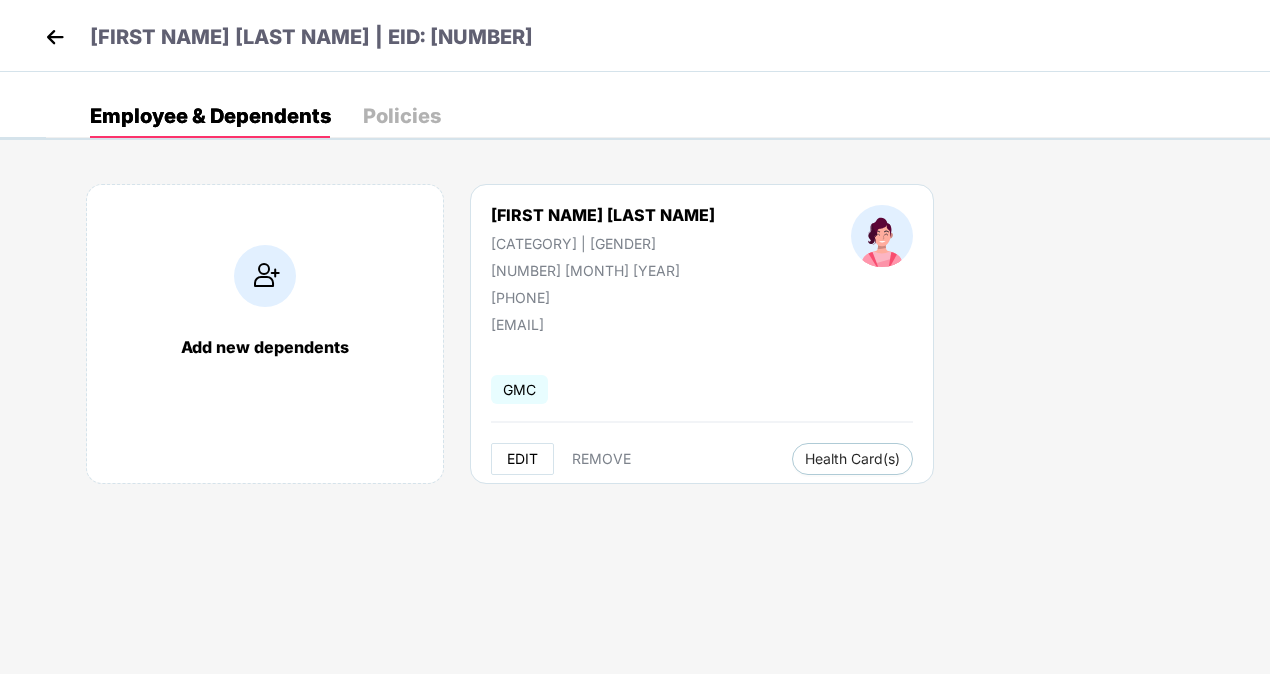 click on "EDIT" at bounding box center (522, 459) 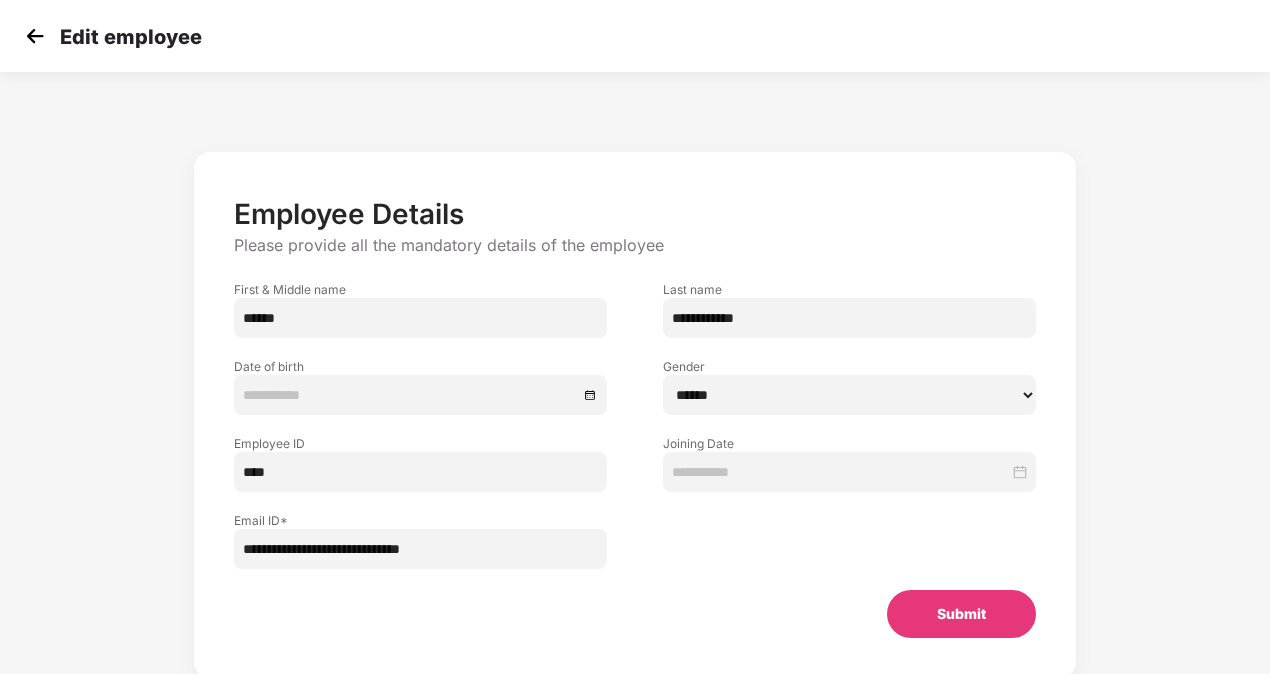 type on "**********" 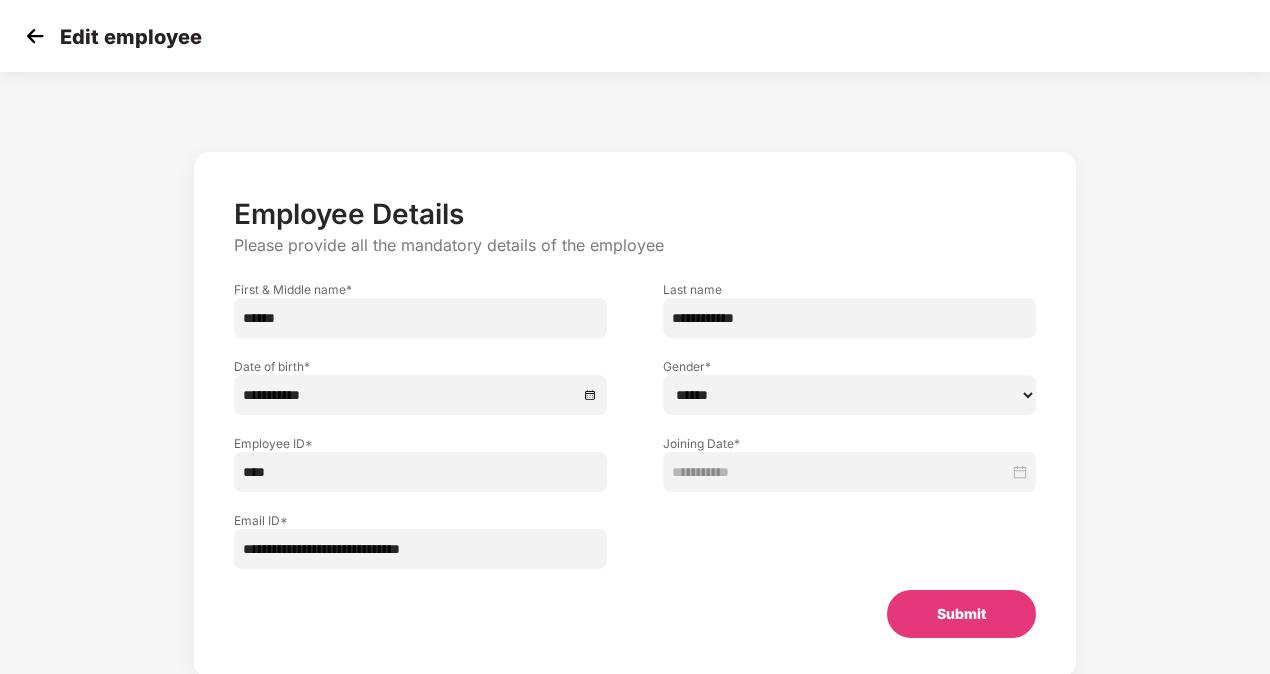 click on "****" at bounding box center [420, 472] 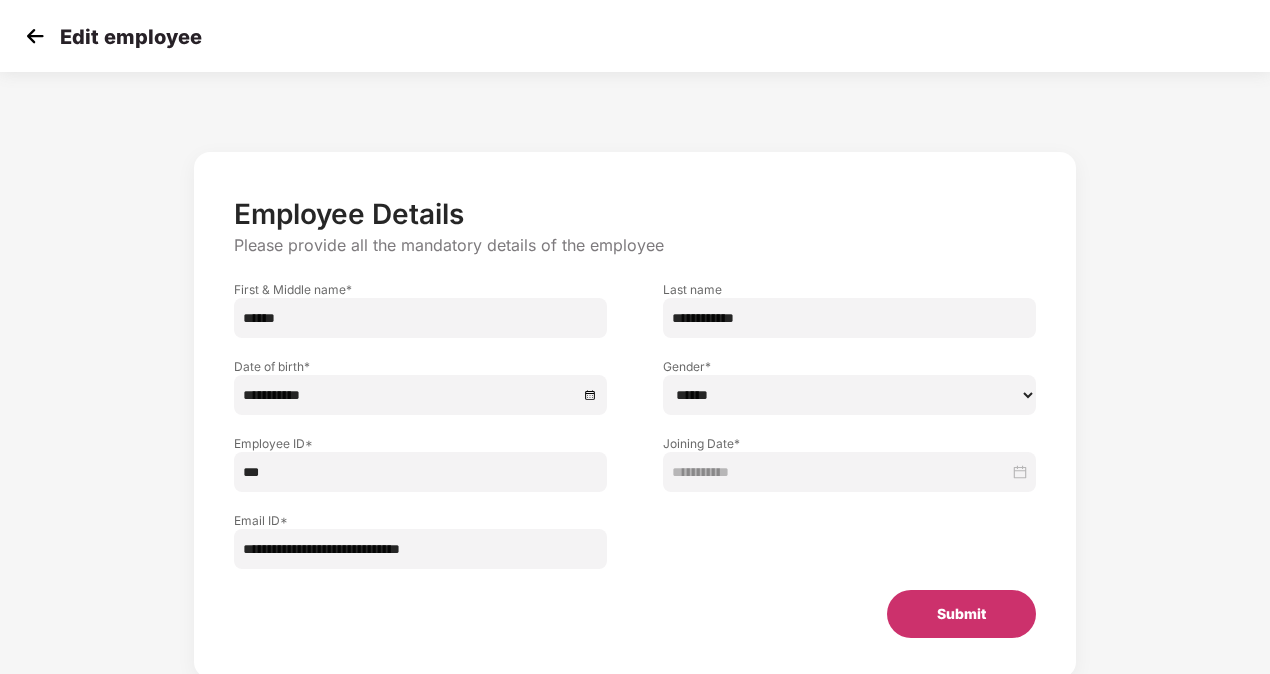 type on "***" 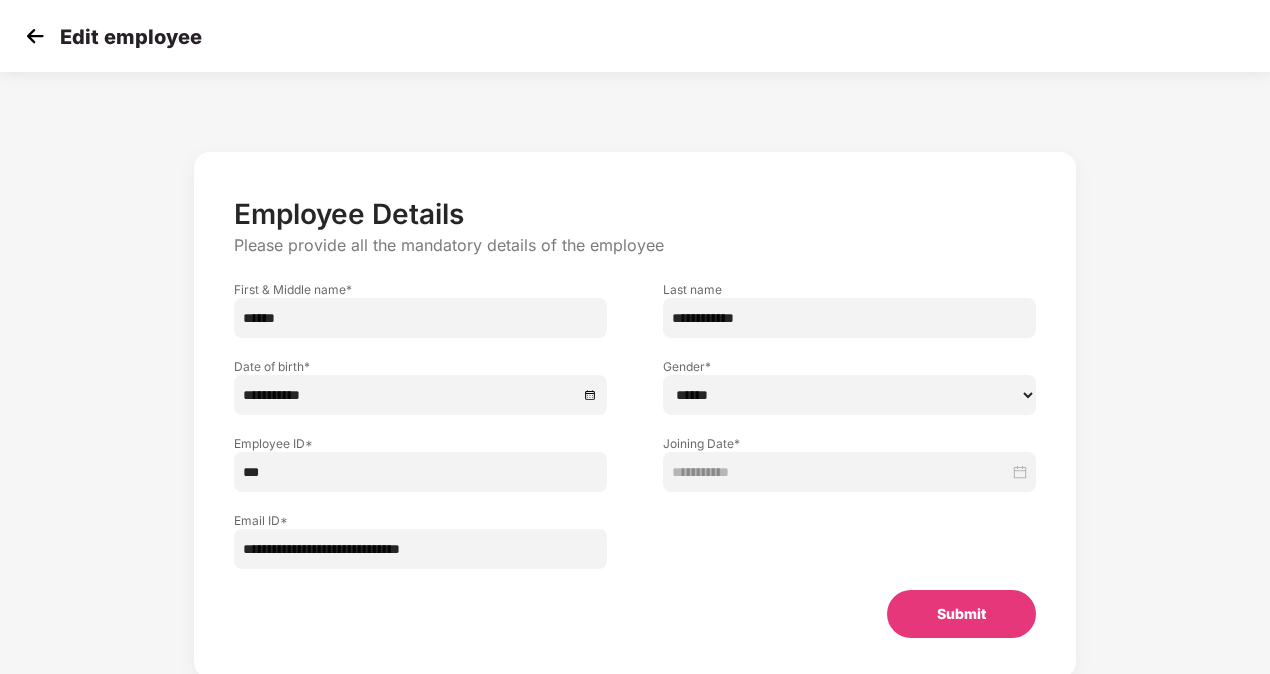 click on "Submit" at bounding box center (961, 614) 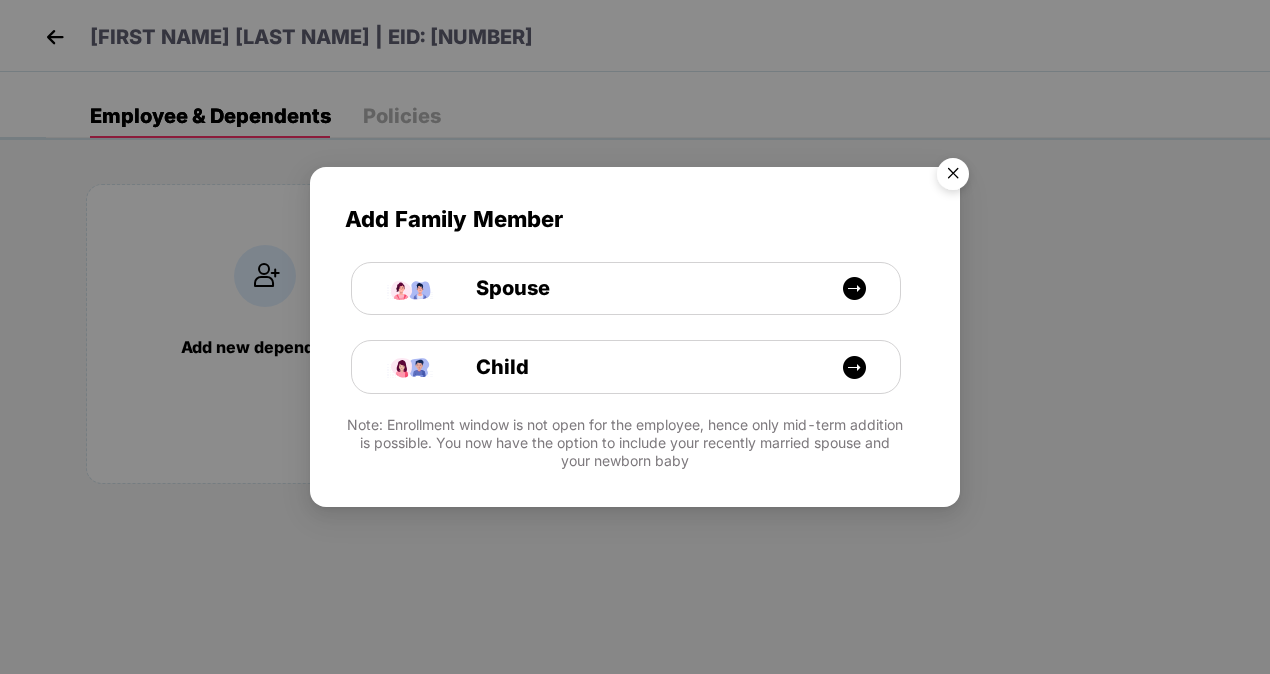 click at bounding box center [953, 177] 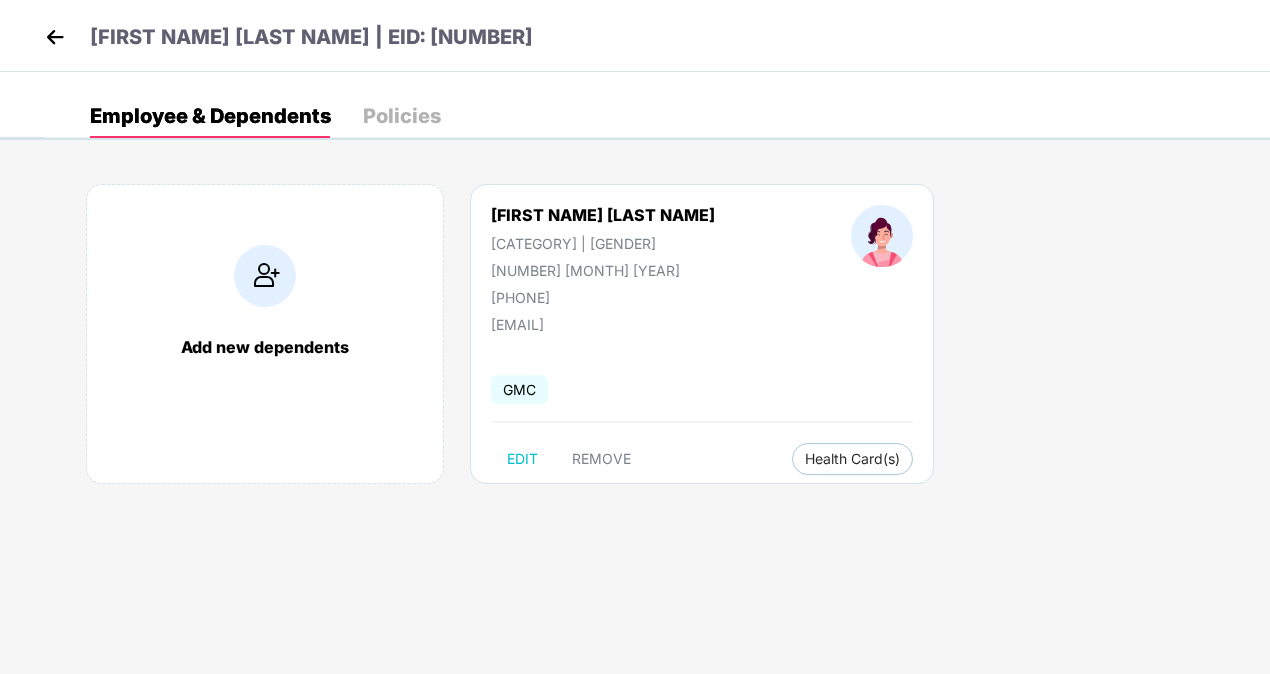 click at bounding box center [55, 37] 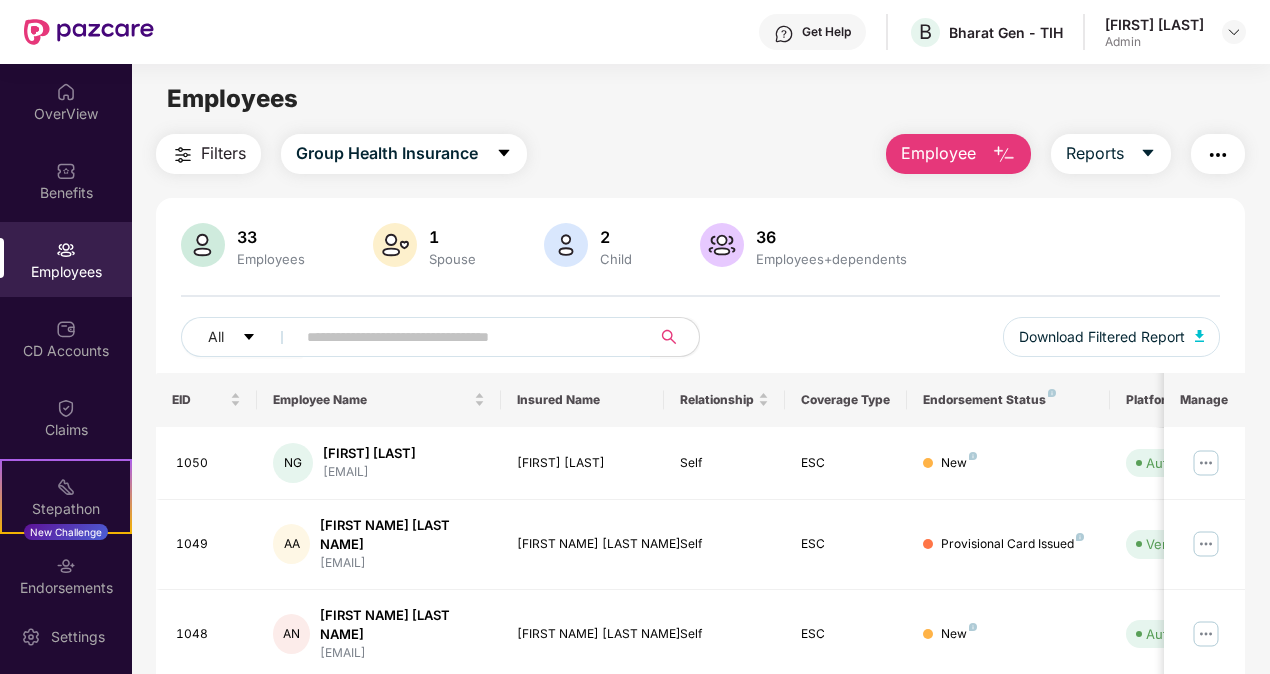 scroll, scrollTop: 550, scrollLeft: 0, axis: vertical 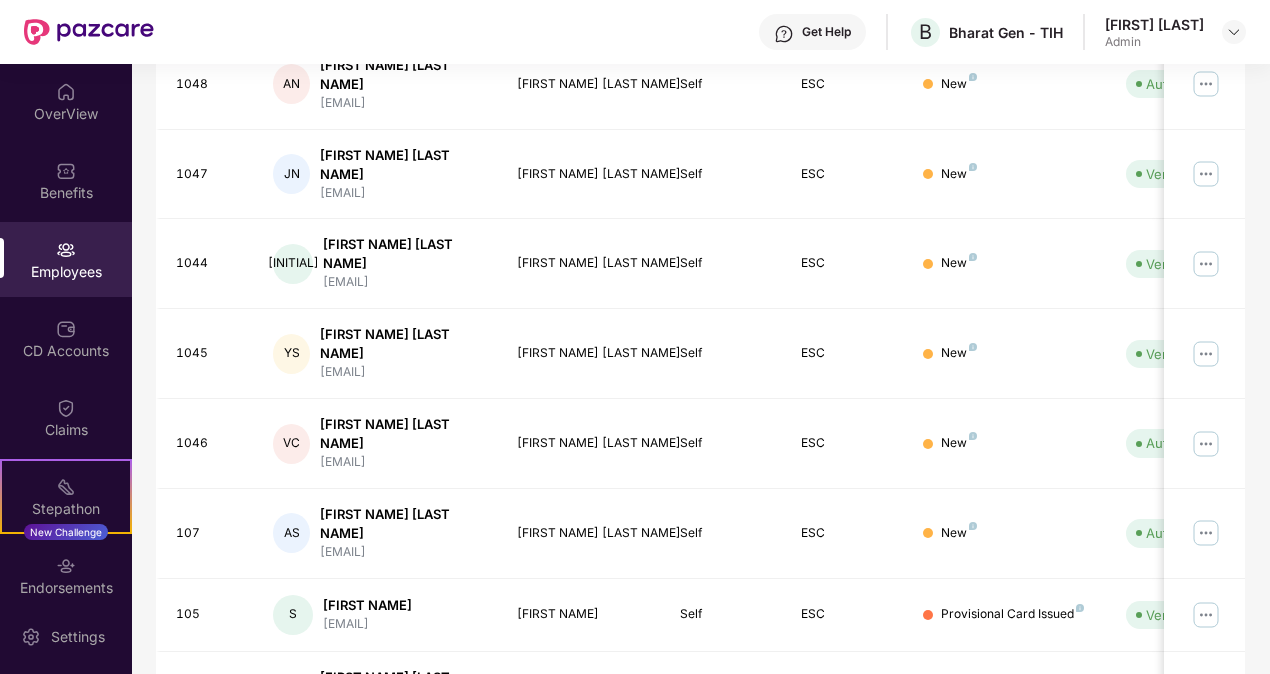 click on "3" at bounding box center (1165, 777) 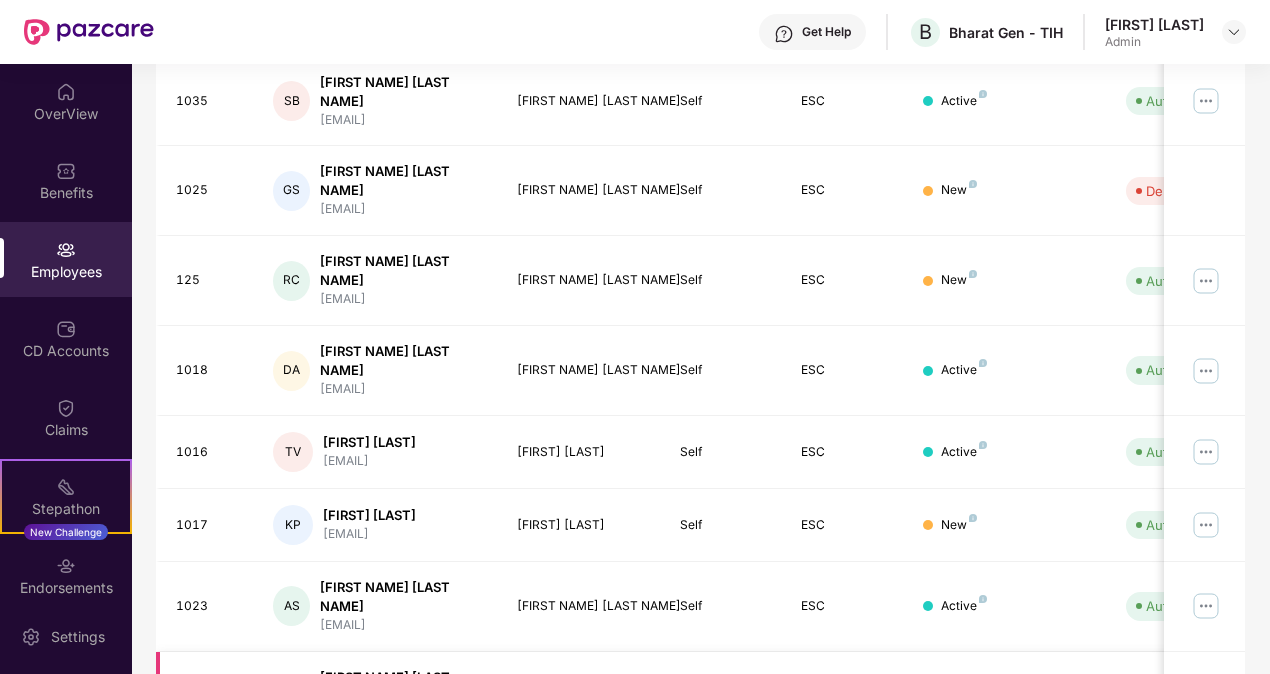 click at bounding box center (1206, 696) 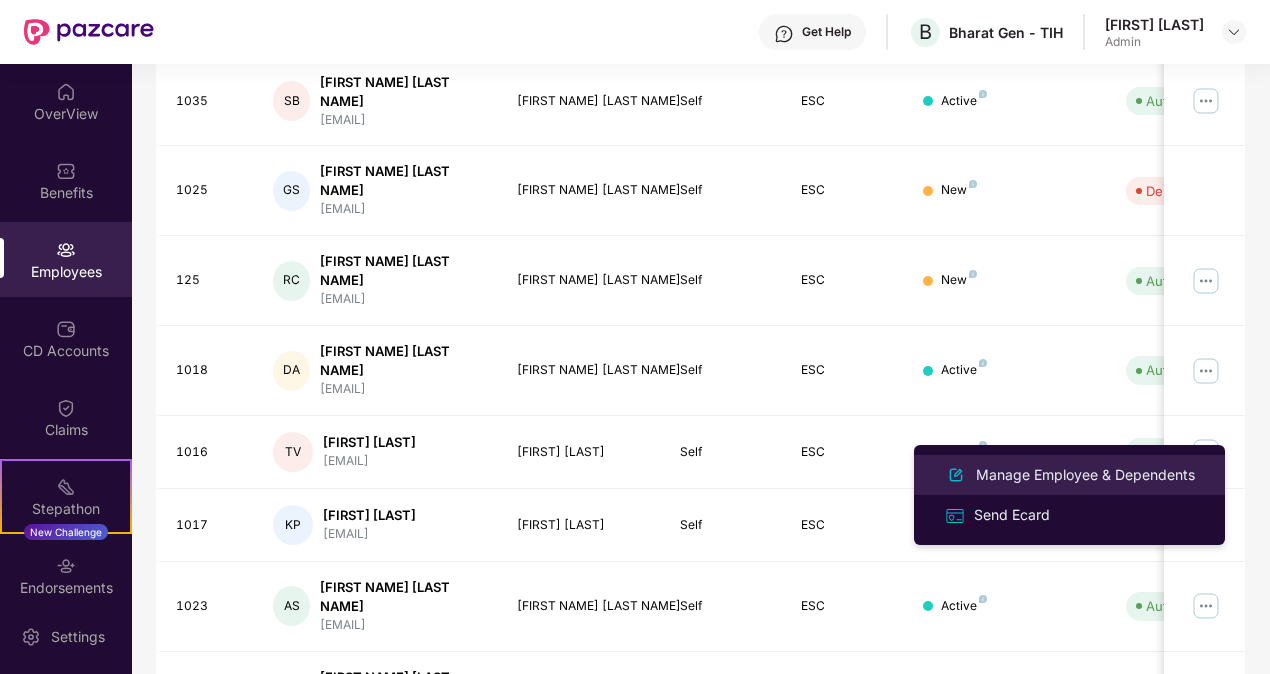 click on "Manage Employee & Dependents" at bounding box center (1085, 475) 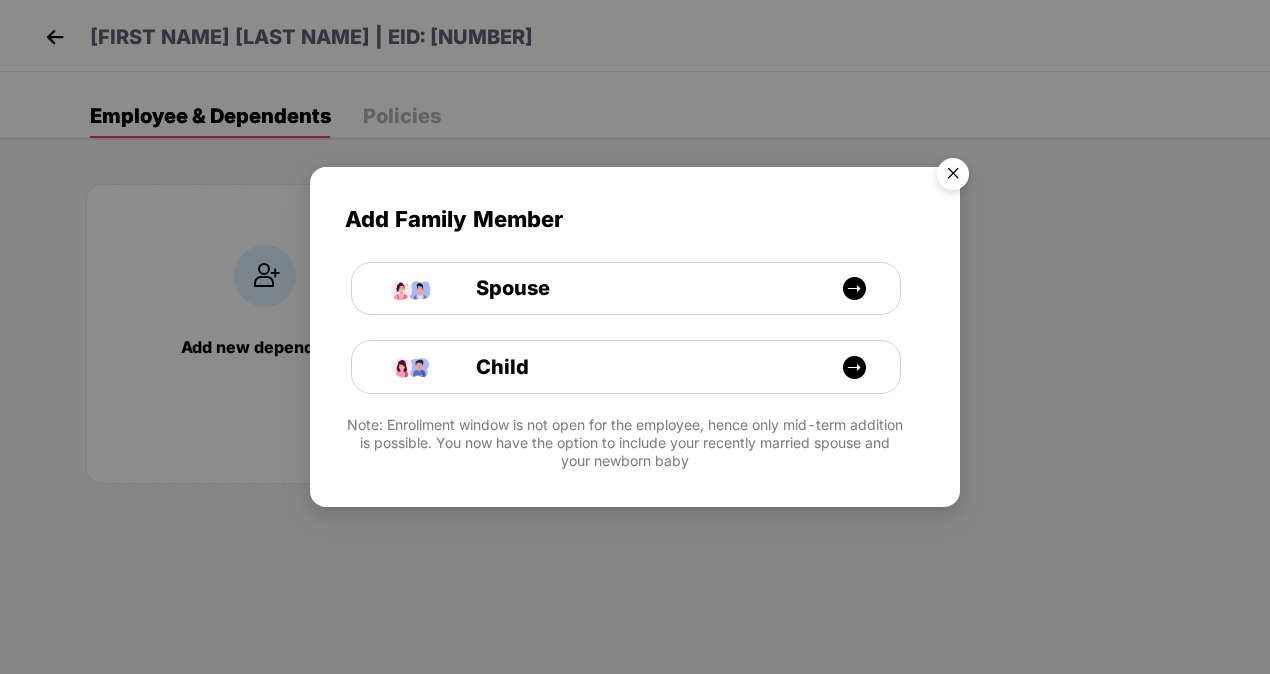 click at bounding box center [953, 177] 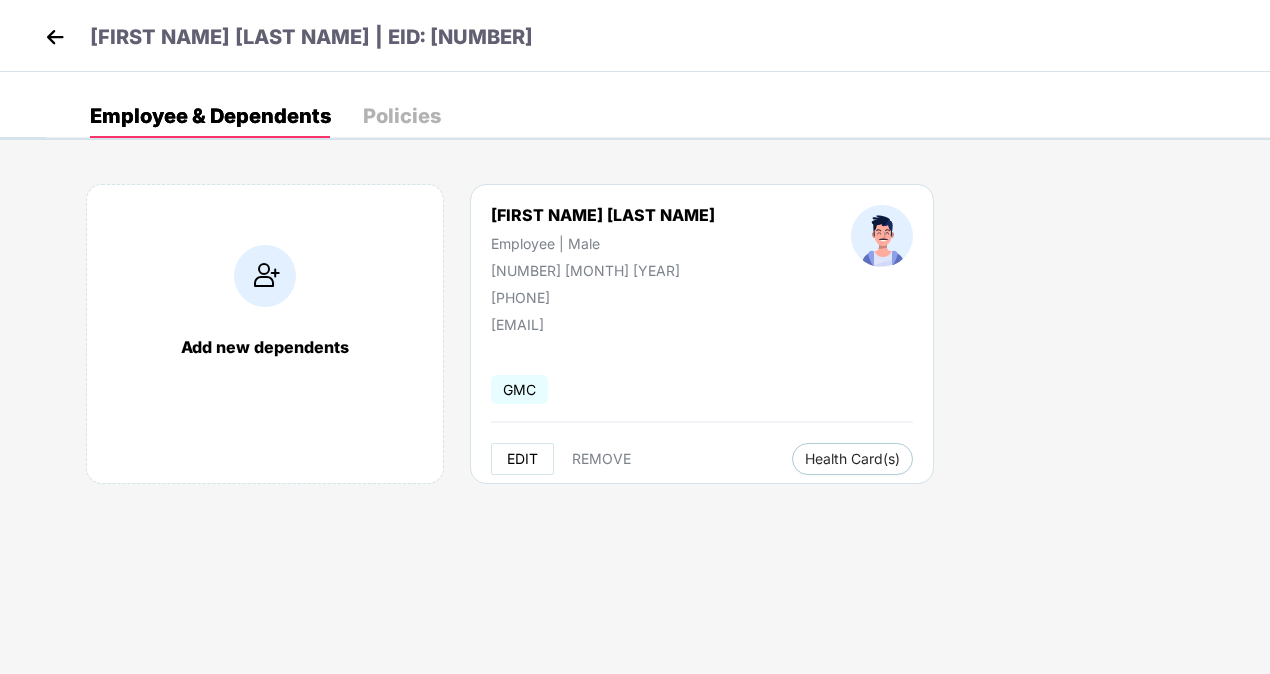 click on "EDIT" at bounding box center [522, 459] 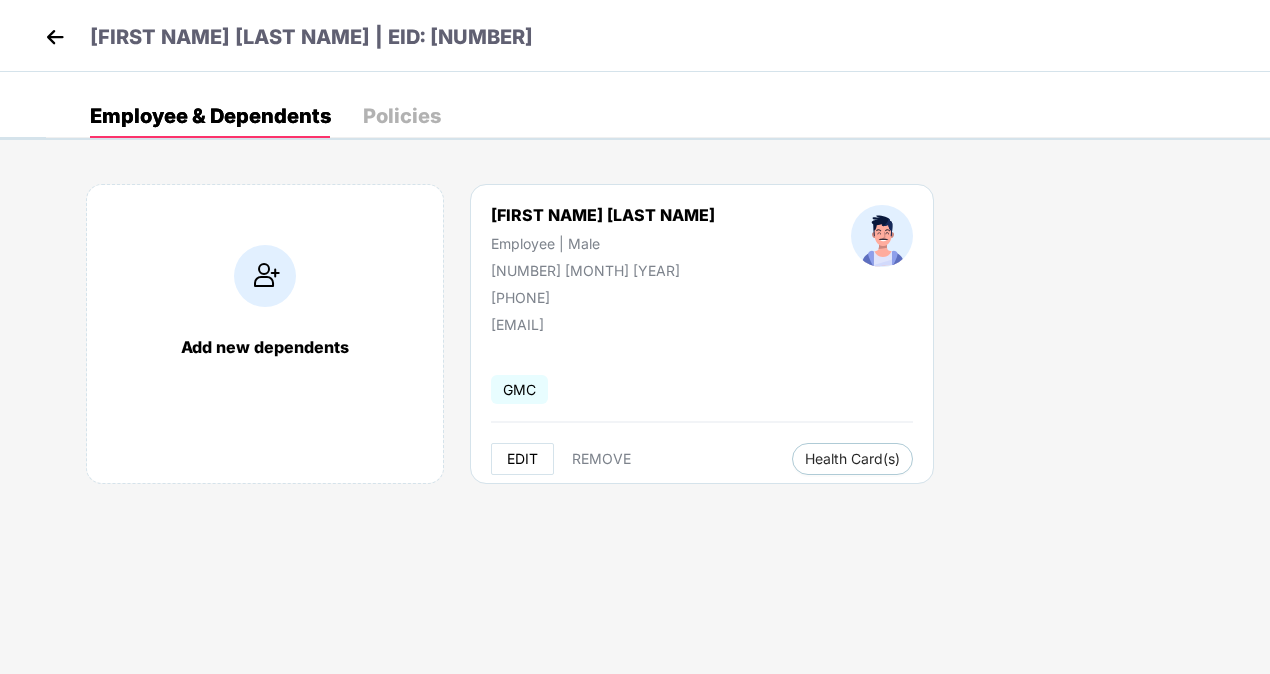 select on "****" 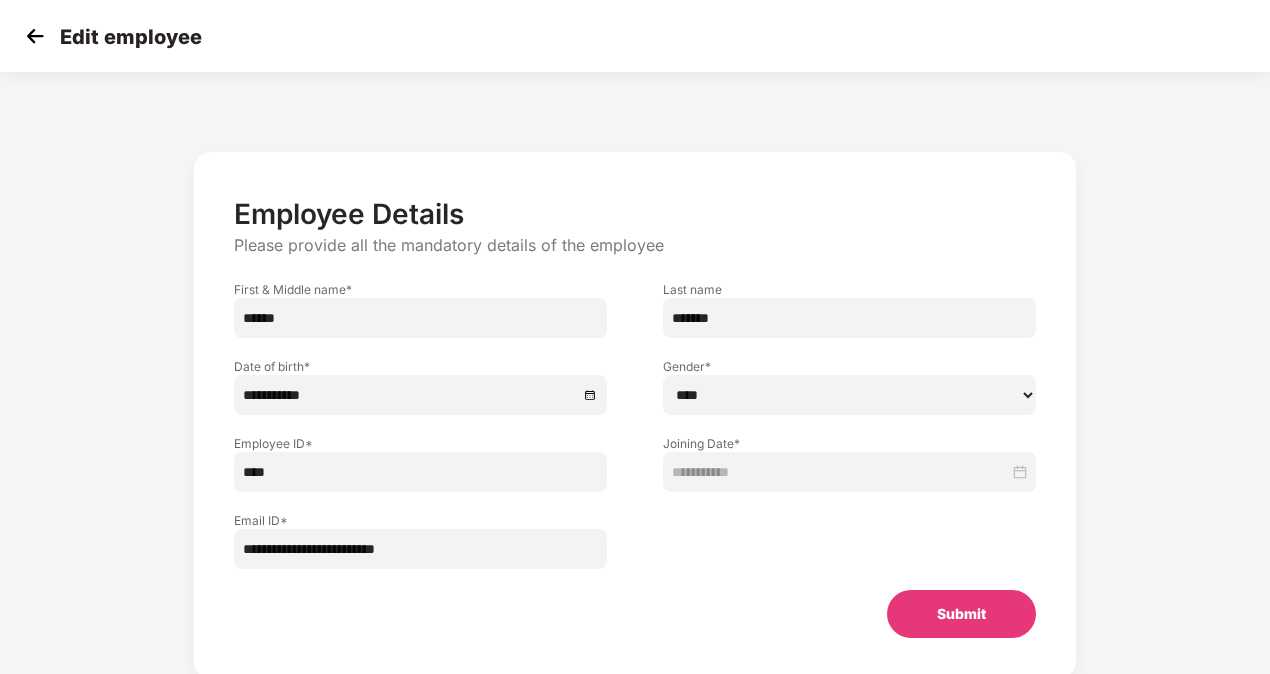click on "****" at bounding box center (420, 472) 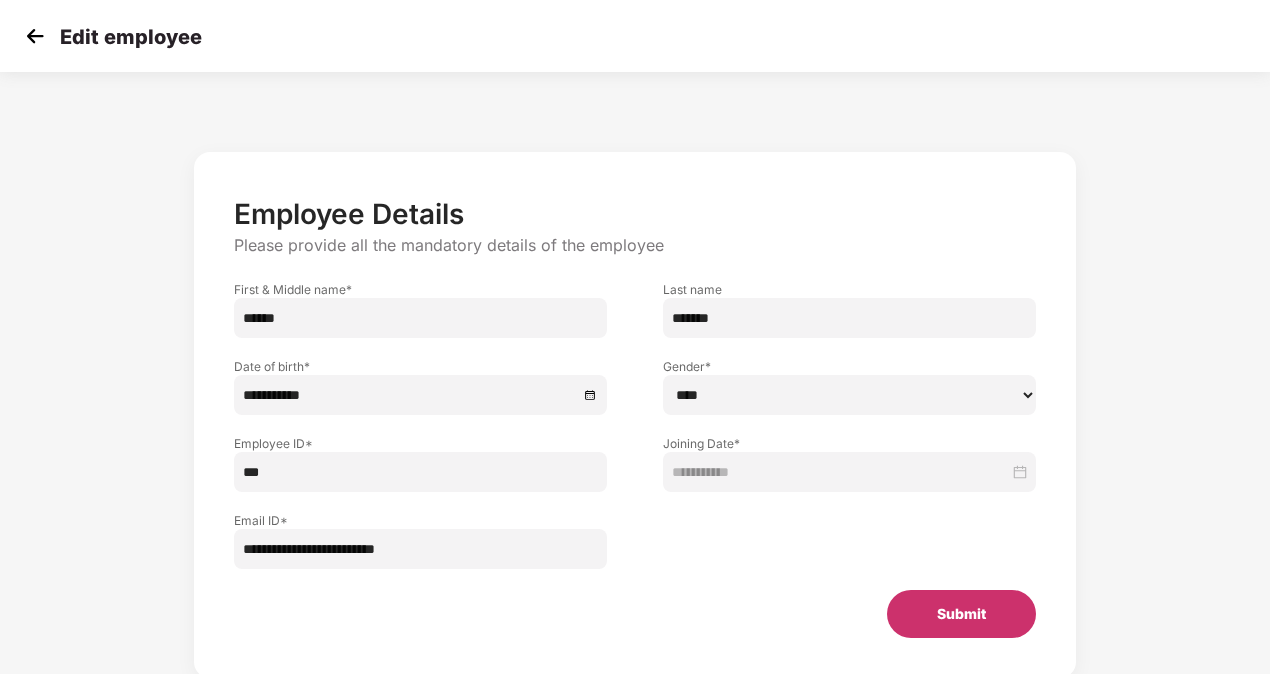 type on "***" 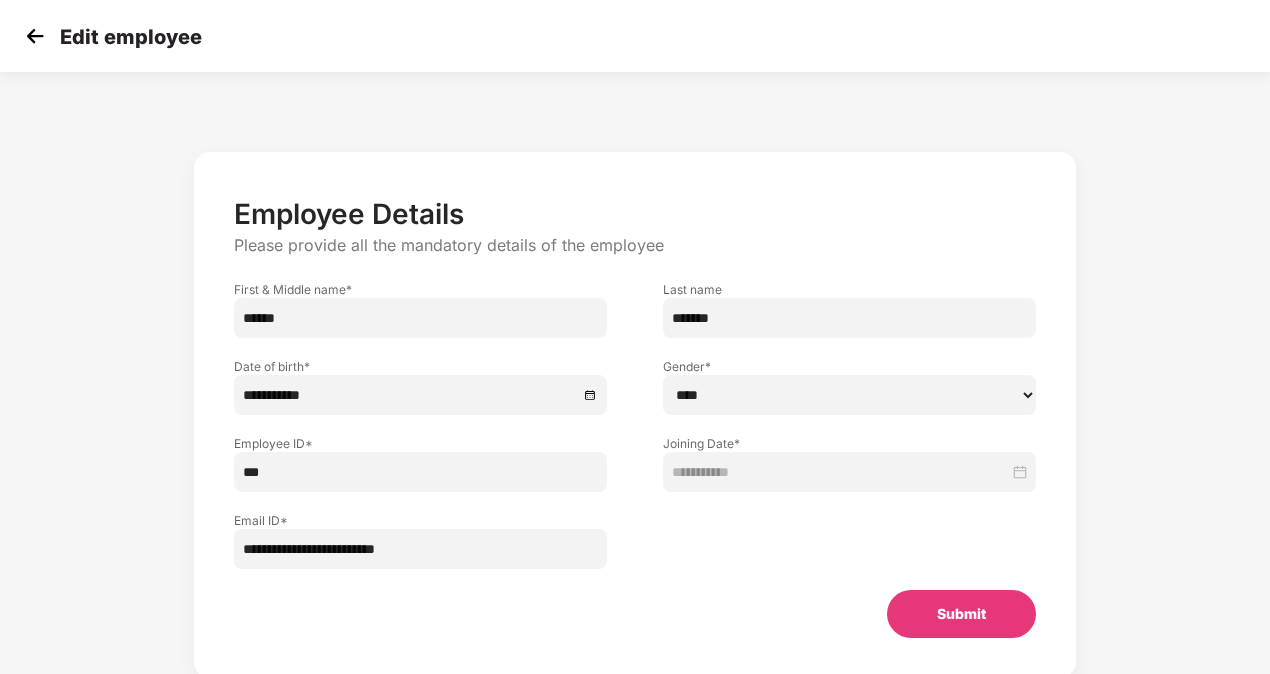 click on "Submit" at bounding box center (961, 614) 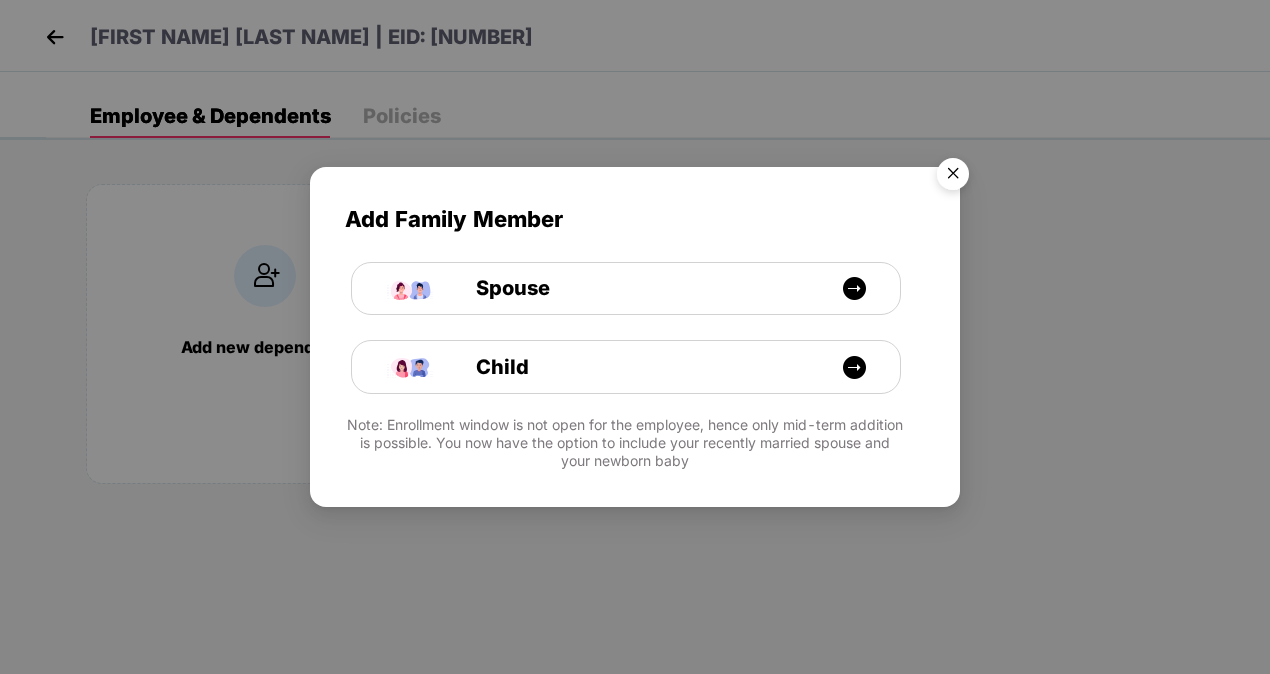 click at bounding box center [953, 177] 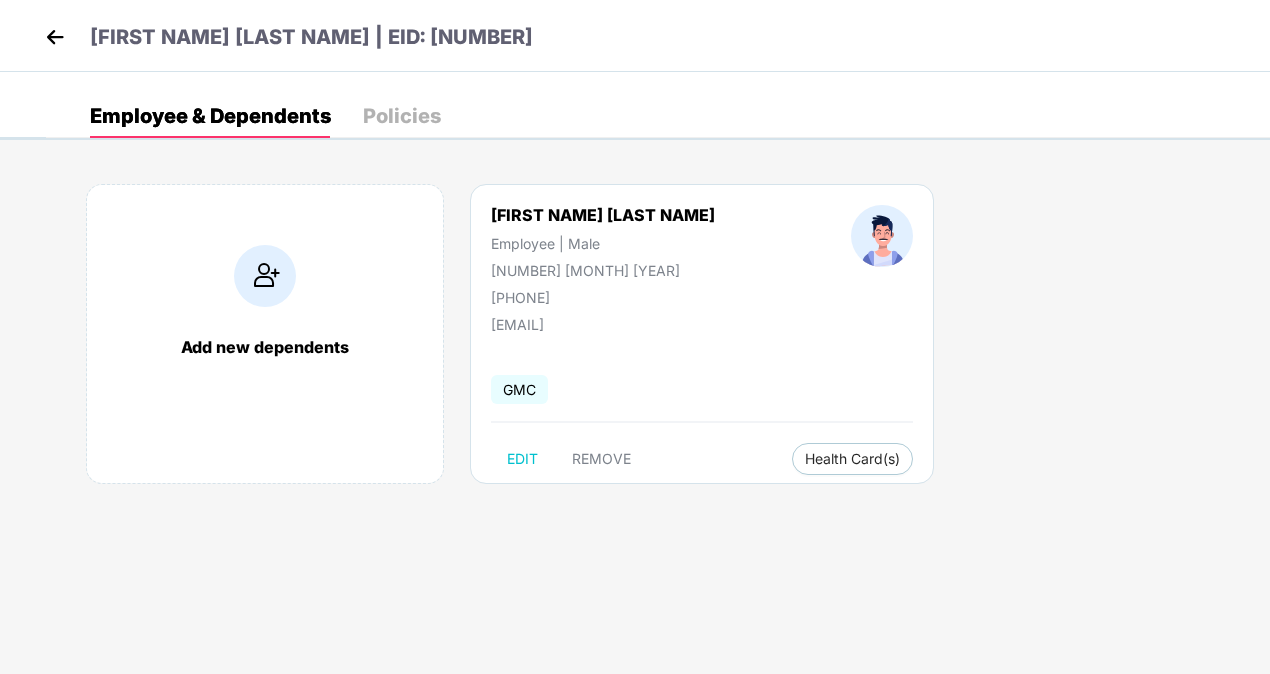 click at bounding box center (55, 37) 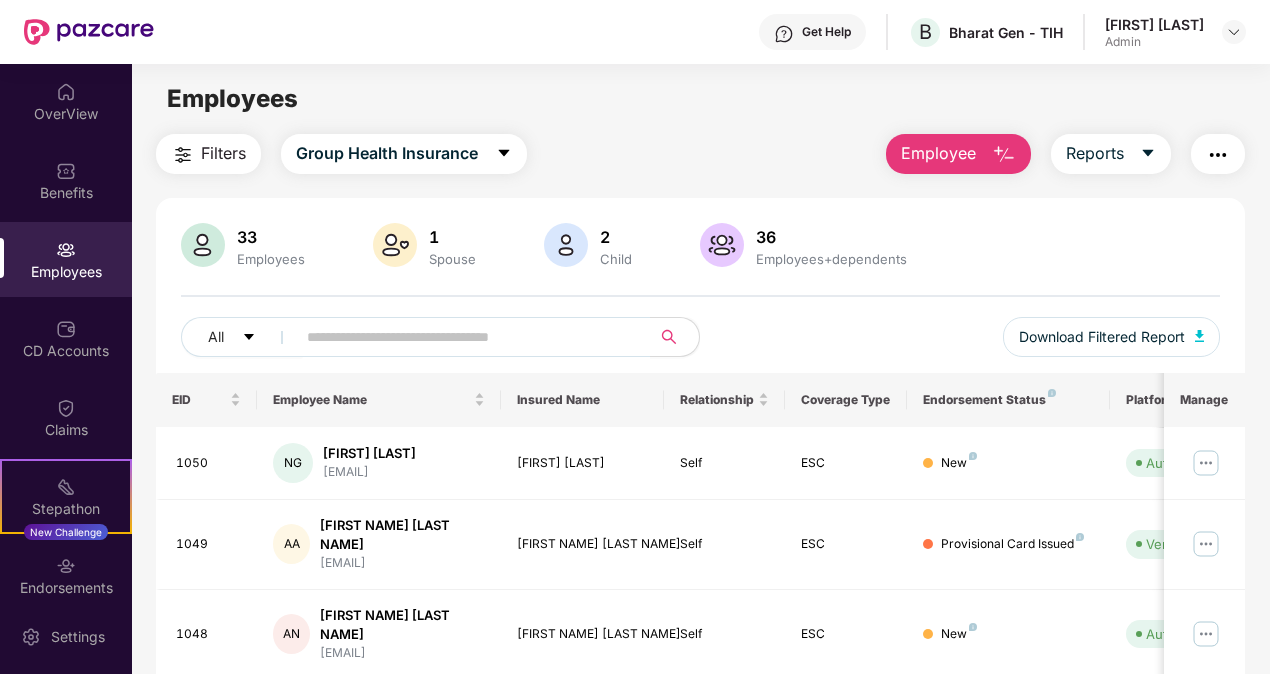 scroll, scrollTop: 550, scrollLeft: 0, axis: vertical 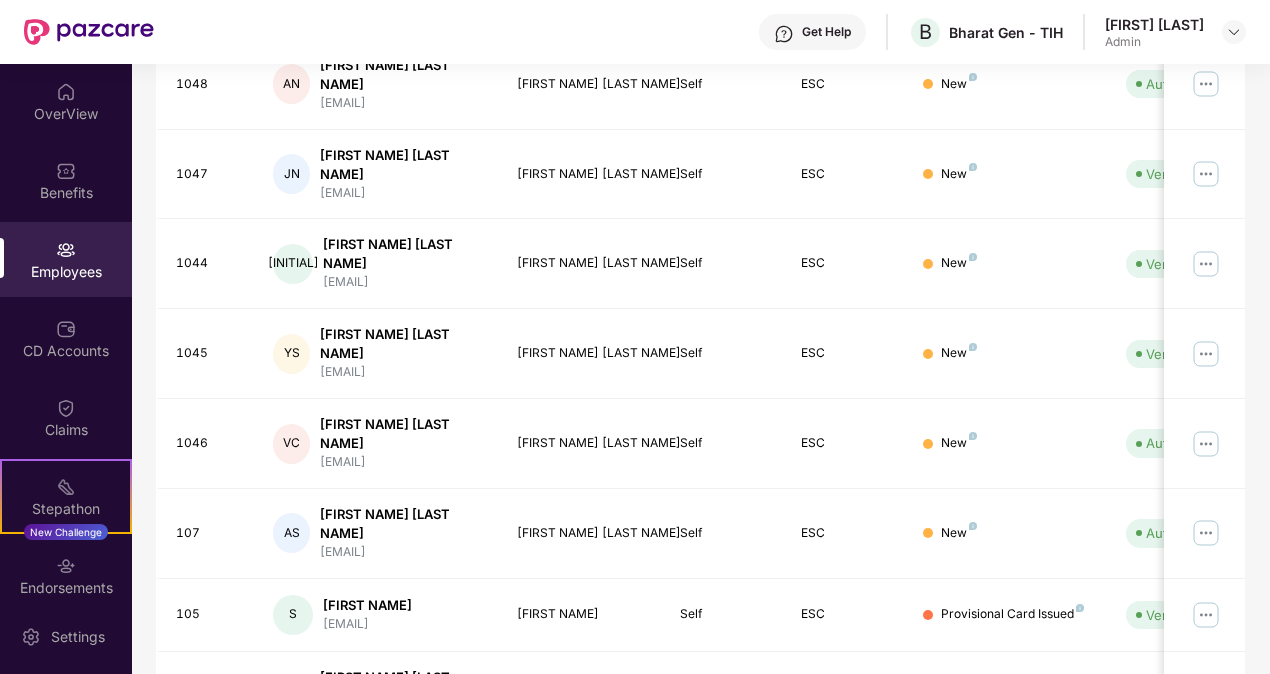 click on "3" at bounding box center (1165, 777) 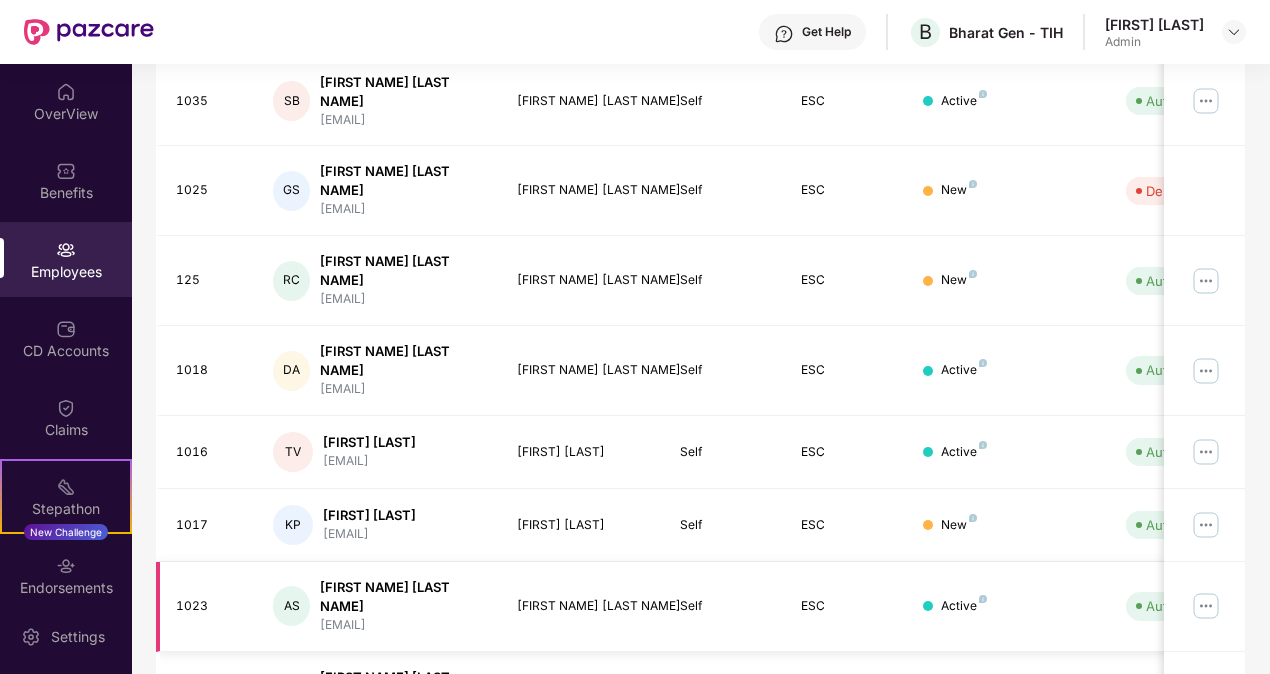 click at bounding box center (1206, 606) 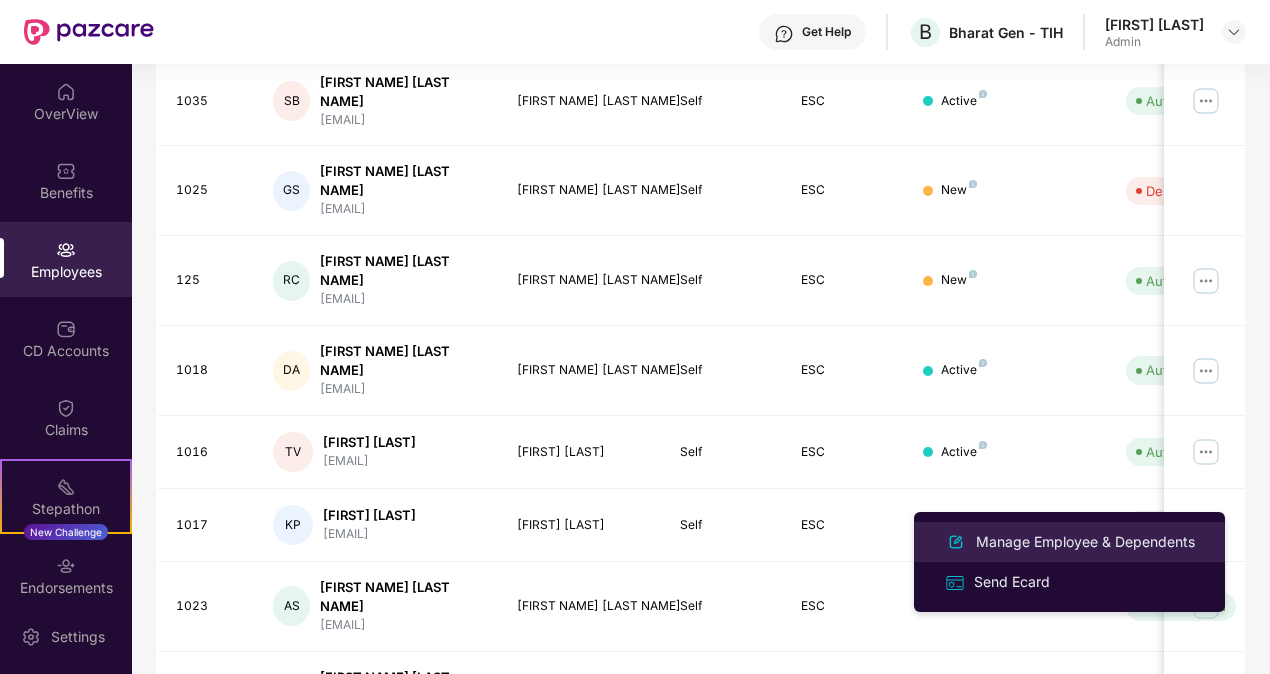 click on "Manage Employee & Dependents" at bounding box center (1085, 542) 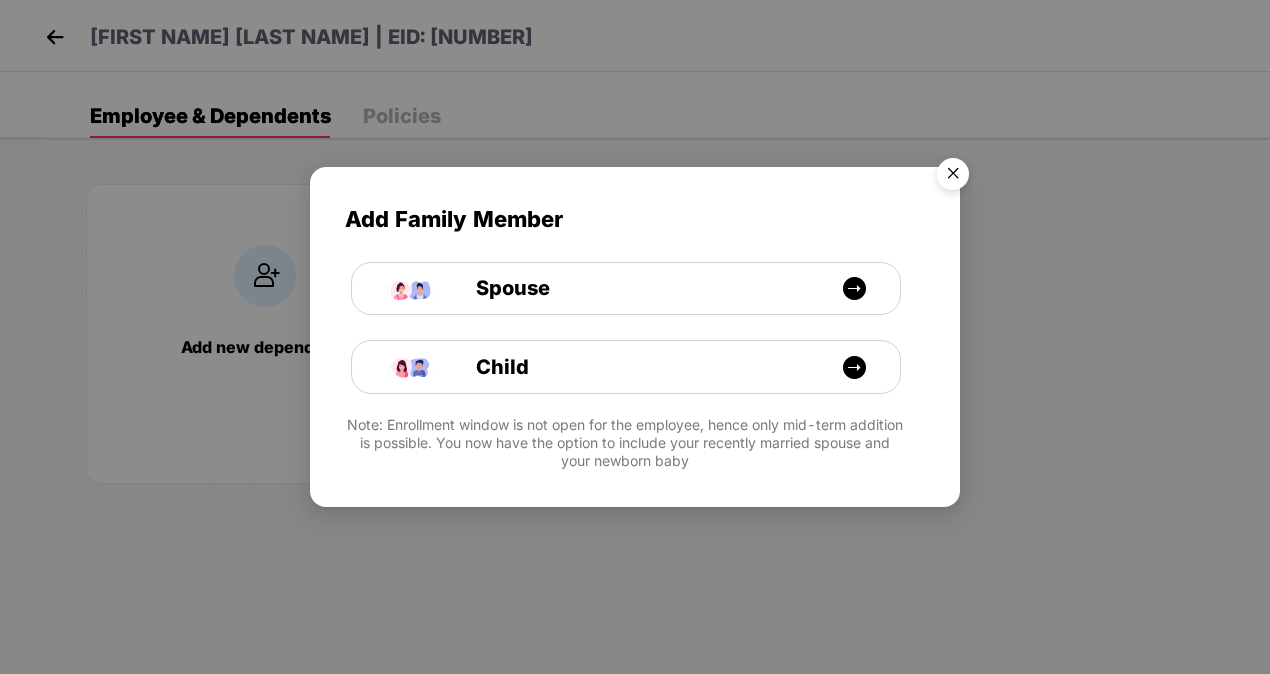 click at bounding box center [953, 177] 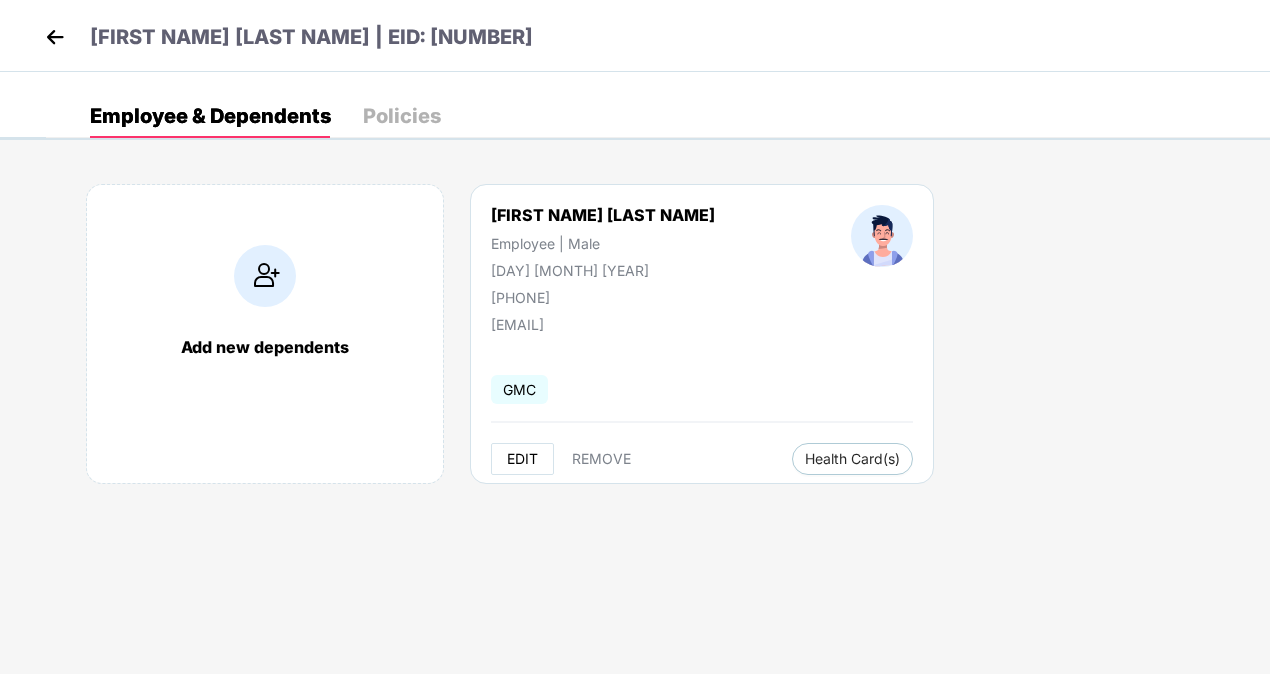 click on "EDIT" at bounding box center (522, 459) 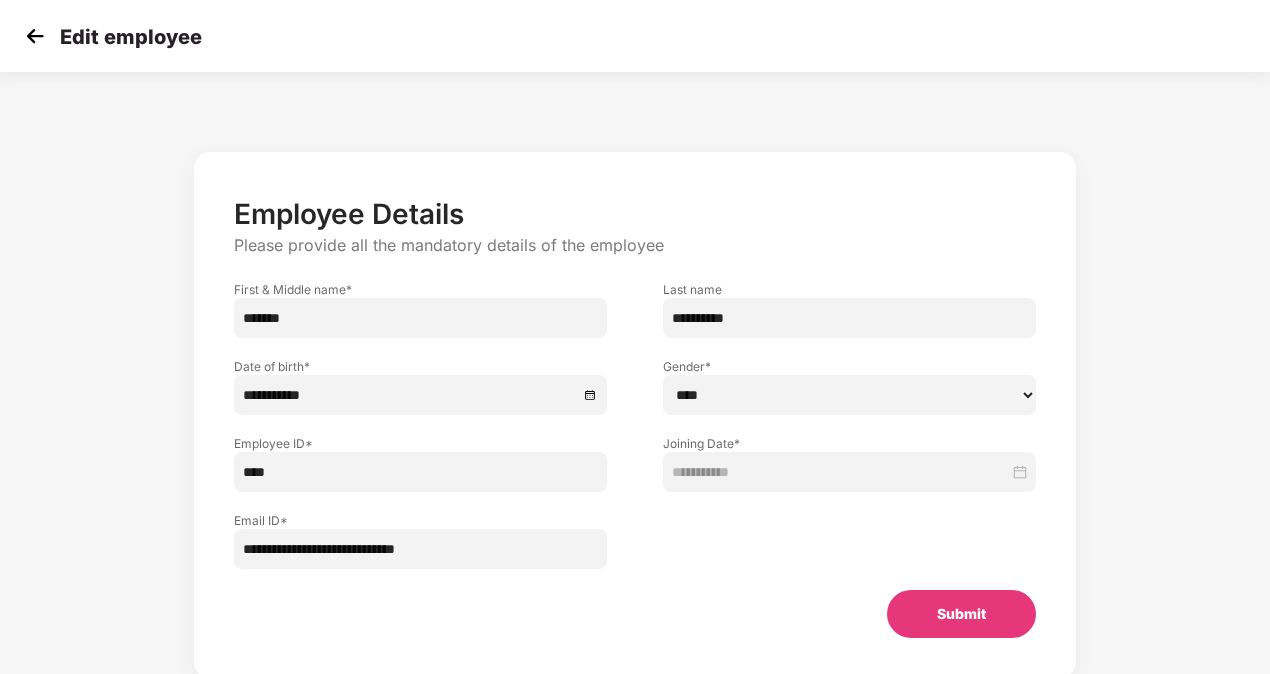 click on "****" at bounding box center (420, 472) 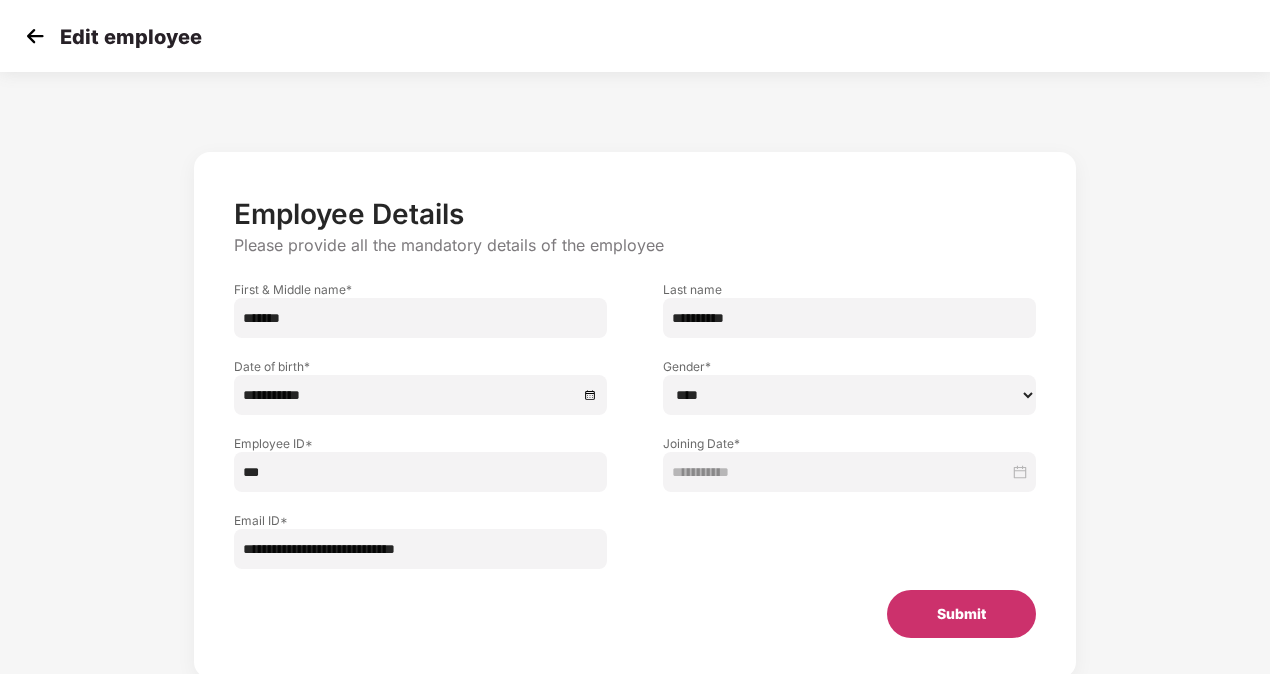 type on "***" 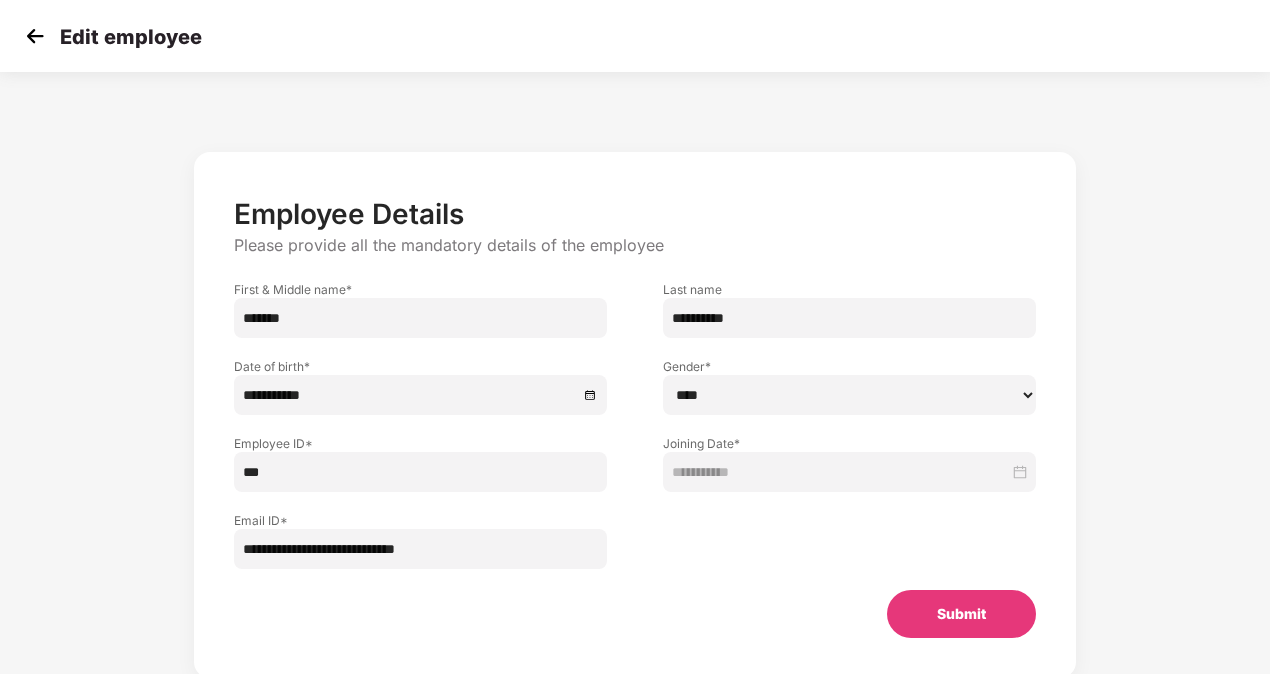 click on "Submit" at bounding box center [961, 614] 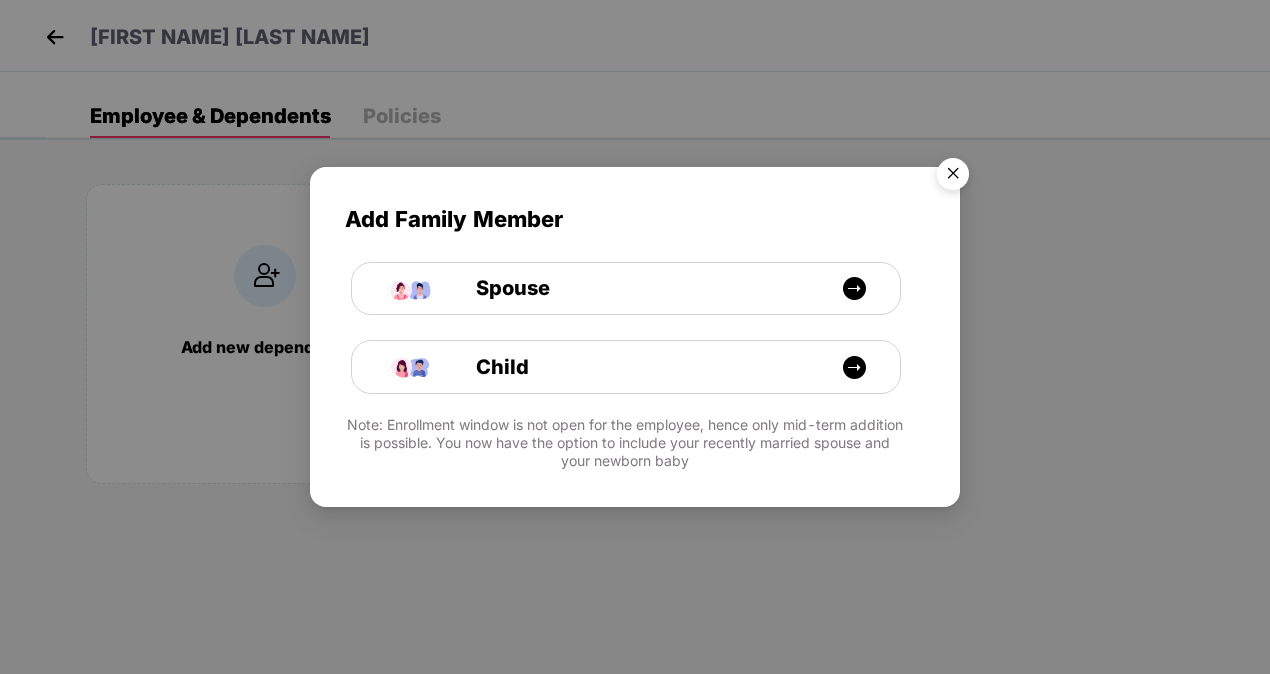 click at bounding box center [953, 177] 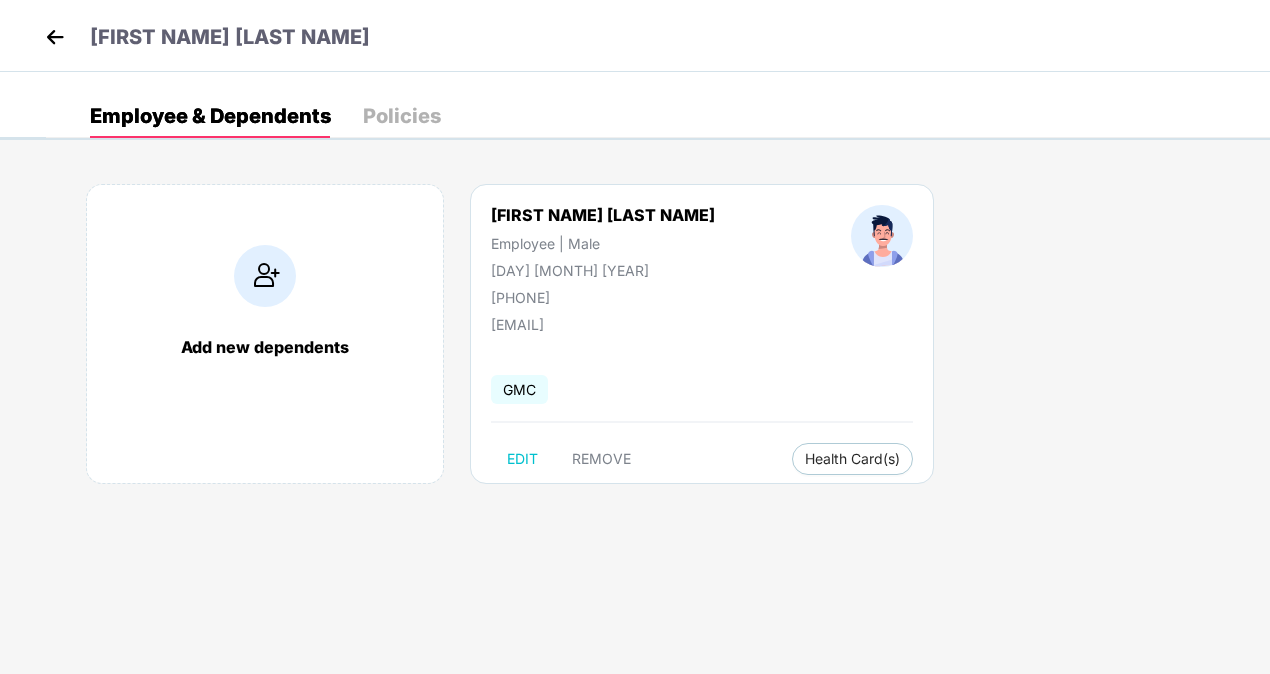 click at bounding box center (55, 37) 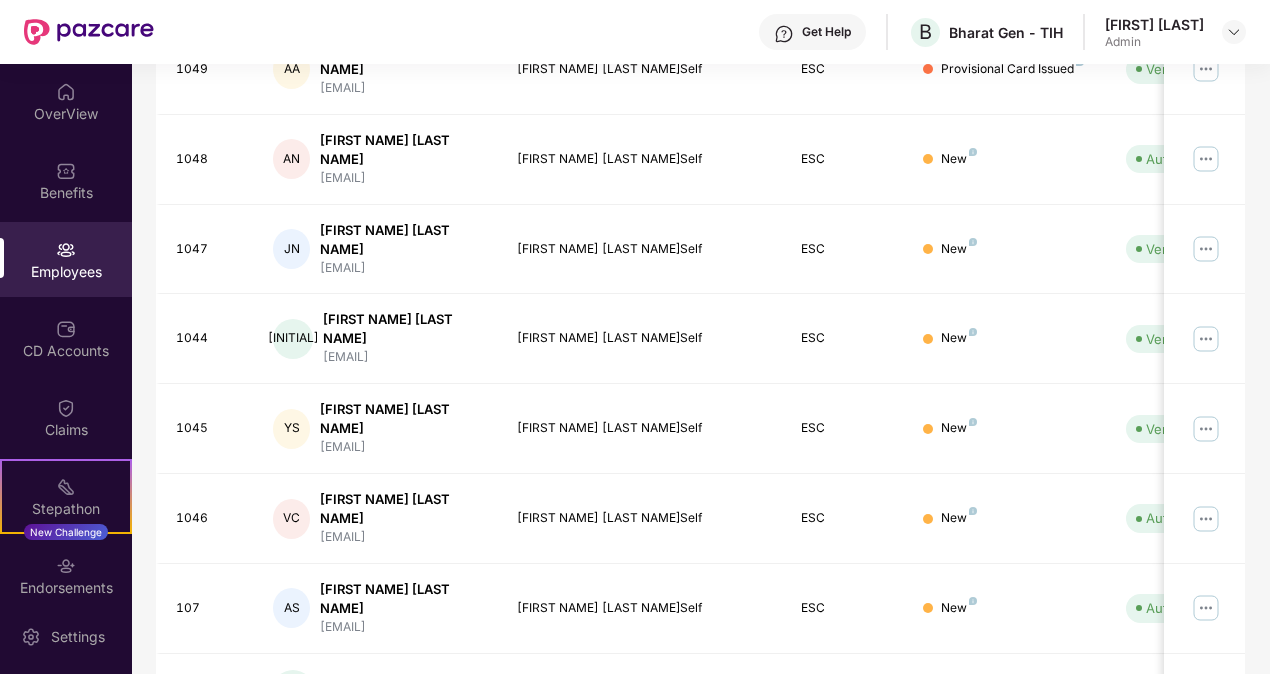 scroll, scrollTop: 550, scrollLeft: 0, axis: vertical 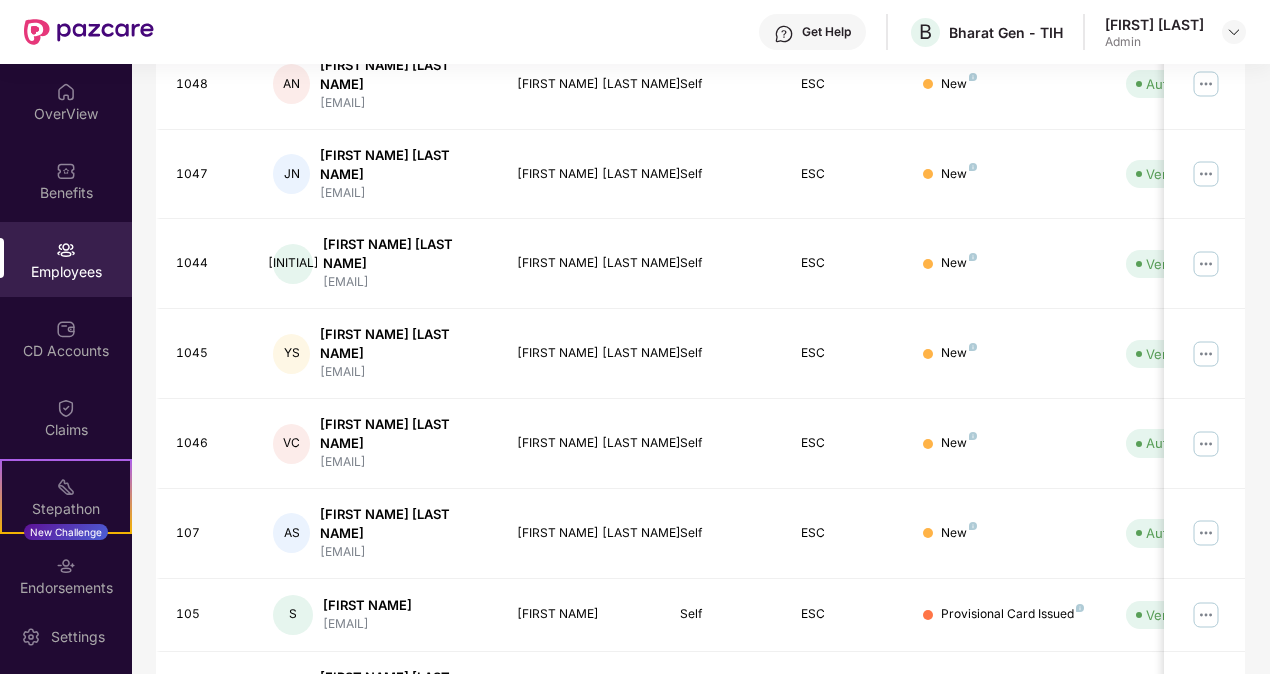 click on "3" at bounding box center (1165, 777) 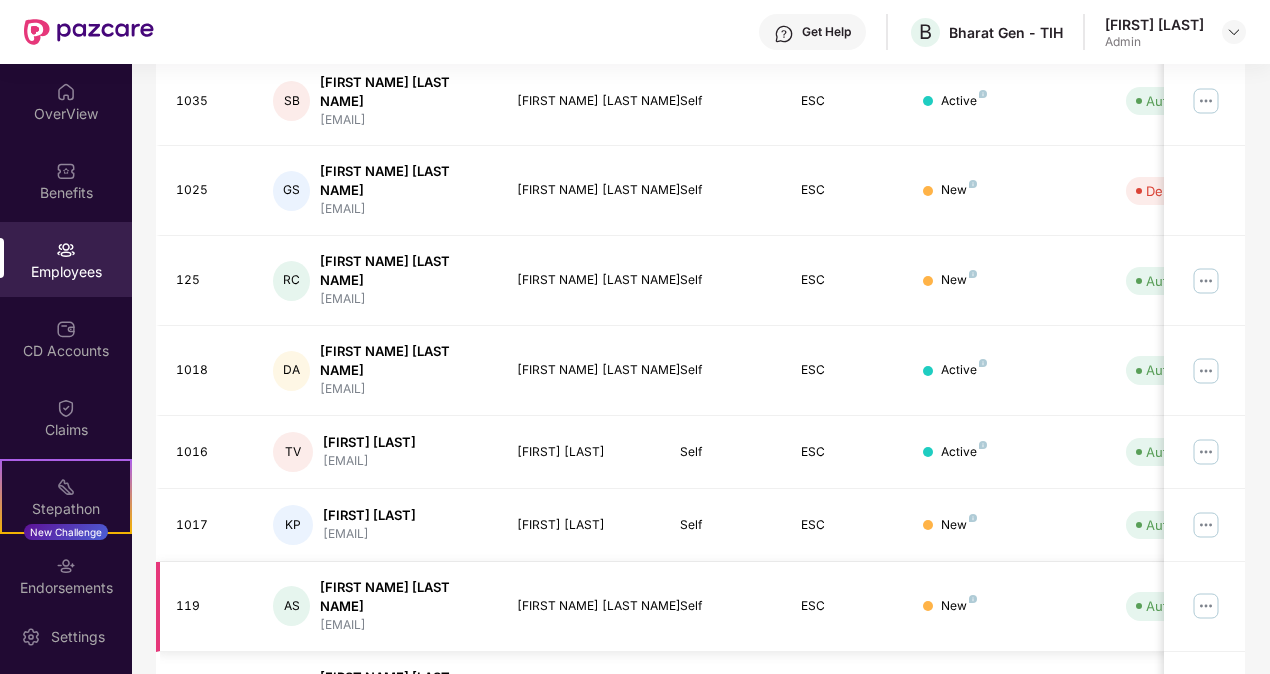 type 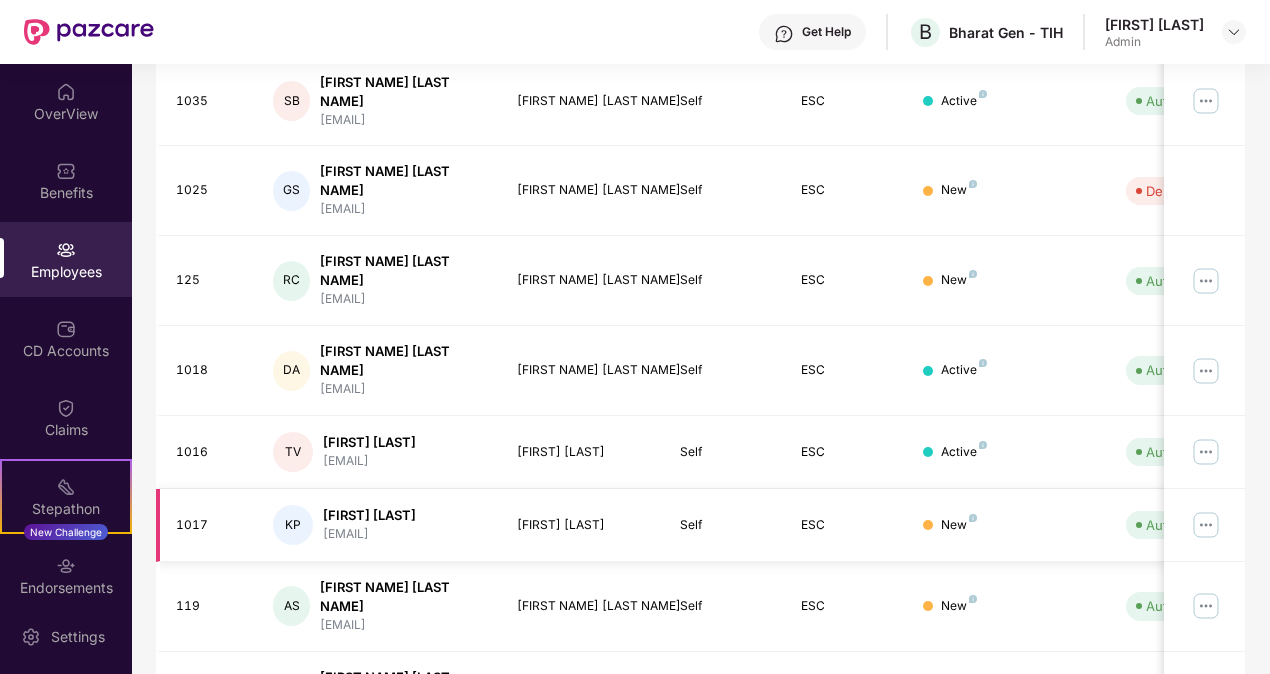 click at bounding box center [1206, 525] 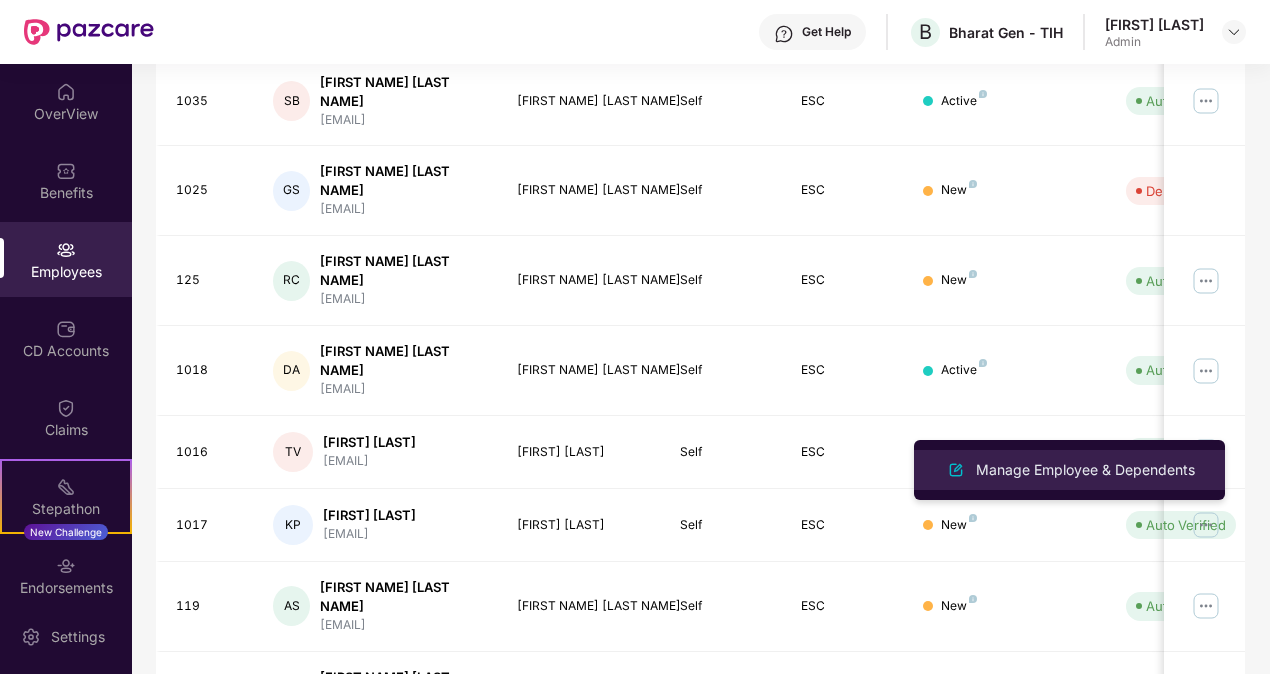 click on "Manage Employee & Dependents" at bounding box center [1085, 470] 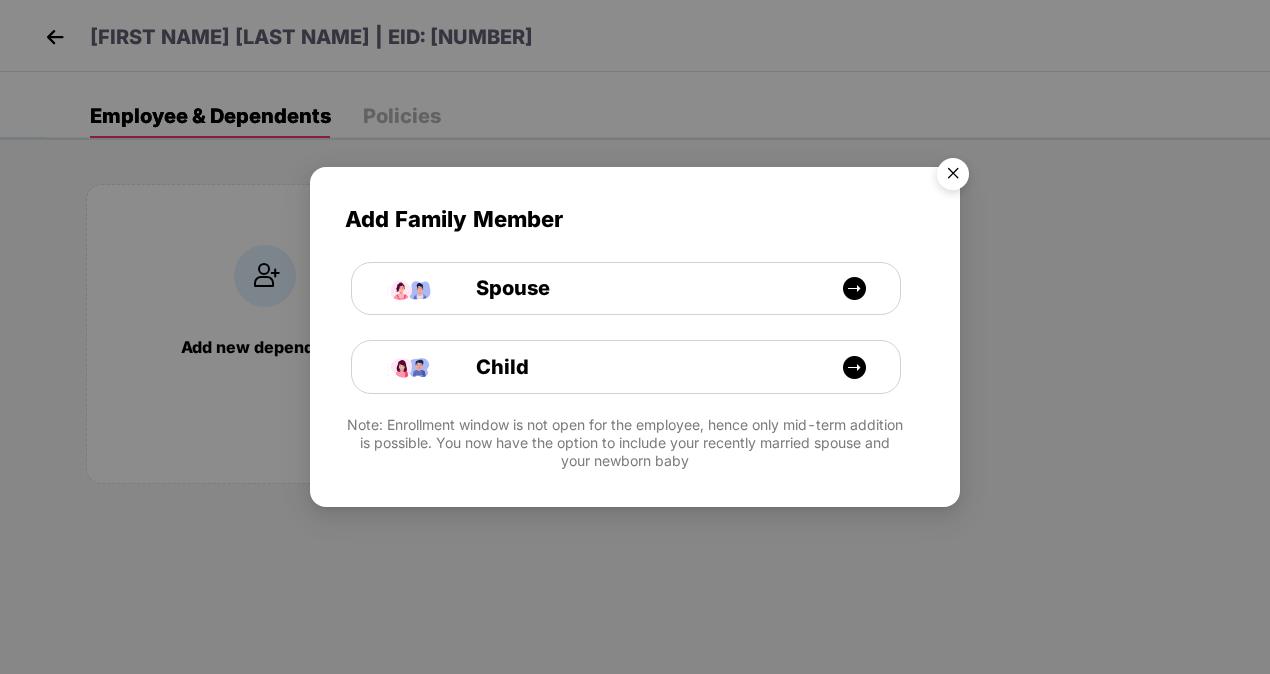 click at bounding box center [953, 177] 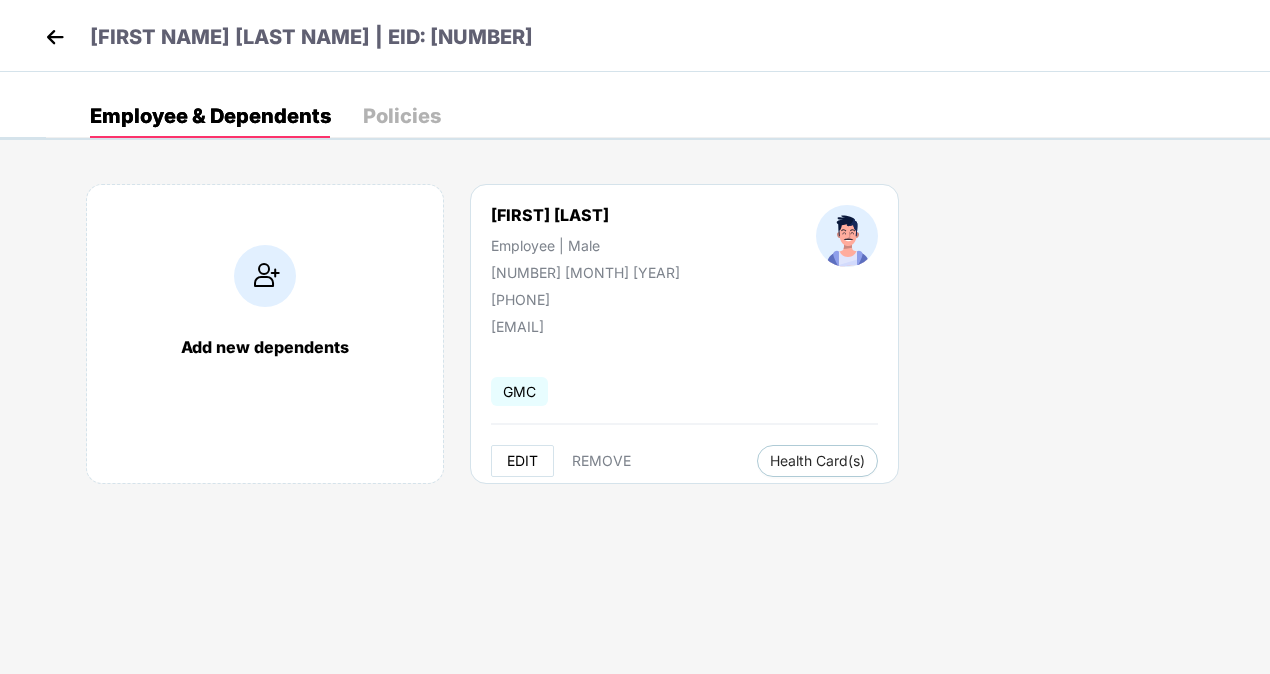 click on "EDIT" at bounding box center (522, 461) 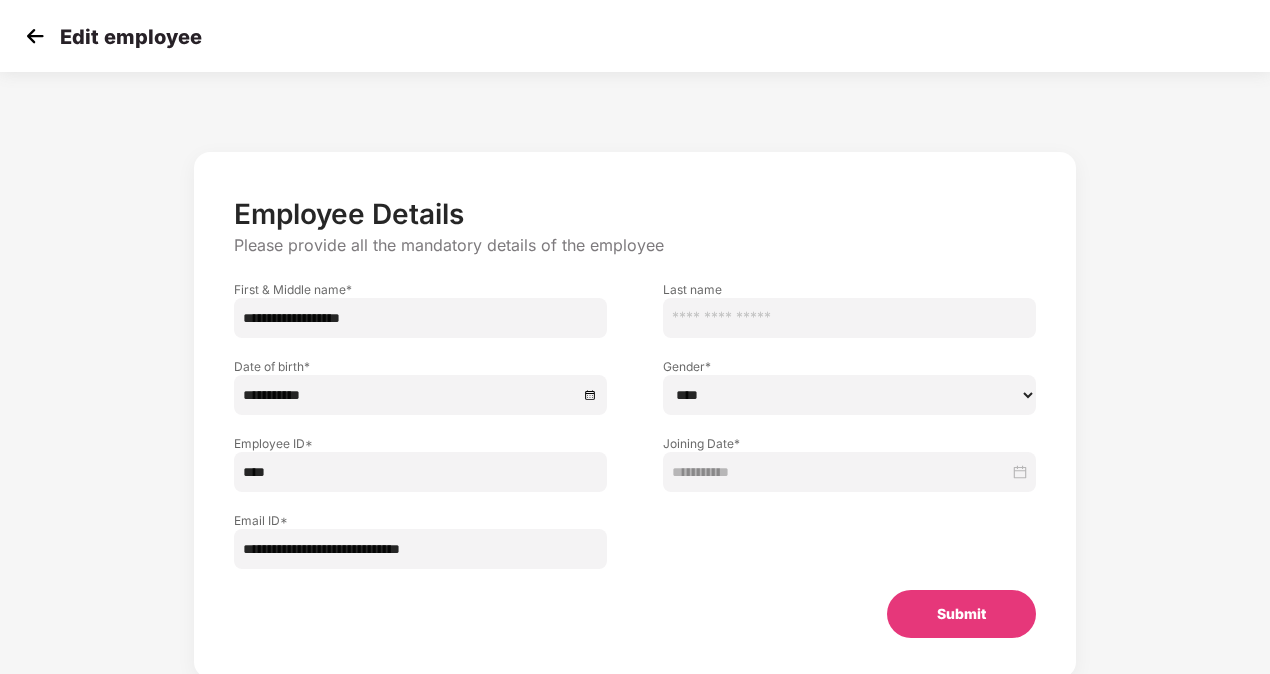 click on "****" at bounding box center (420, 472) 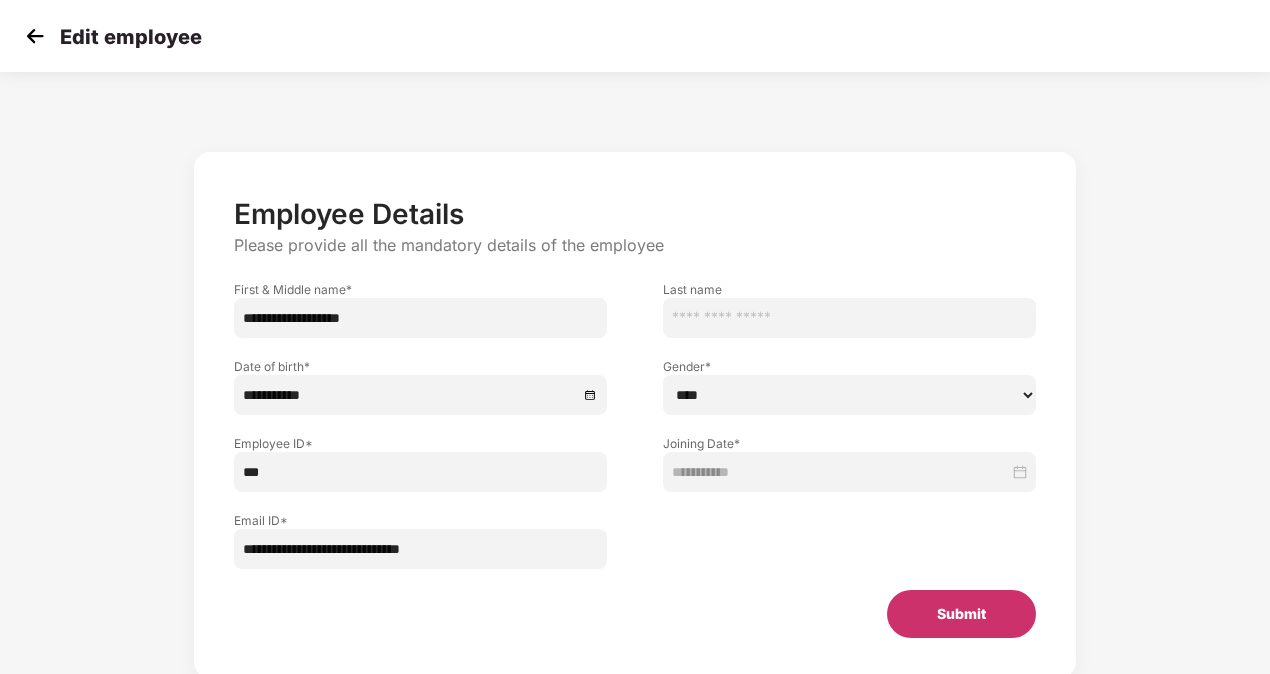 type on "***" 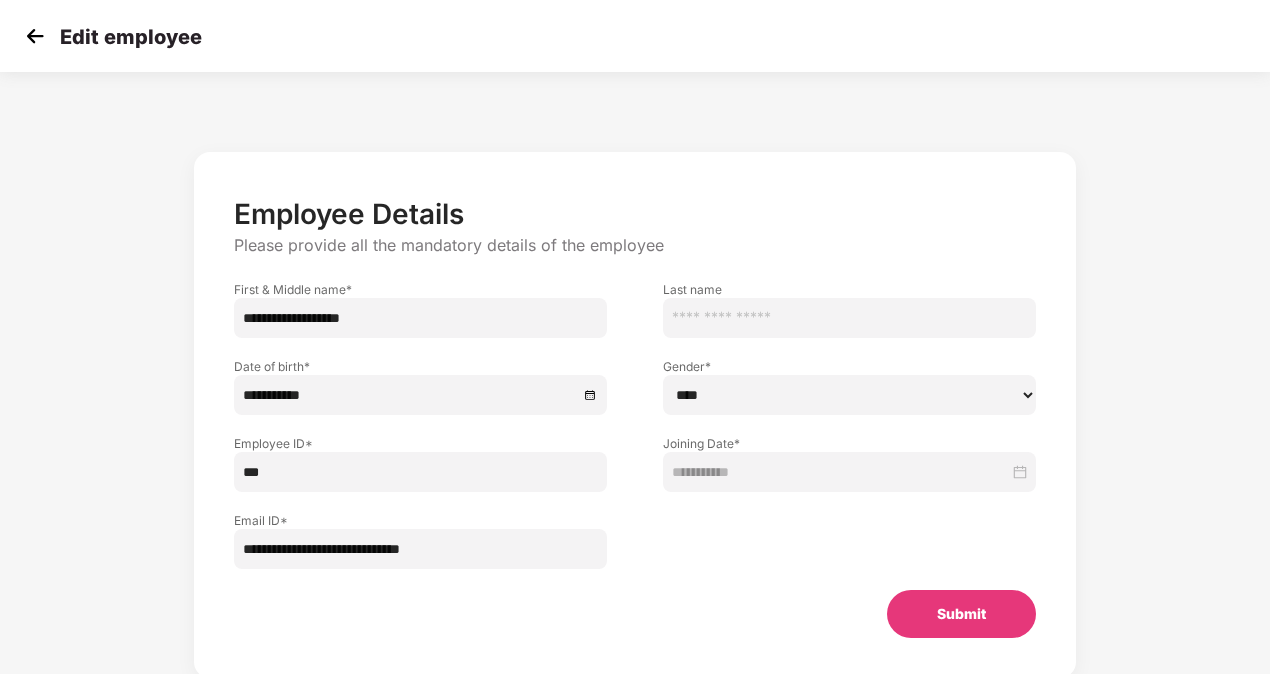 click on "Submit" at bounding box center [961, 614] 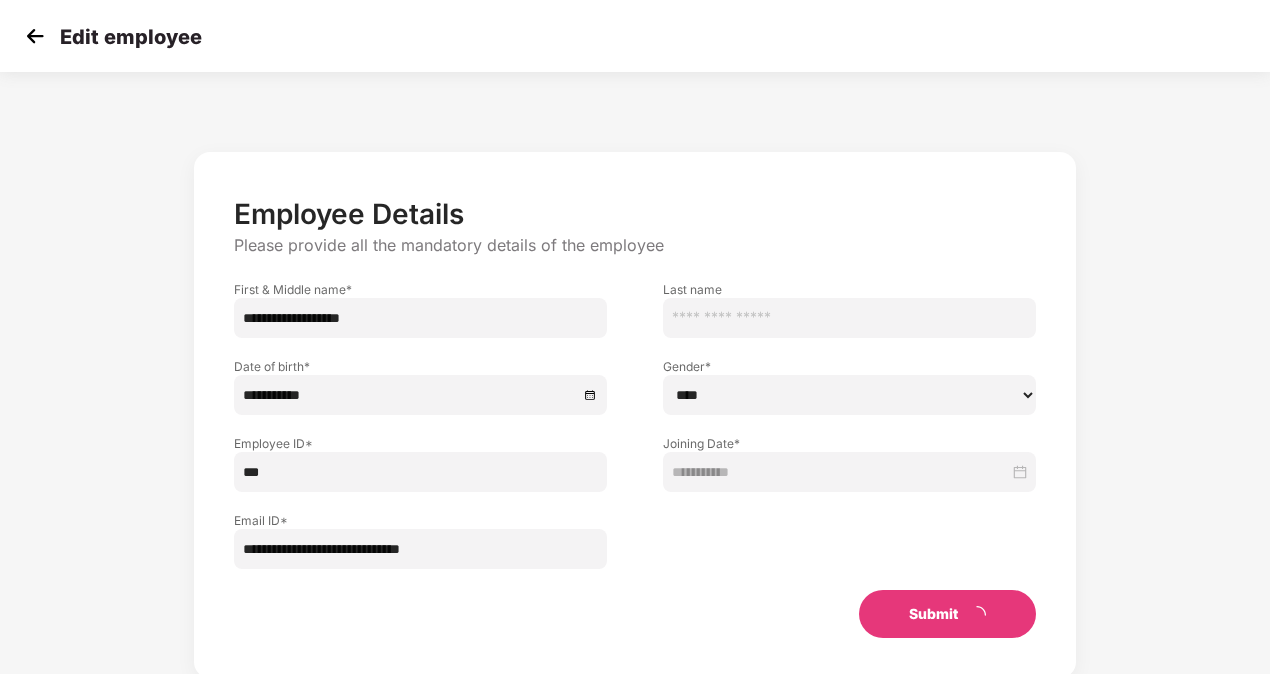 type 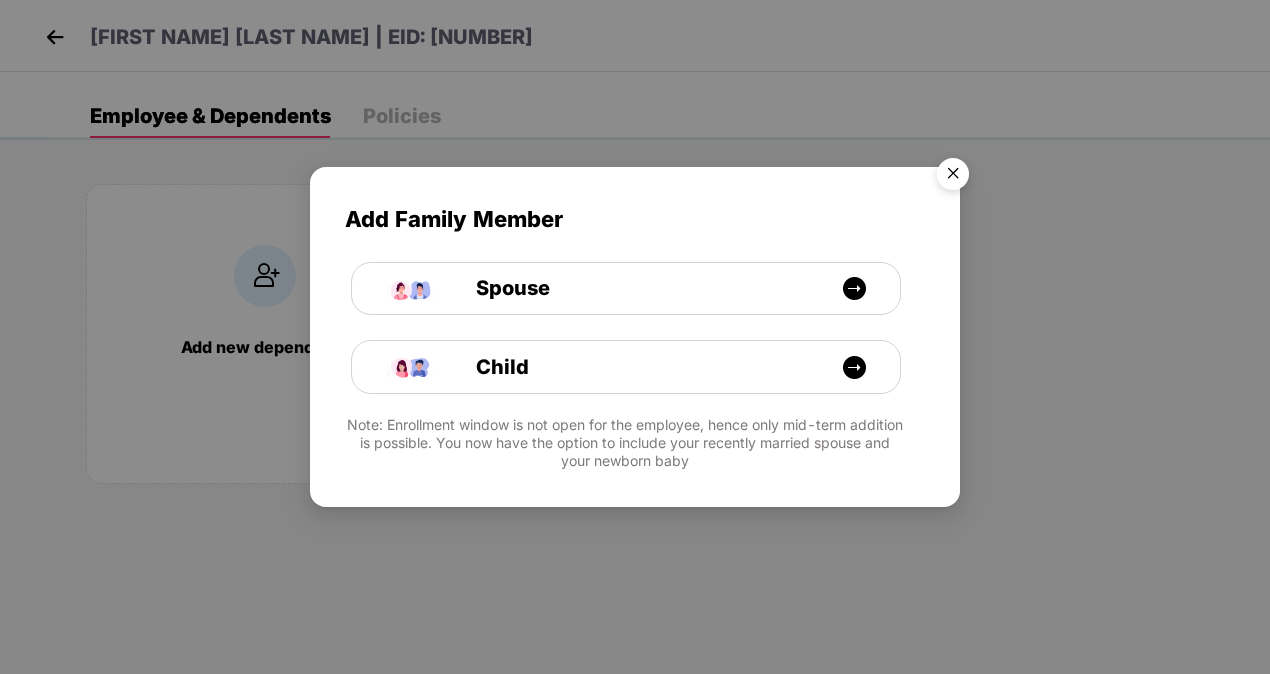 click at bounding box center [953, 177] 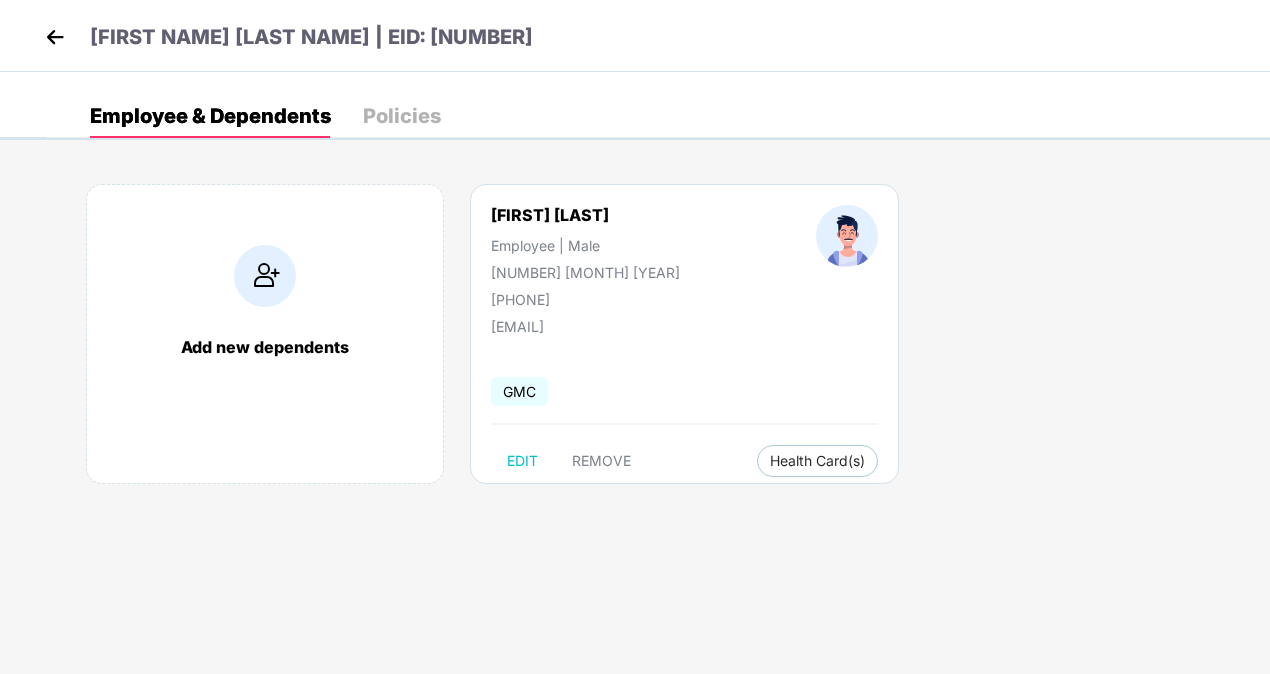 click at bounding box center (55, 37) 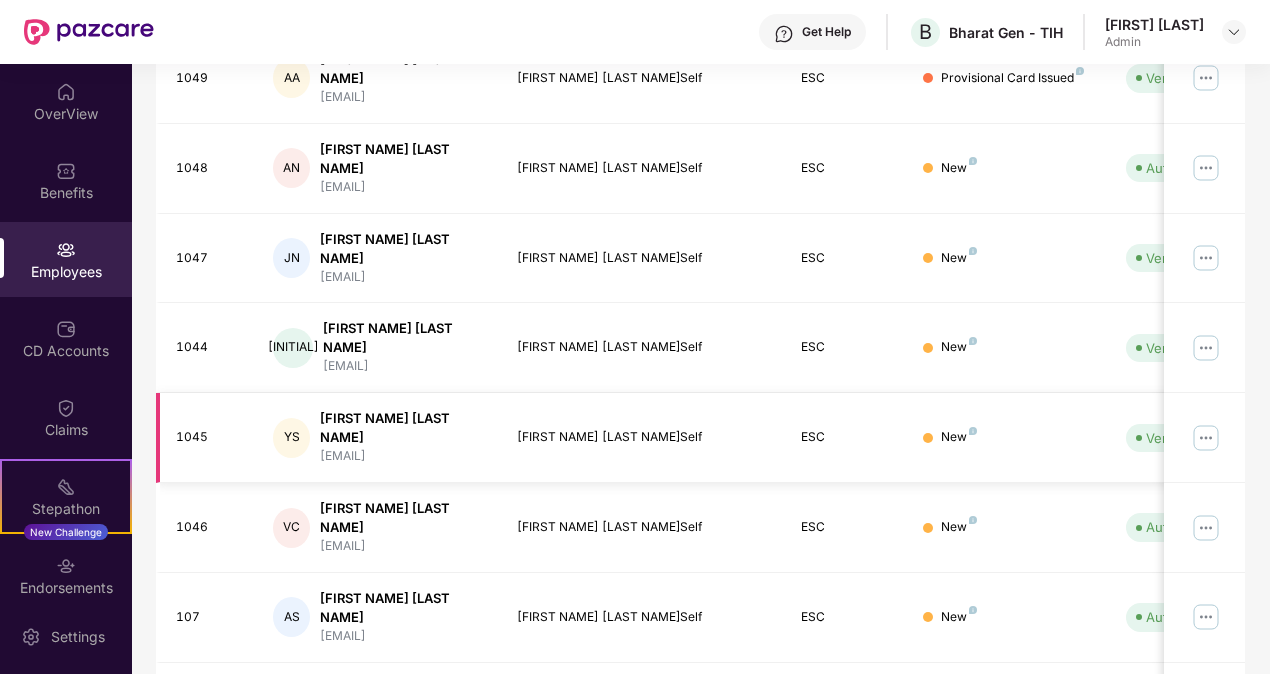 scroll, scrollTop: 550, scrollLeft: 0, axis: vertical 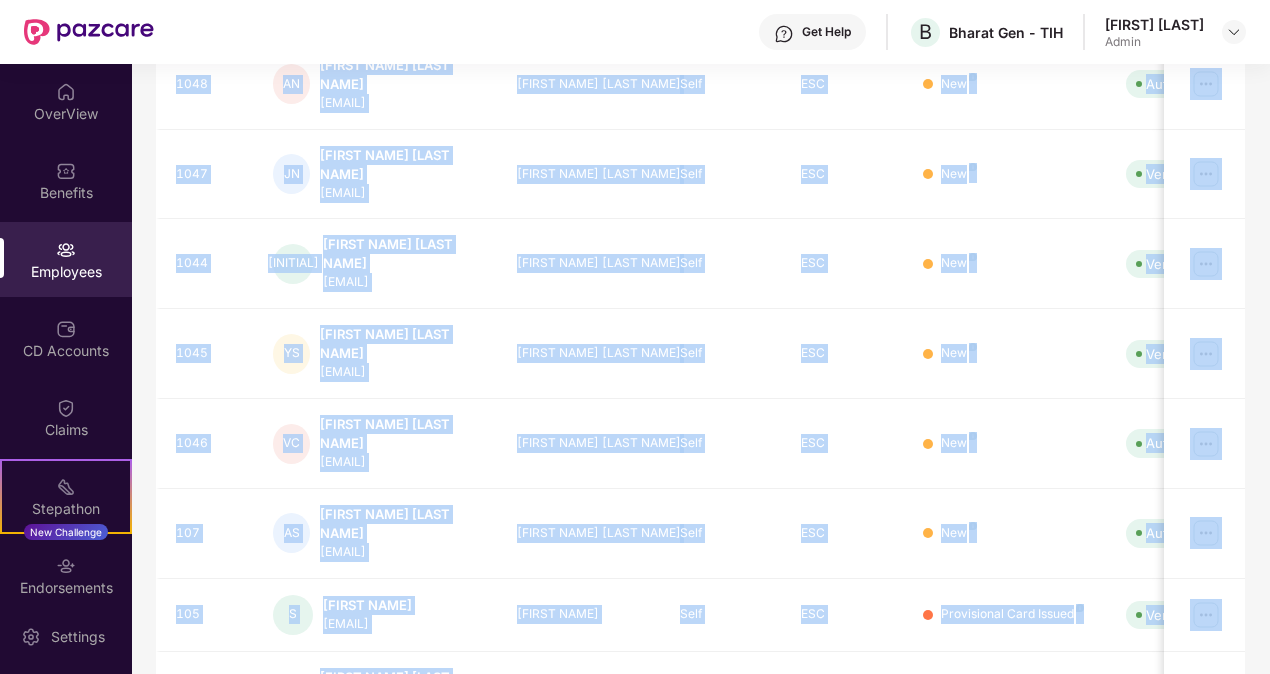 drag, startPoint x: 1172, startPoint y: 656, endPoint x: 1170, endPoint y: 638, distance: 18.110771 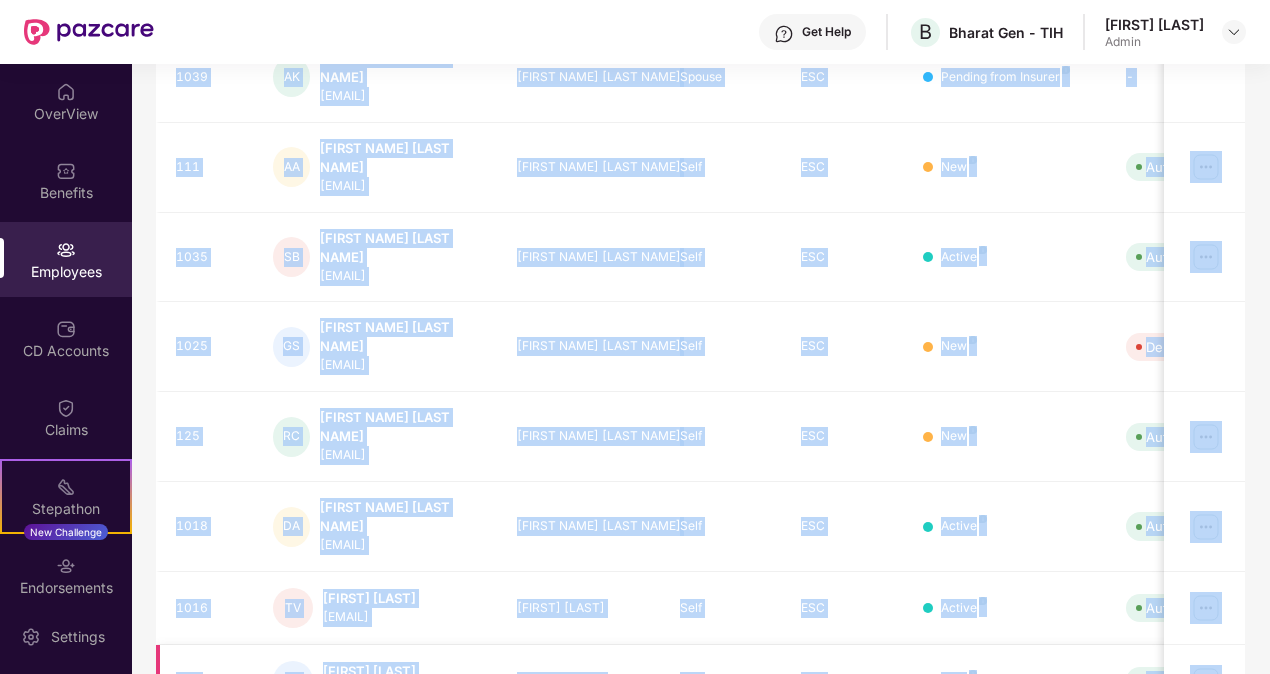 scroll, scrollTop: 392, scrollLeft: 0, axis: vertical 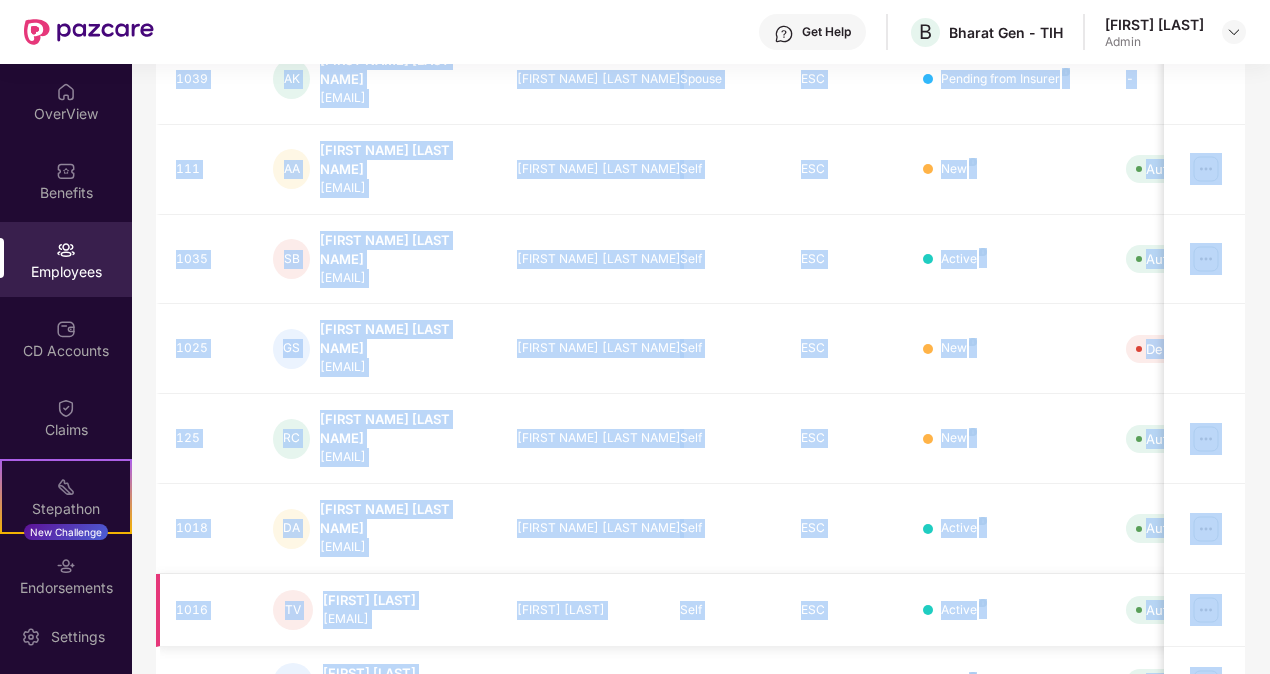 click at bounding box center [1206, 610] 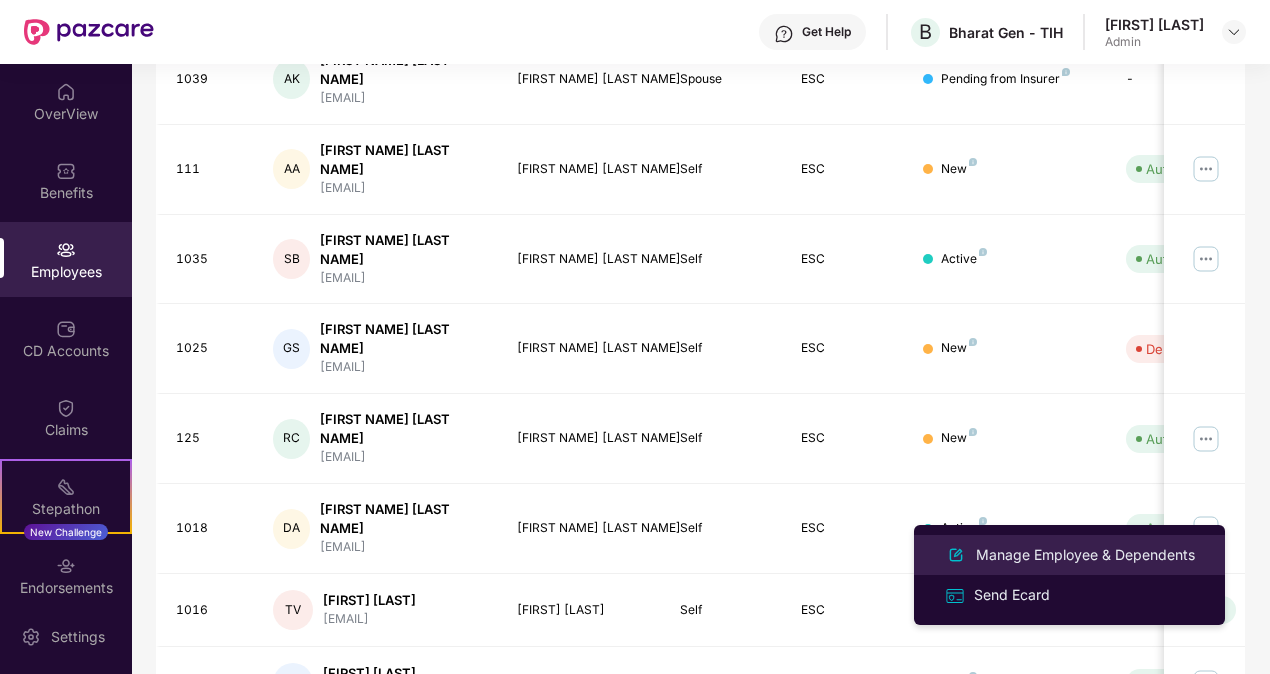 click on "Manage Employee & Dependents" at bounding box center (1085, 555) 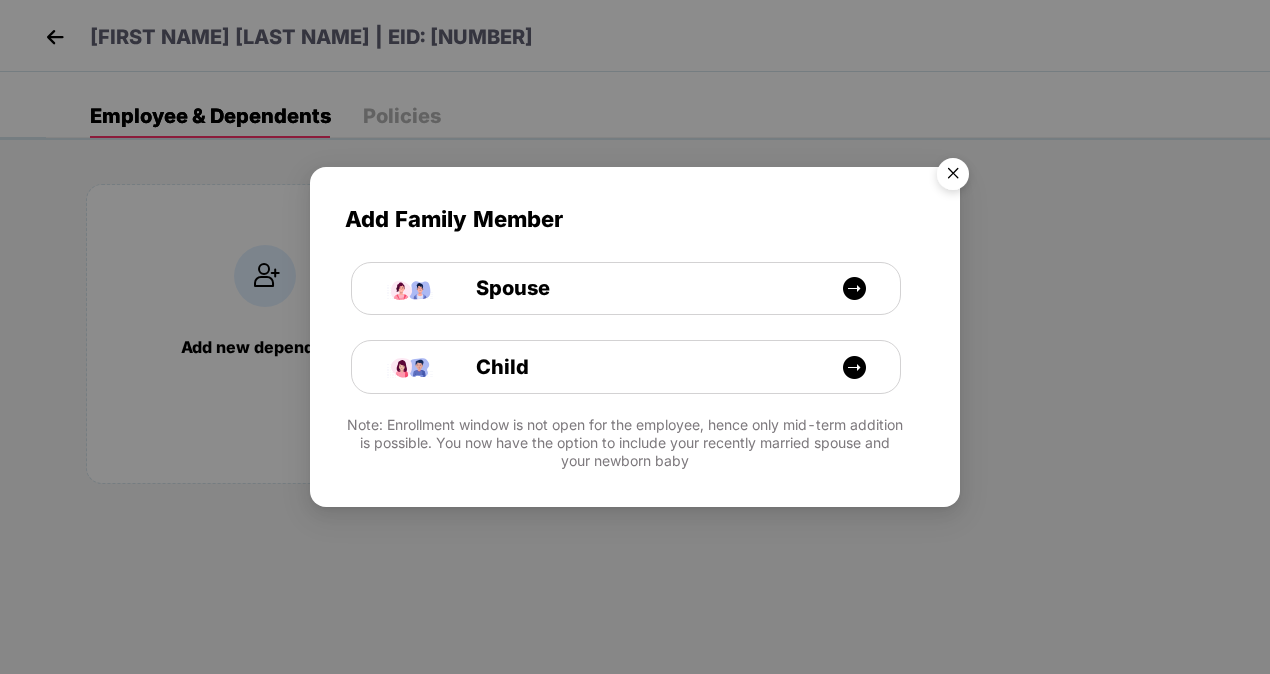 click at bounding box center (953, 177) 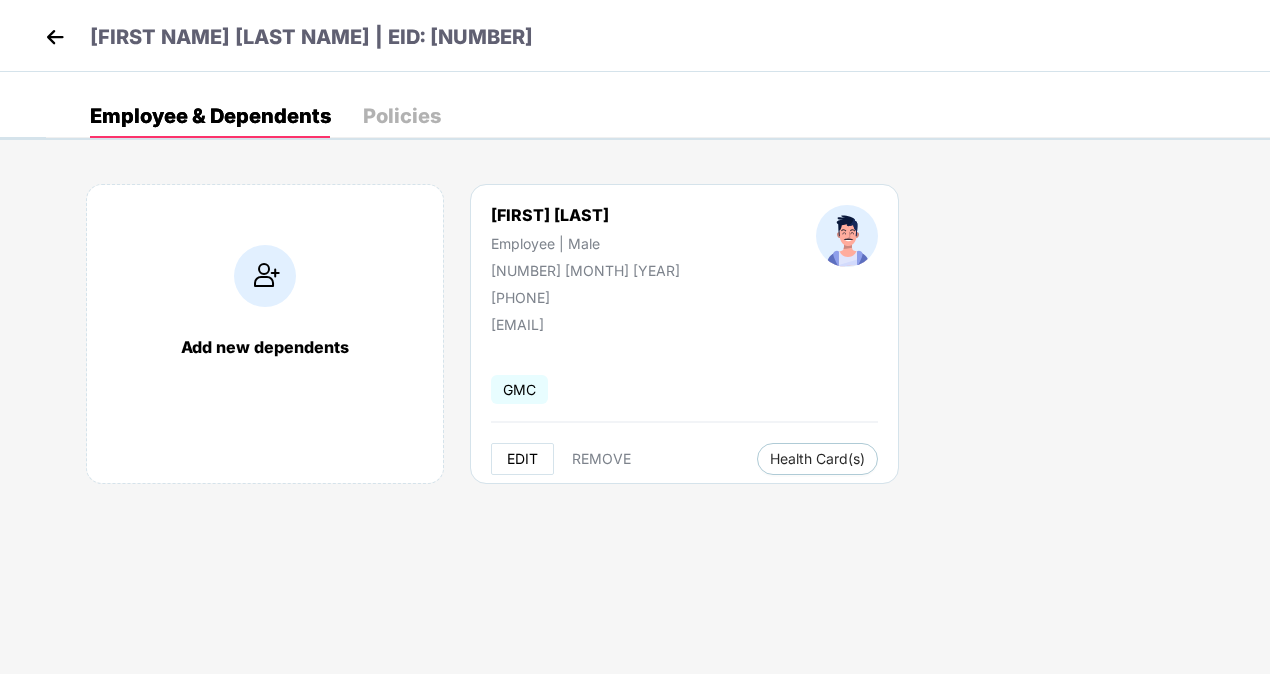 click on "EDIT" at bounding box center [522, 459] 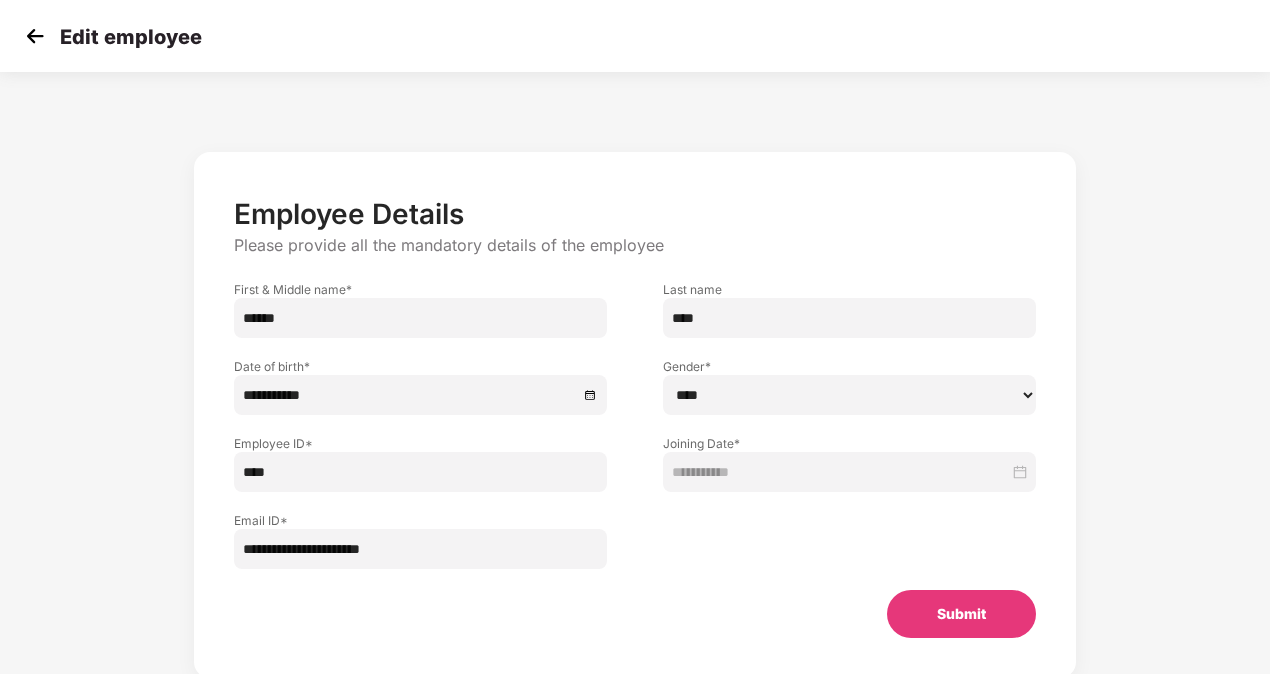 click on "****" at bounding box center [420, 472] 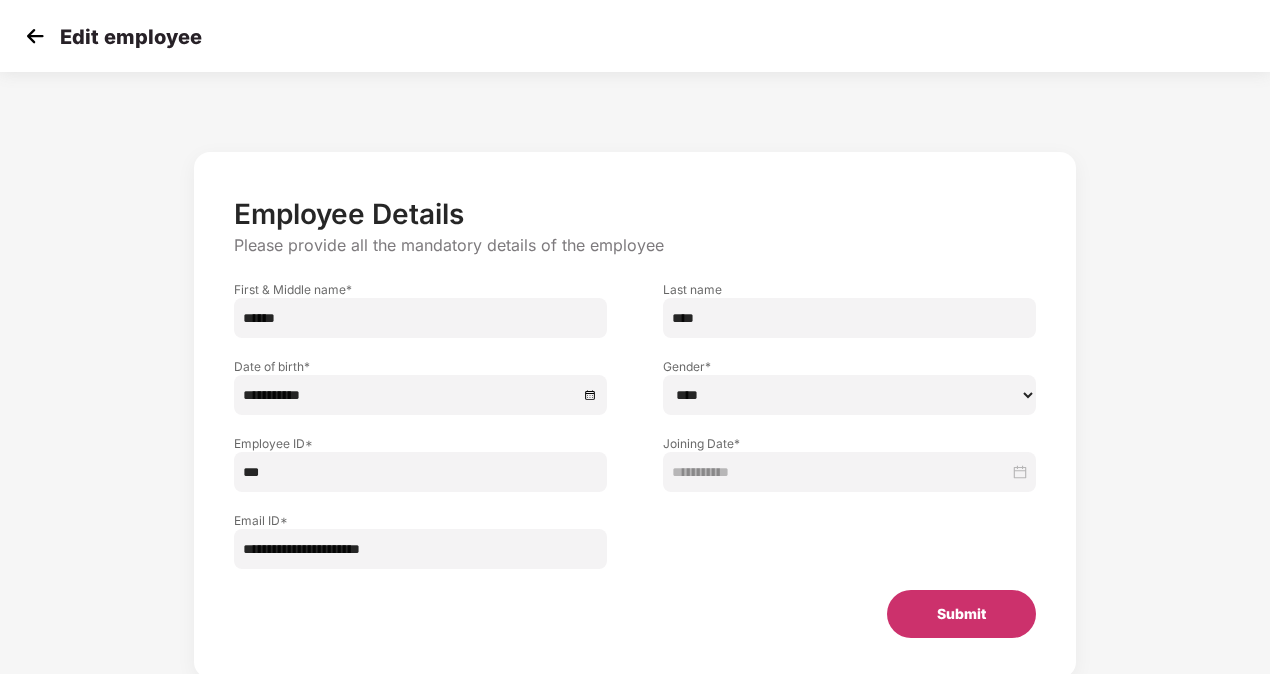 type on "***" 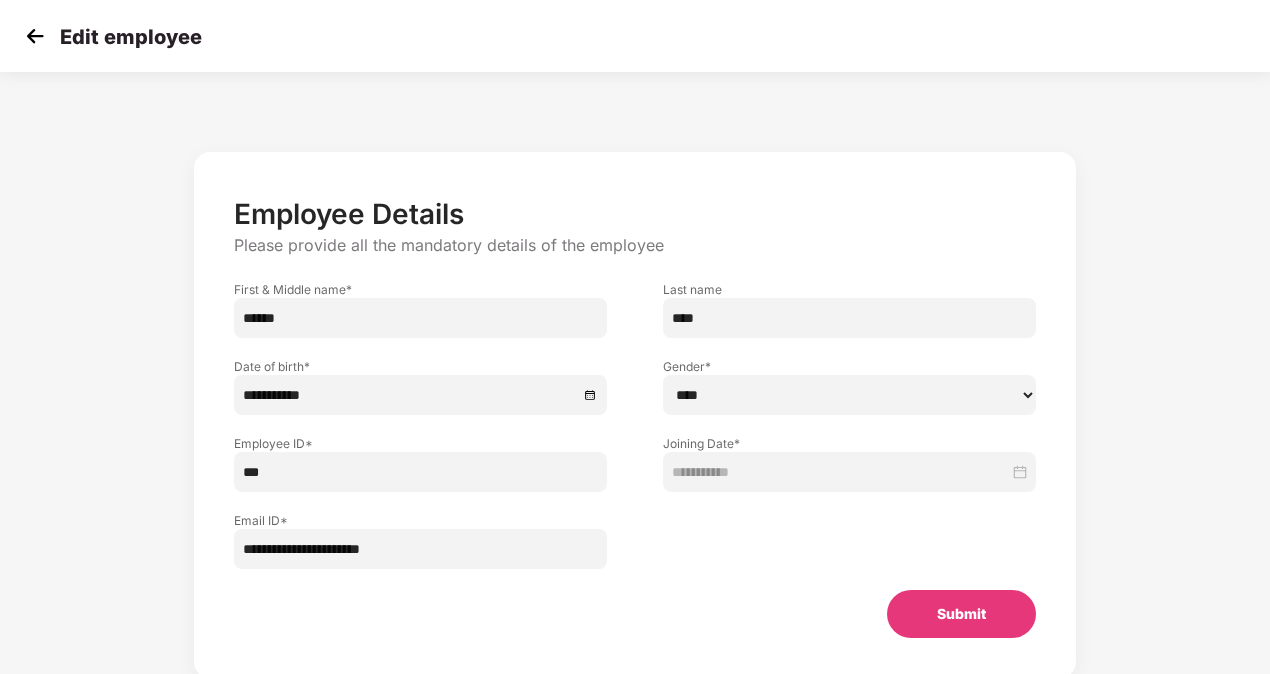 click on "Submit" at bounding box center (961, 614) 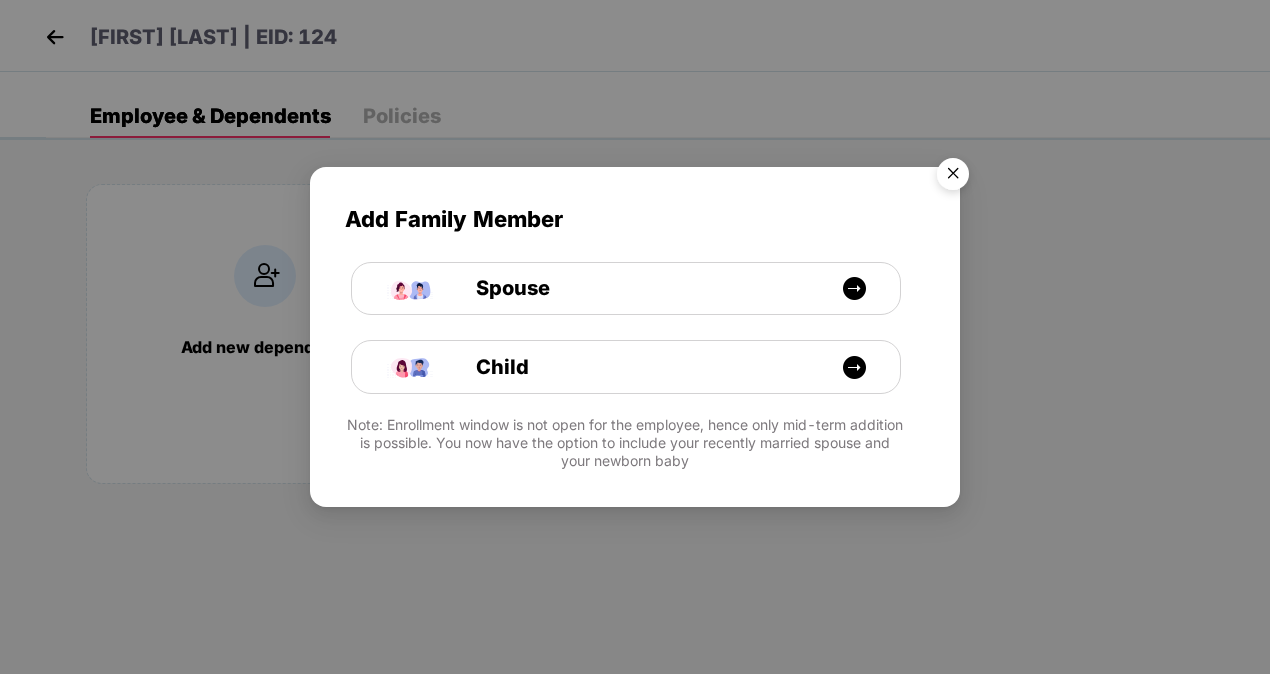 click at bounding box center [953, 177] 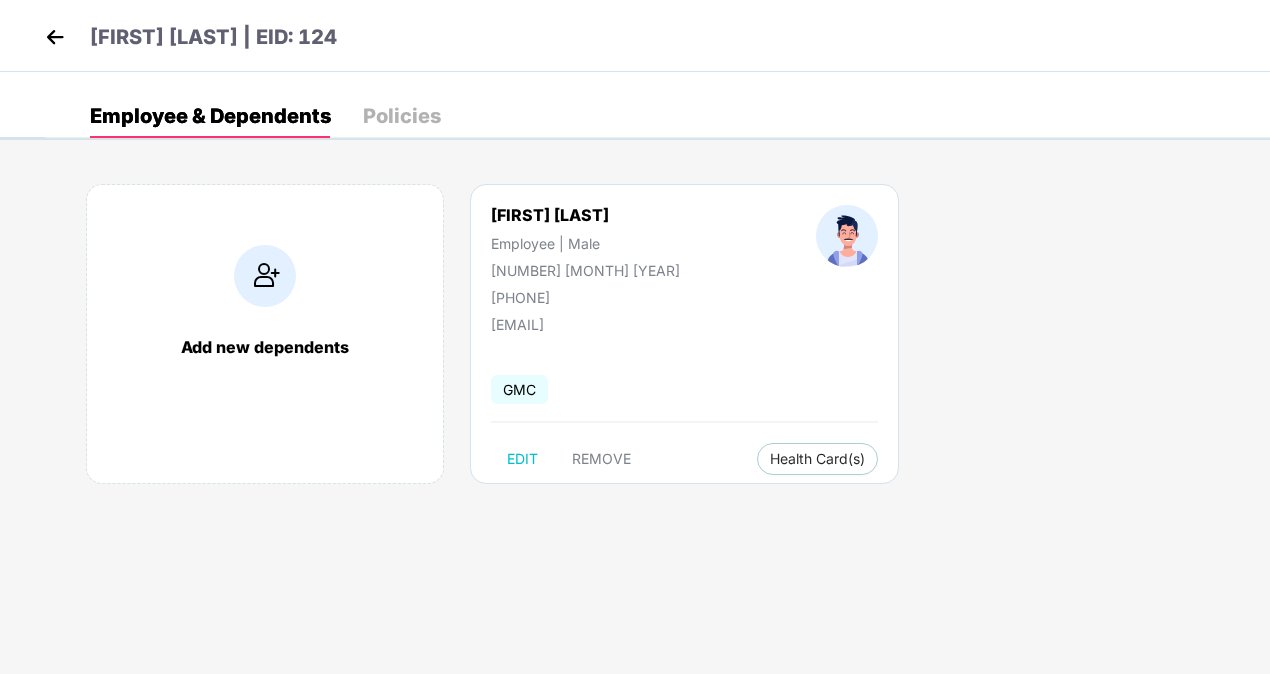 click at bounding box center [55, 37] 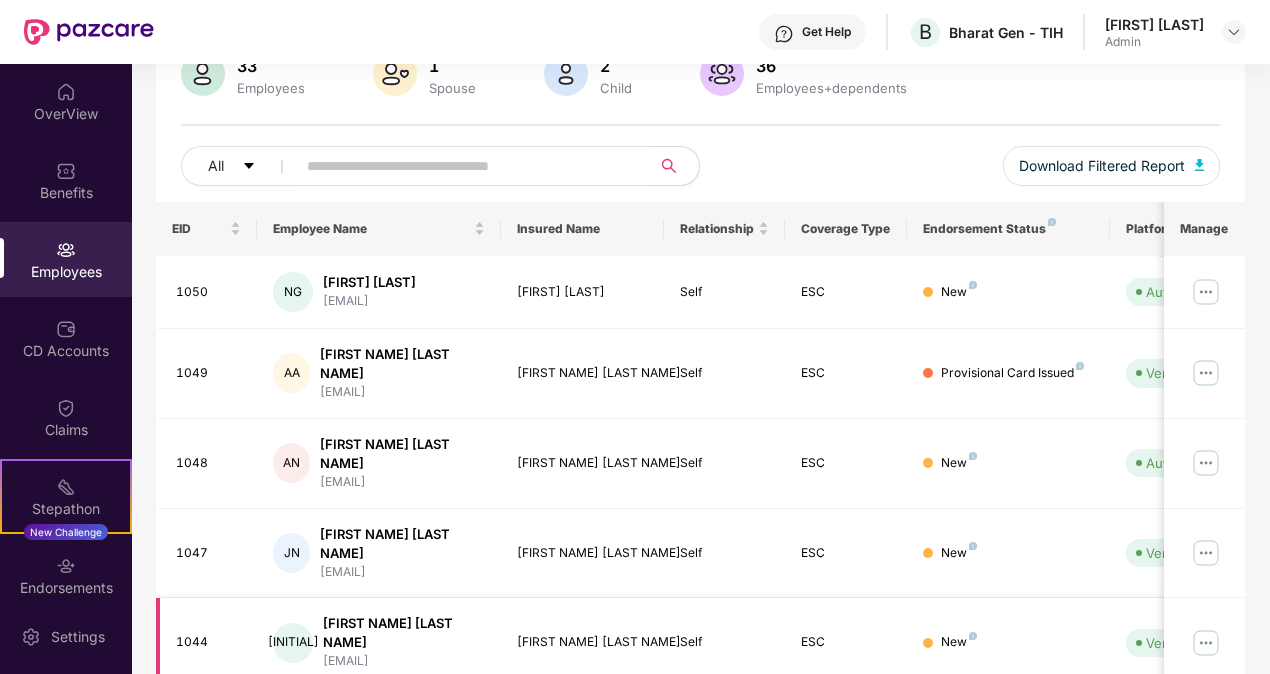 scroll, scrollTop: 550, scrollLeft: 0, axis: vertical 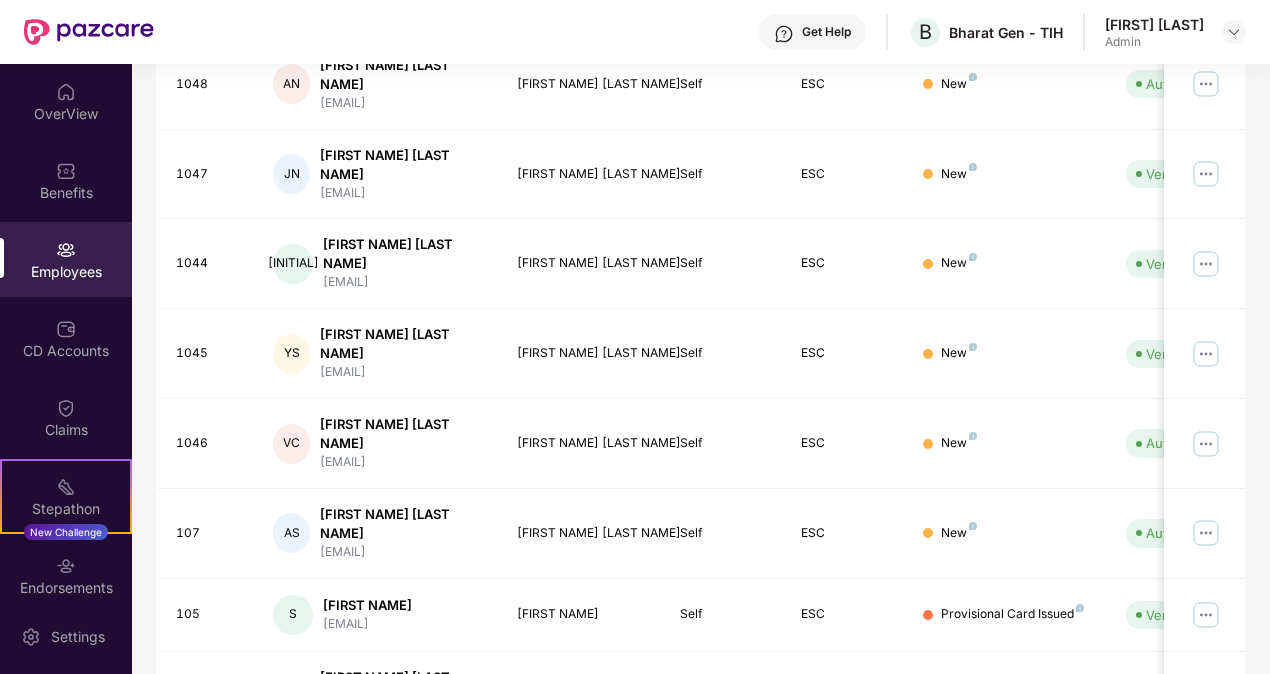 click on "3" at bounding box center (1165, 777) 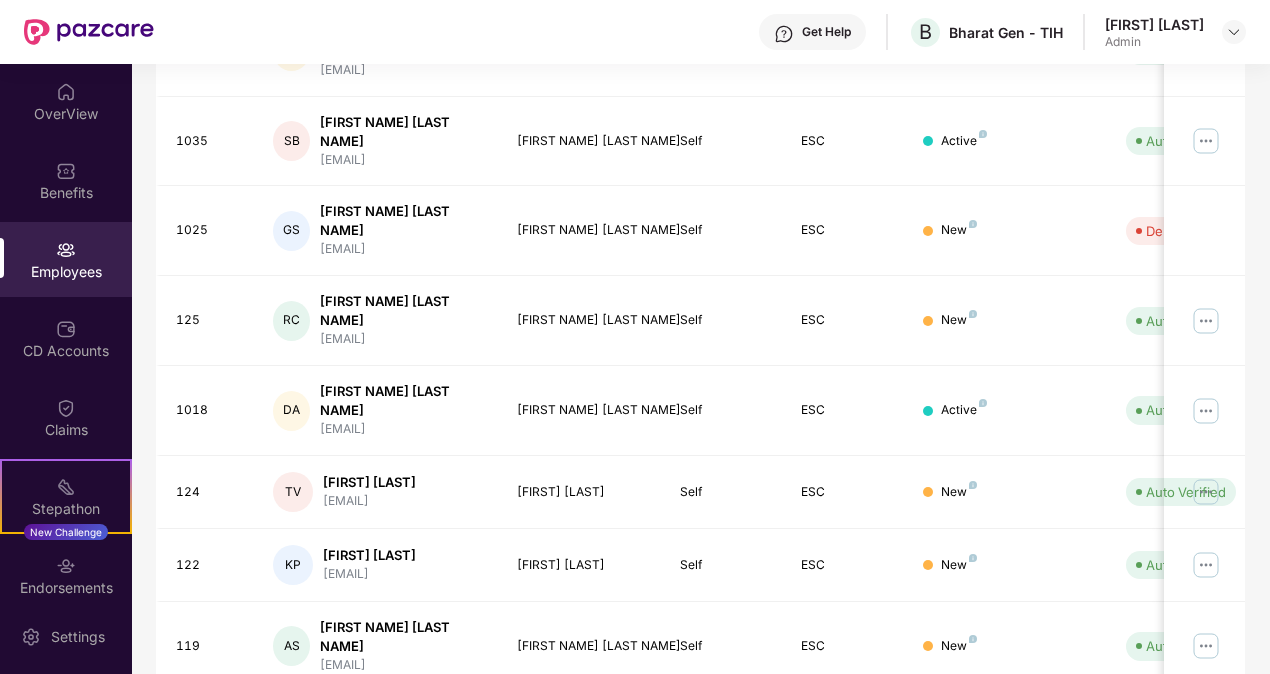 scroll, scrollTop: 508, scrollLeft: 0, axis: vertical 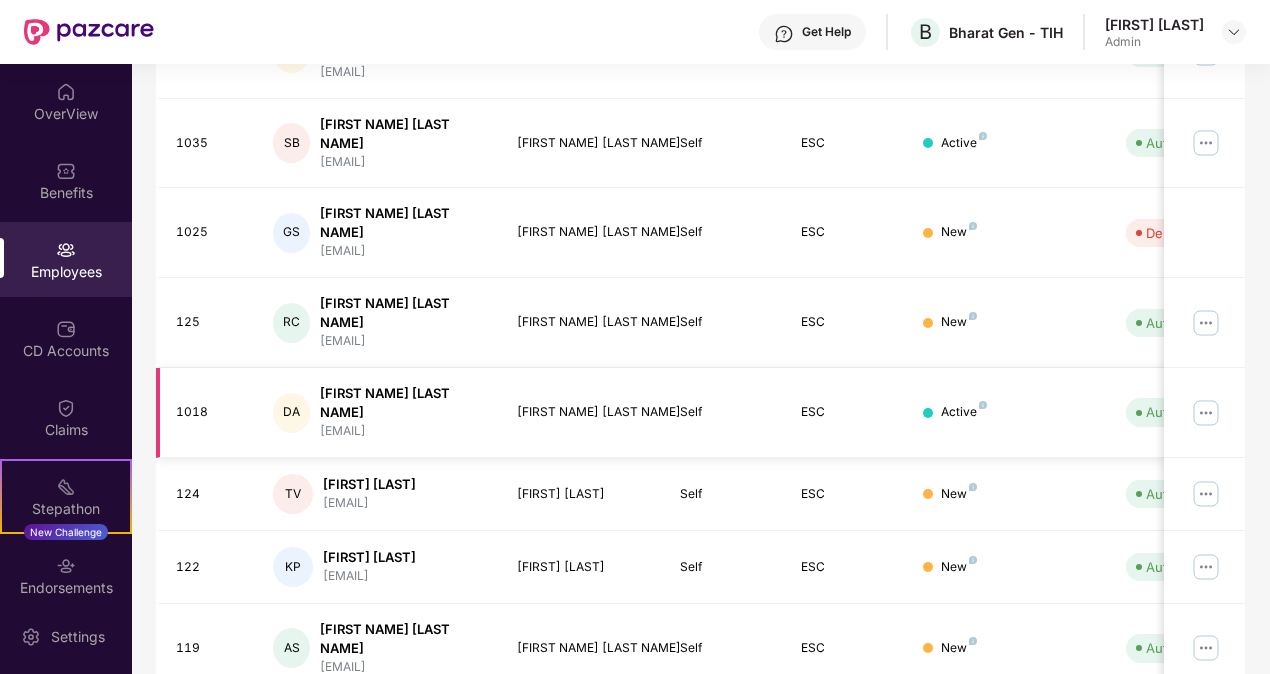 click at bounding box center (1206, 413) 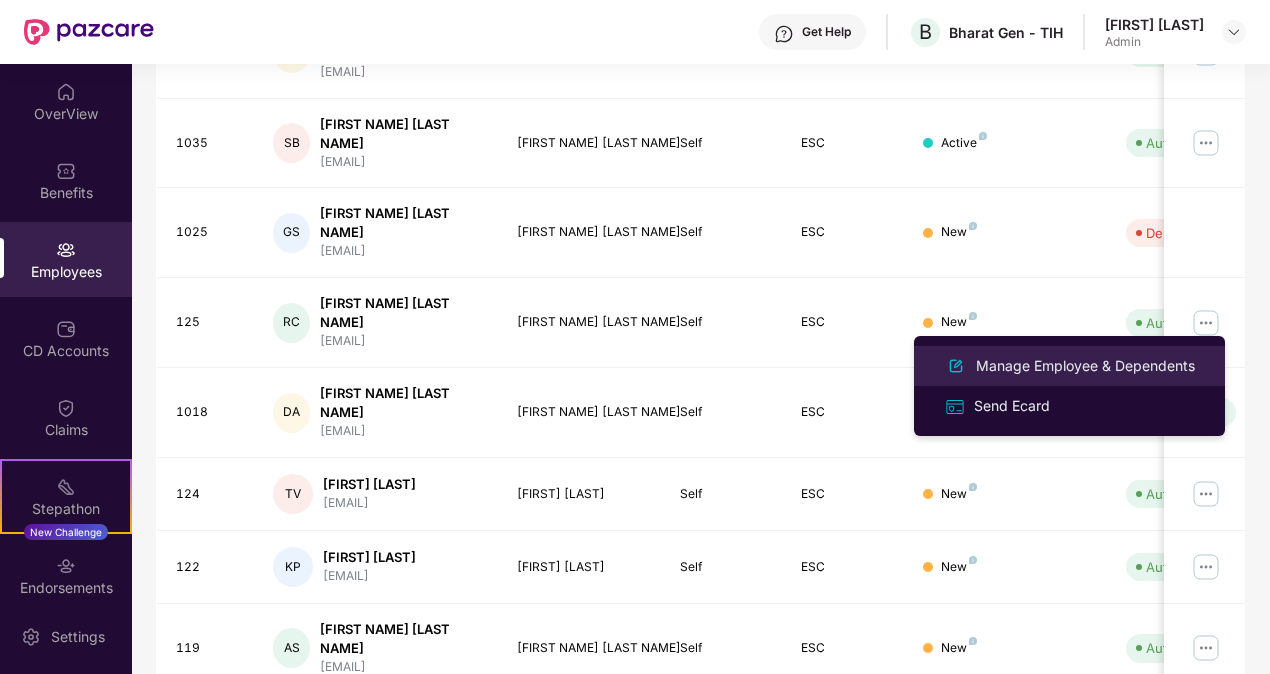 click on "Manage Employee & Dependents" at bounding box center [1069, 366] 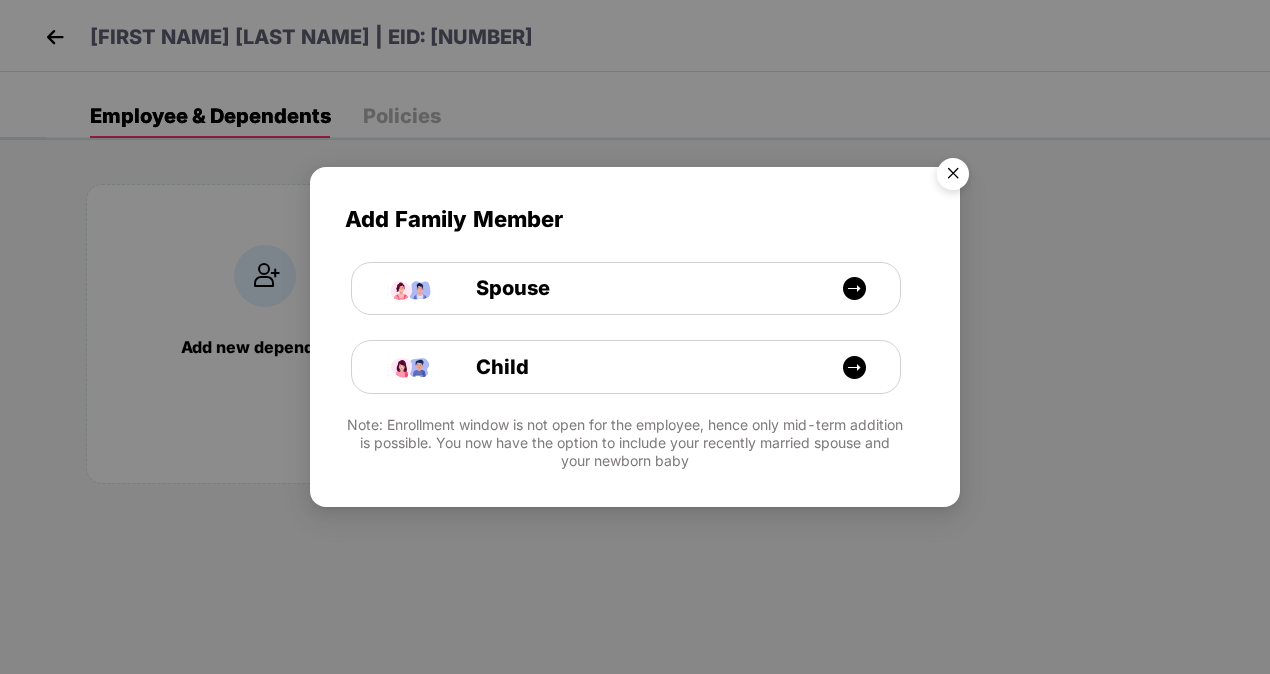 click at bounding box center [953, 177] 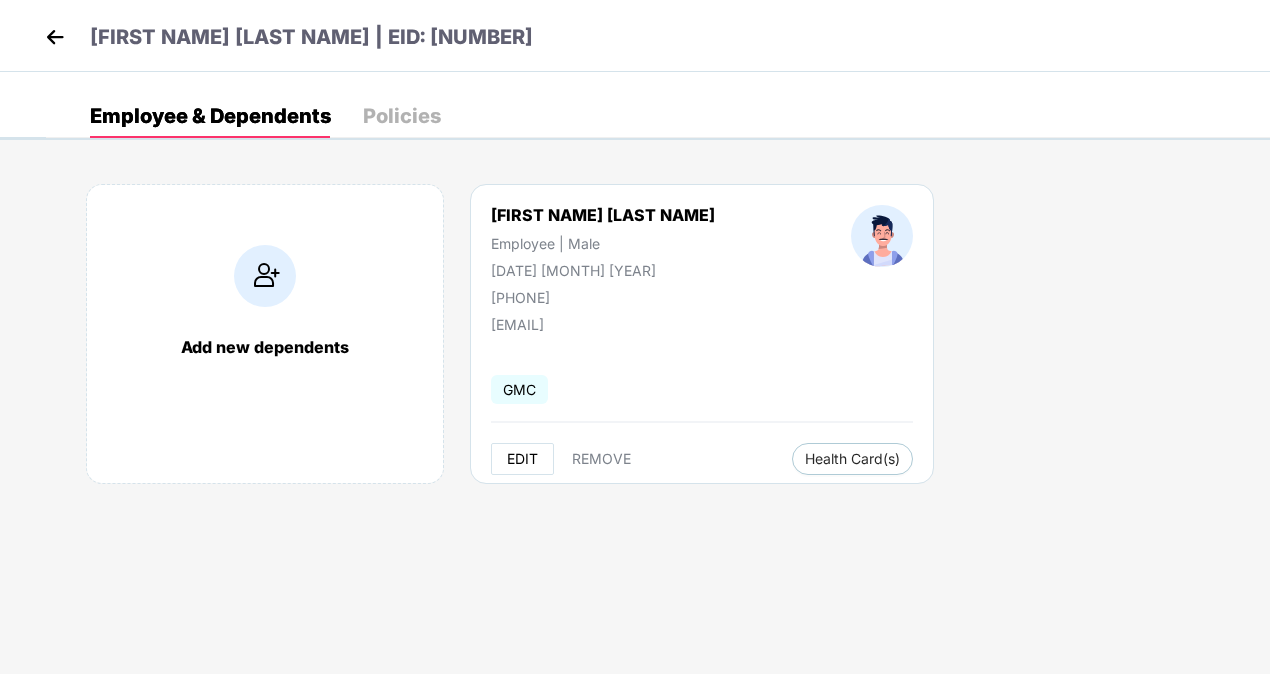 click on "EDIT" at bounding box center [522, 459] 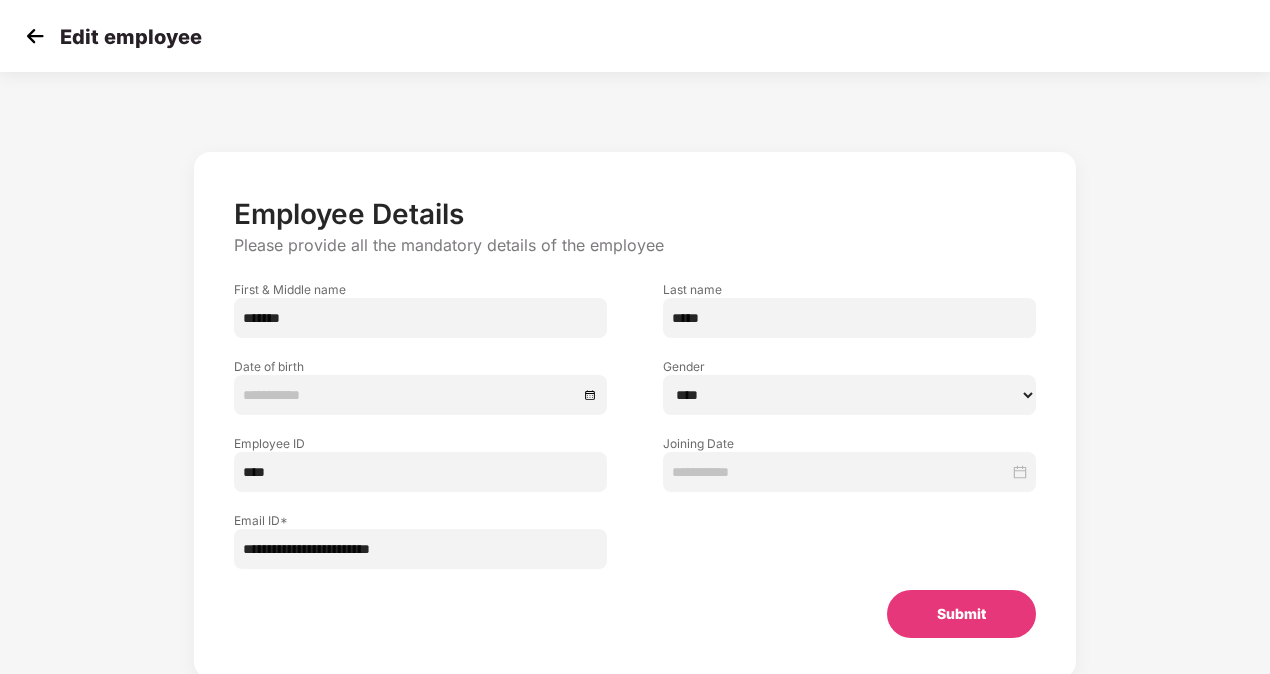 type on "**********" 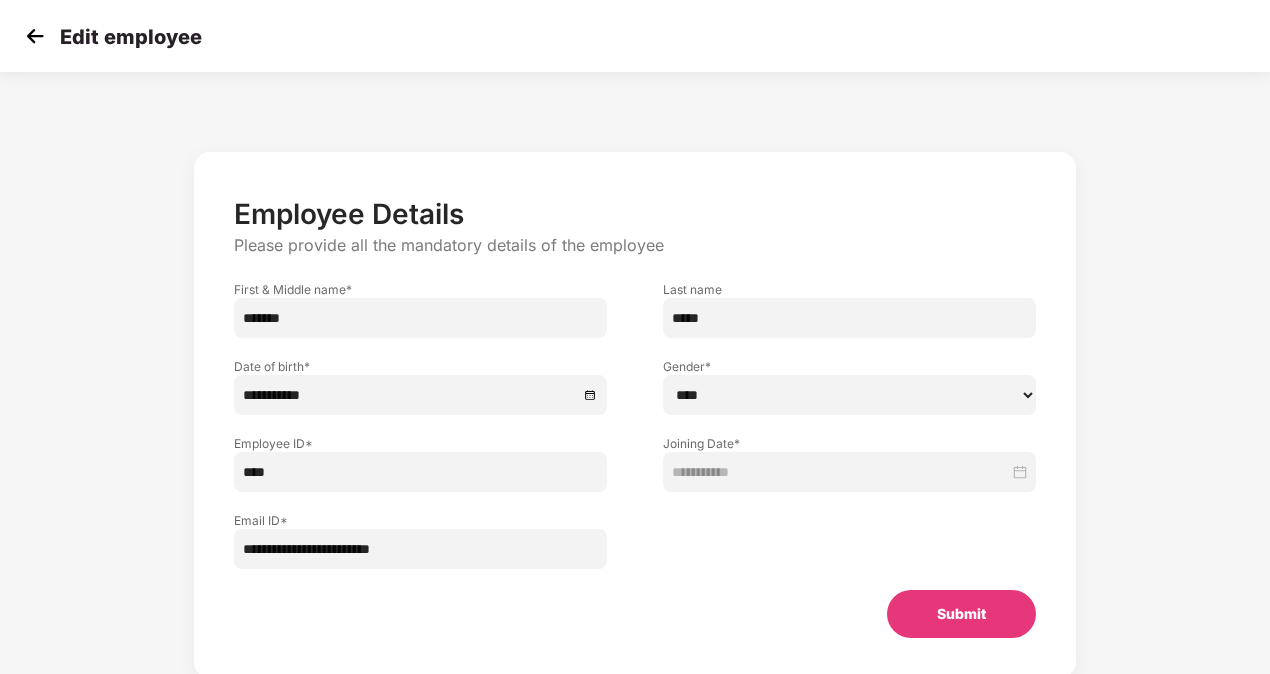 click on "****" at bounding box center (420, 472) 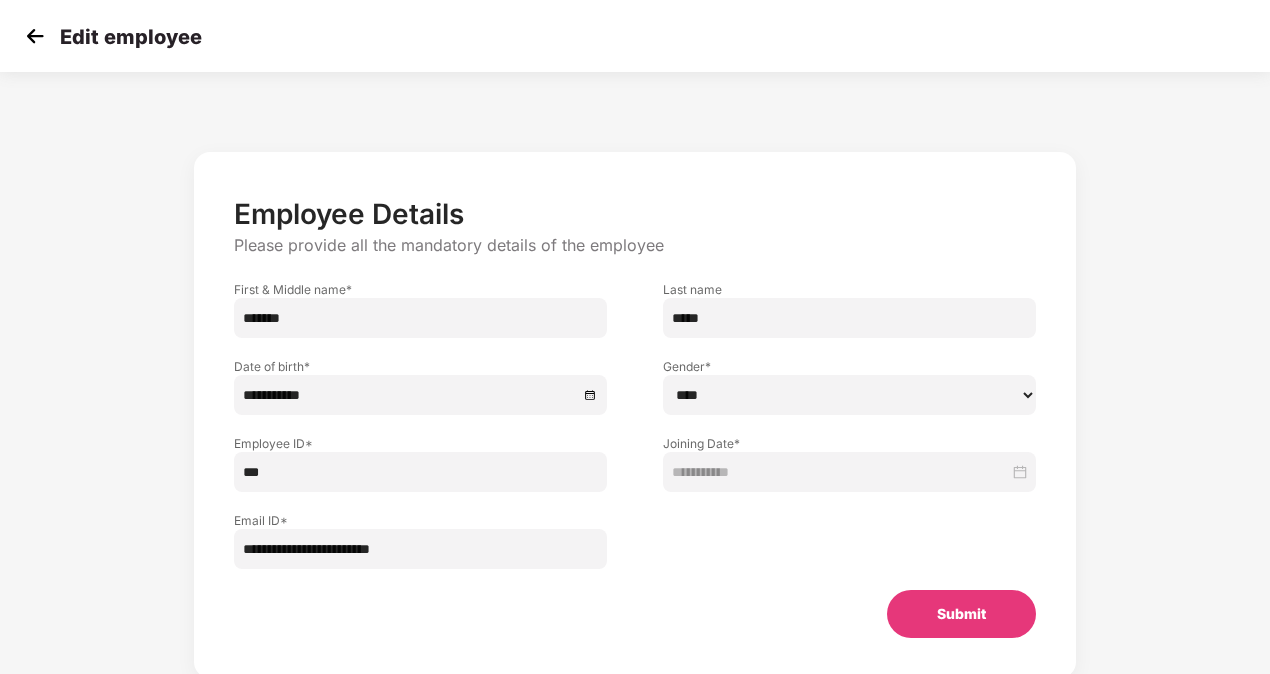 type on "***" 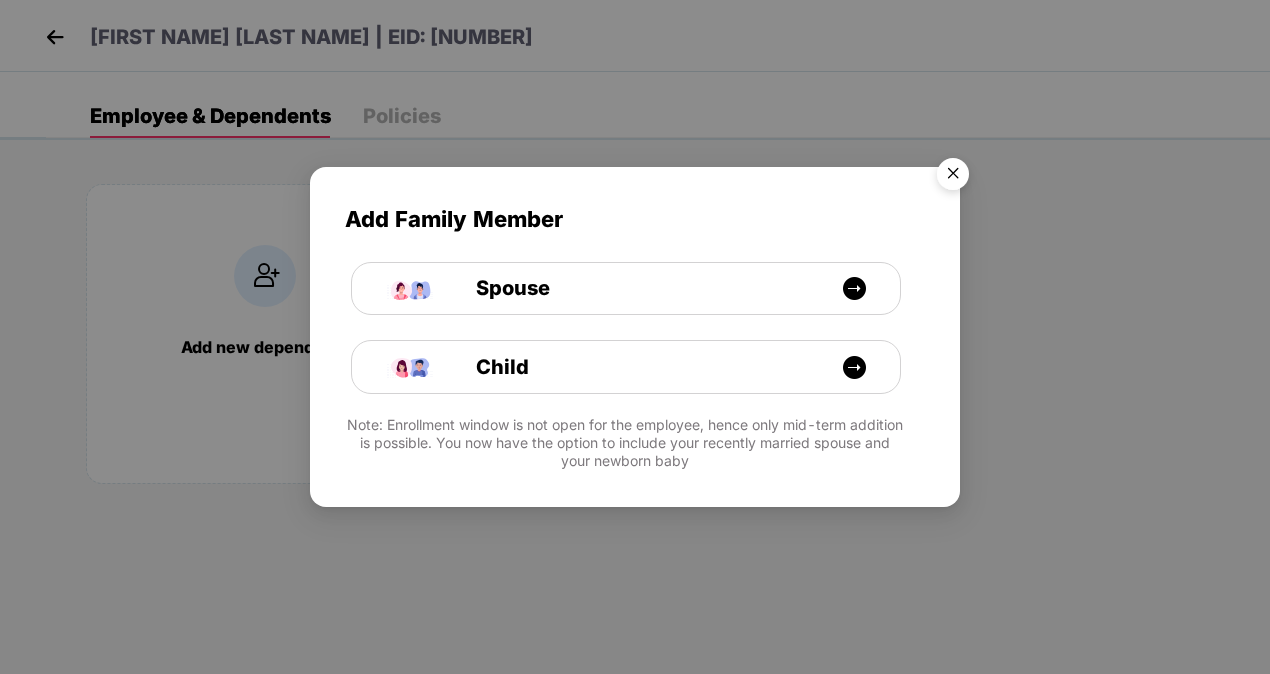 click at bounding box center [953, 177] 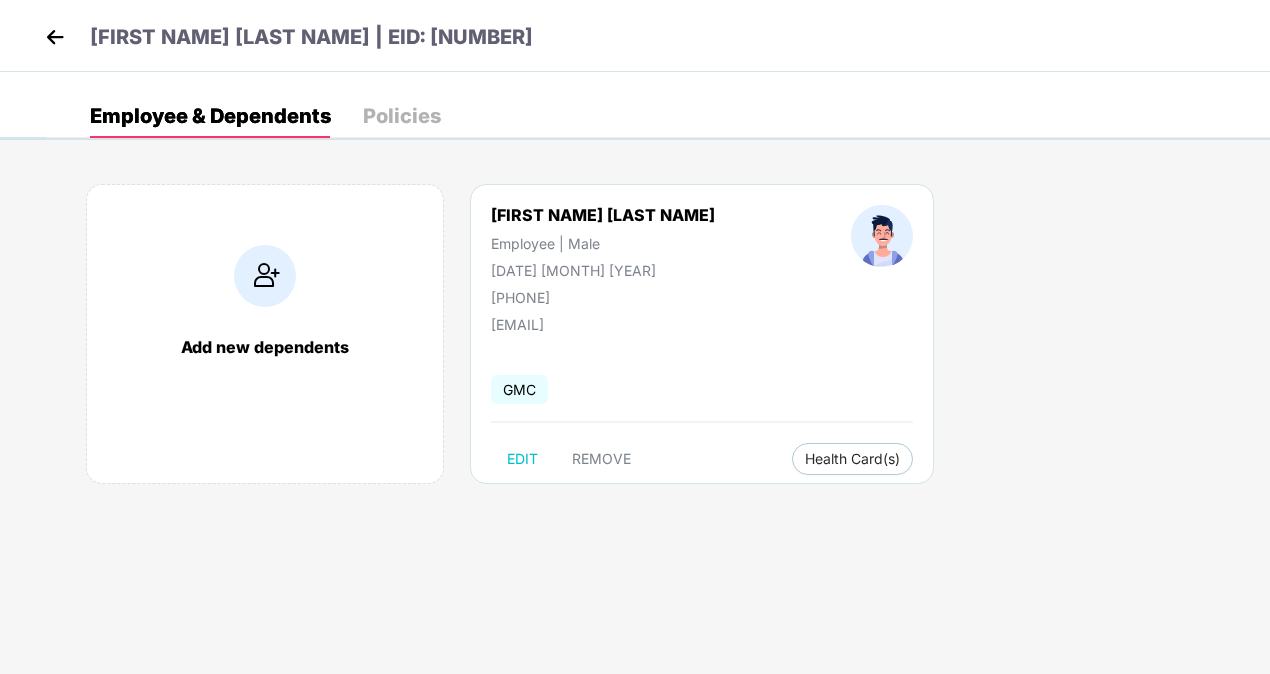 click at bounding box center (55, 37) 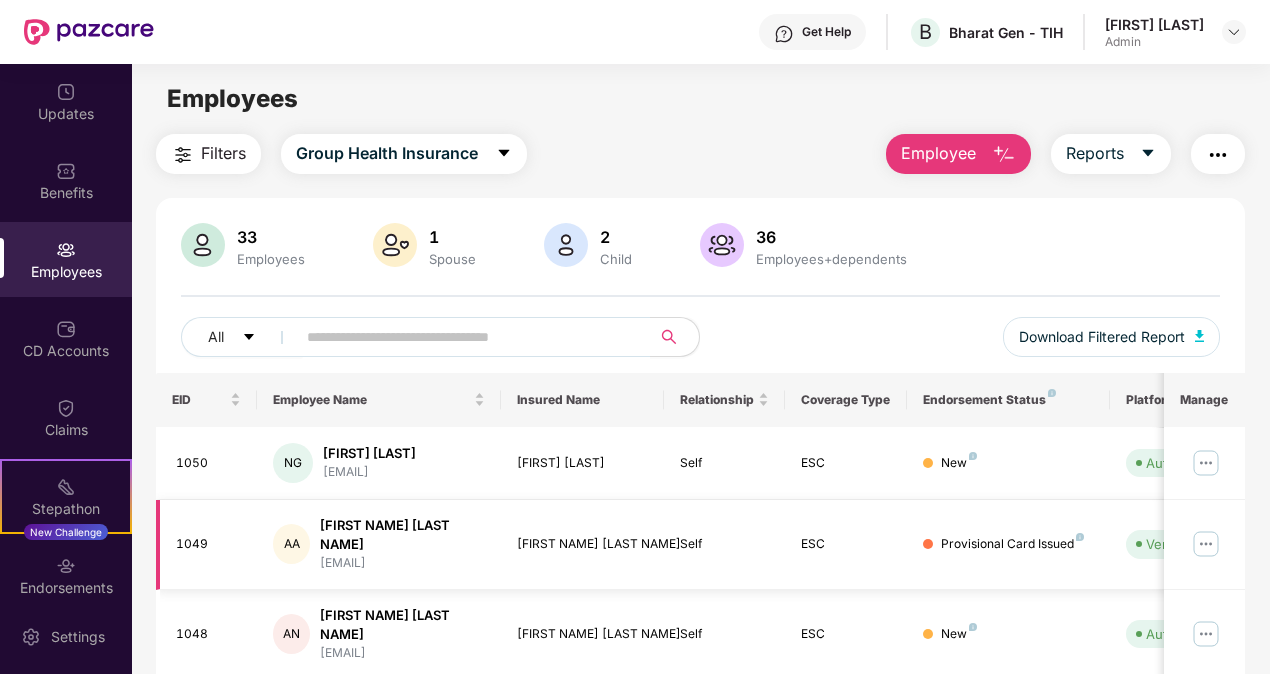 scroll, scrollTop: 550, scrollLeft: 0, axis: vertical 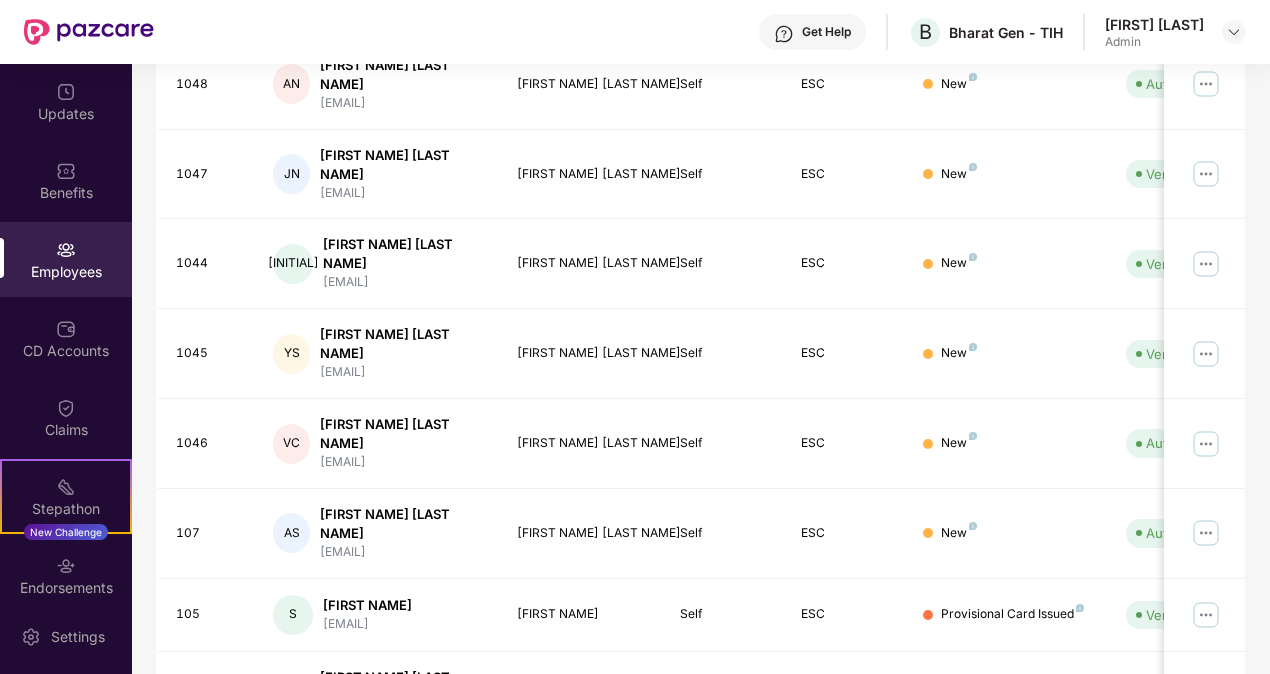 click on "3" at bounding box center [1165, 777] 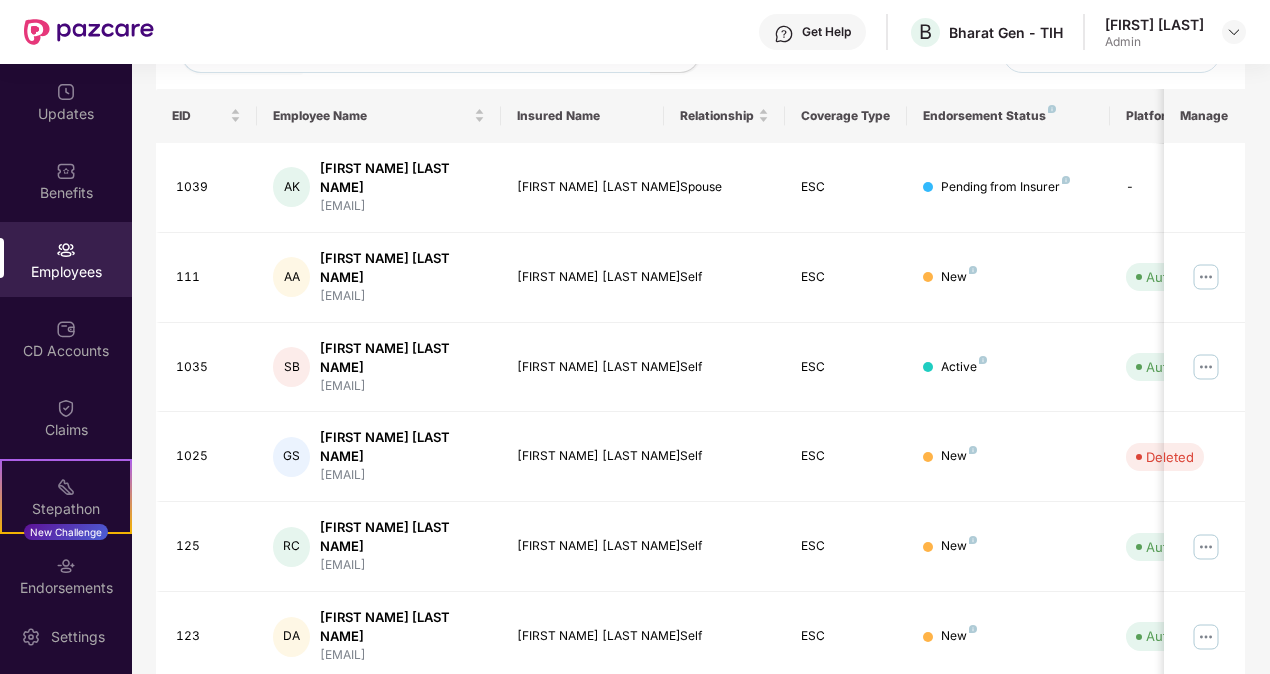 scroll, scrollTop: 274, scrollLeft: 0, axis: vertical 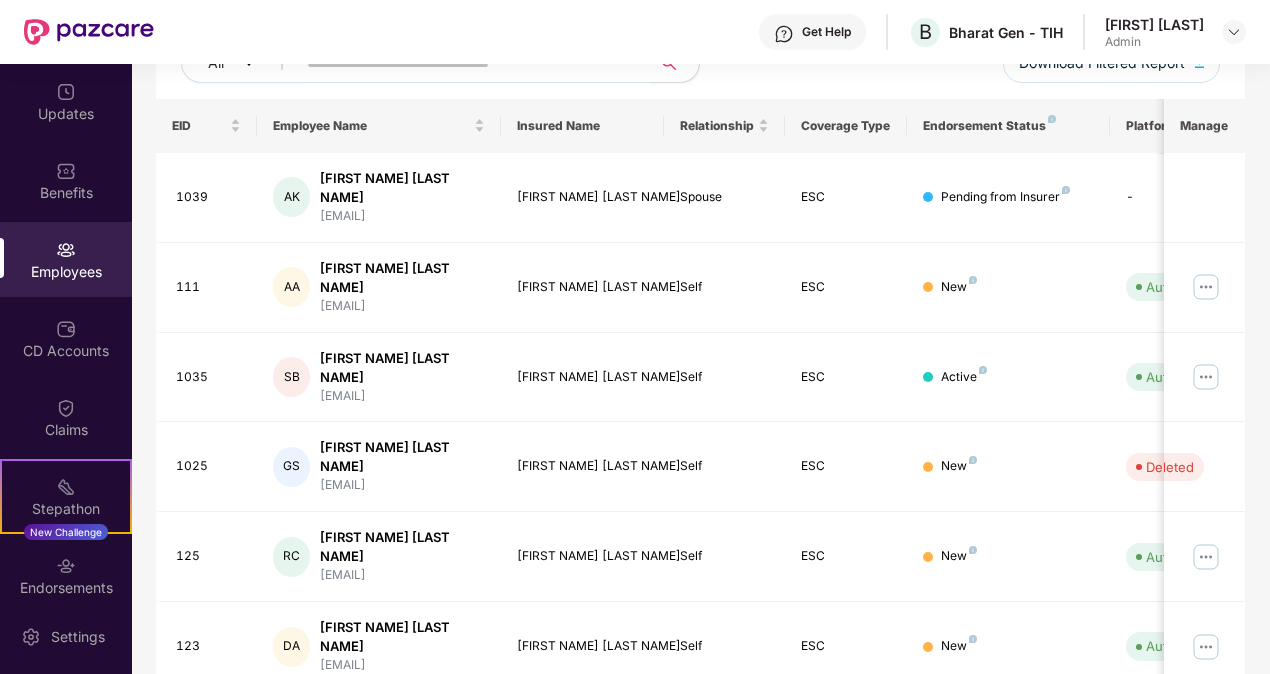 type 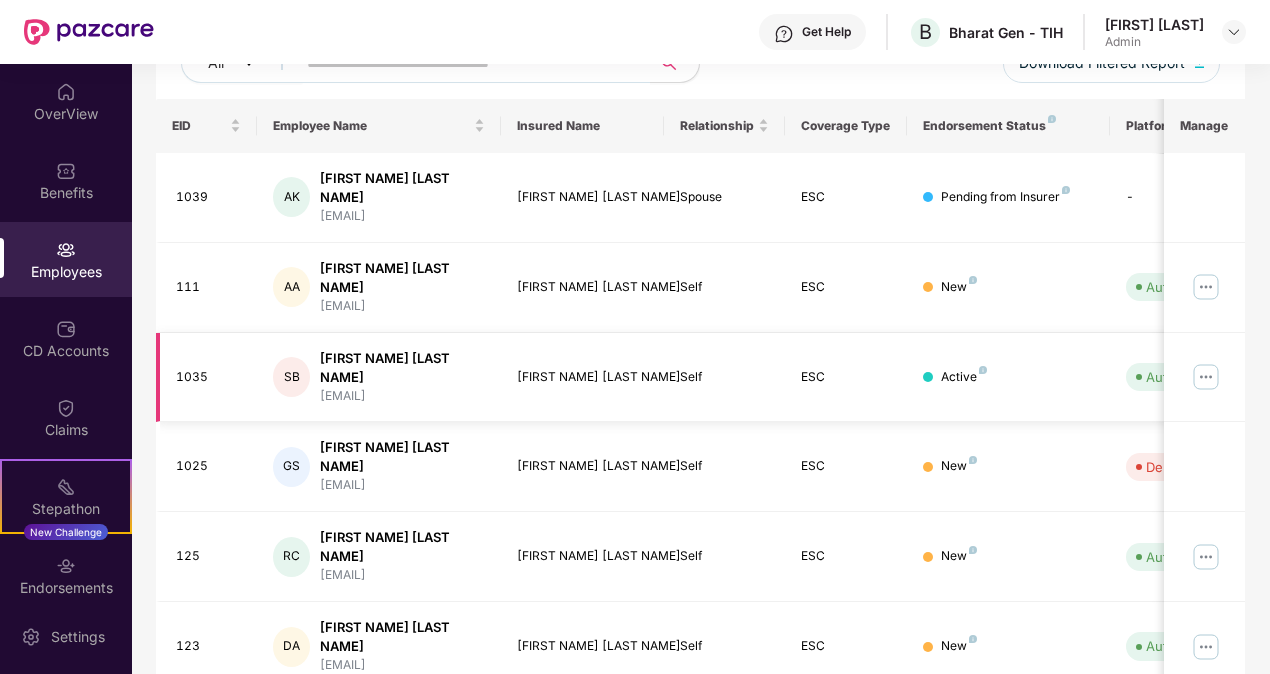 click at bounding box center (1206, 377) 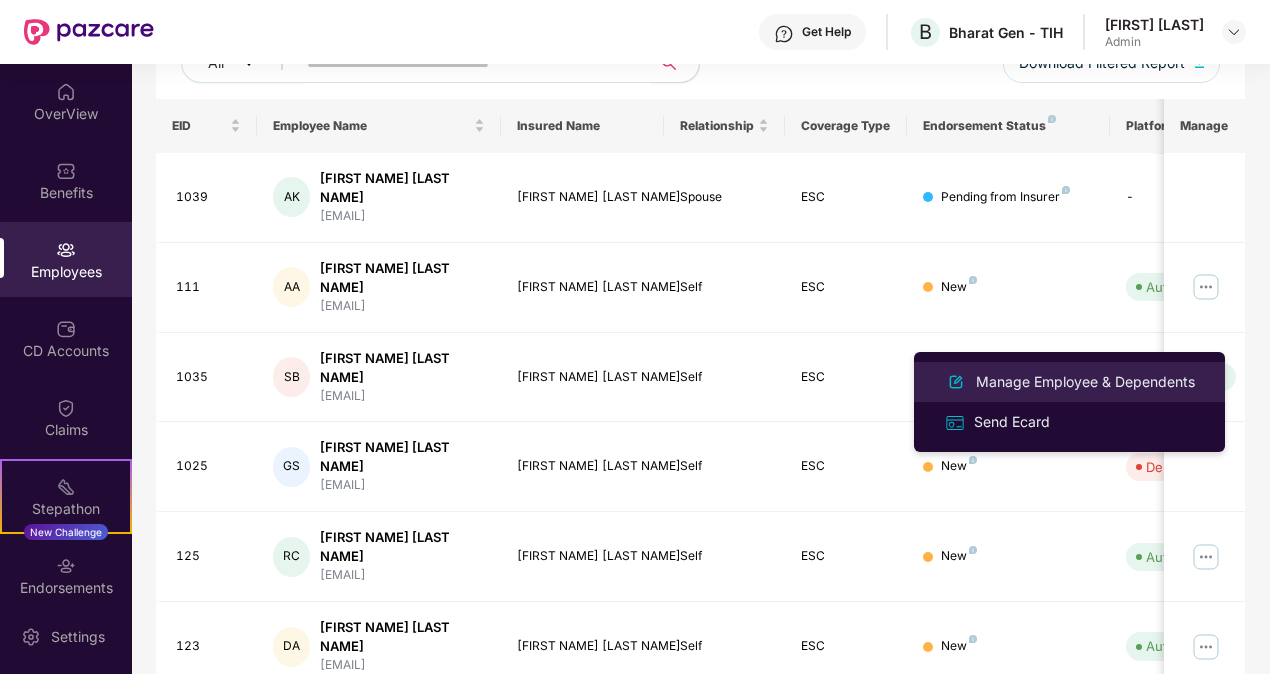 click on "Manage Employee & Dependents" at bounding box center (1085, 382) 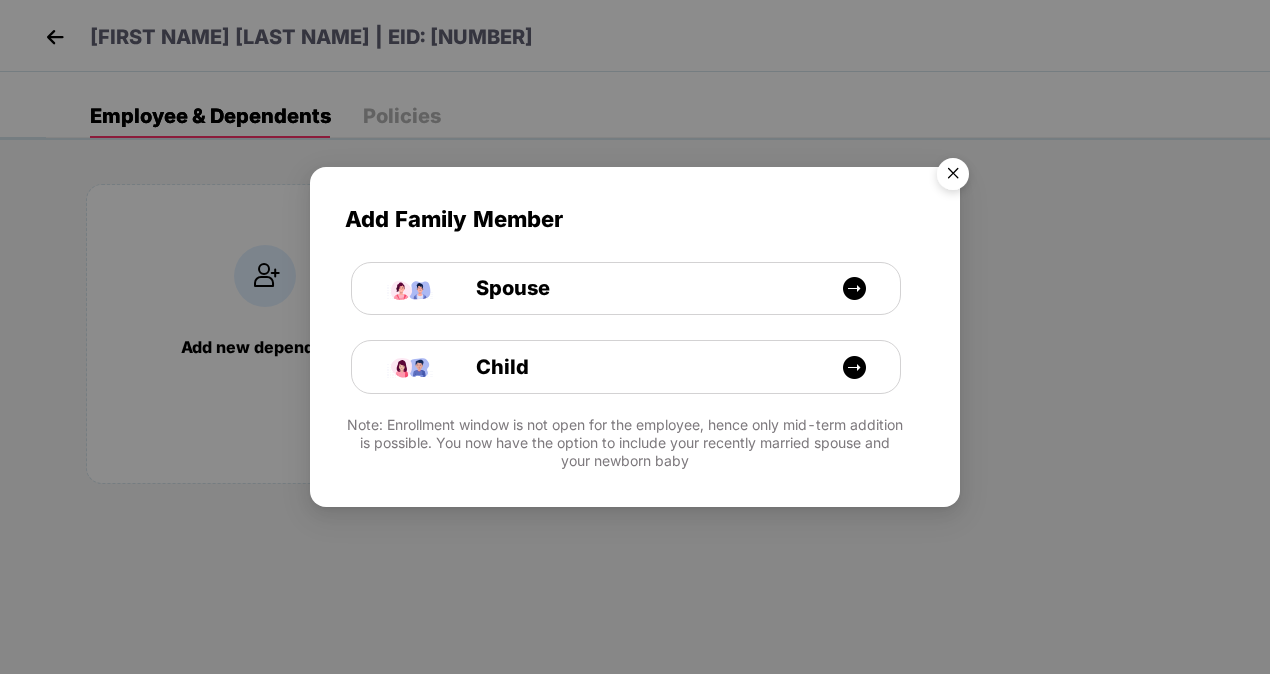 click at bounding box center [953, 177] 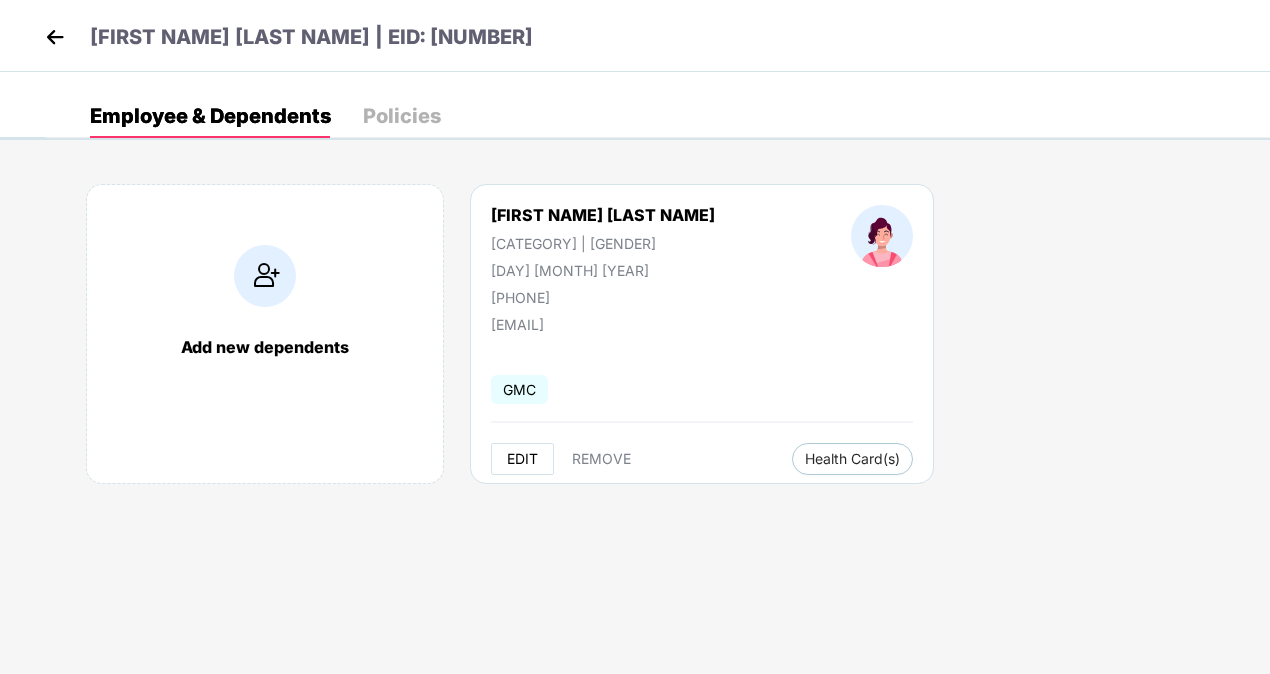 click on "EDIT" at bounding box center [522, 459] 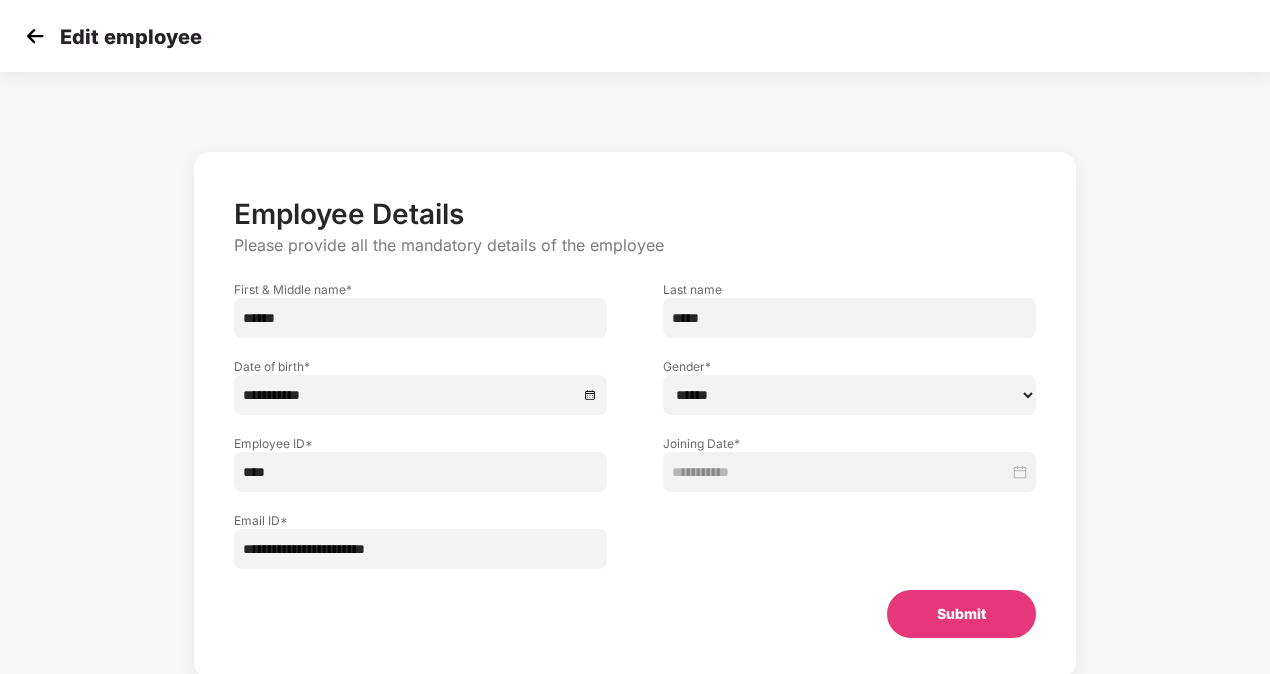 click on "****" at bounding box center [420, 472] 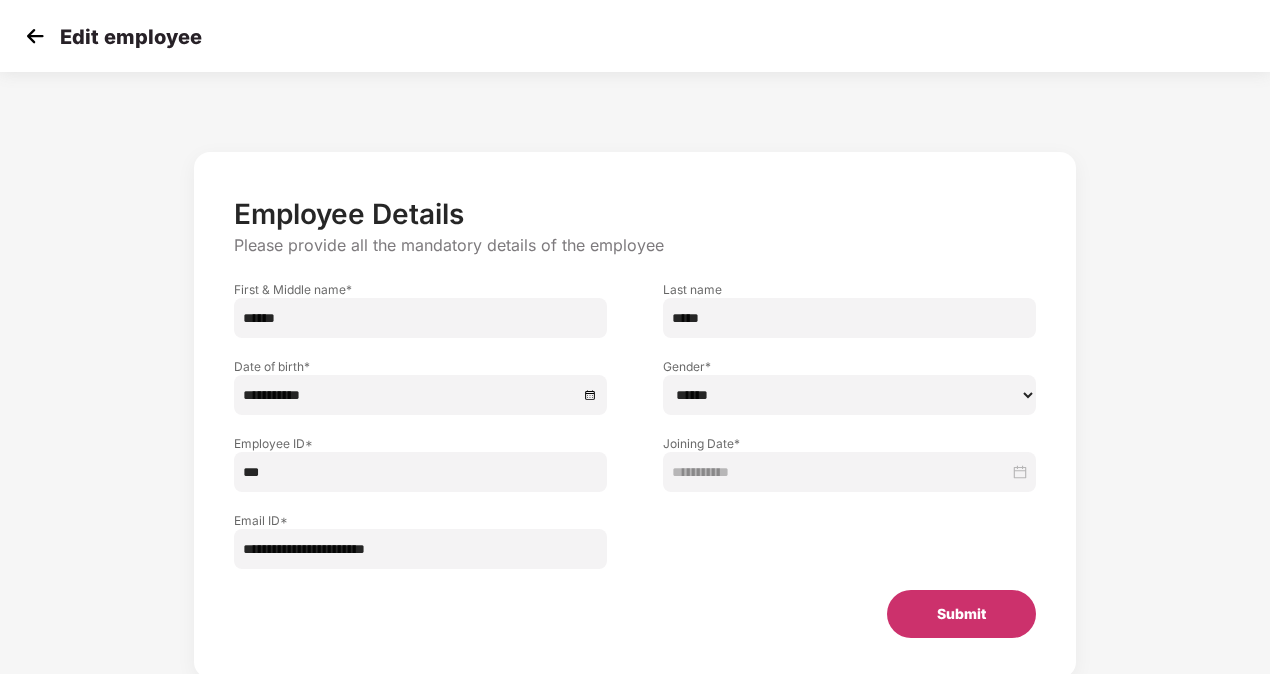 type on "***" 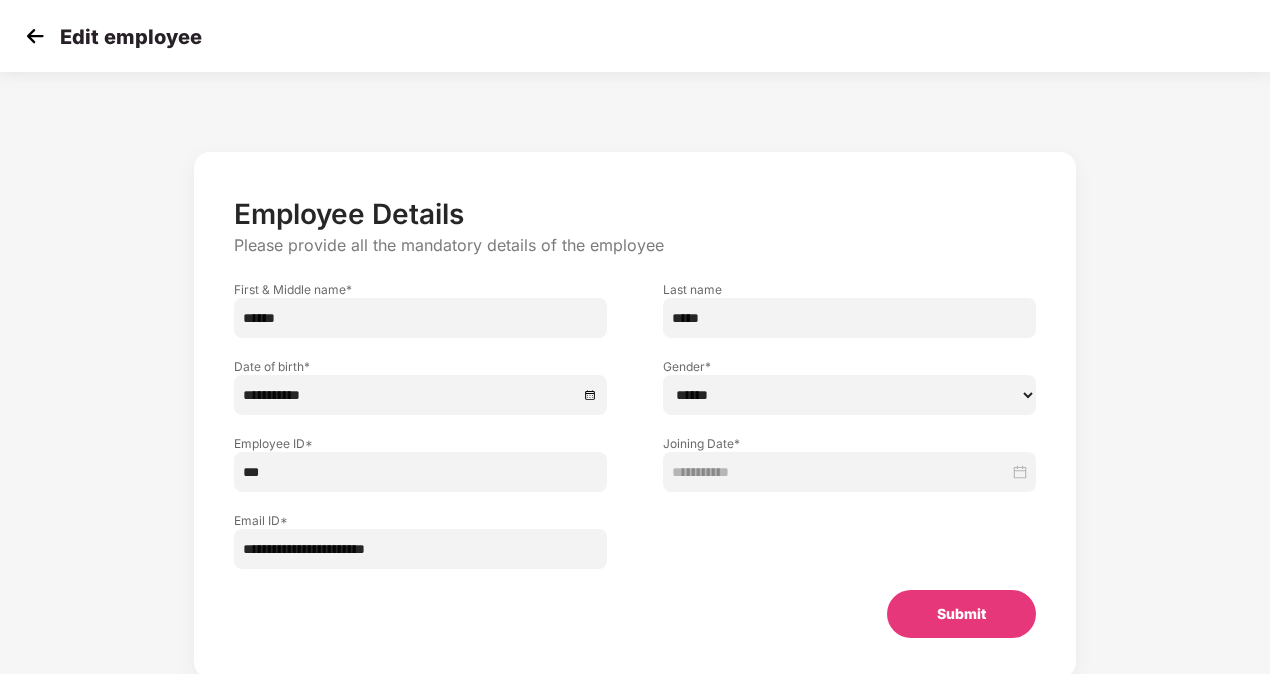 click on "Submit" at bounding box center [961, 614] 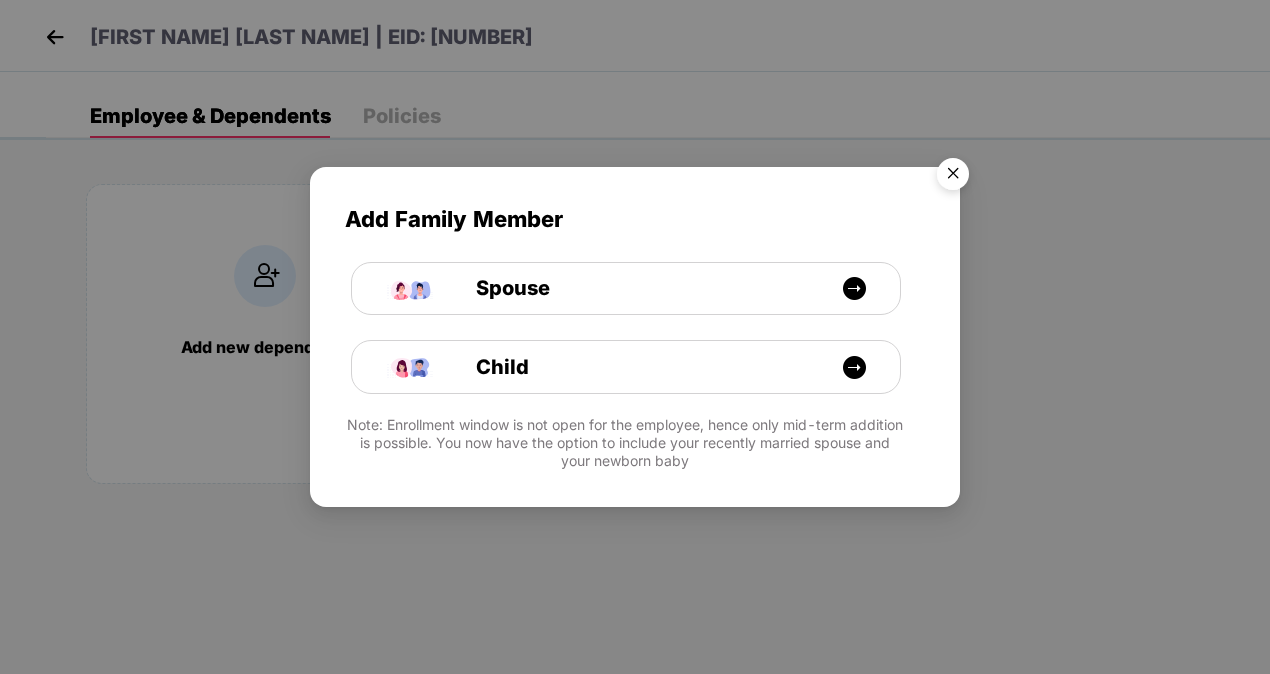 click at bounding box center [953, 177] 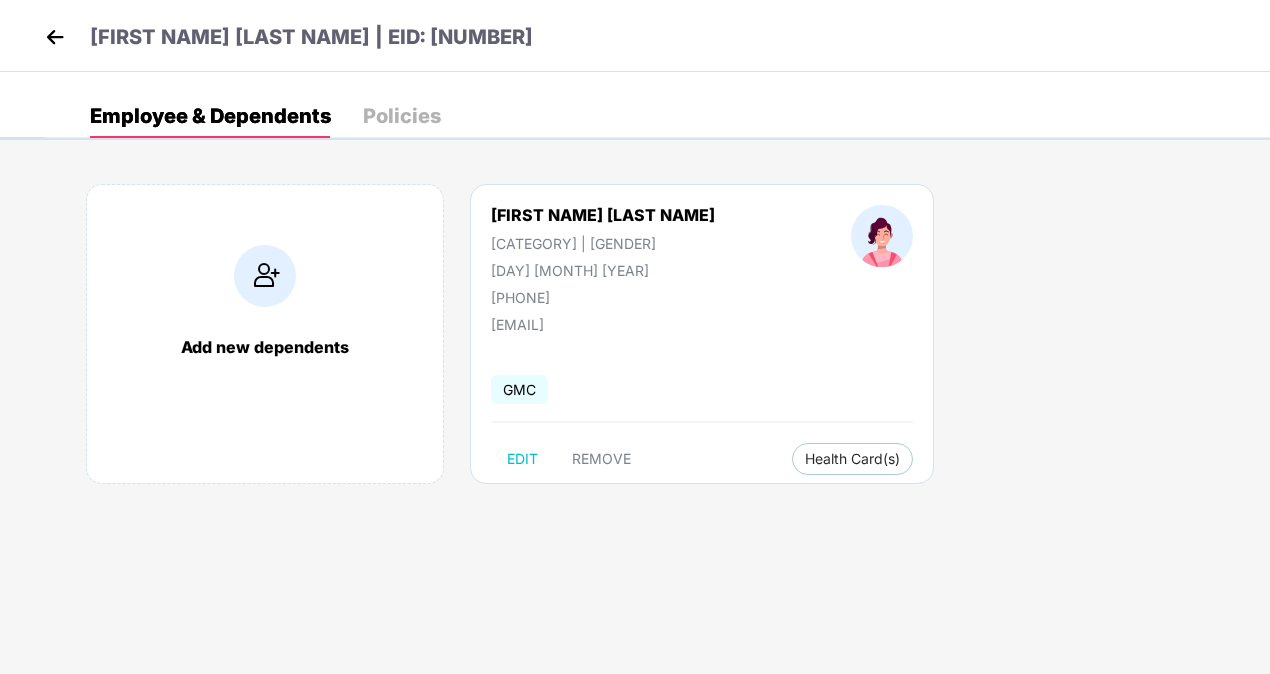 click at bounding box center [55, 37] 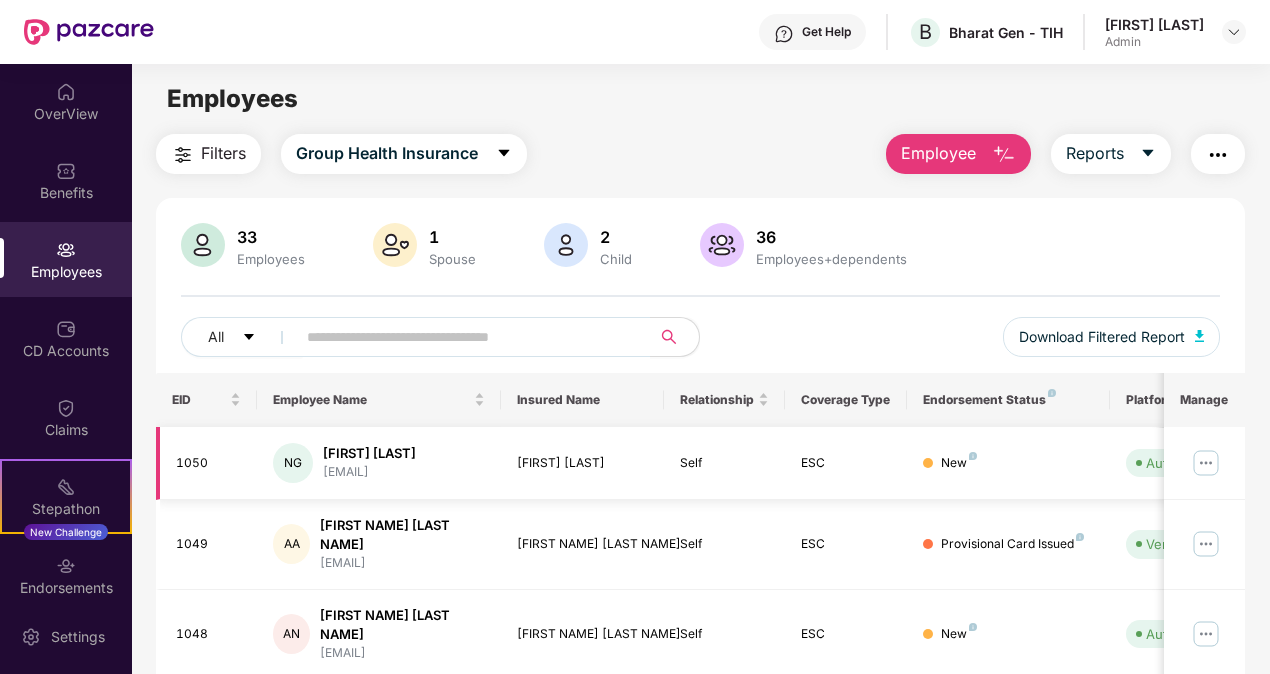 scroll, scrollTop: 550, scrollLeft: 0, axis: vertical 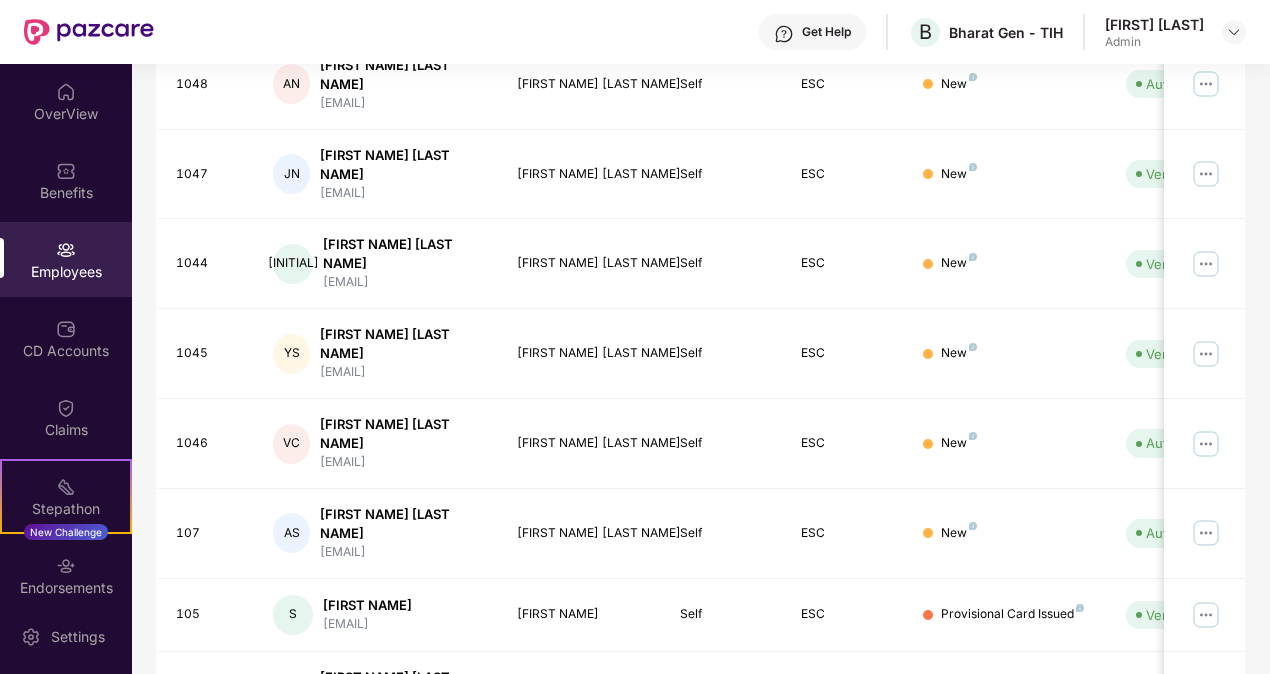 click on "4" at bounding box center (1197, 777) 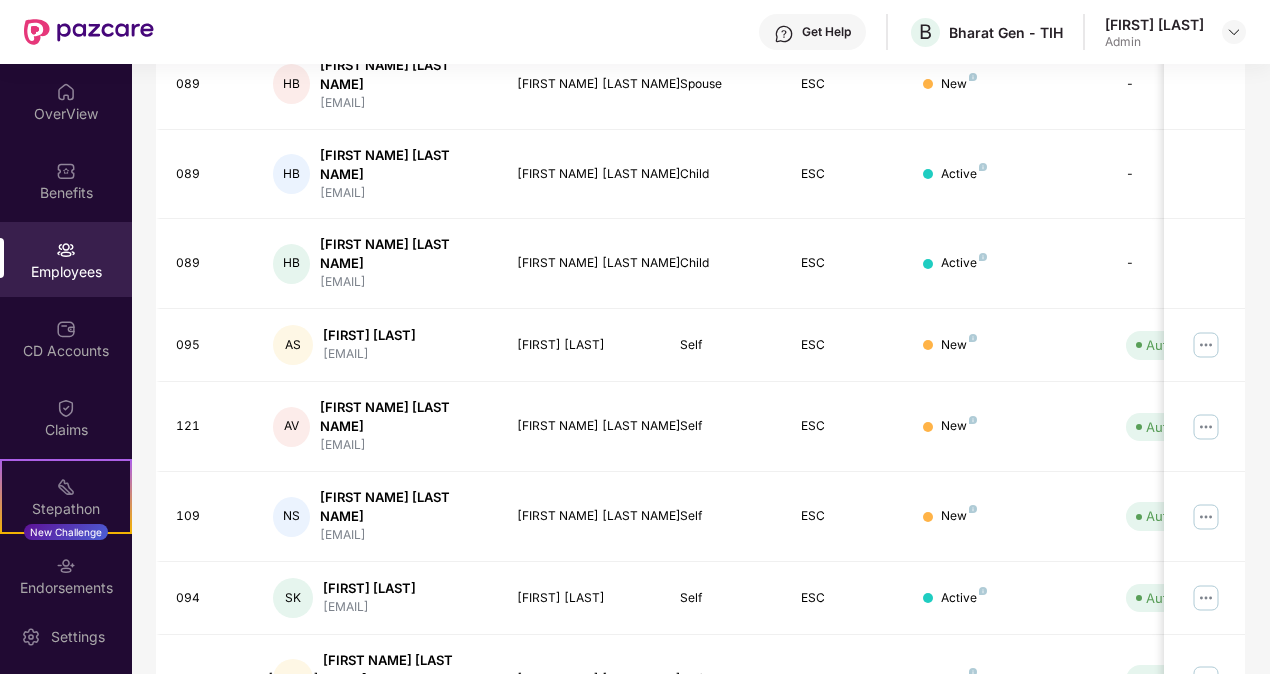 click on "3" at bounding box center [1165, 760] 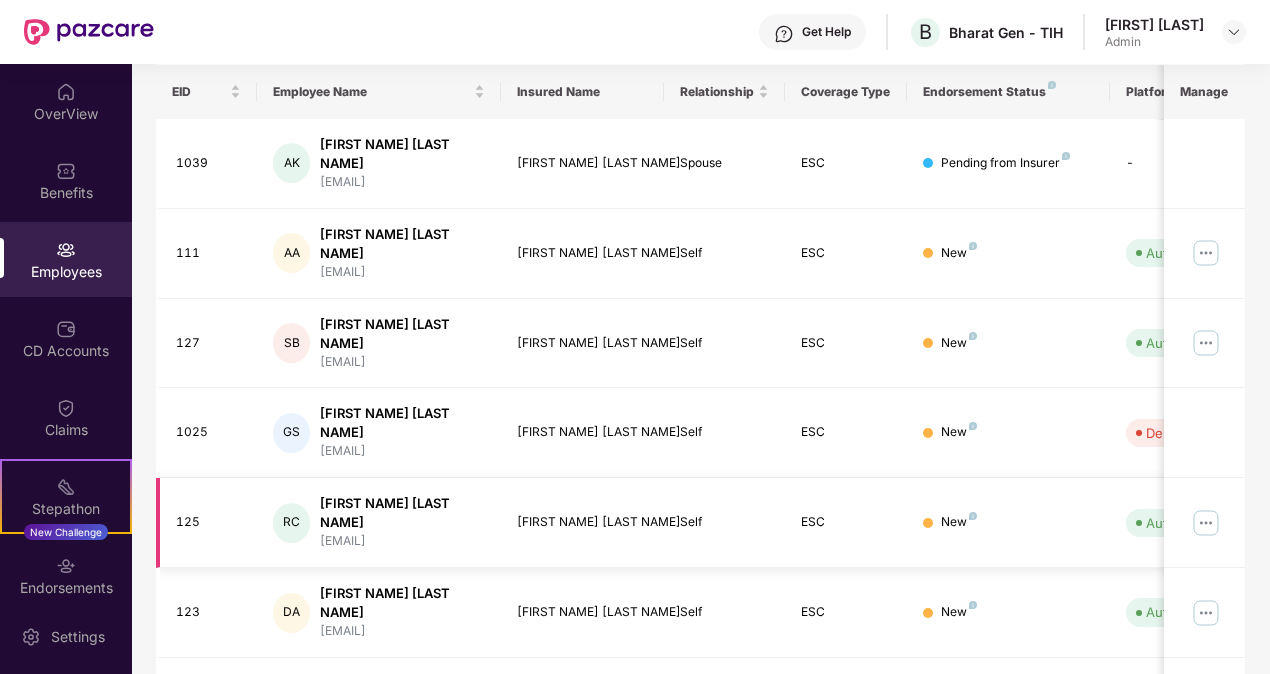scroll, scrollTop: 550, scrollLeft: 0, axis: vertical 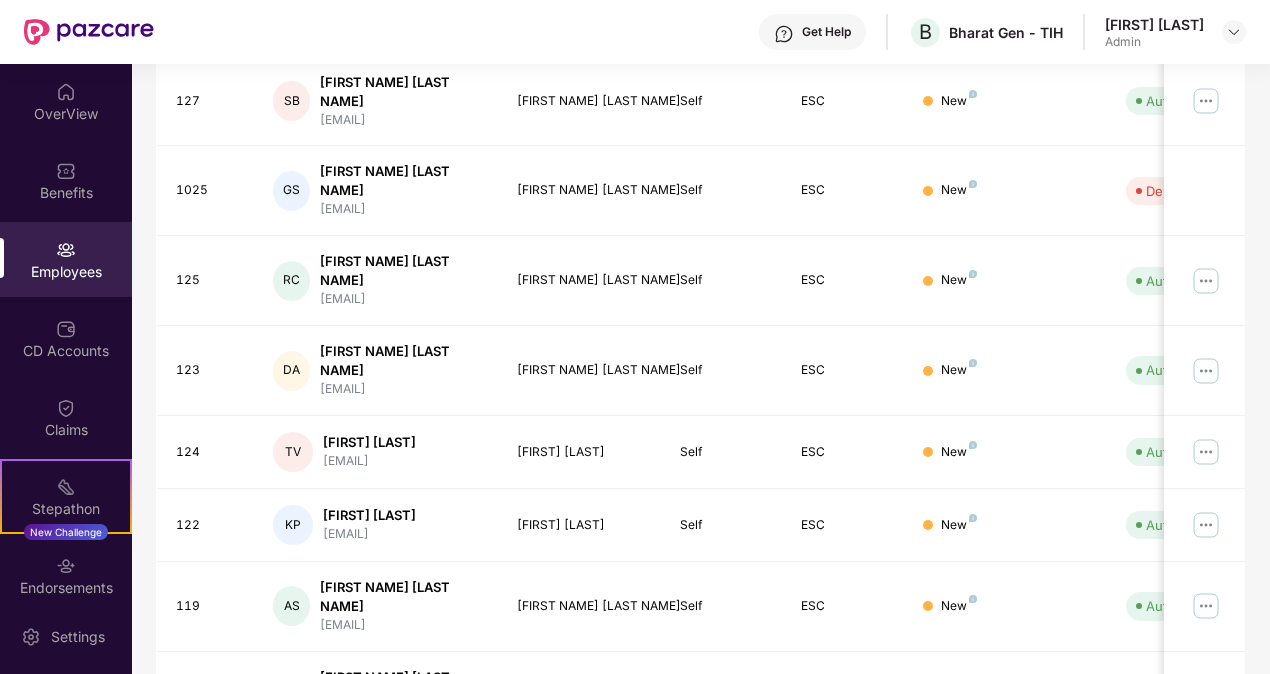 click on "2" at bounding box center [1133, 777] 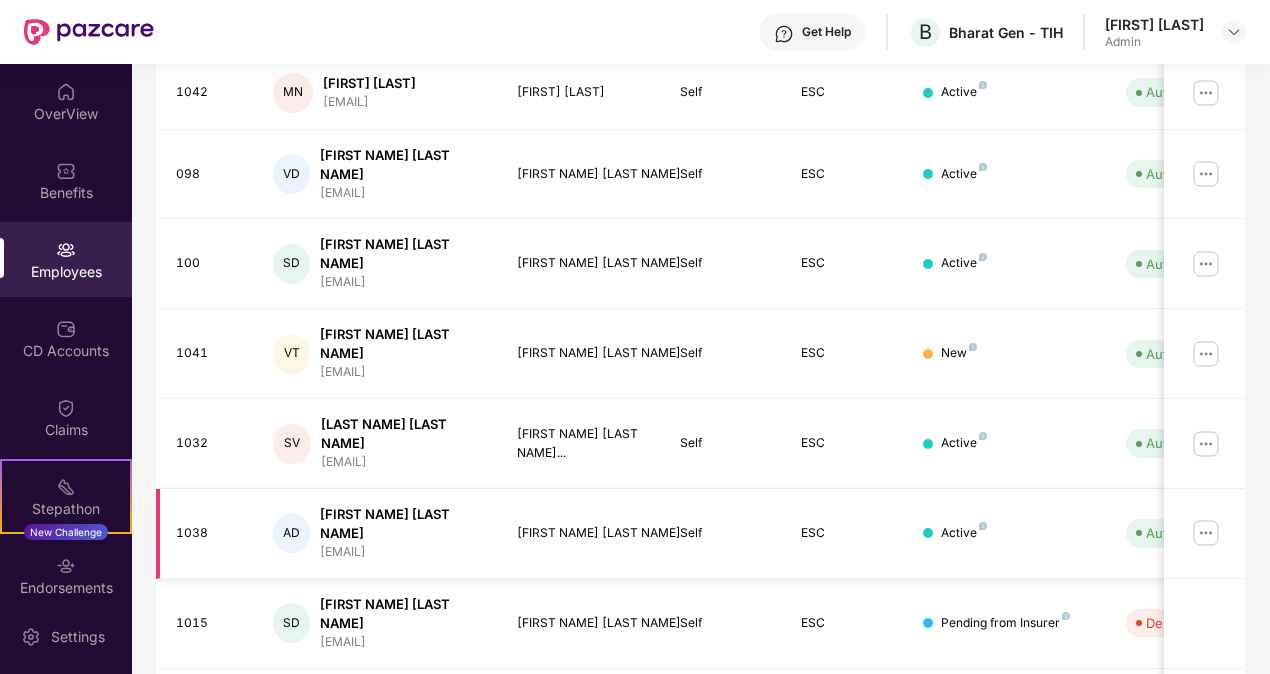 click at bounding box center [1206, 533] 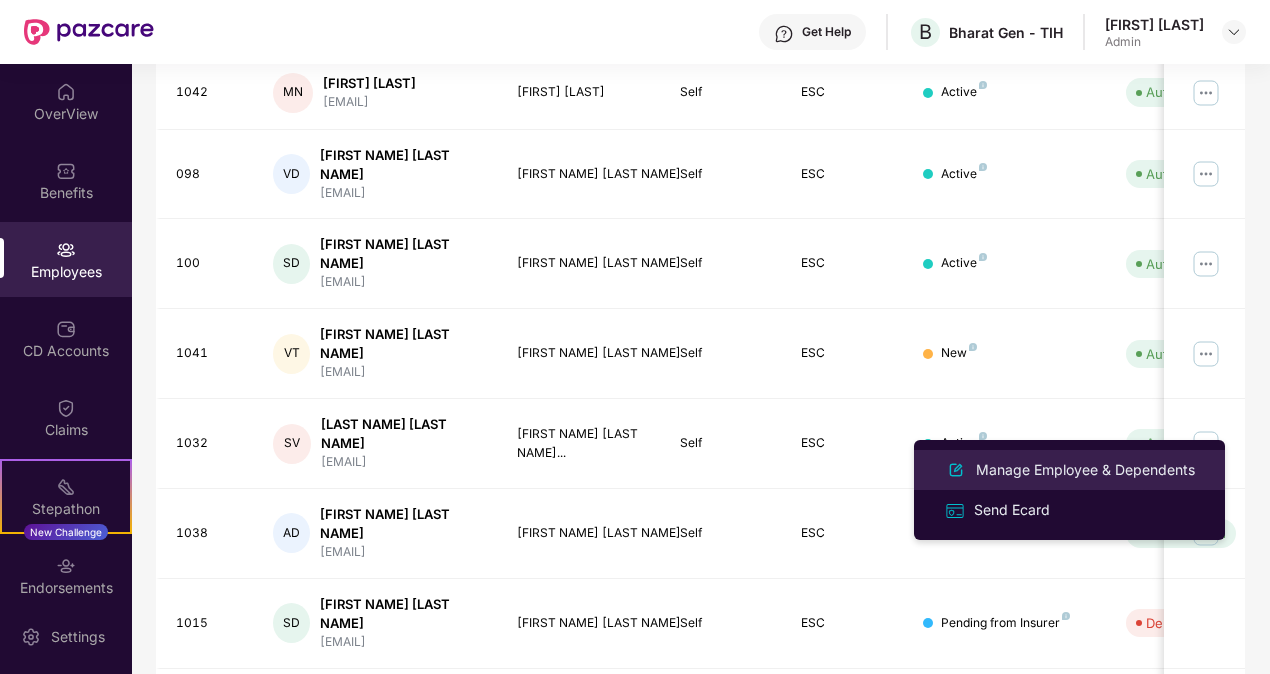 click on "Manage Employee & Dependents" at bounding box center [1069, 470] 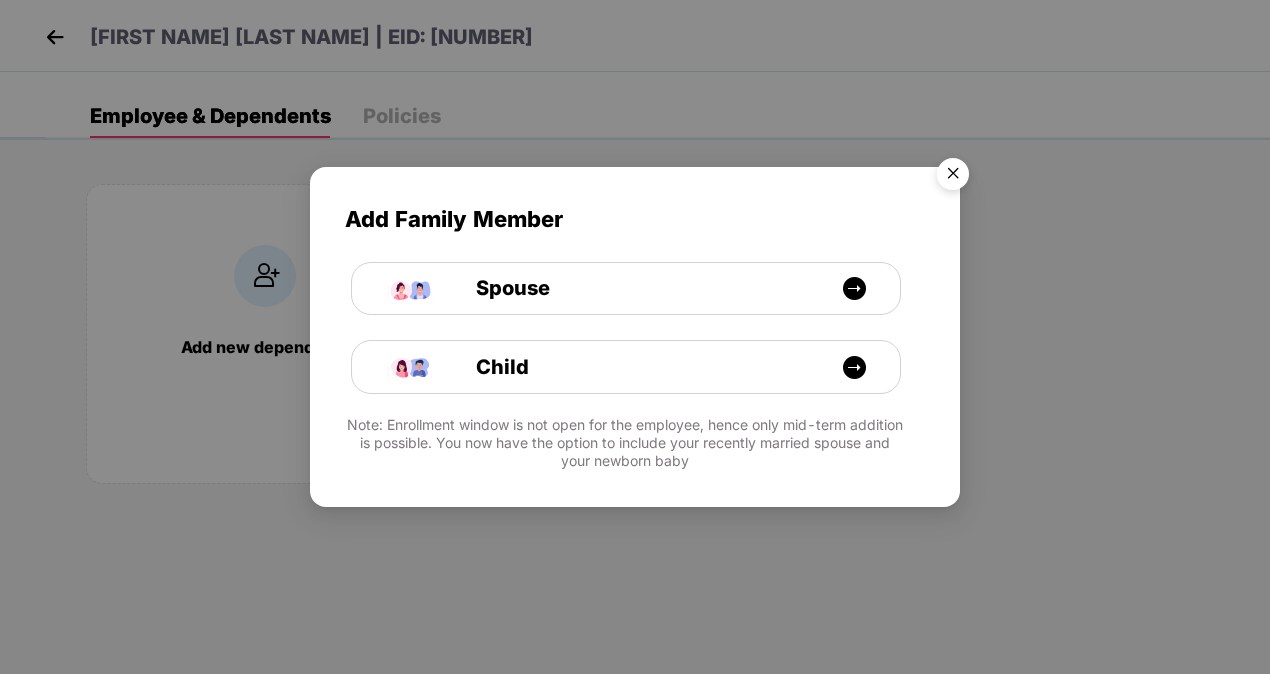 click at bounding box center [953, 177] 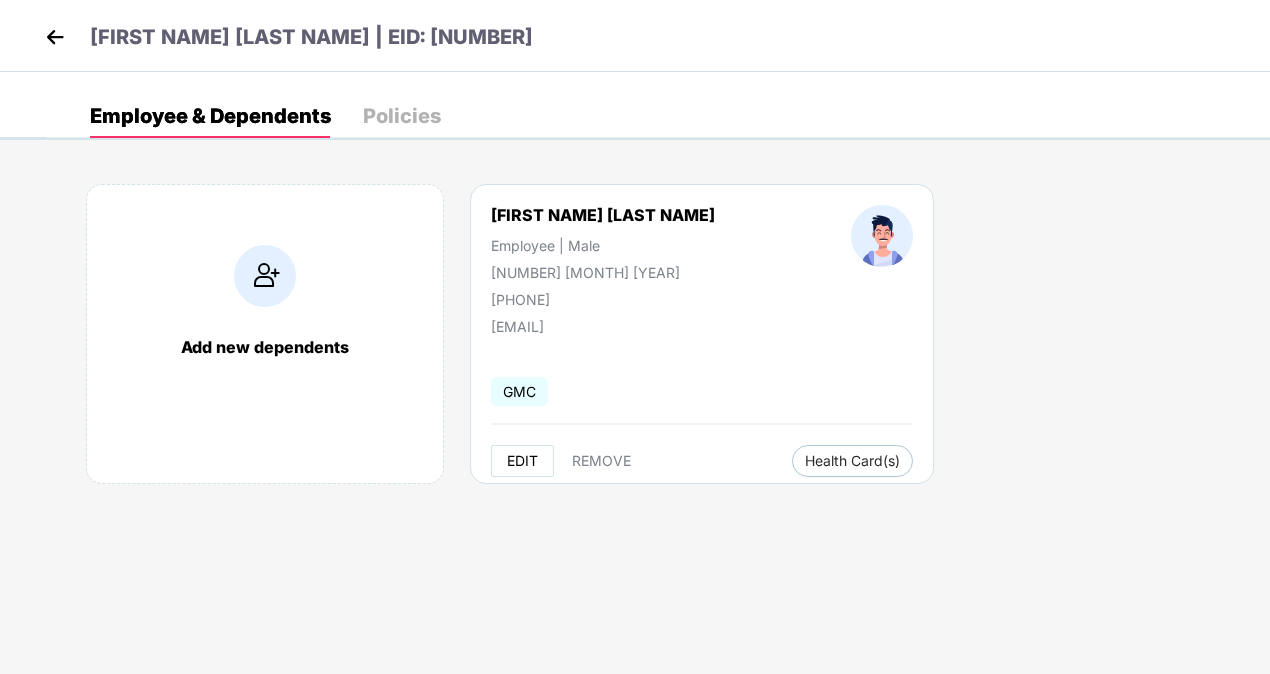 click on "EDIT" at bounding box center [522, 461] 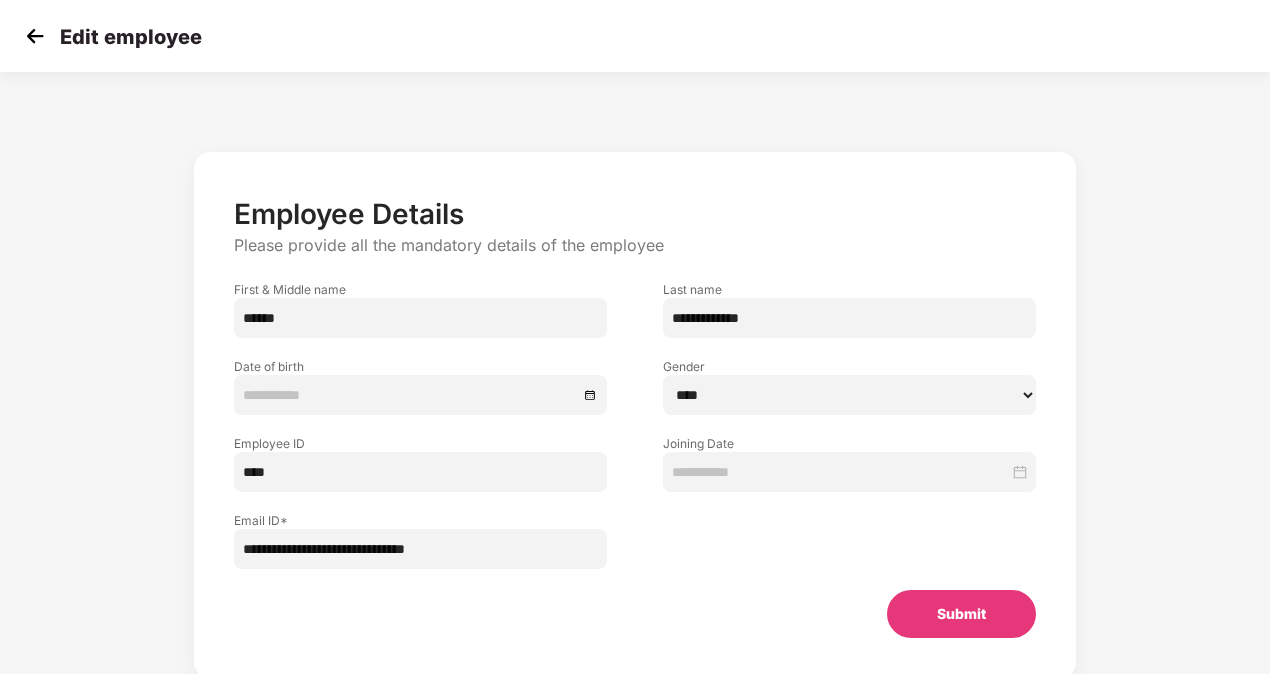 type on "**********" 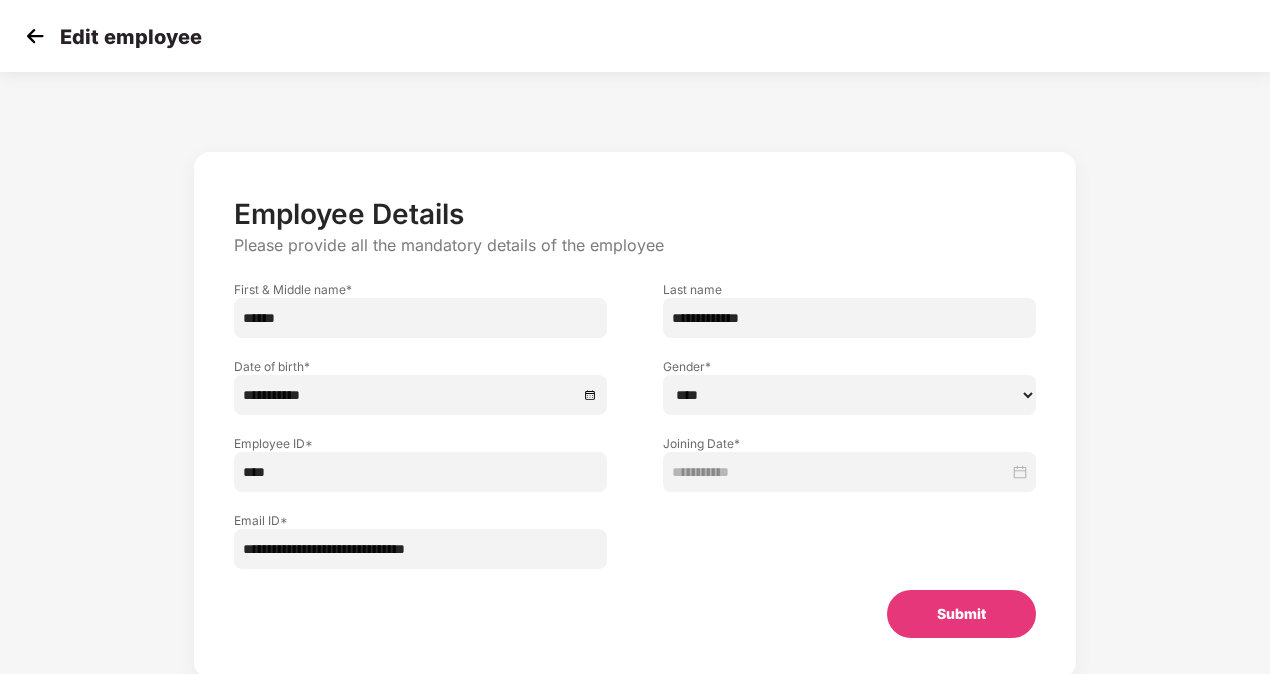 click on "****" at bounding box center (420, 472) 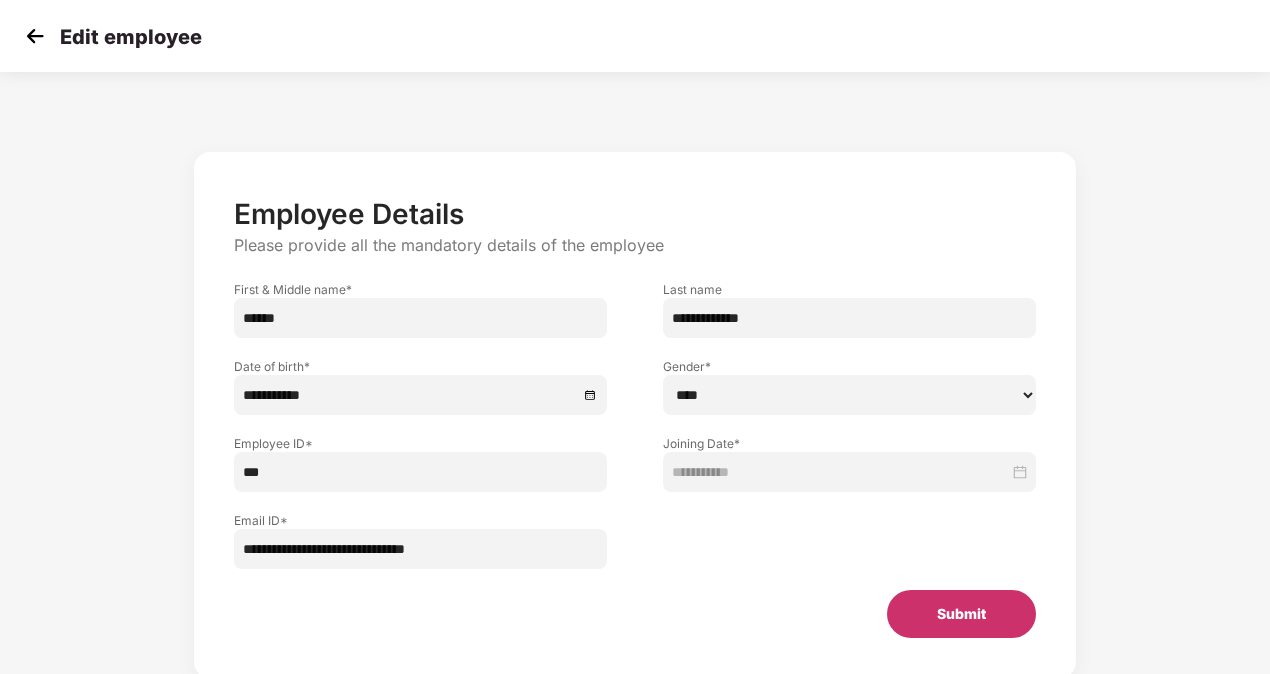 type on "***" 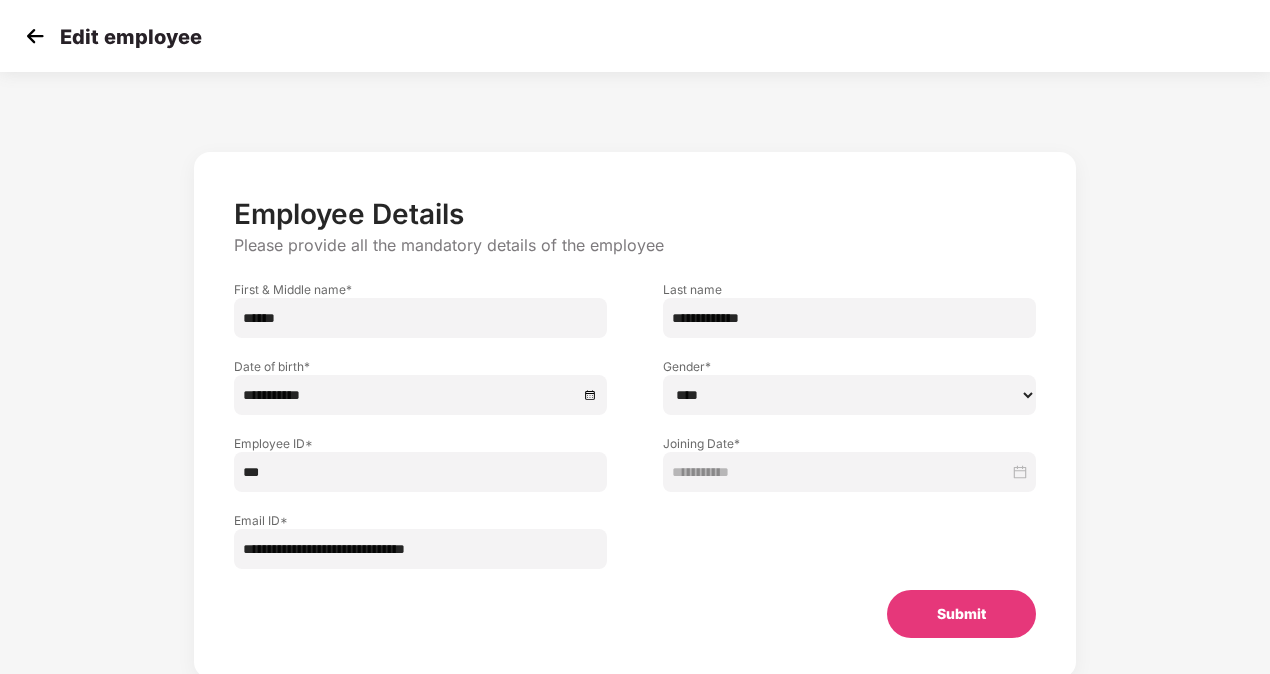 click on "Submit" at bounding box center [961, 614] 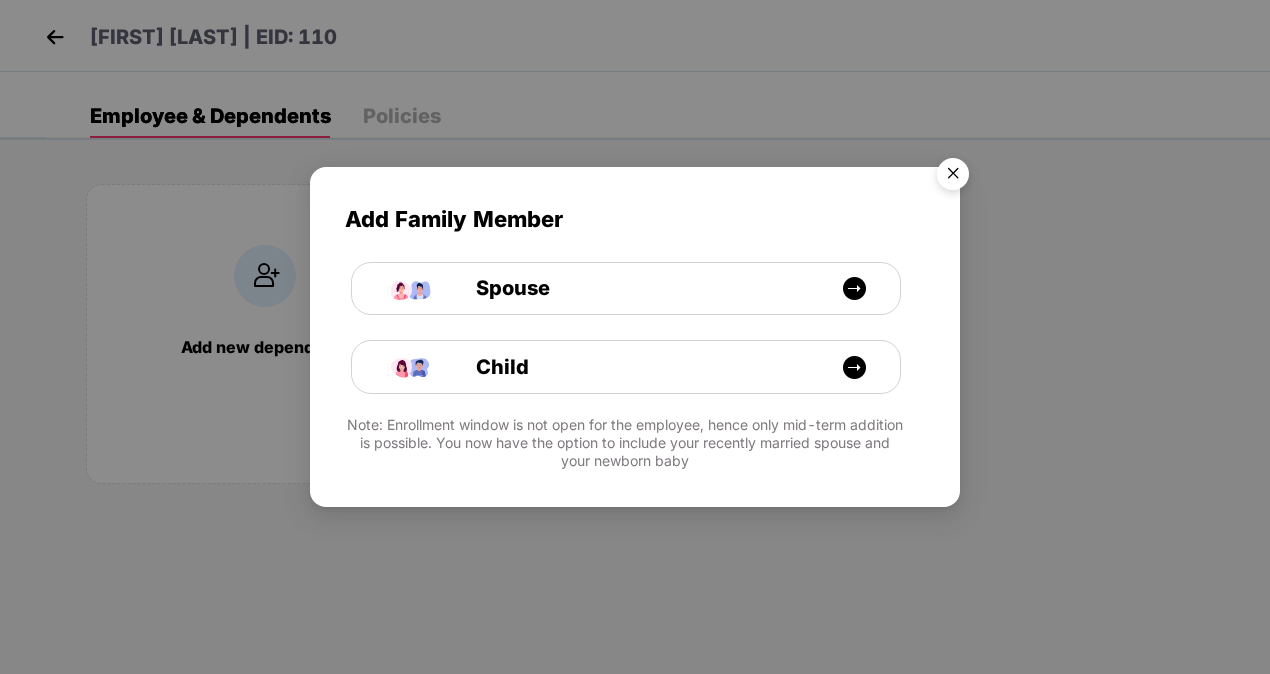 click at bounding box center (953, 177) 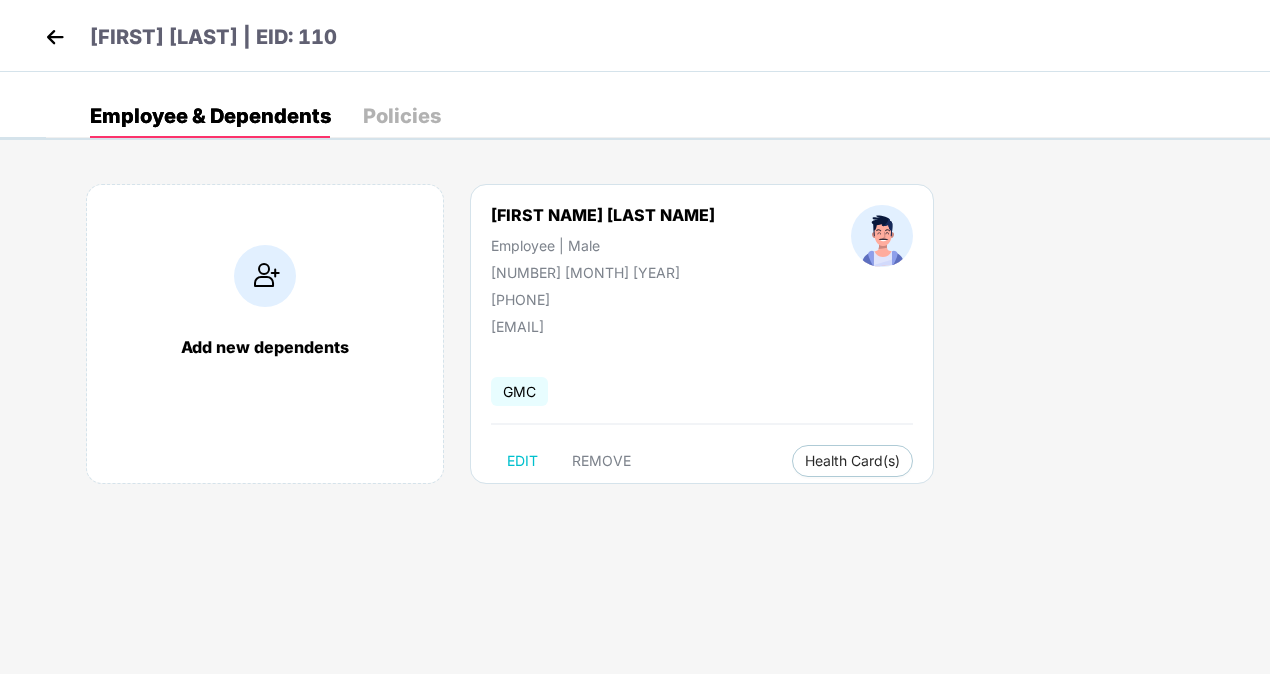 click on "[FIRST] [LAST] | EID: 110" at bounding box center [635, 36] 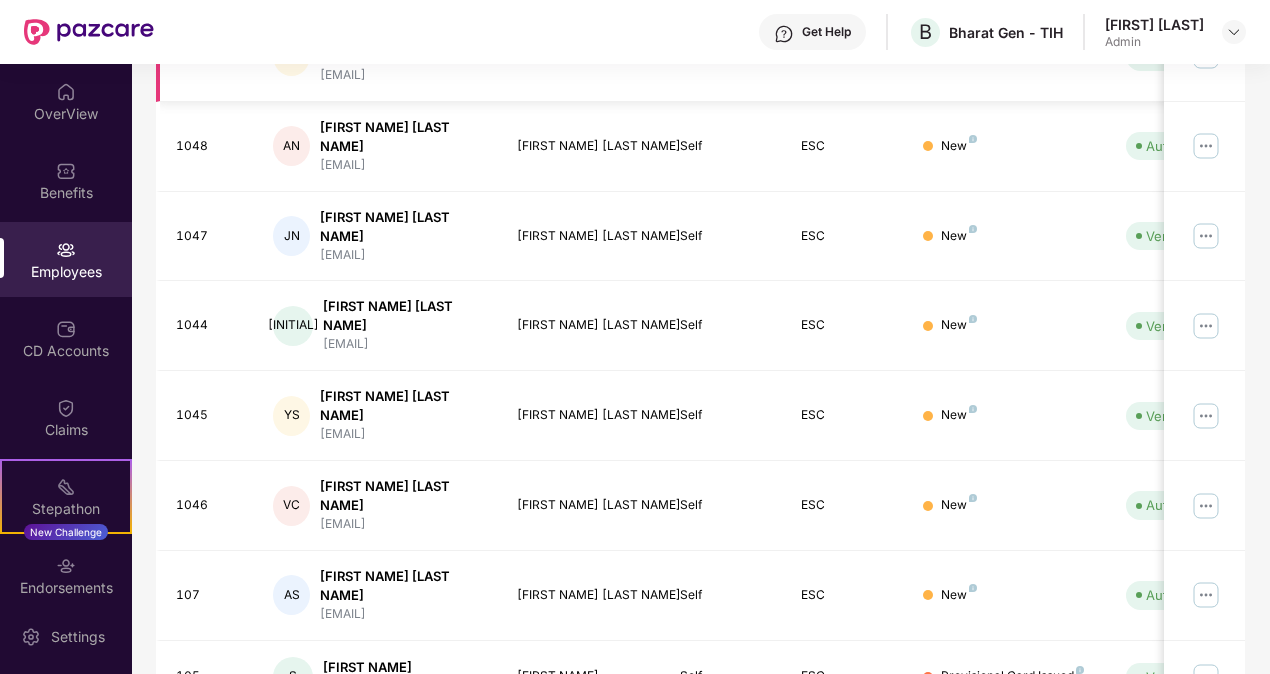 scroll, scrollTop: 550, scrollLeft: 0, axis: vertical 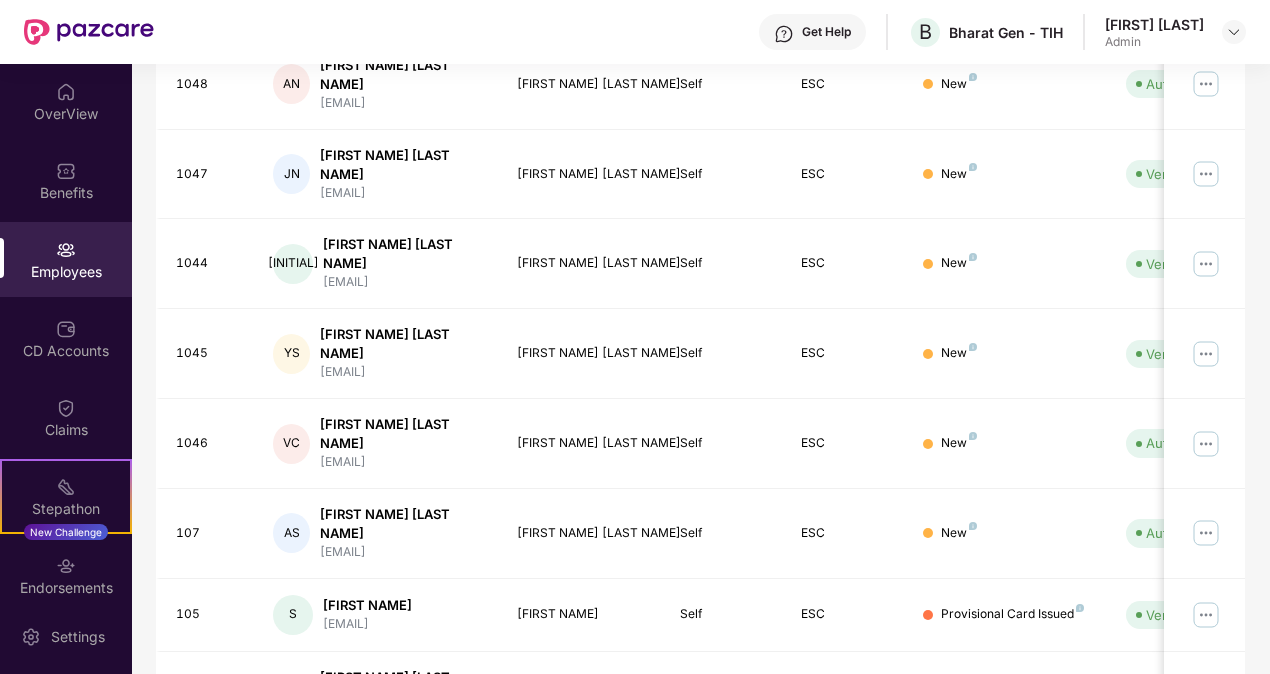 click on "2" at bounding box center [1133, 777] 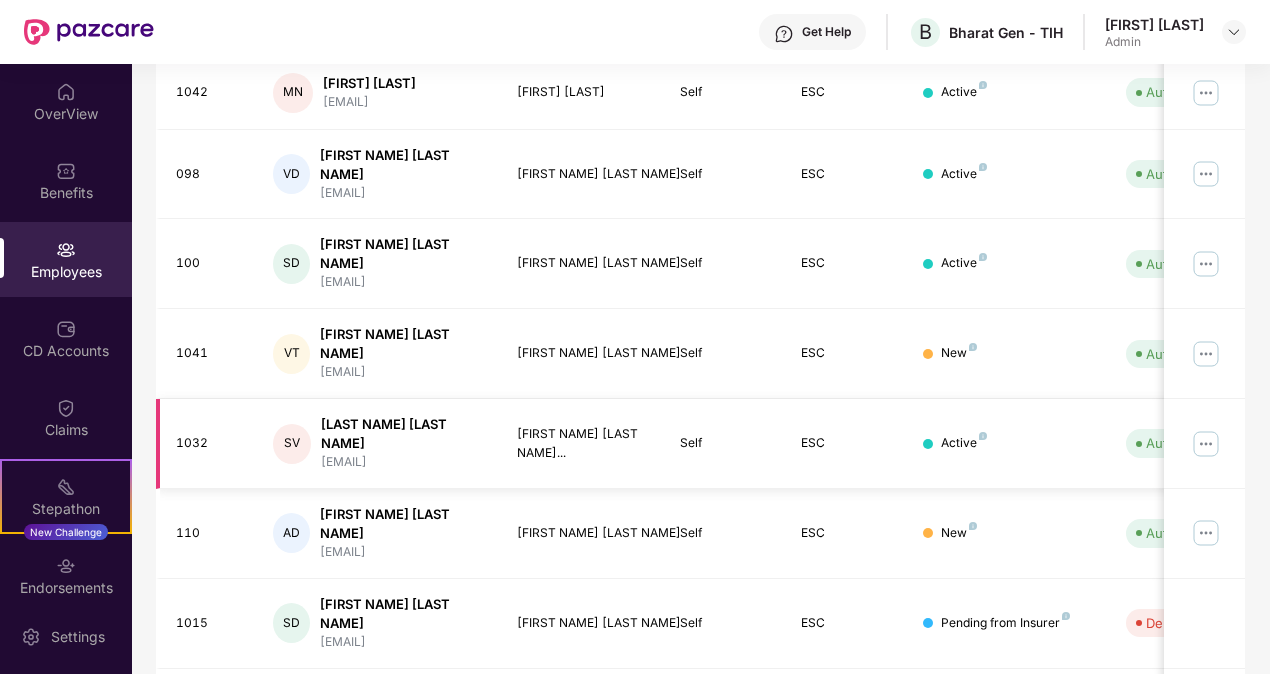click at bounding box center [1206, 444] 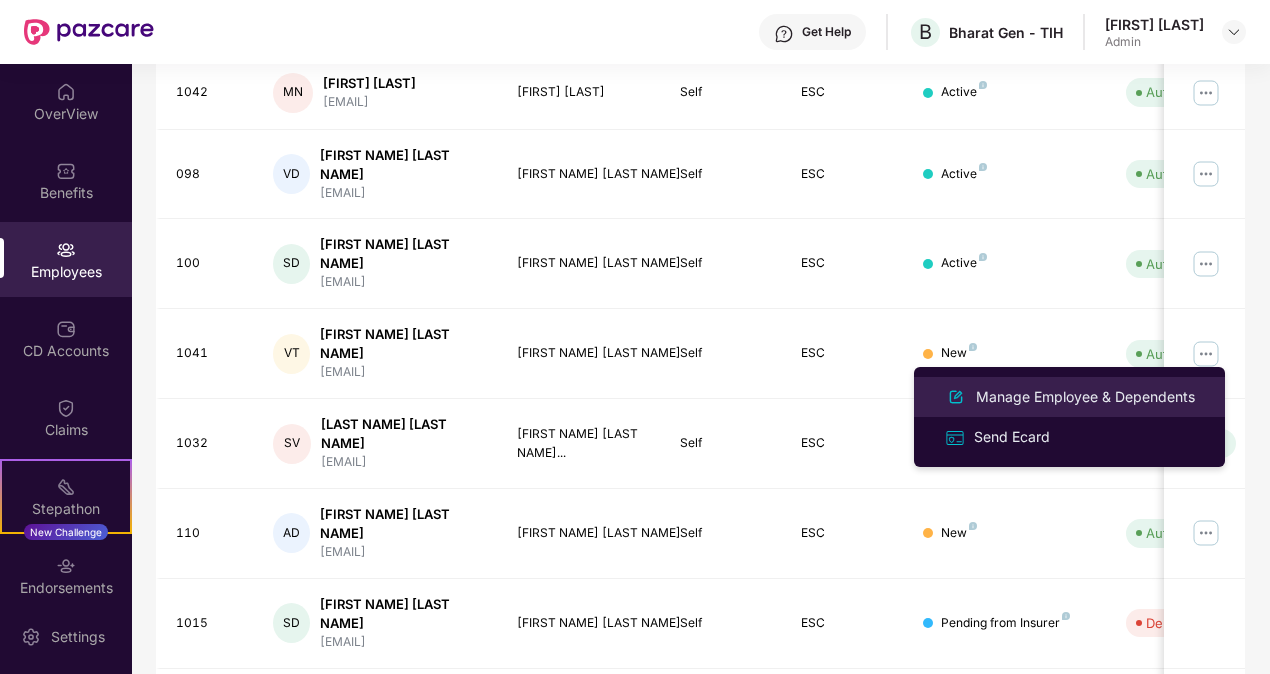 click on "Manage Employee & Dependents" at bounding box center (1085, 397) 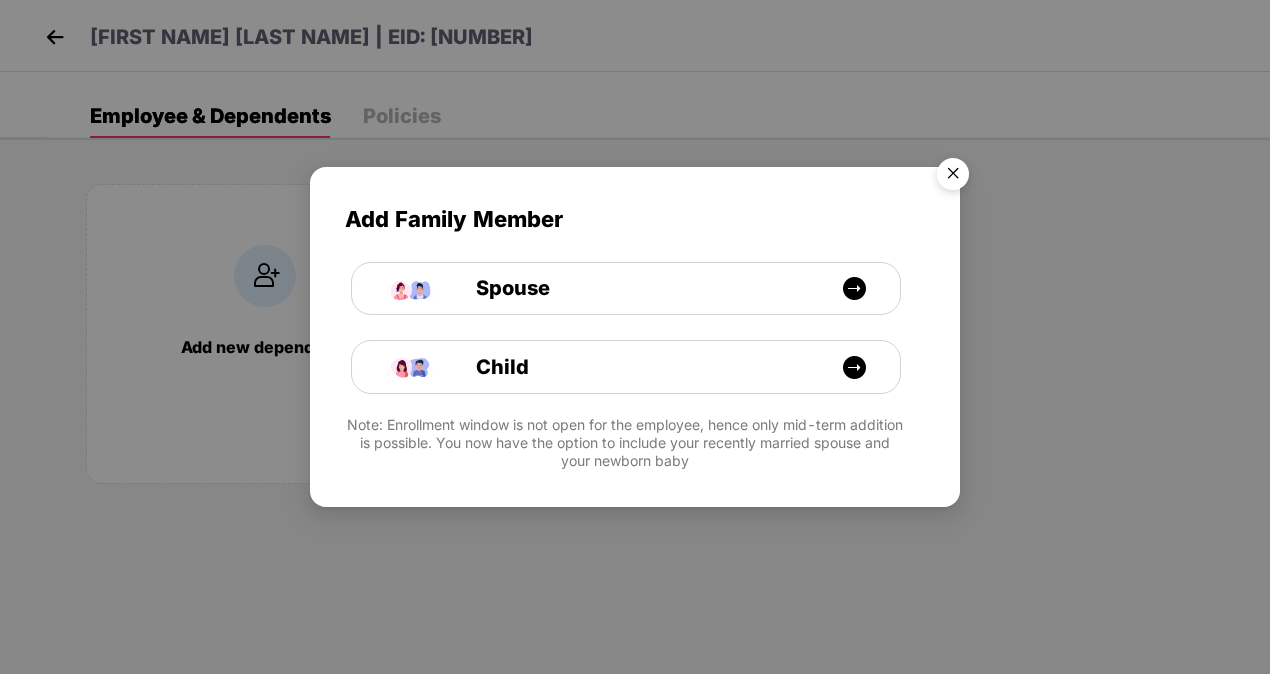 click at bounding box center [953, 177] 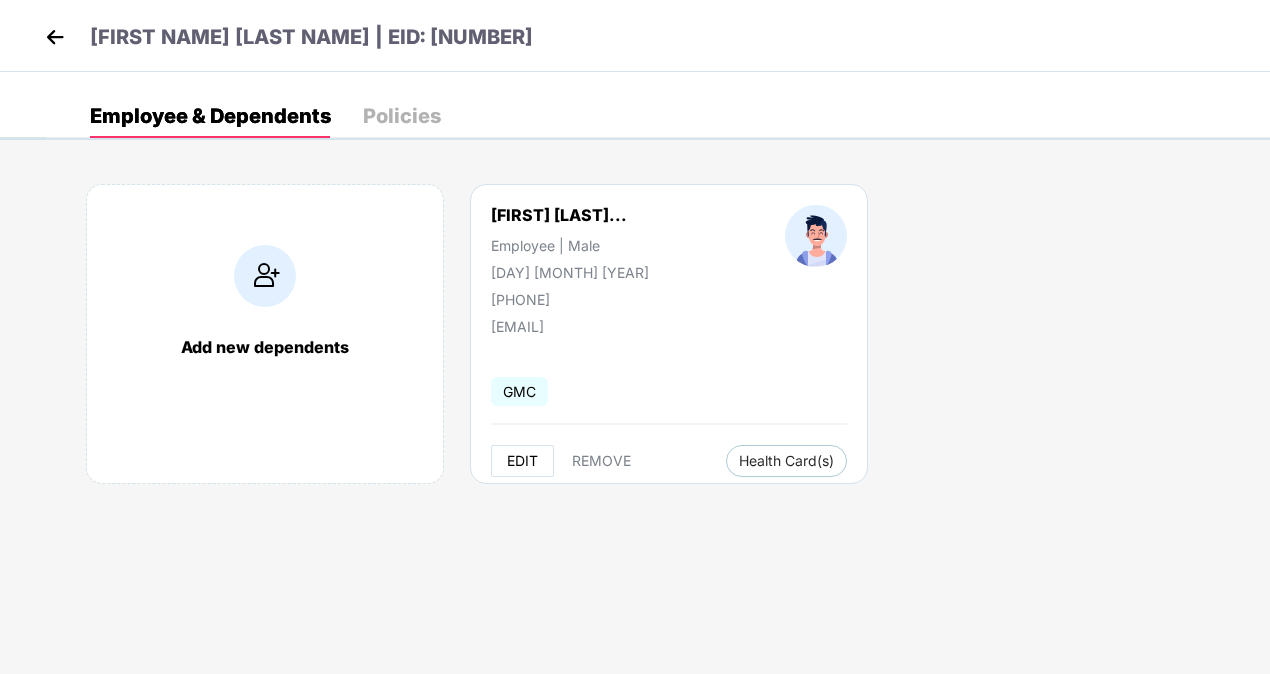 click on "EDIT" at bounding box center [522, 461] 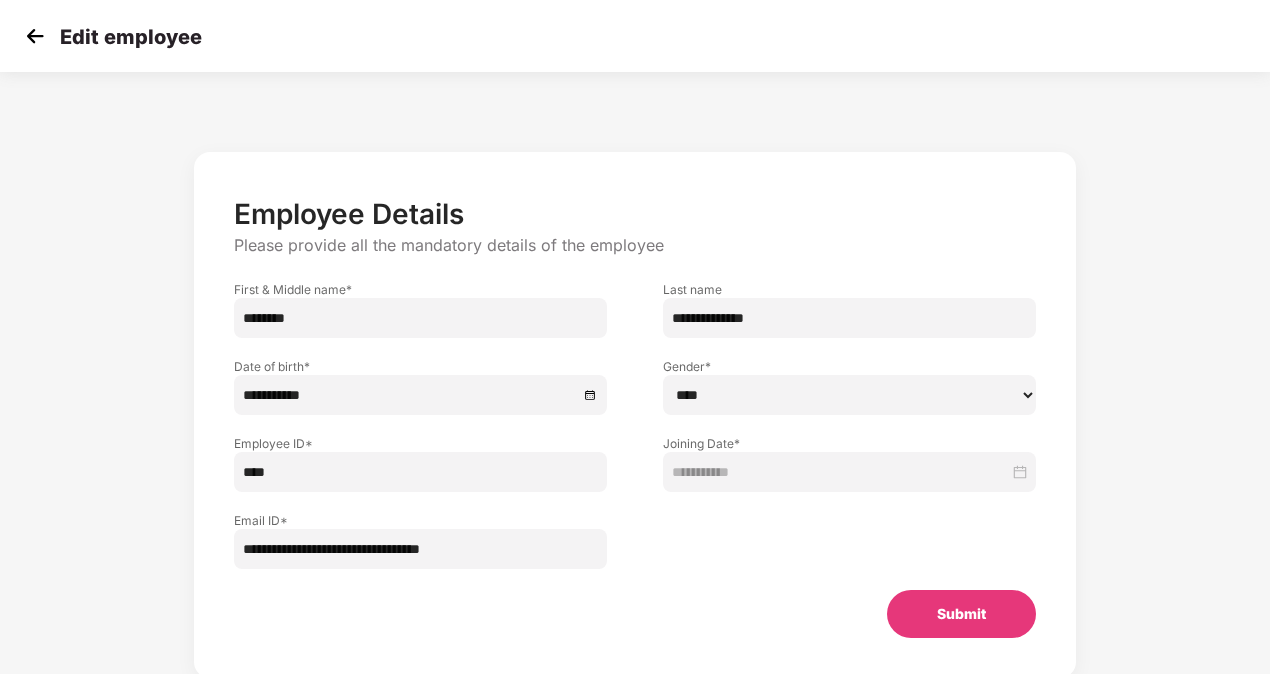 click on "****" at bounding box center (420, 472) 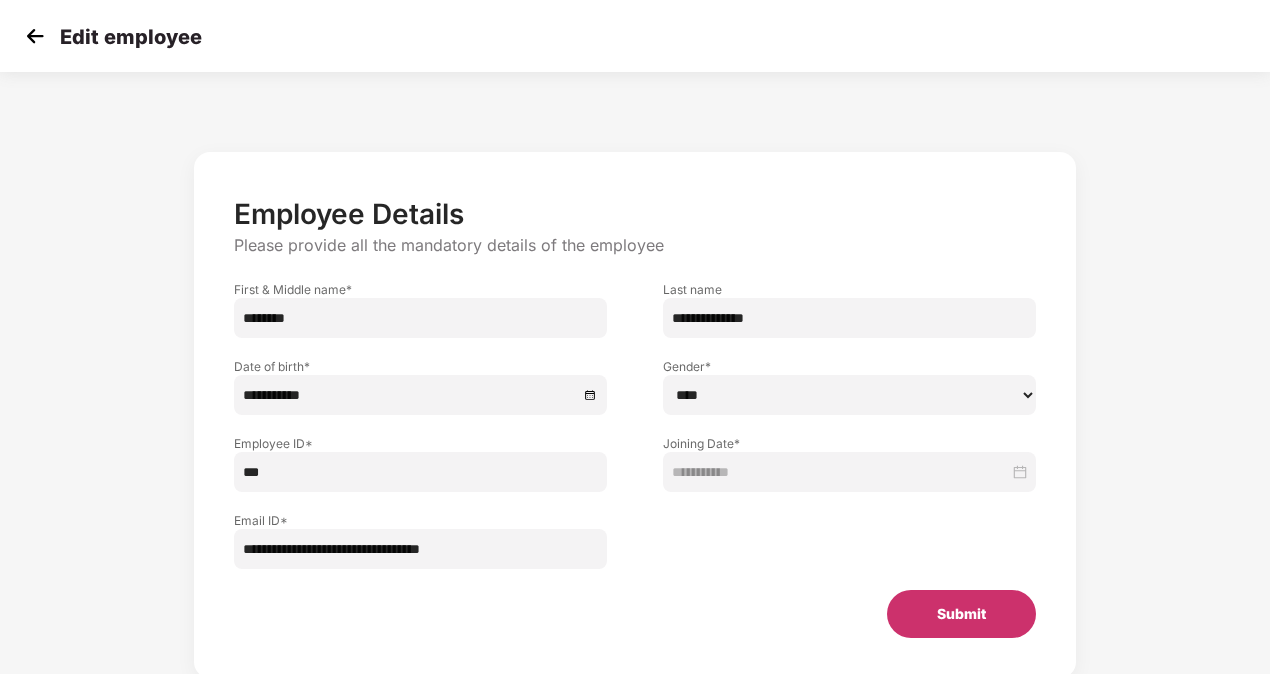 type on "***" 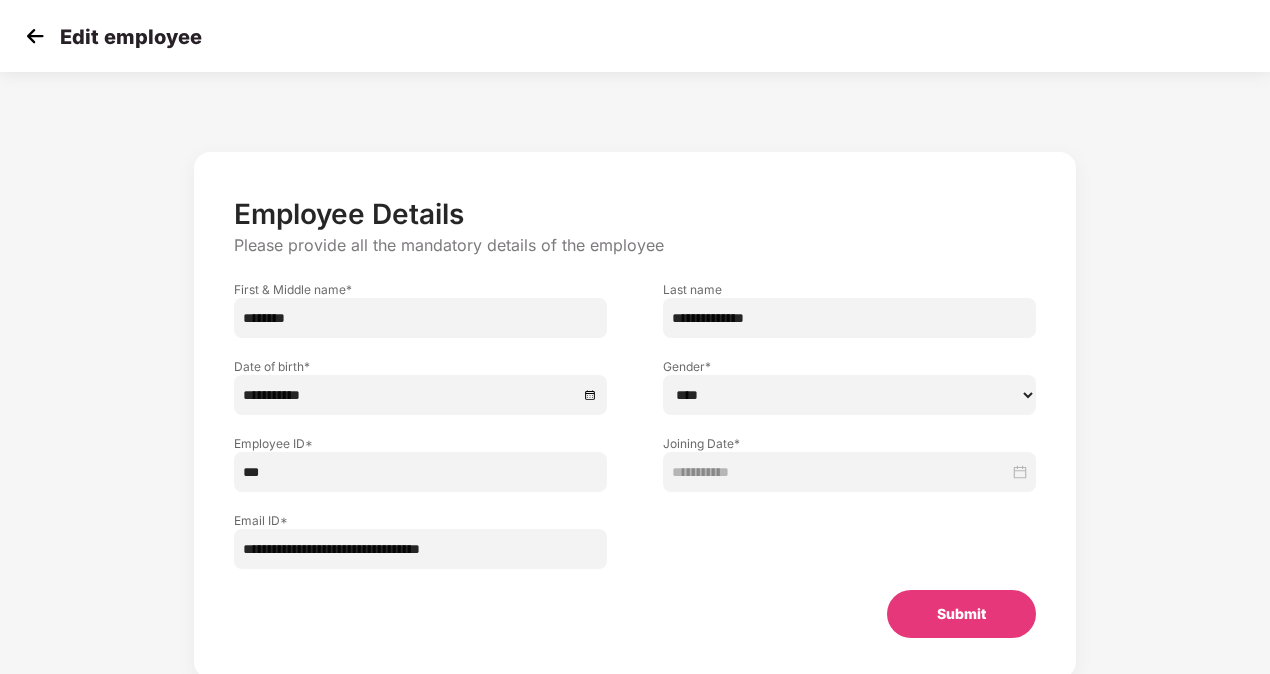 click on "Submit" at bounding box center (961, 614) 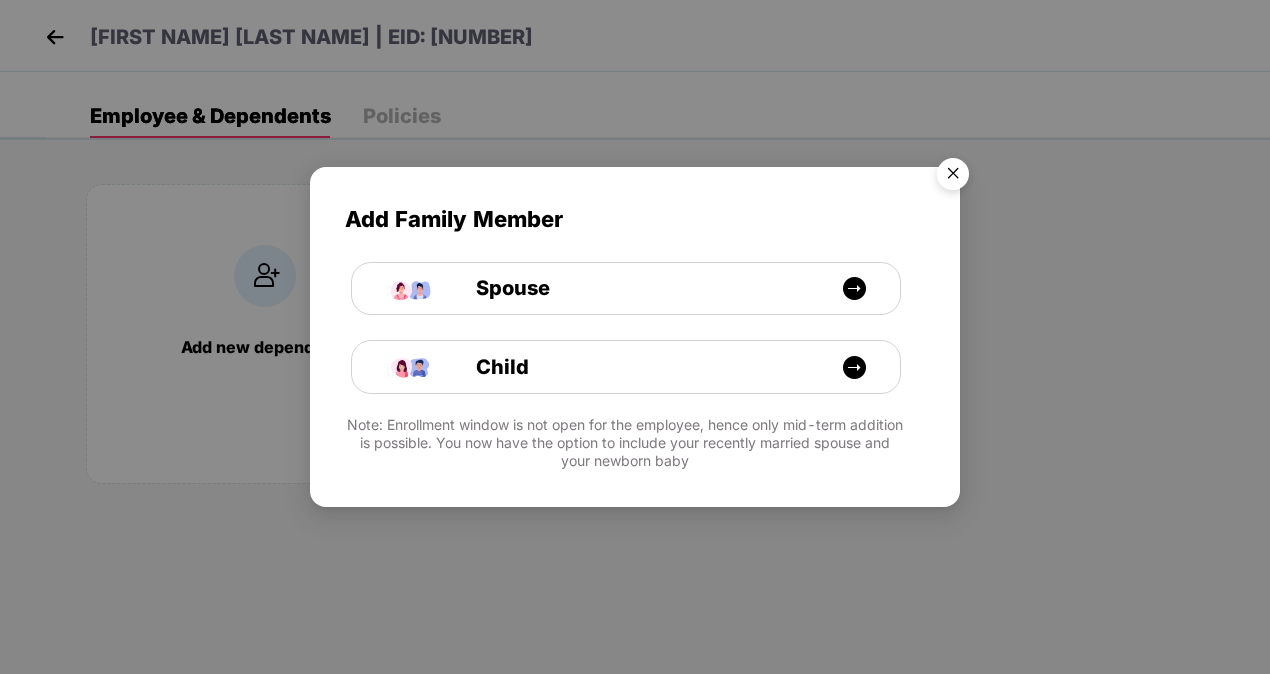 click at bounding box center [953, 177] 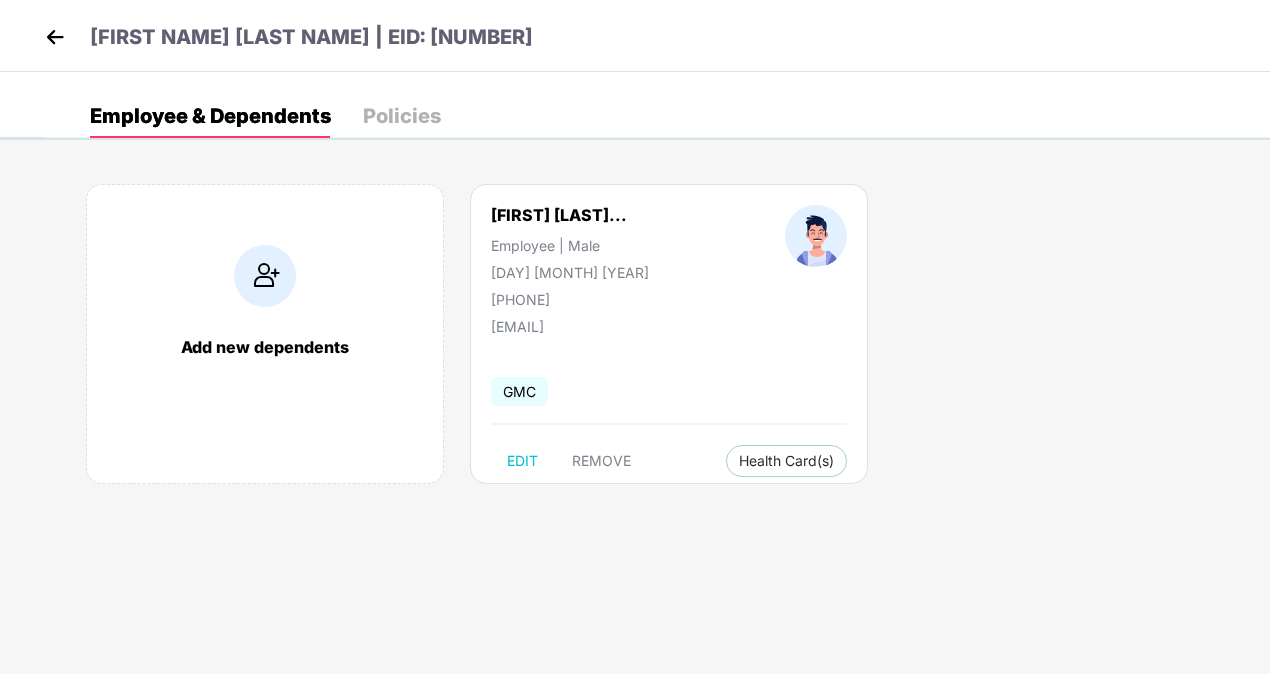 click at bounding box center (55, 37) 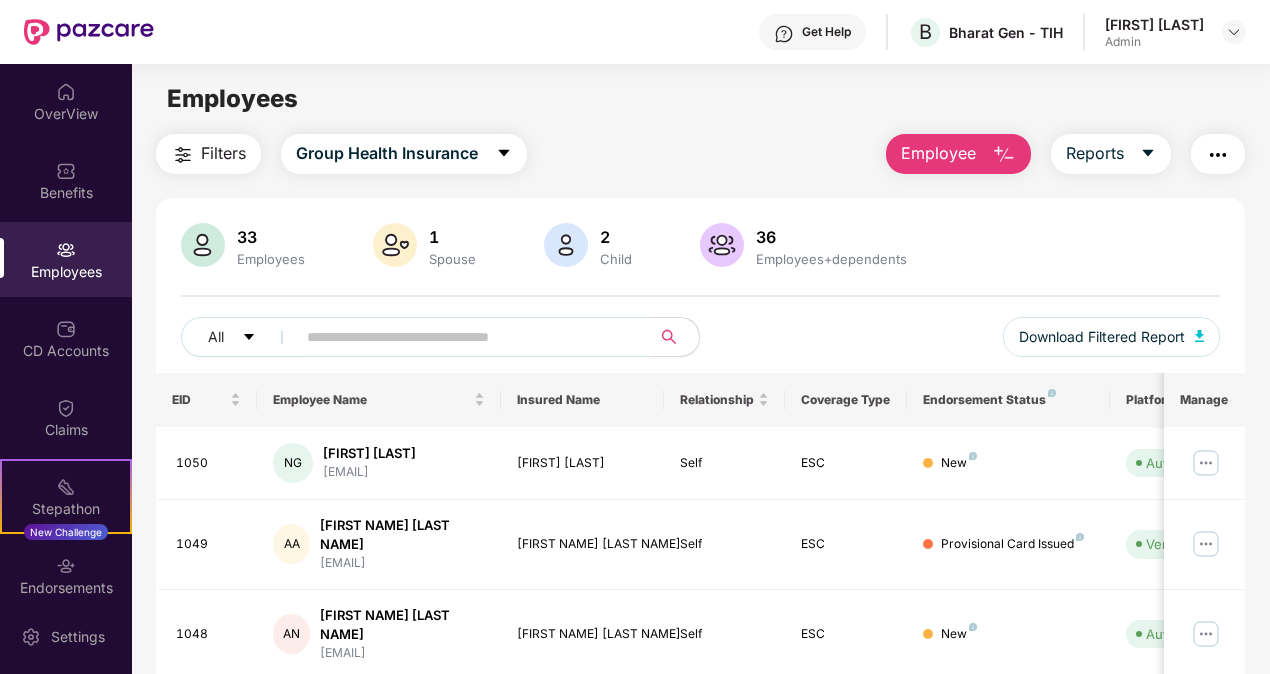 scroll, scrollTop: 550, scrollLeft: 0, axis: vertical 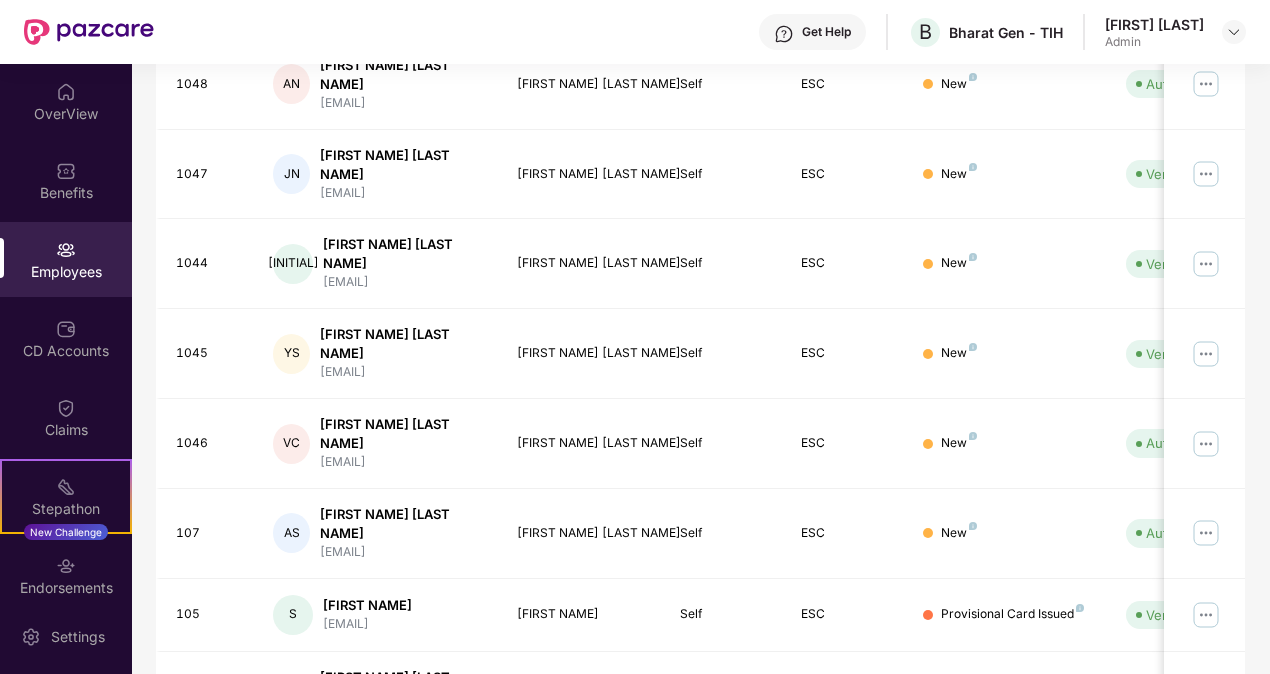 click on "2" at bounding box center [1133, 777] 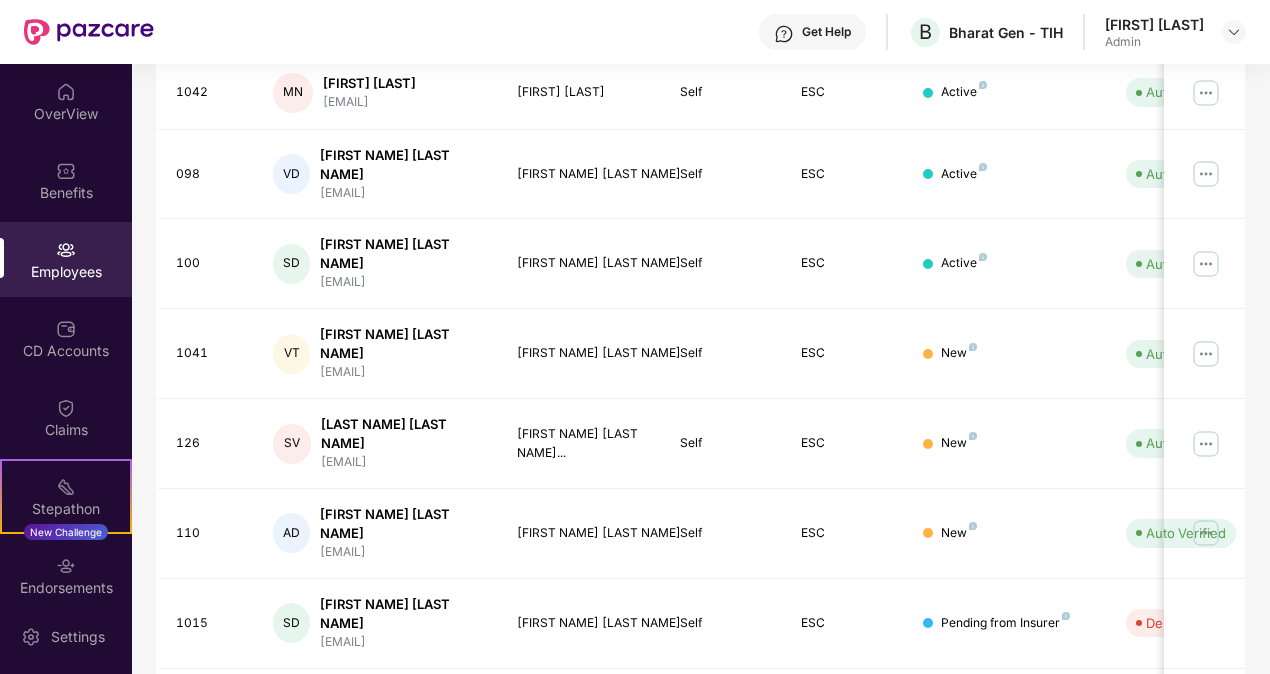 type 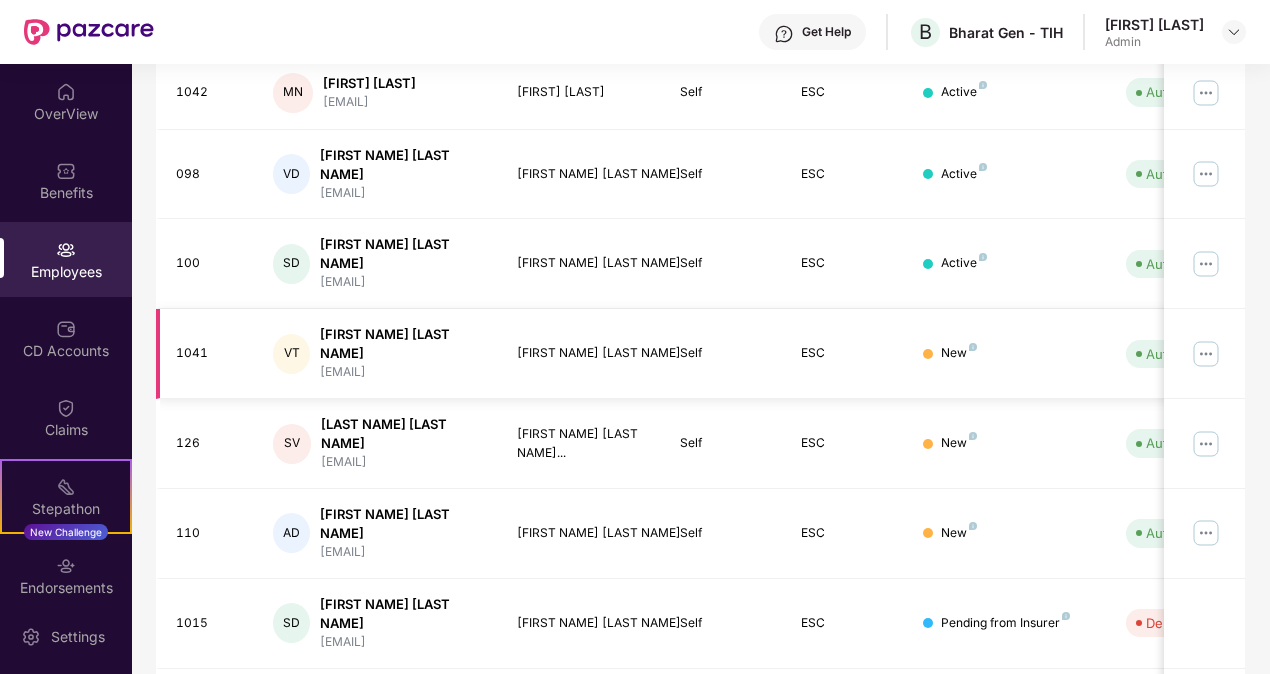 click at bounding box center (1206, 354) 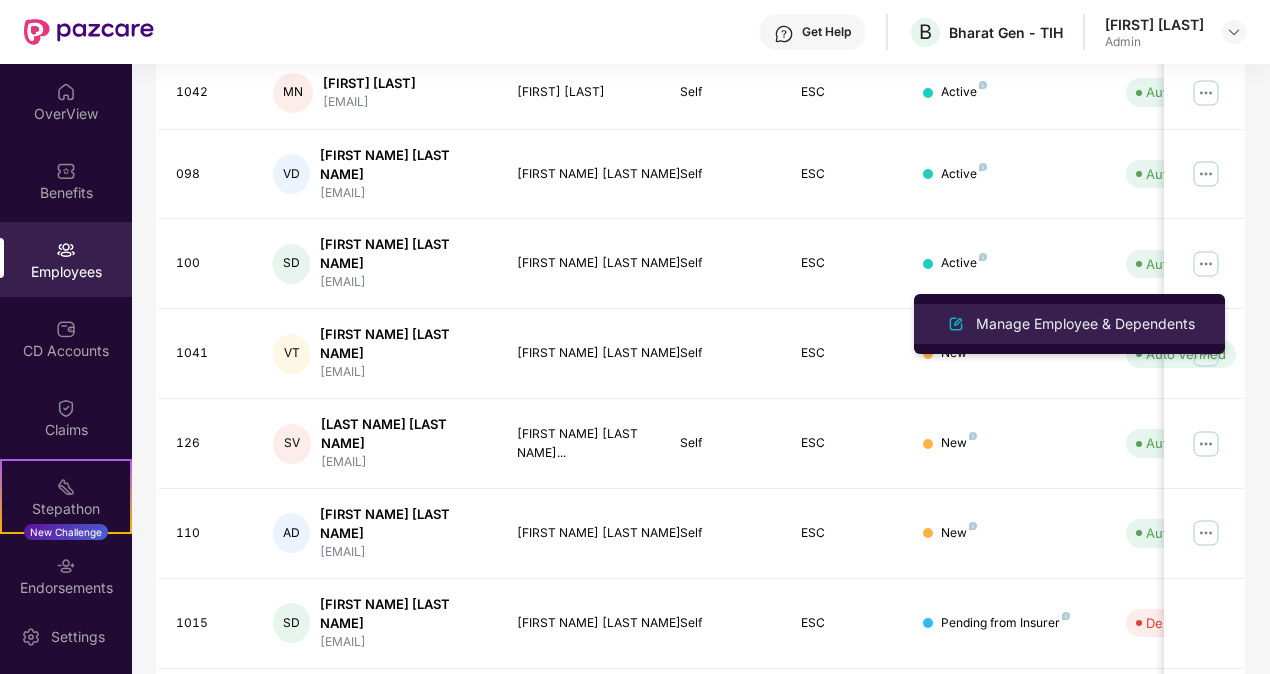 click on "Manage Employee & Dependents" at bounding box center [1085, 324] 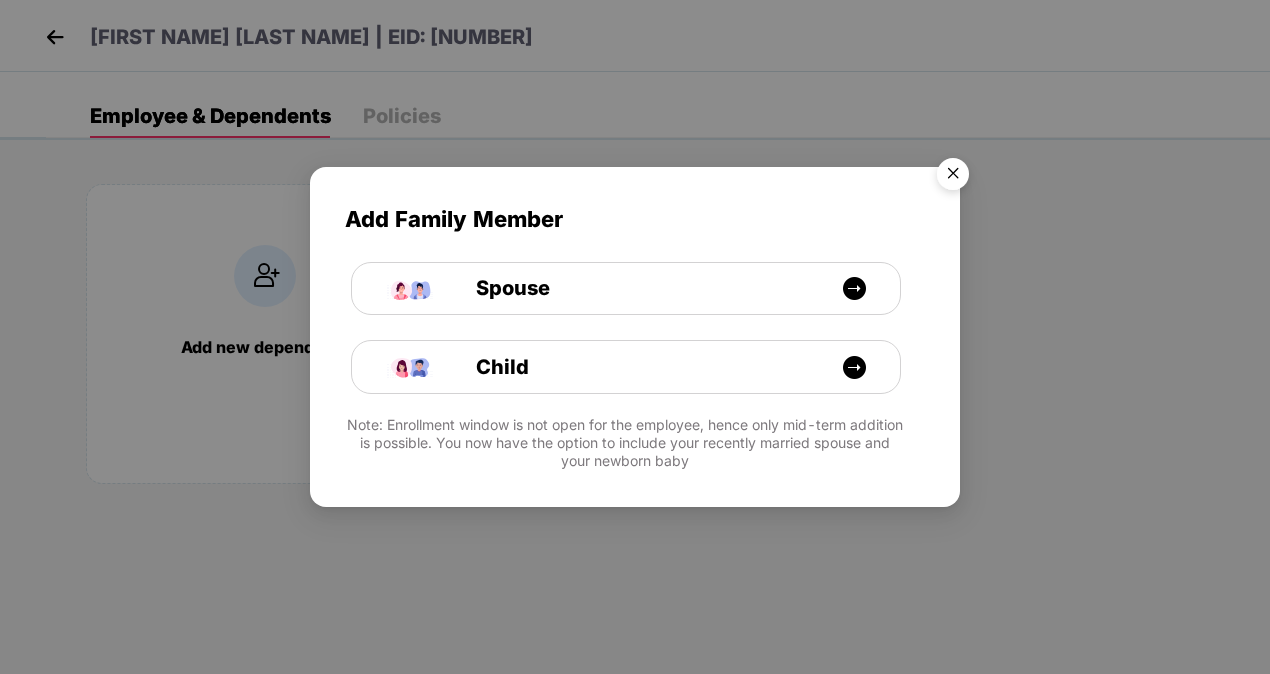 click at bounding box center [953, 177] 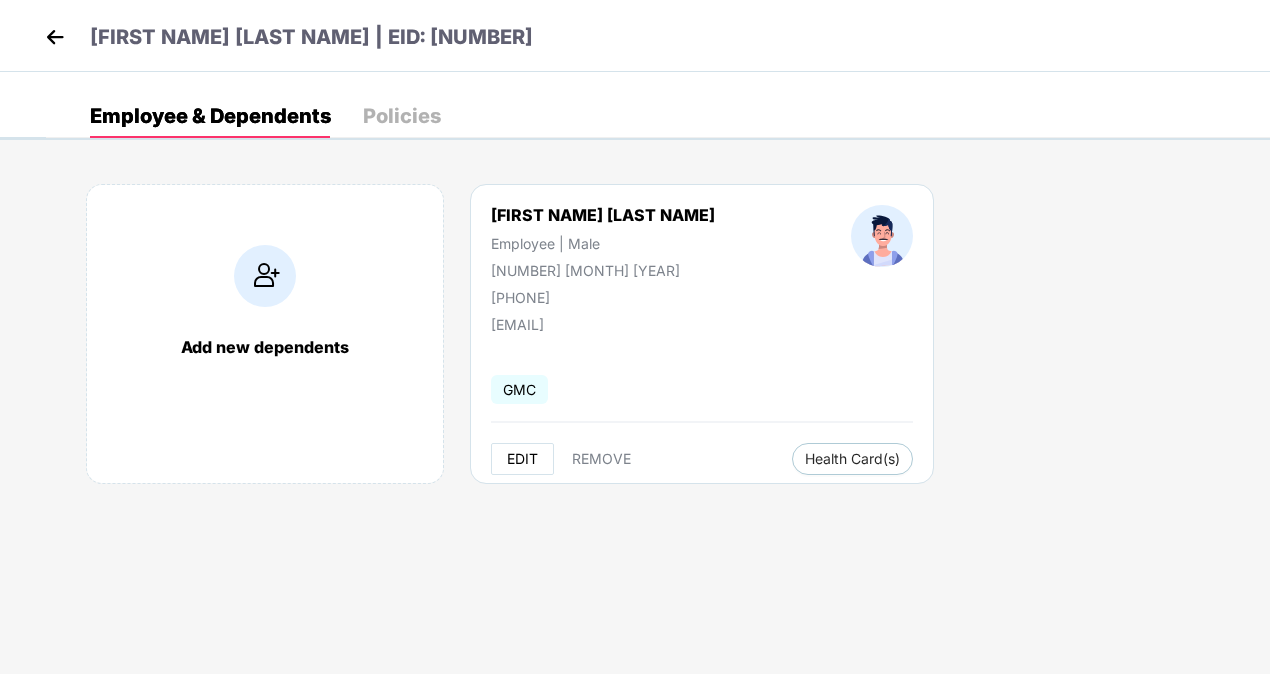 click on "EDIT" at bounding box center (522, 459) 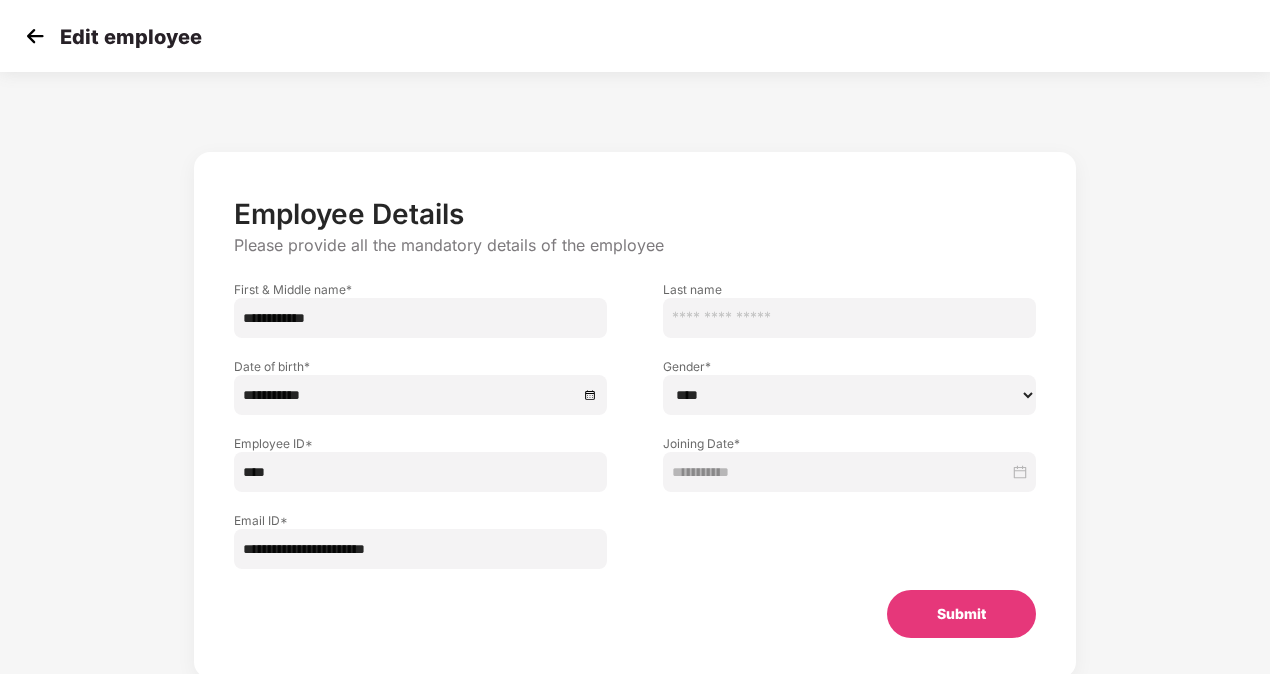 click on "**********" at bounding box center [420, 530] 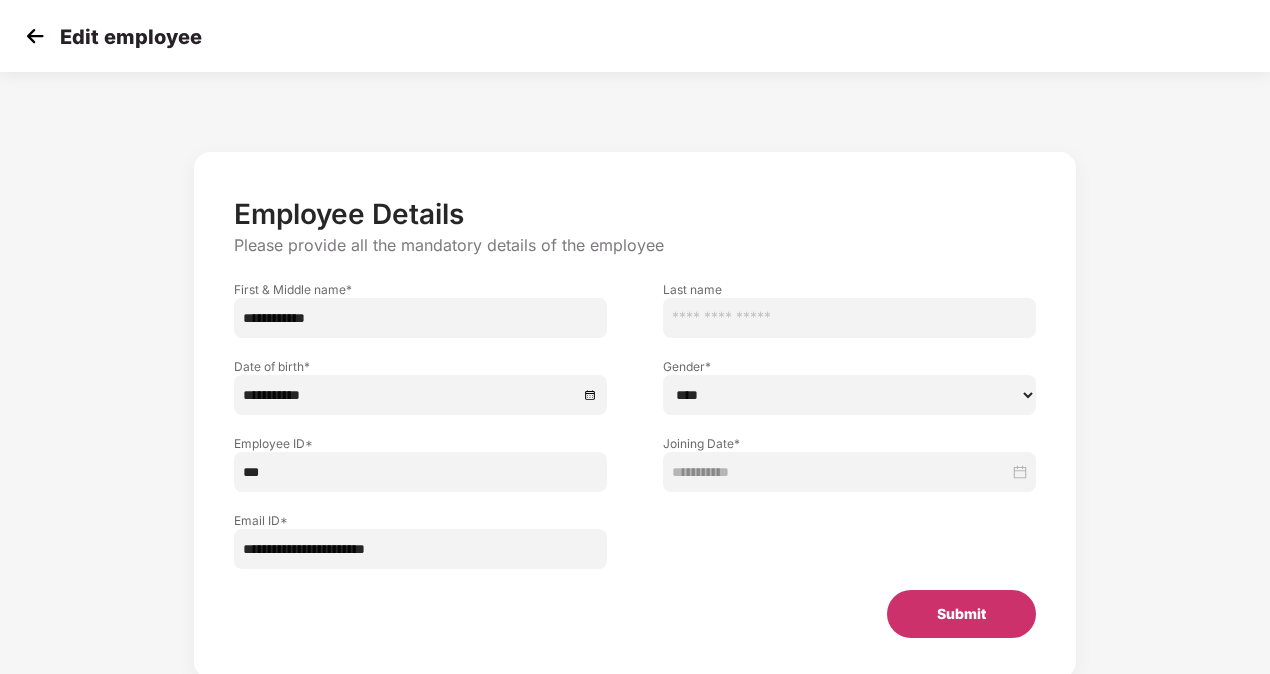 type on "***" 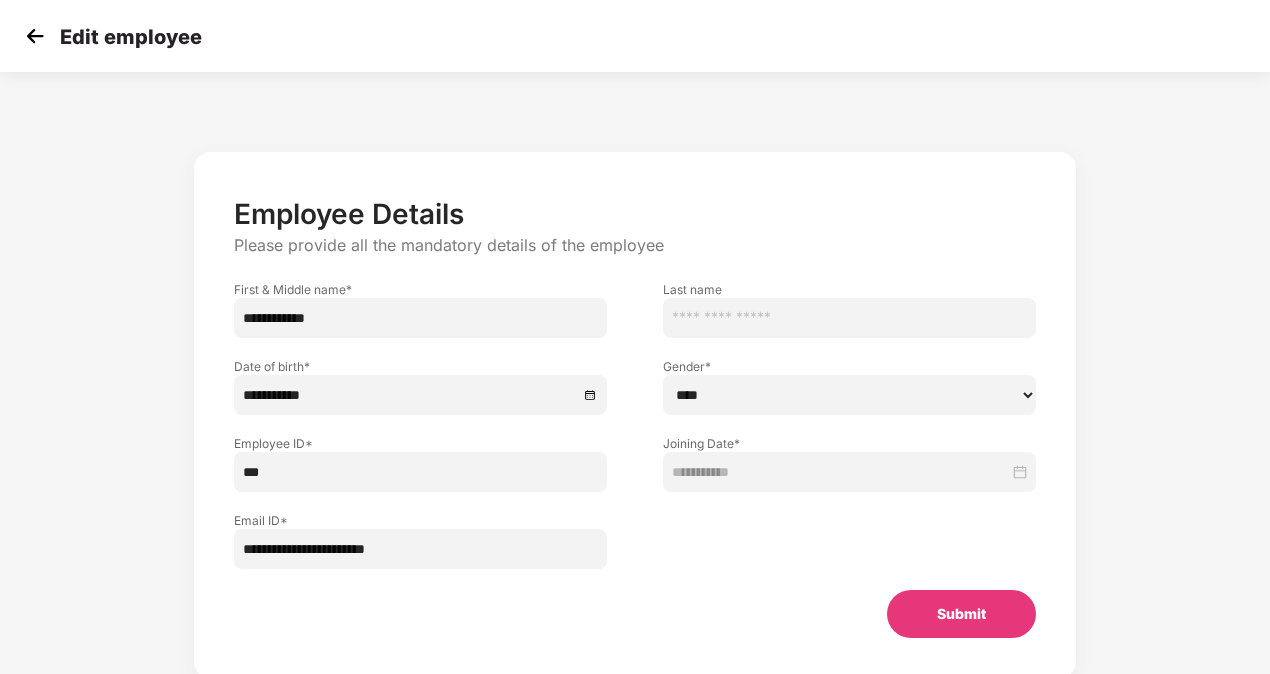 click on "Submit" at bounding box center (961, 614) 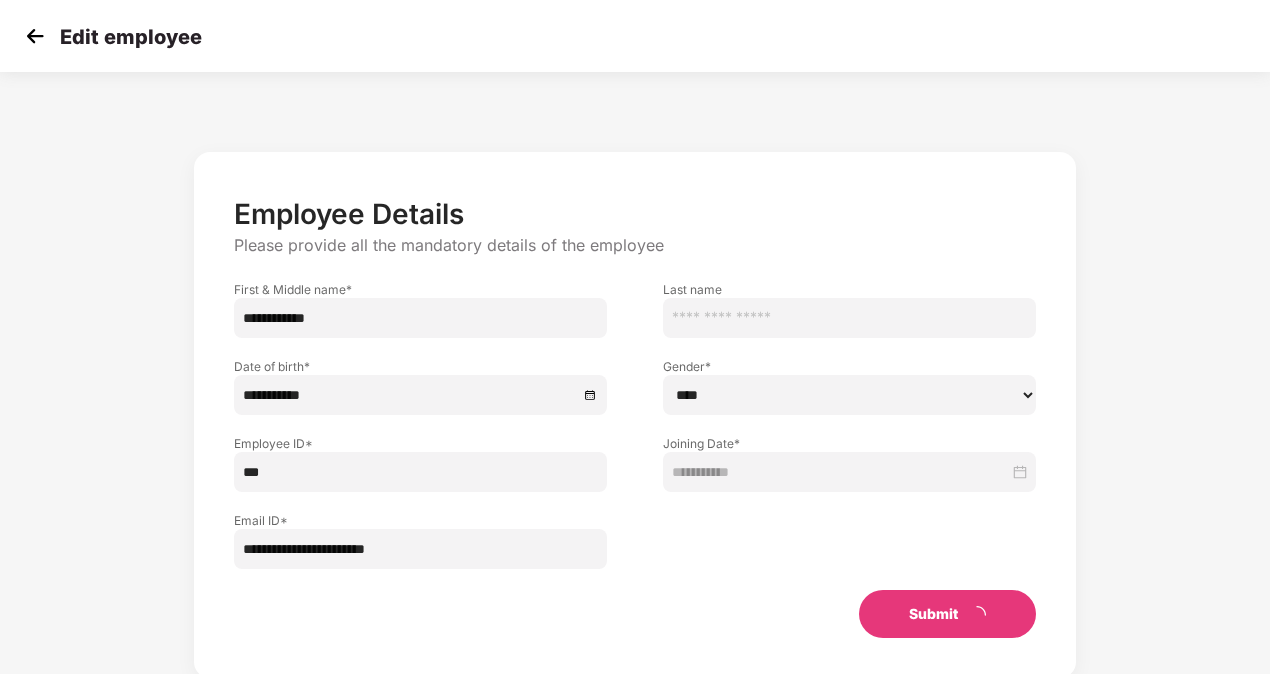 type 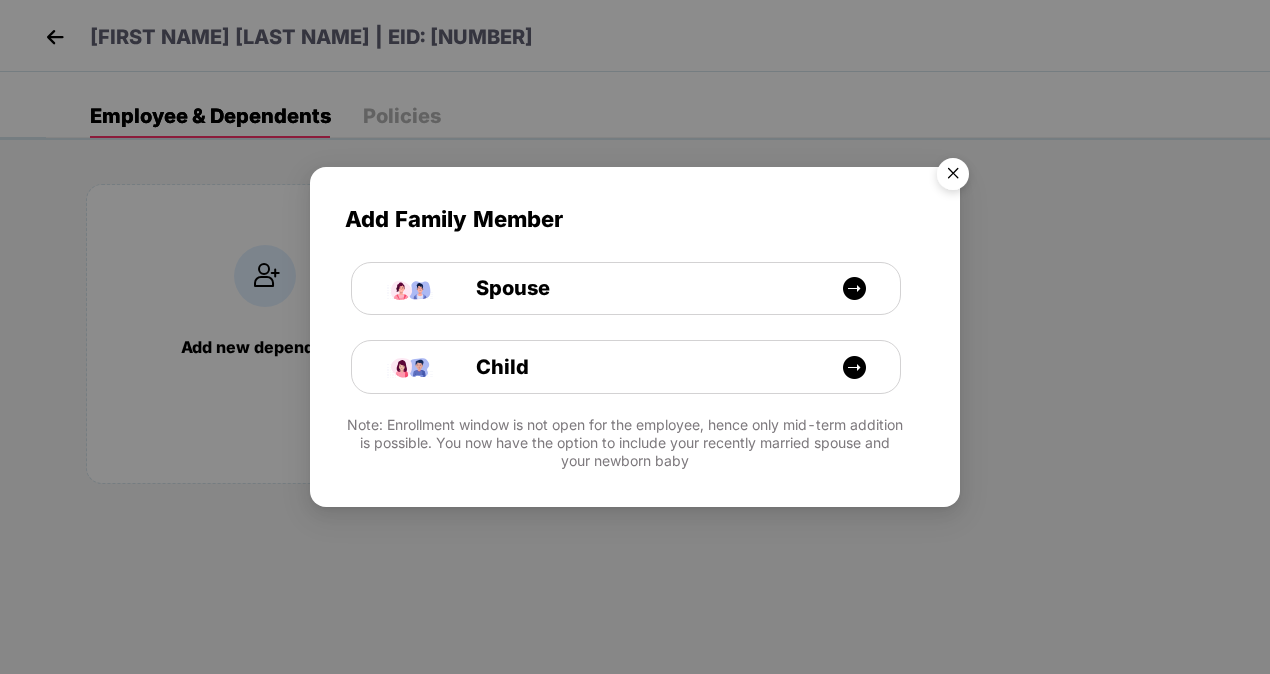 click at bounding box center (953, 177) 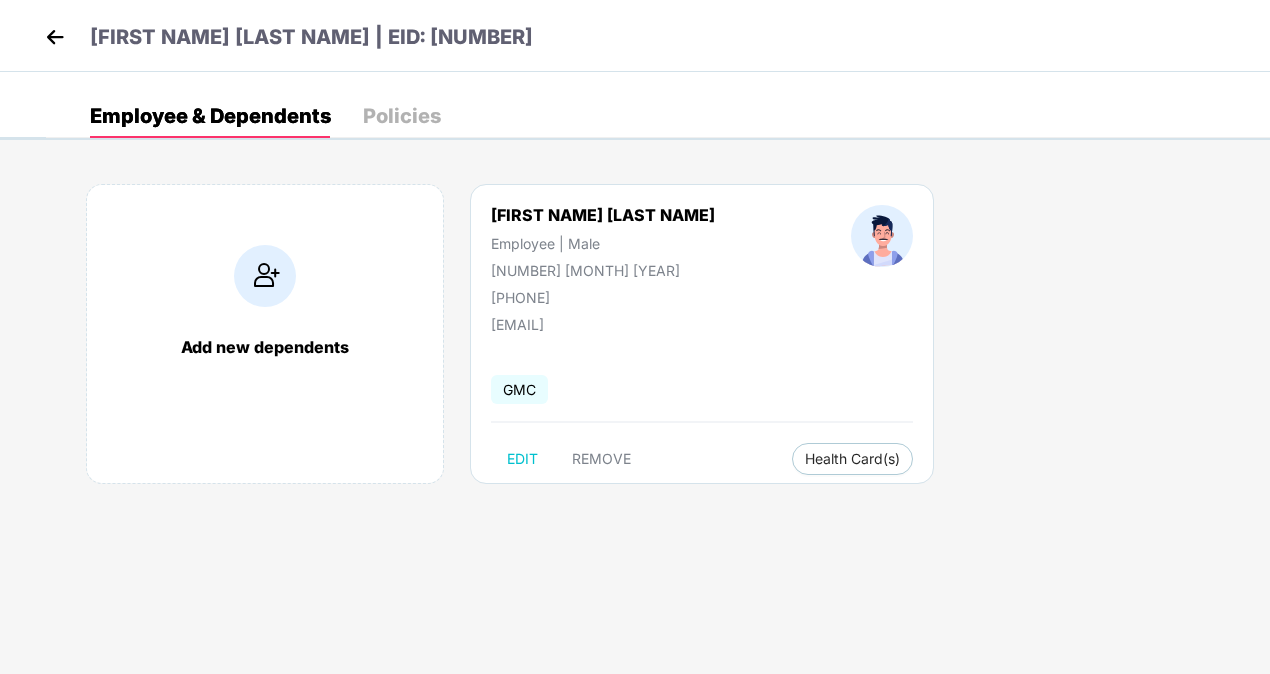 click at bounding box center (55, 37) 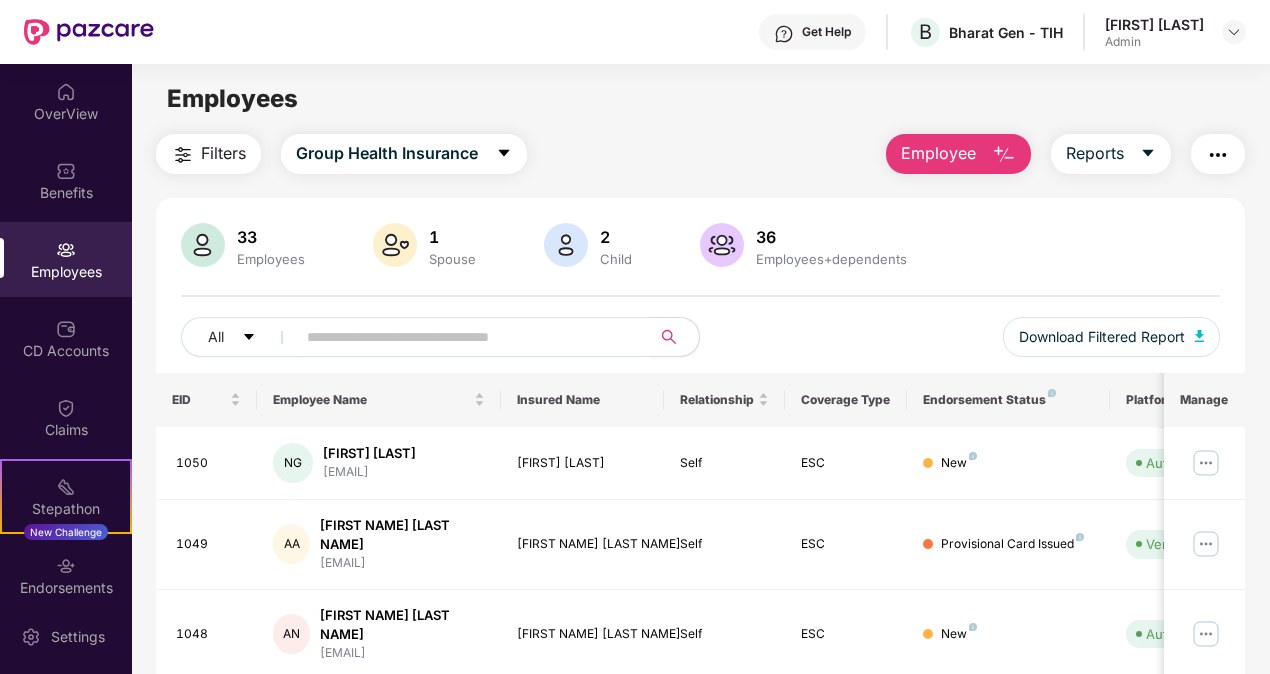 scroll, scrollTop: 550, scrollLeft: 0, axis: vertical 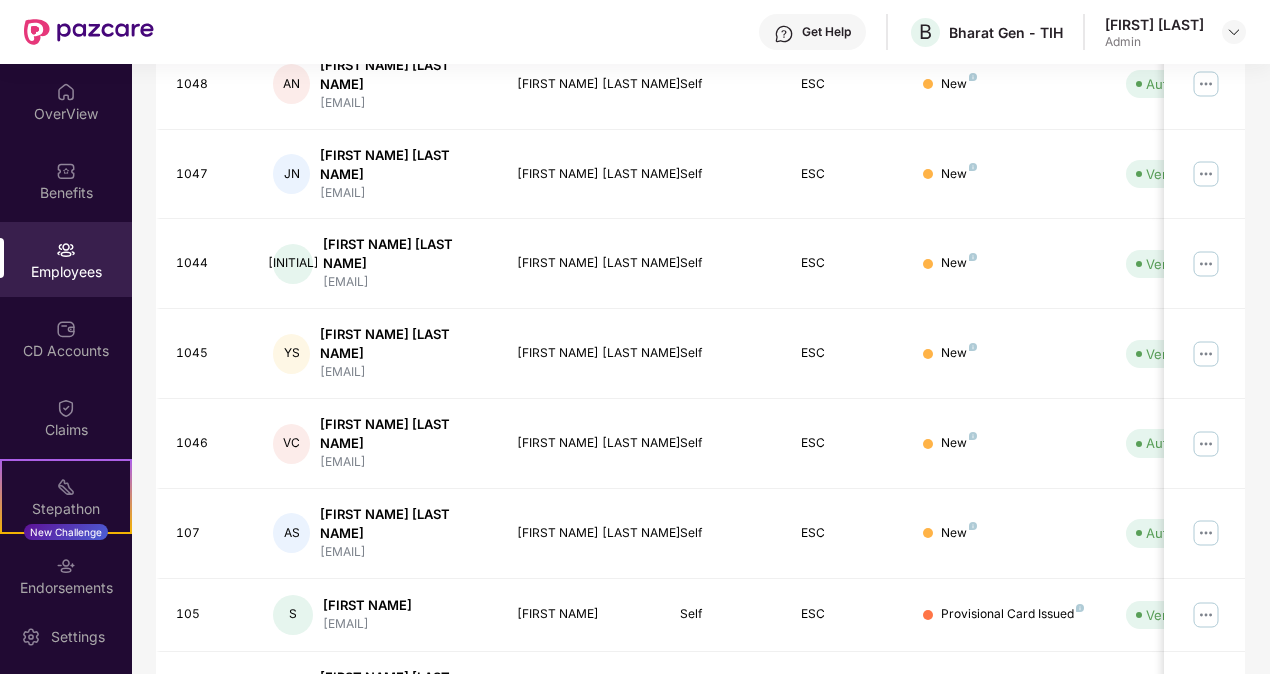 click on "2" at bounding box center [1133, 777] 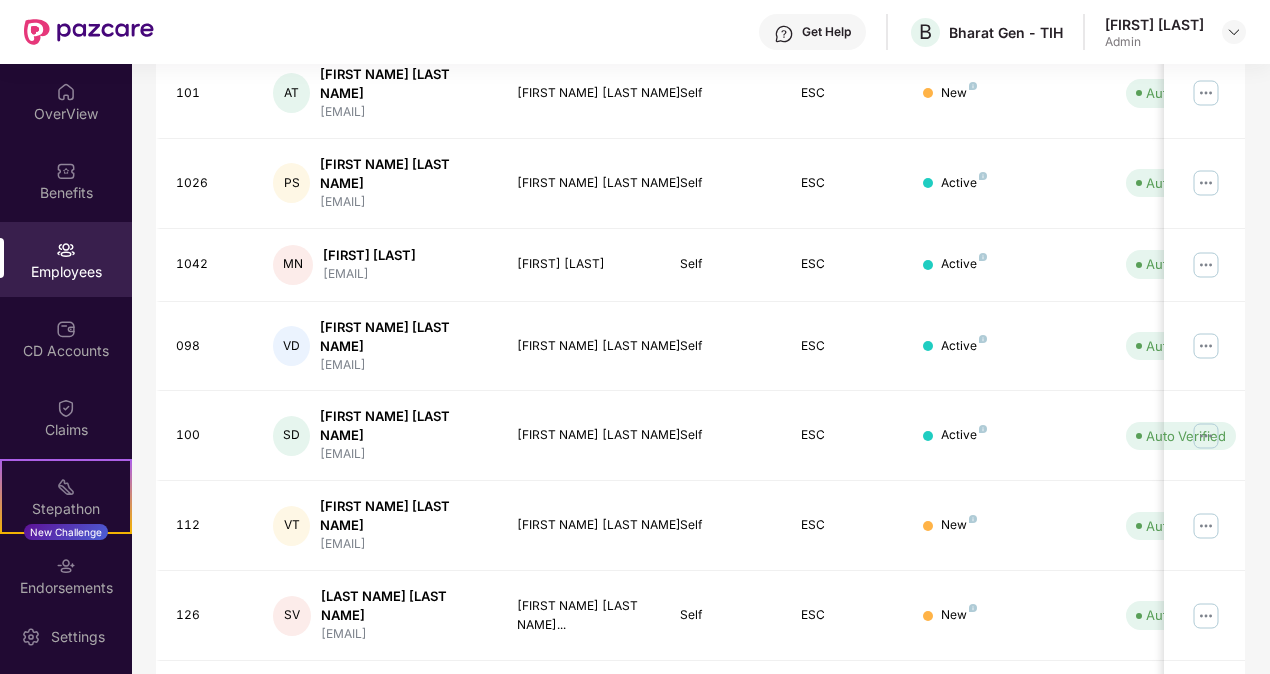 scroll, scrollTop: 310, scrollLeft: 0, axis: vertical 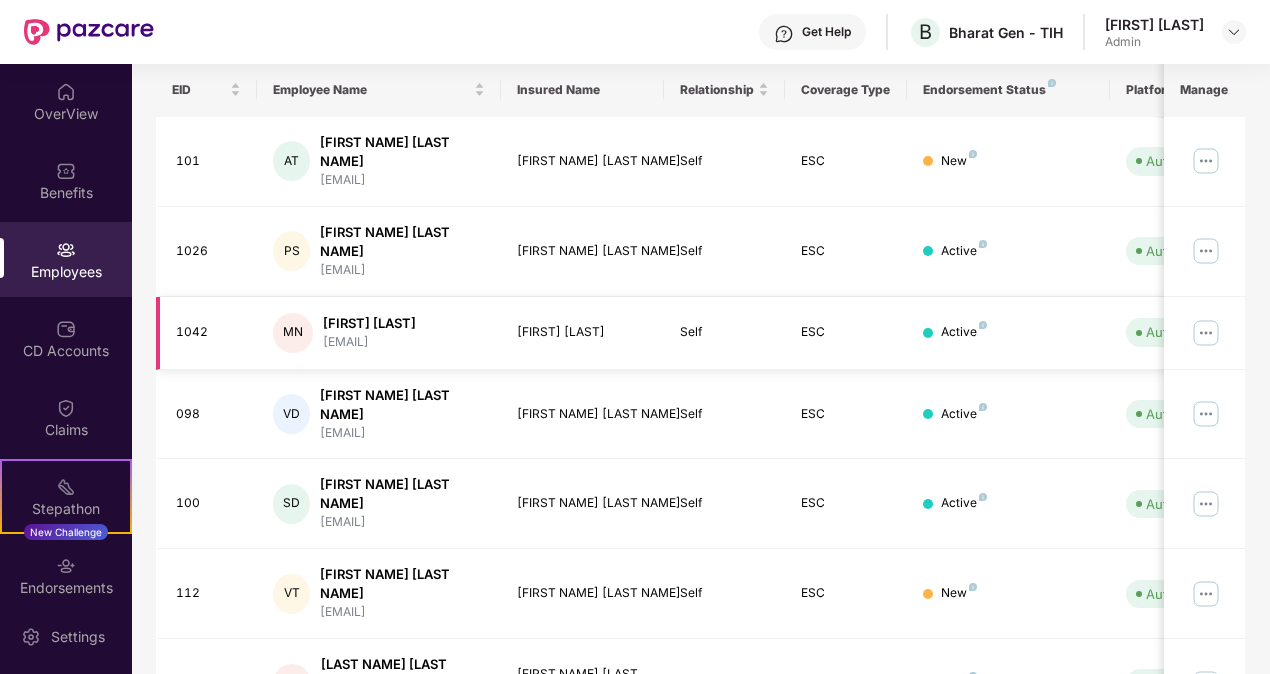 click at bounding box center [1206, 333] 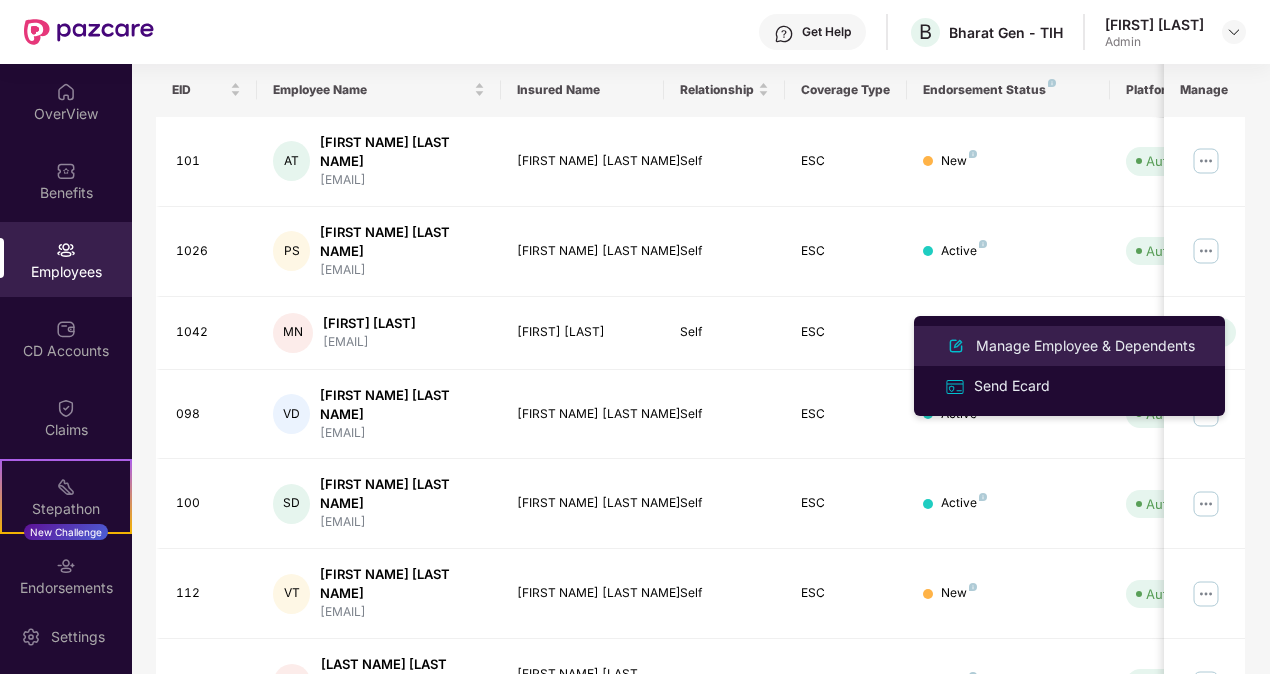 click on "Manage Employee & Dependents" at bounding box center (1069, 346) 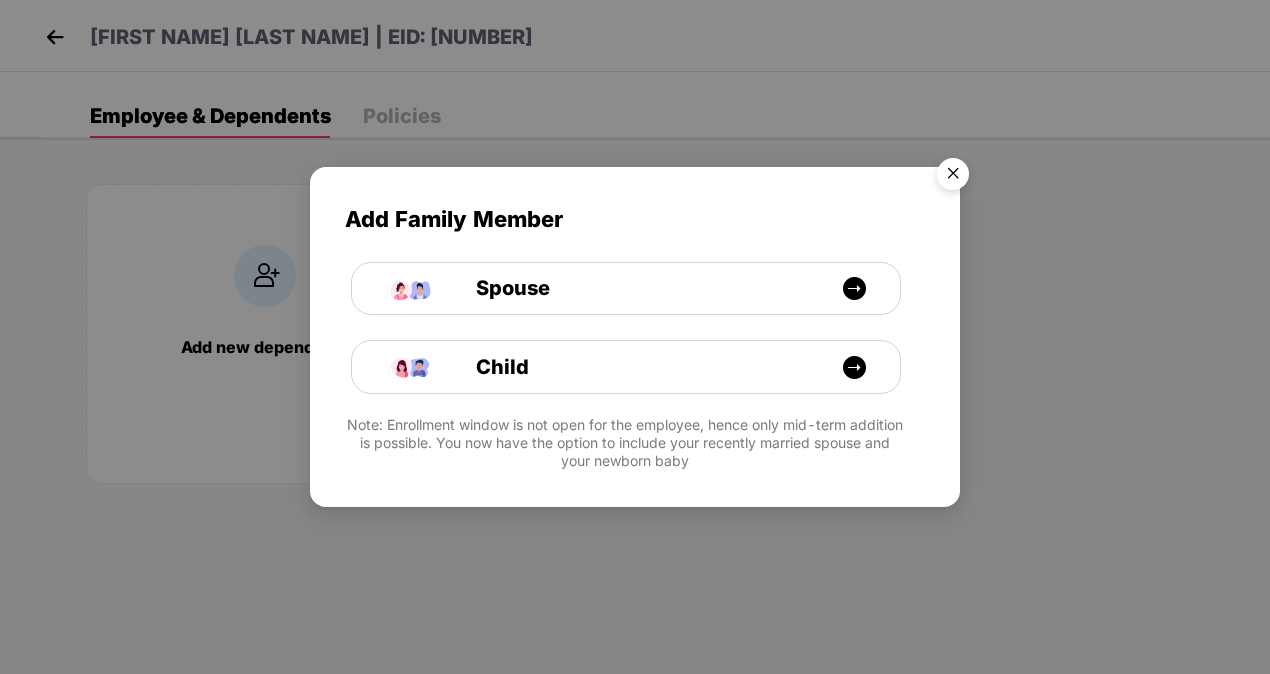 click at bounding box center (953, 177) 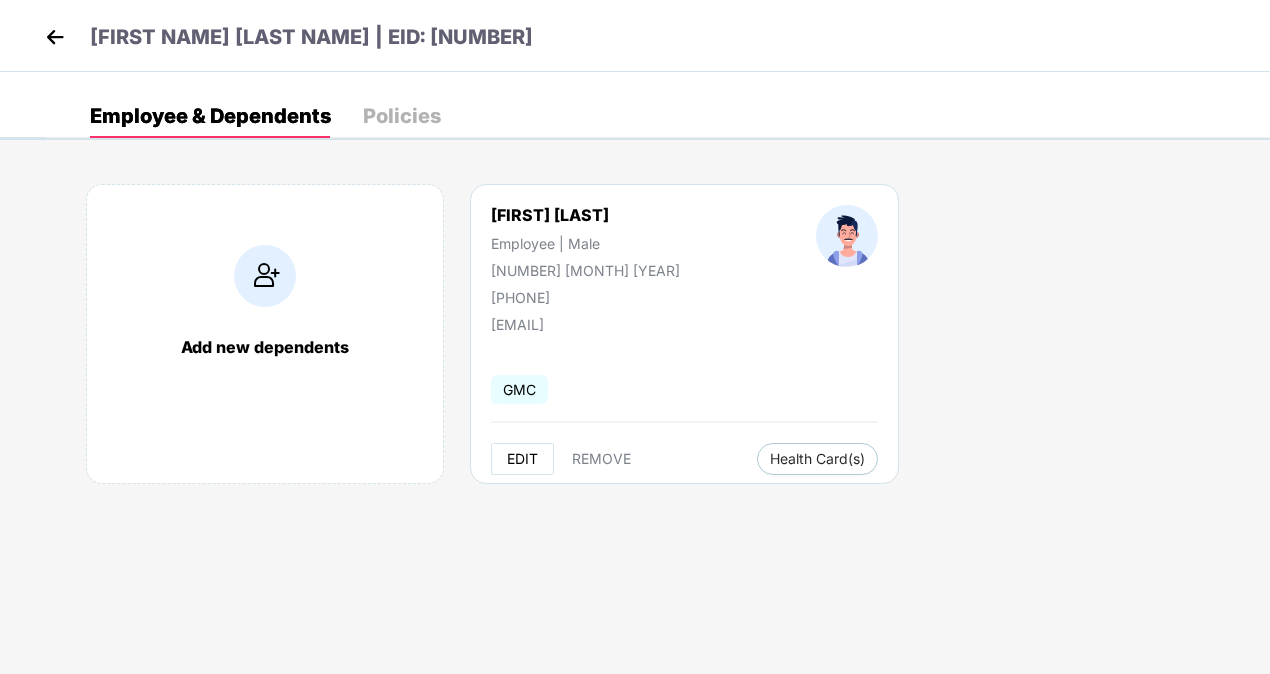 click on "EDIT" at bounding box center (522, 459) 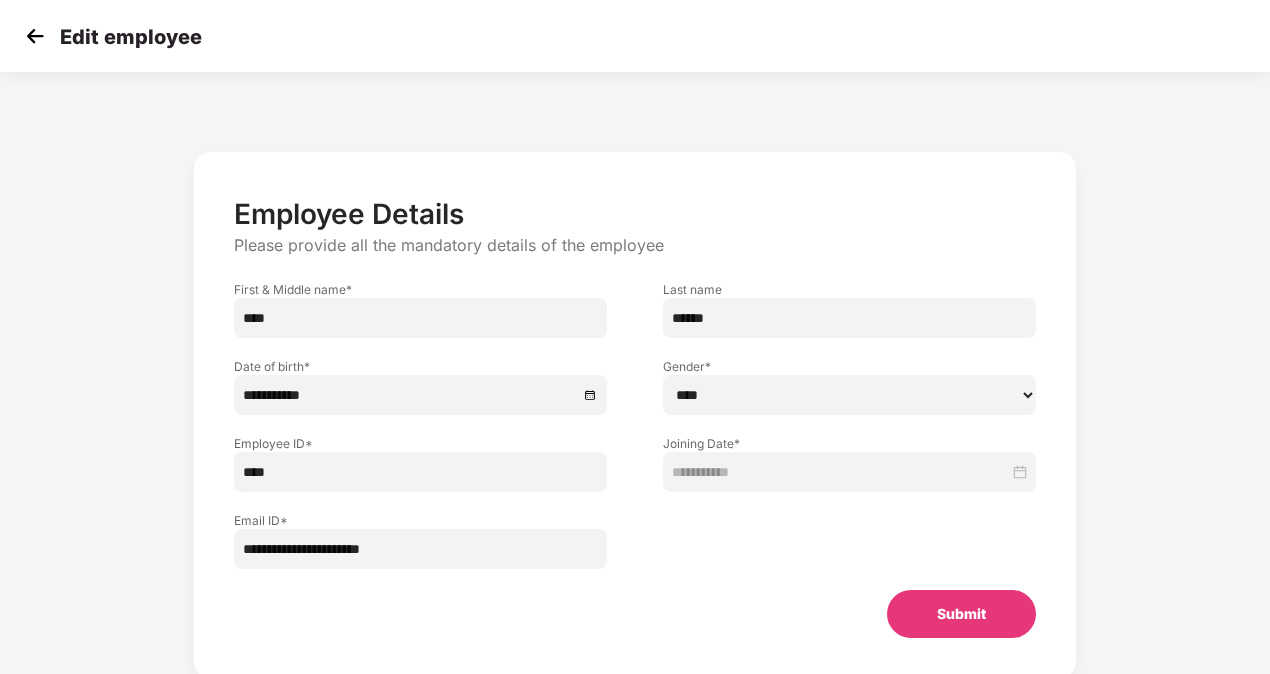 click on "****" at bounding box center (420, 472) 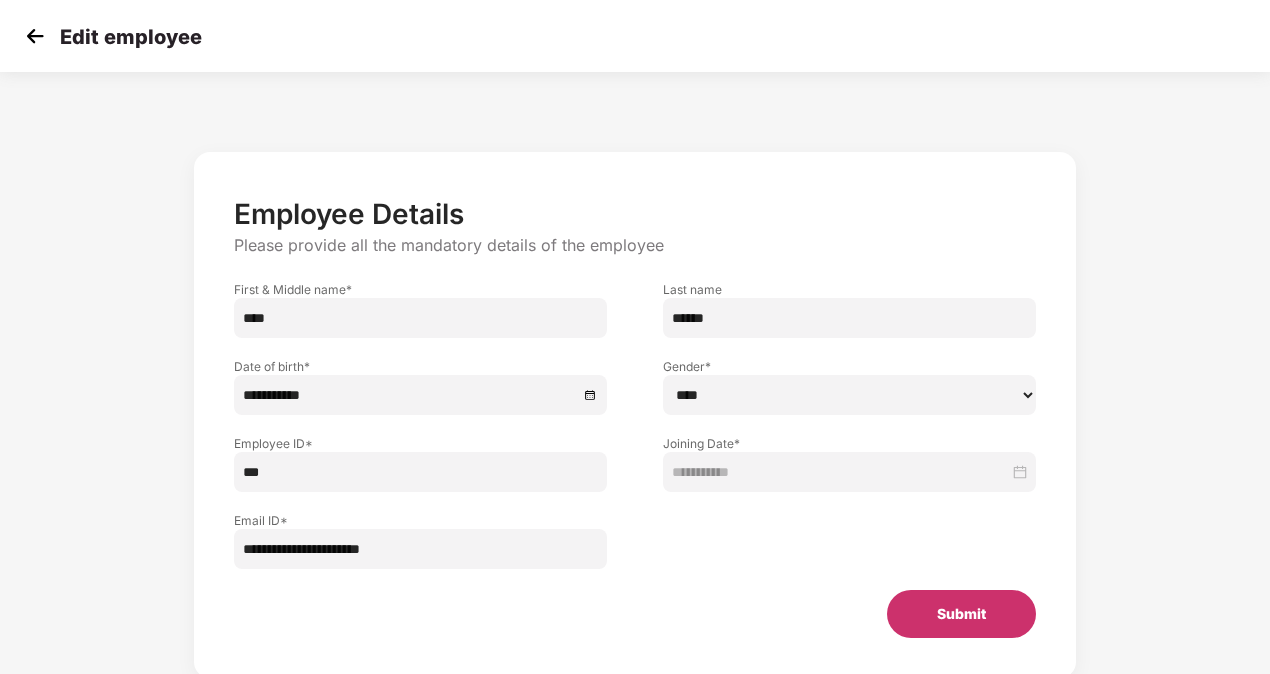 type on "***" 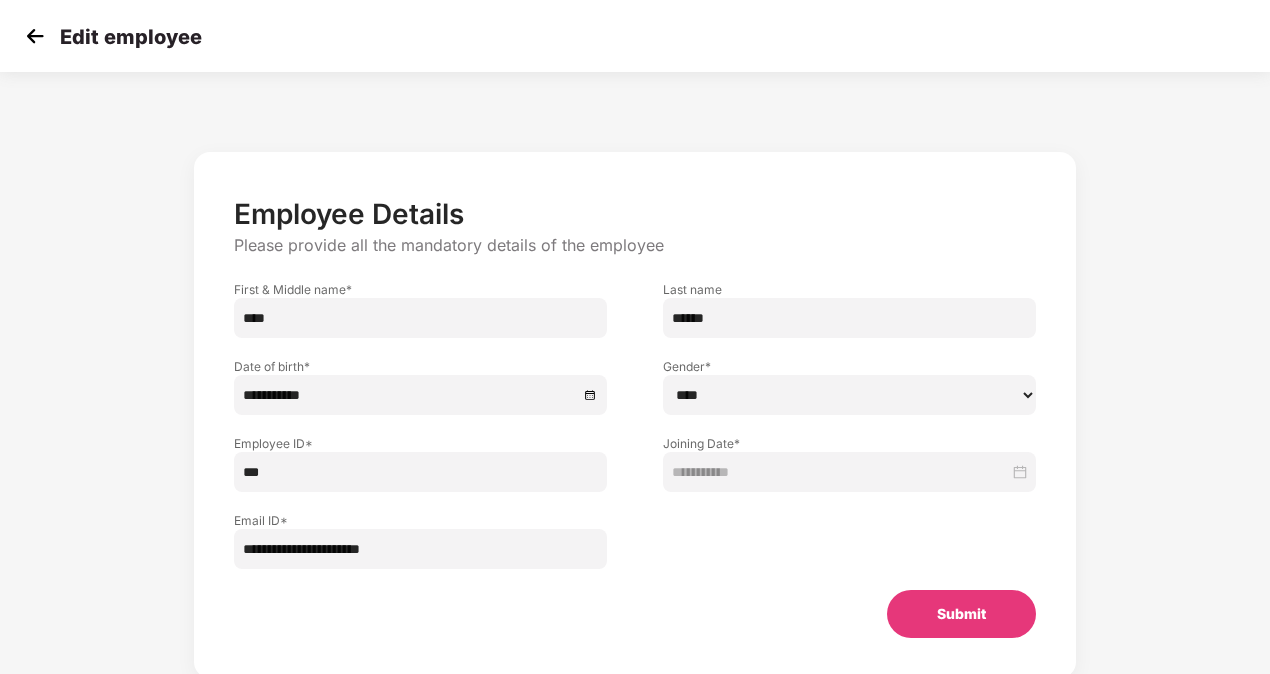 click on "Submit" at bounding box center (961, 614) 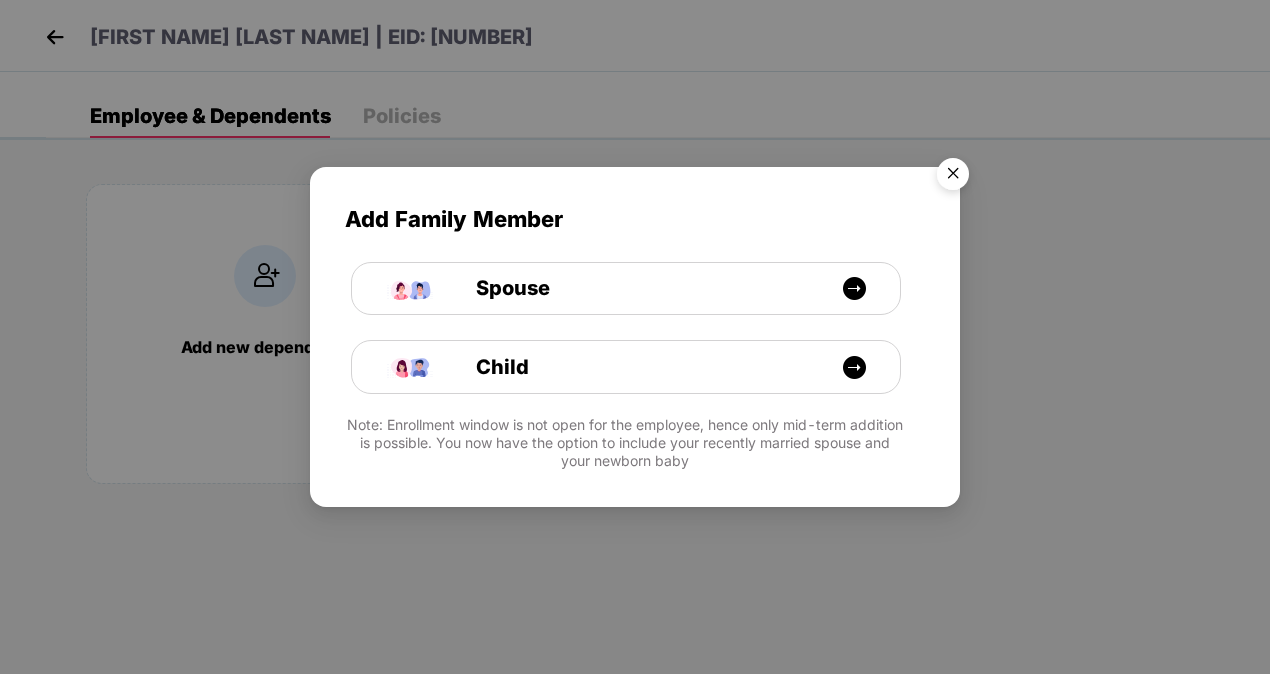 click at bounding box center (953, 177) 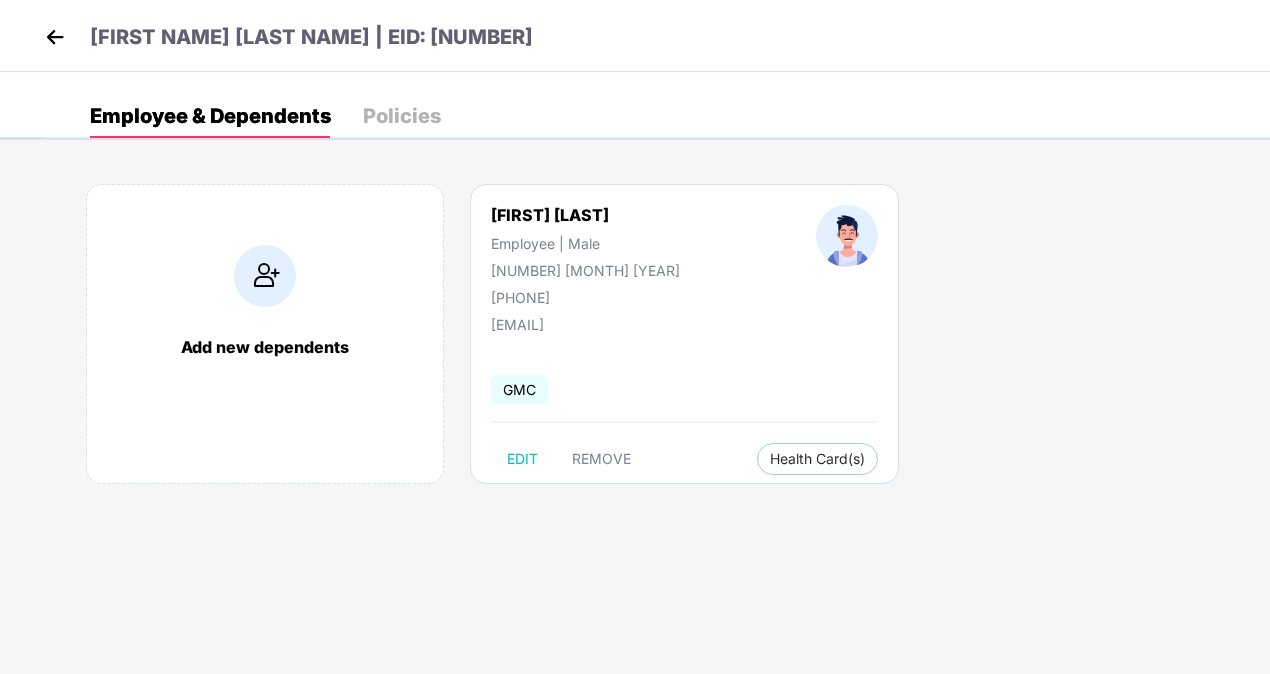 click at bounding box center (55, 37) 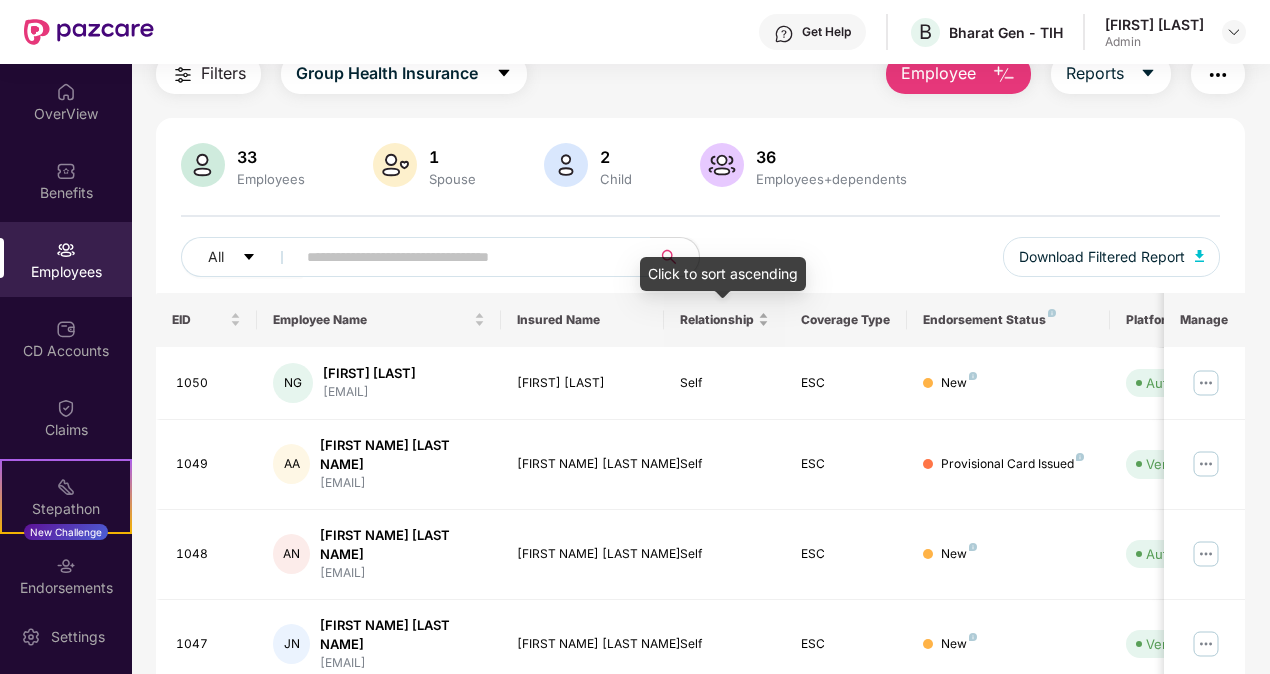 scroll, scrollTop: 550, scrollLeft: 0, axis: vertical 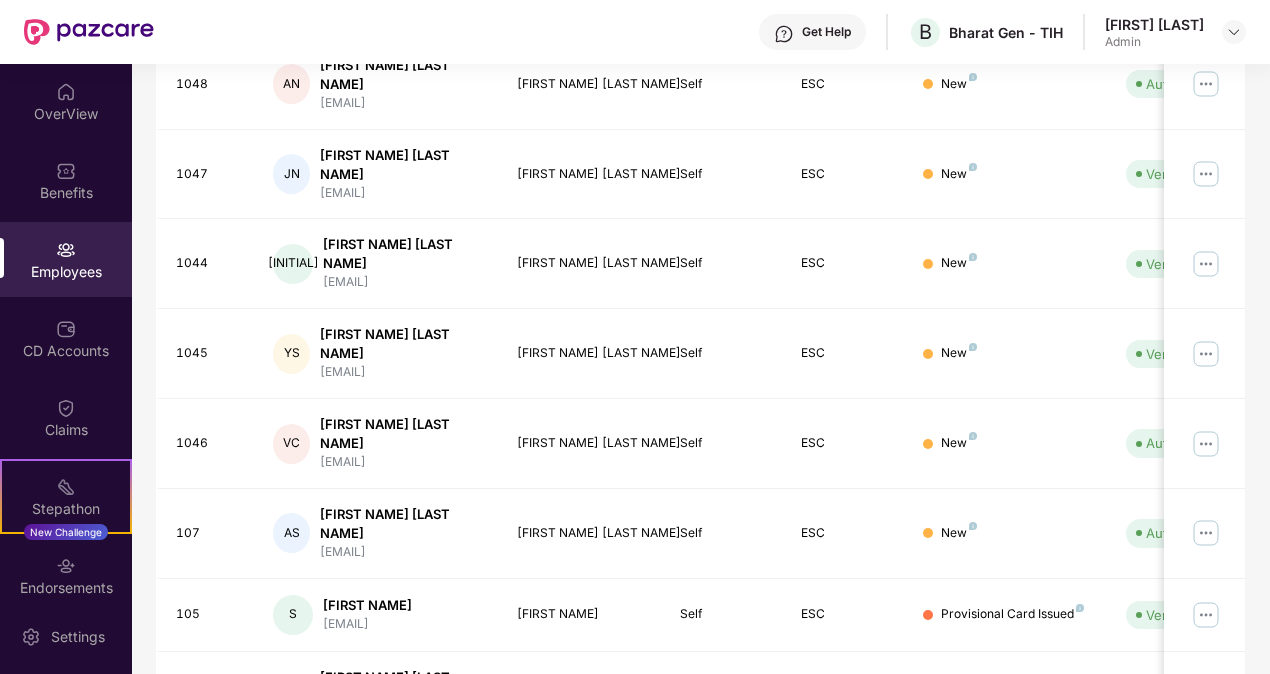 click on "2" at bounding box center [1133, 777] 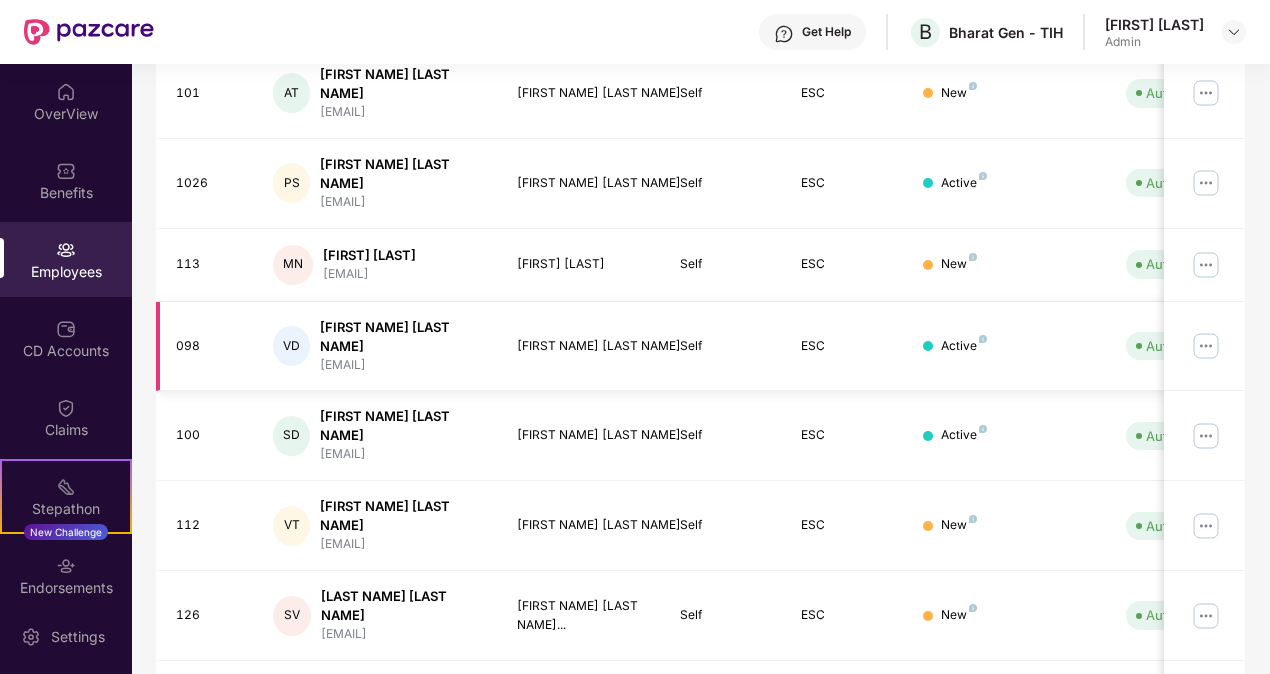 scroll, scrollTop: 210, scrollLeft: 0, axis: vertical 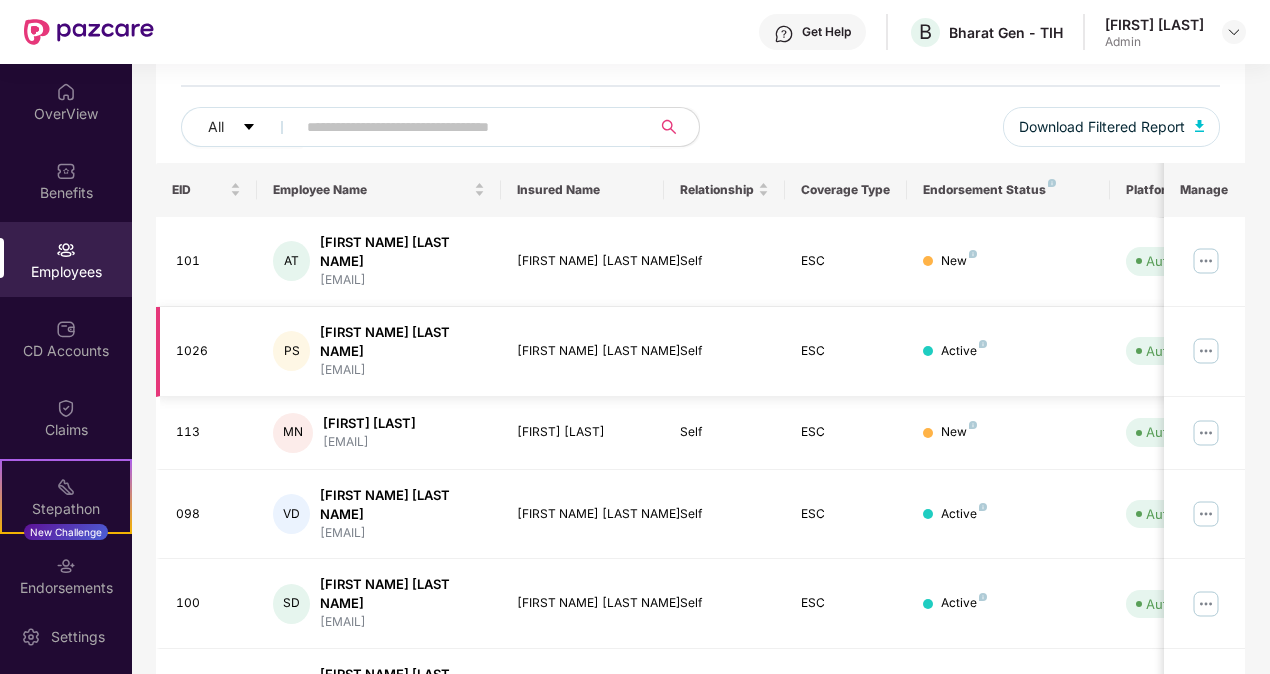 click at bounding box center (1206, 351) 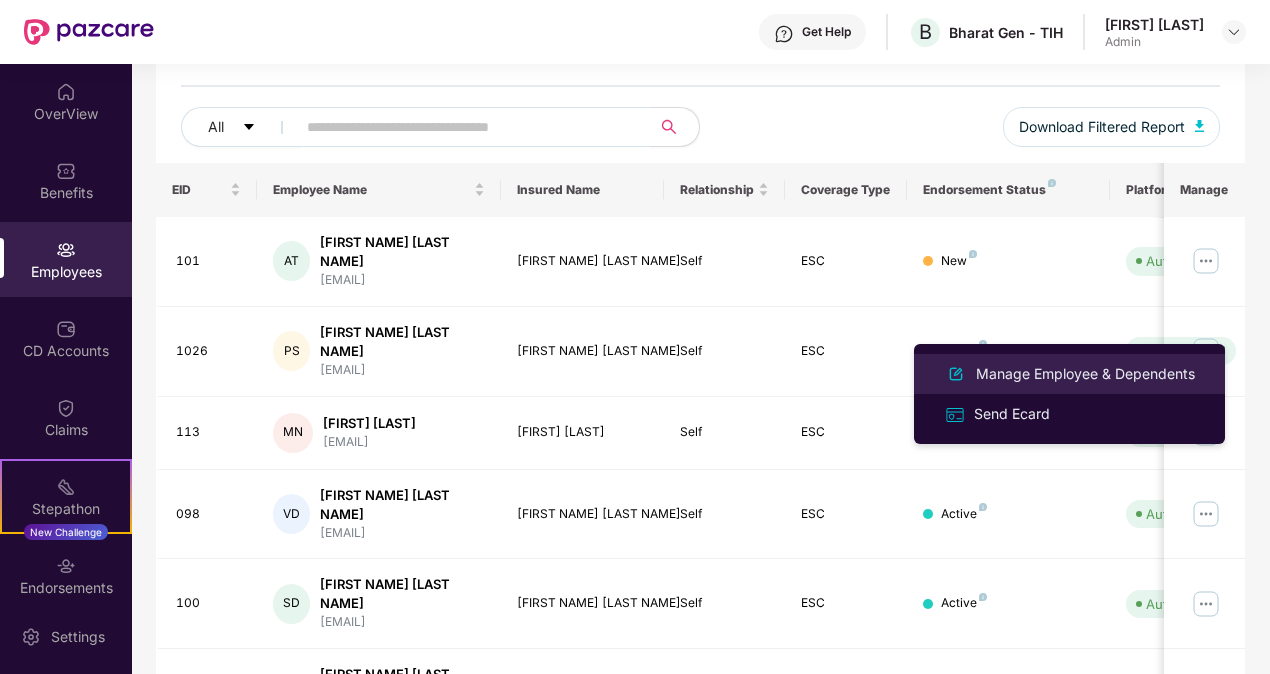 click on "Manage Employee & Dependents" at bounding box center [1085, 374] 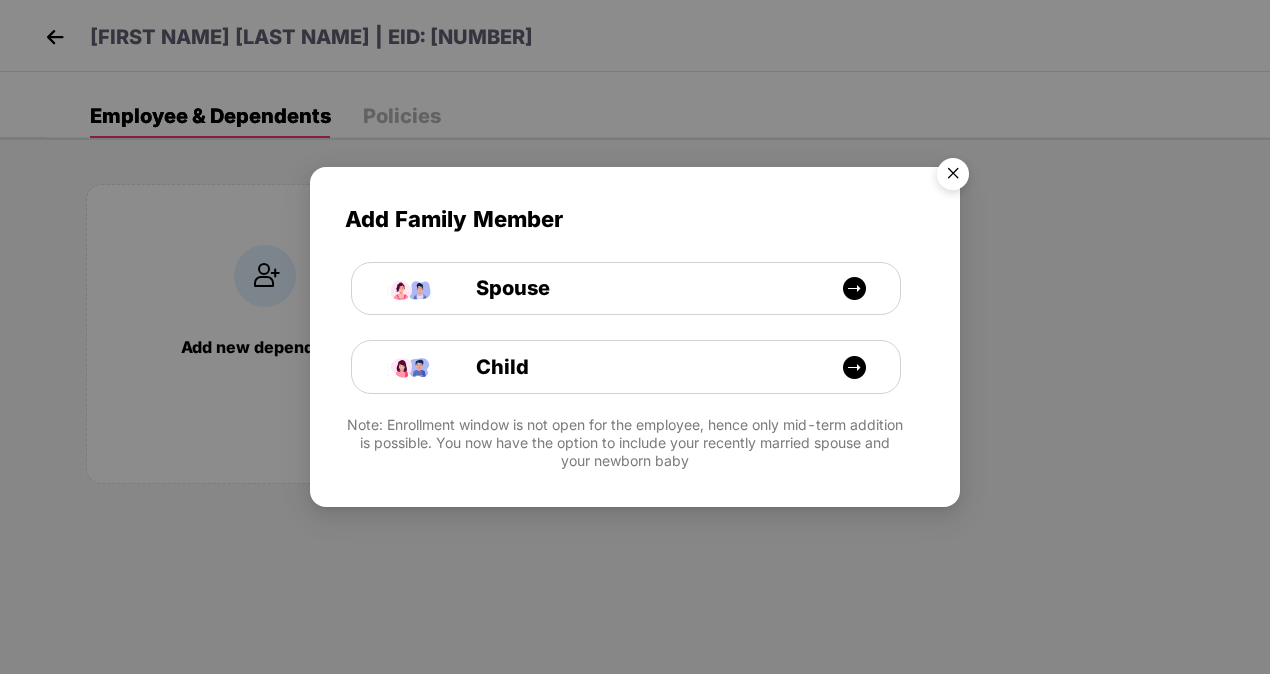 click at bounding box center (953, 177) 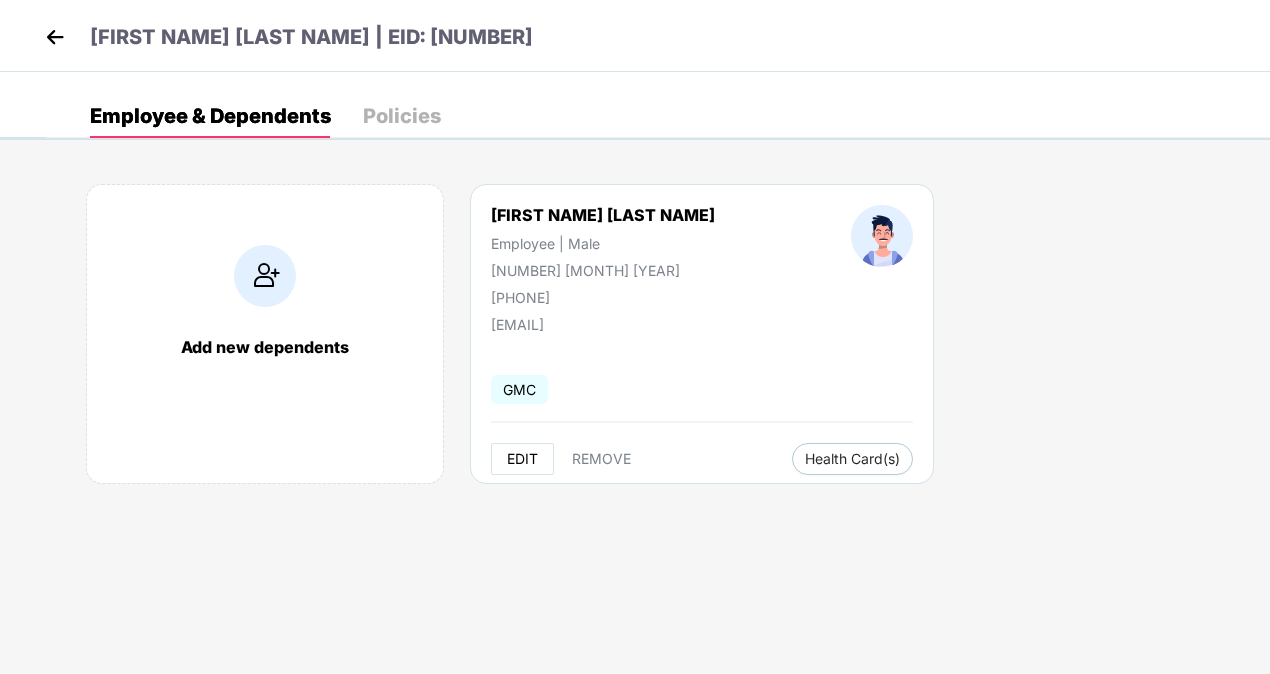 drag, startPoint x: 502, startPoint y: 439, endPoint x: 518, endPoint y: 454, distance: 21.931713 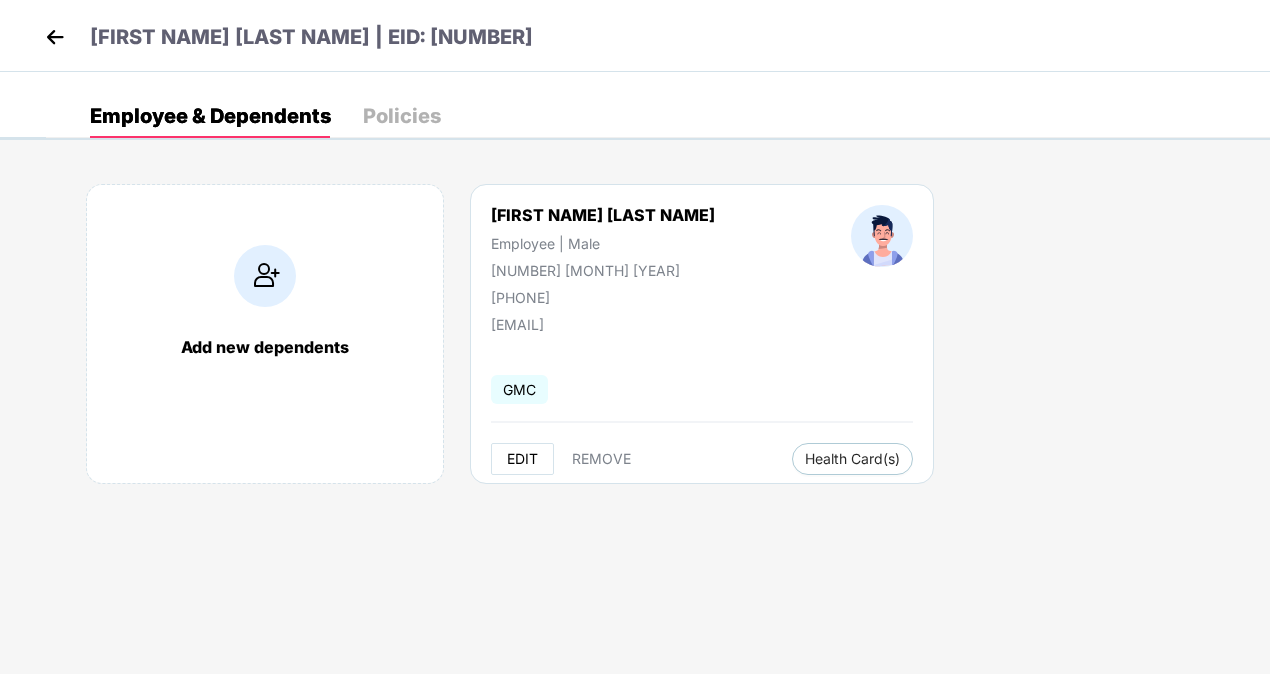 click on "EDIT" at bounding box center (522, 459) 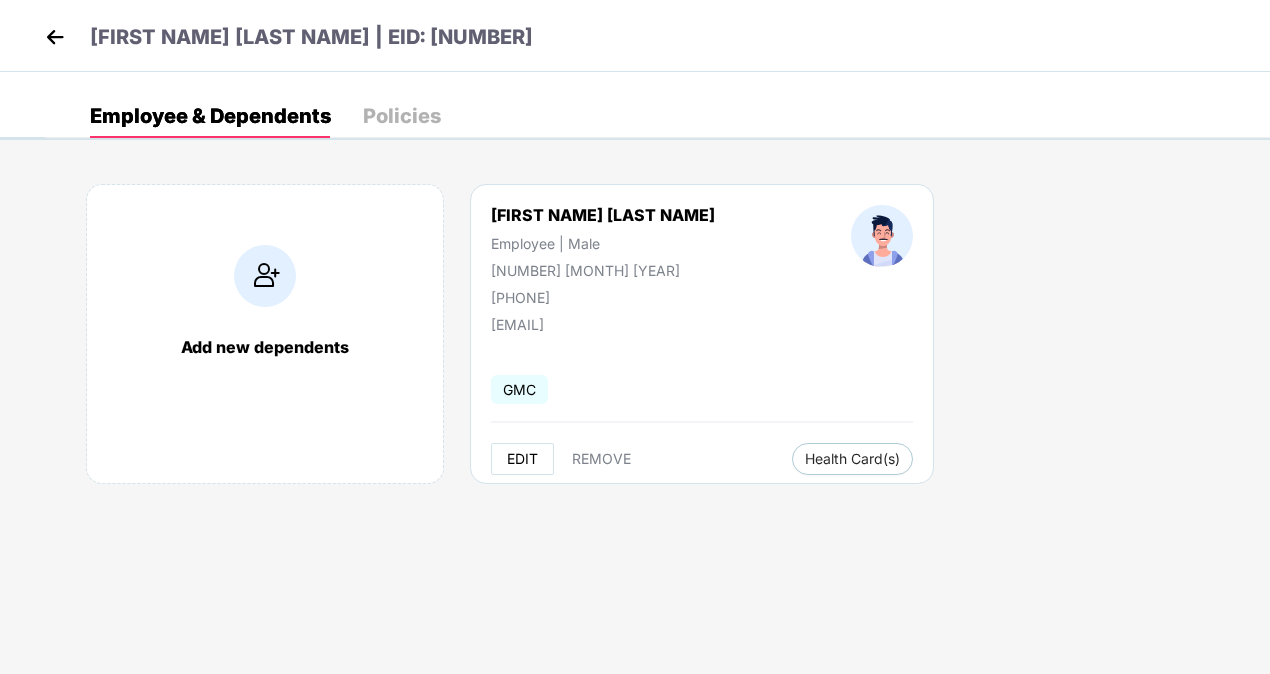 select on "****" 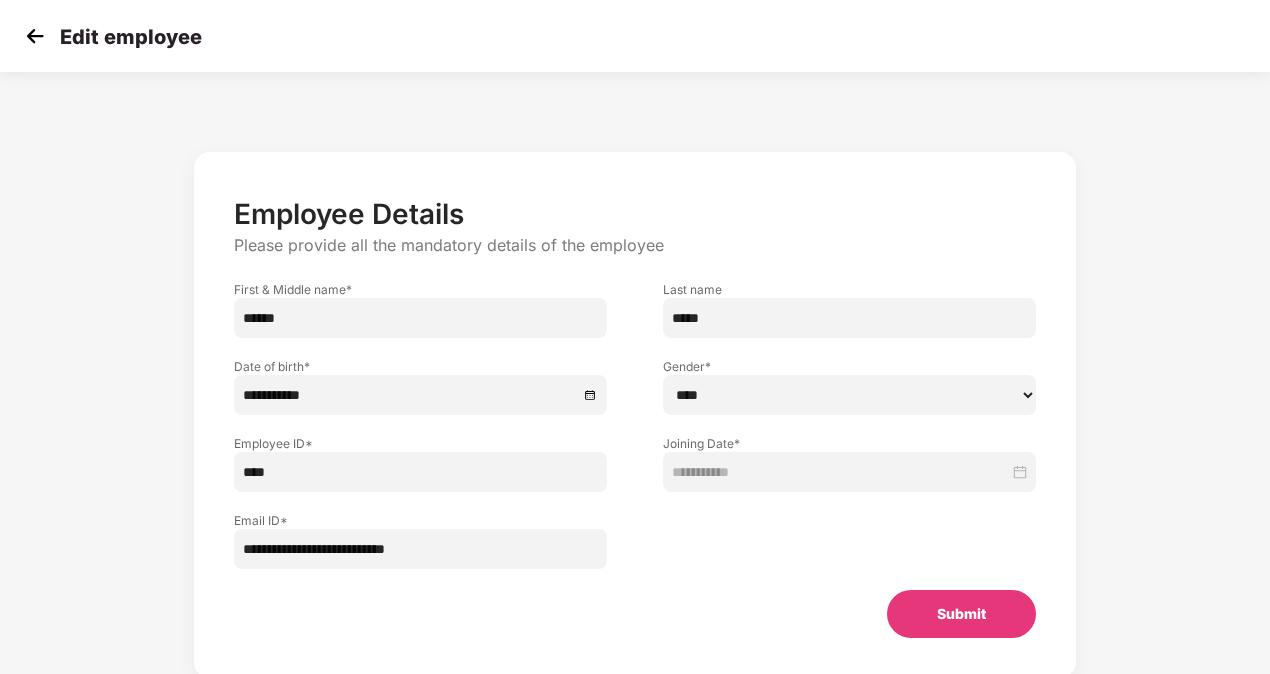 click on "****" at bounding box center [420, 472] 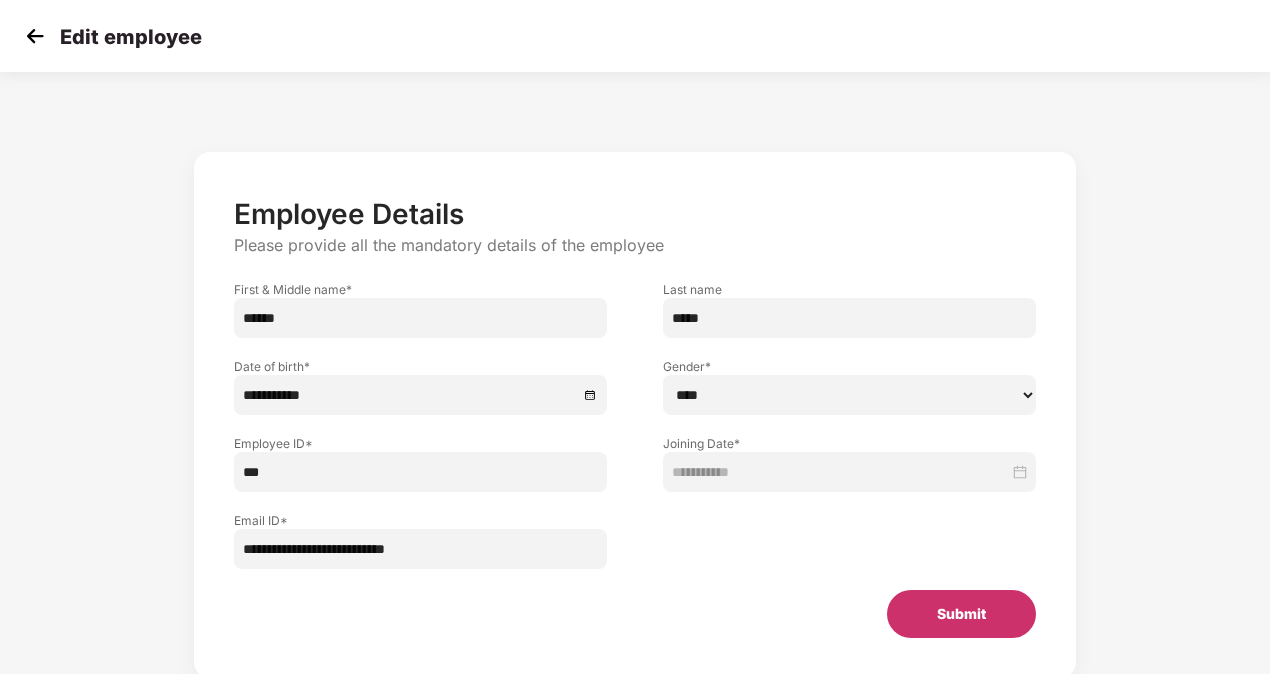type on "***" 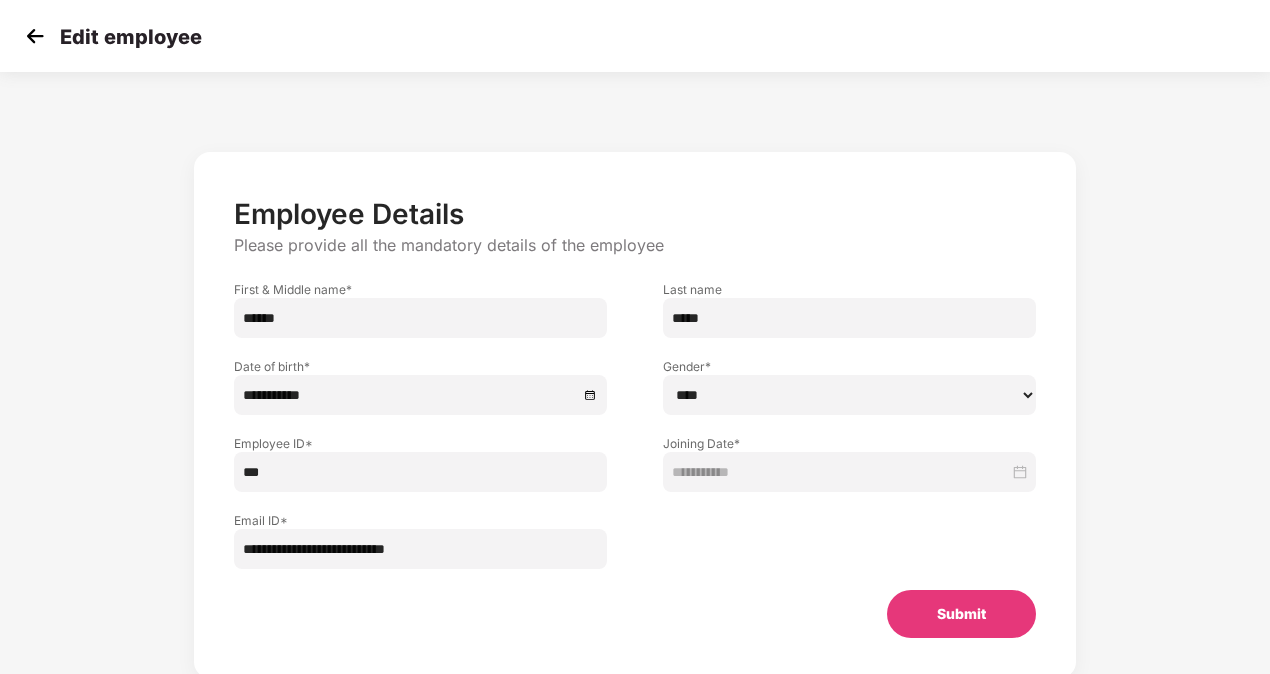 click on "Submit" at bounding box center [961, 614] 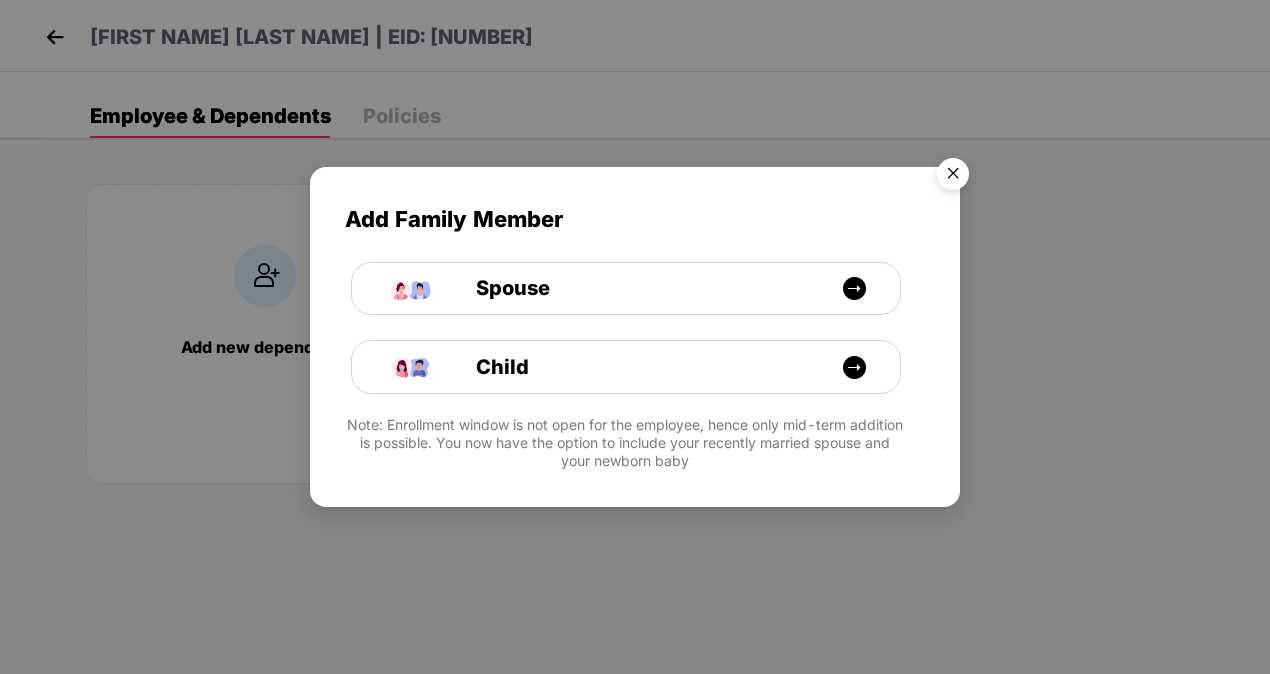 click at bounding box center [953, 177] 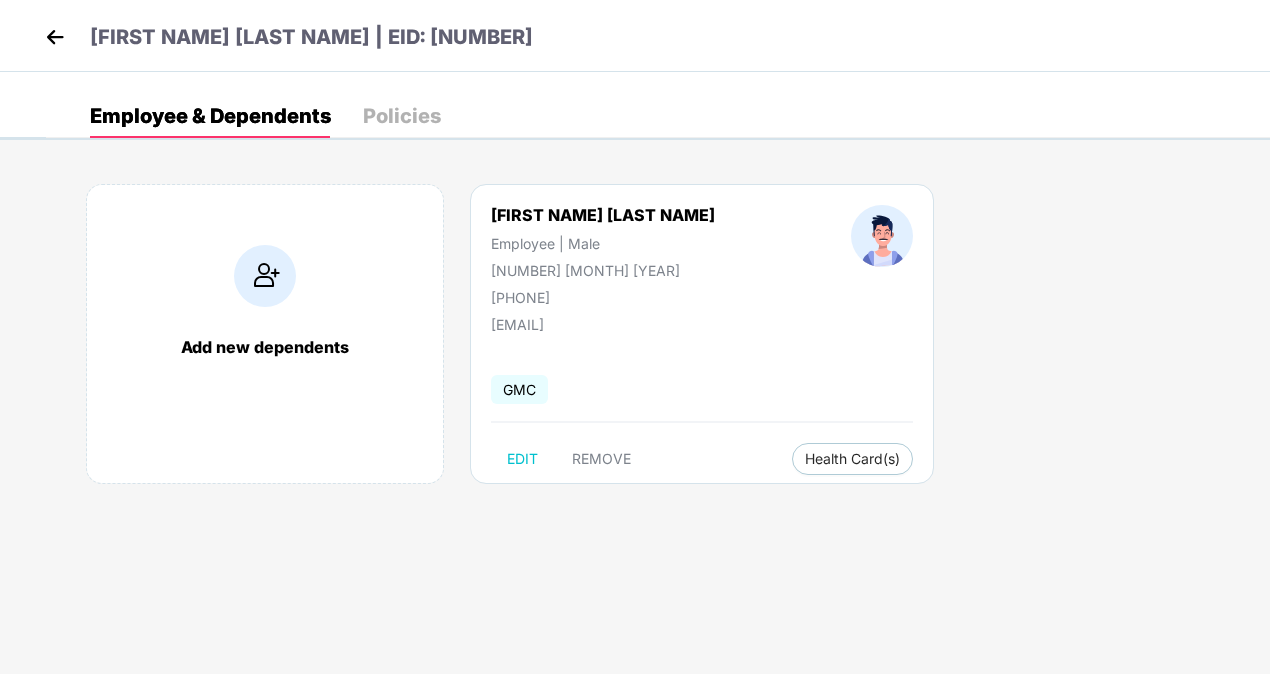 click at bounding box center (55, 37) 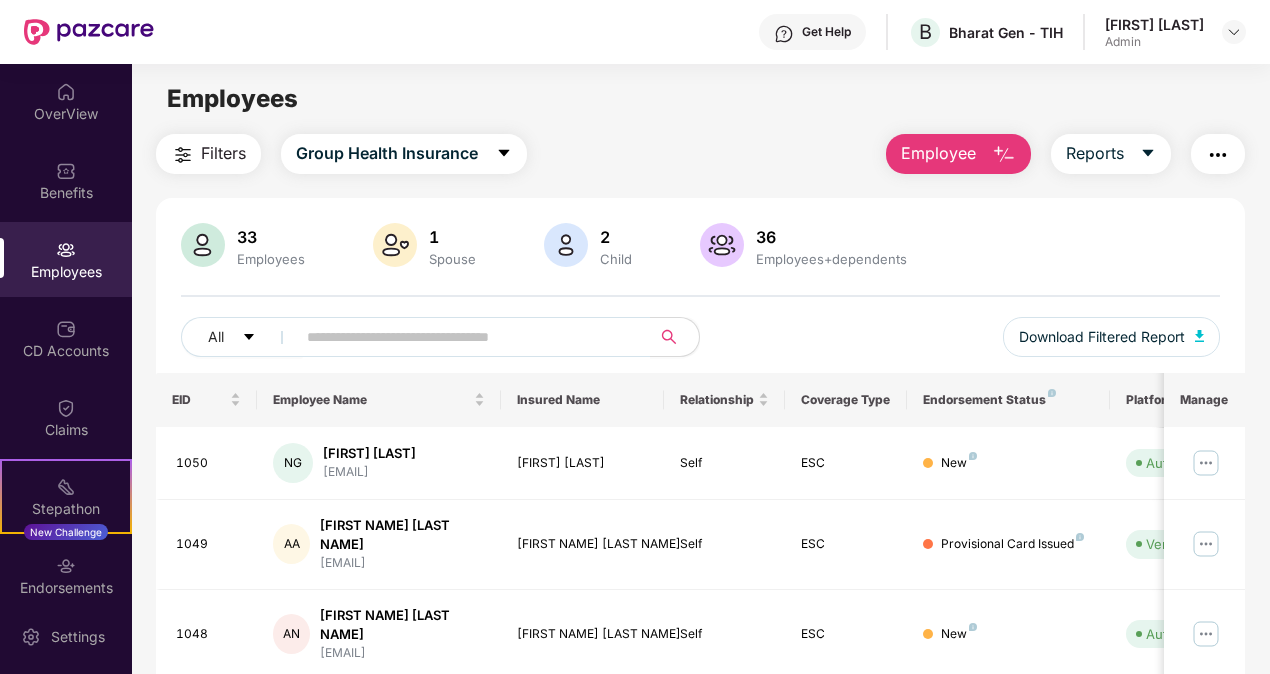 click on "Employee" at bounding box center (938, 153) 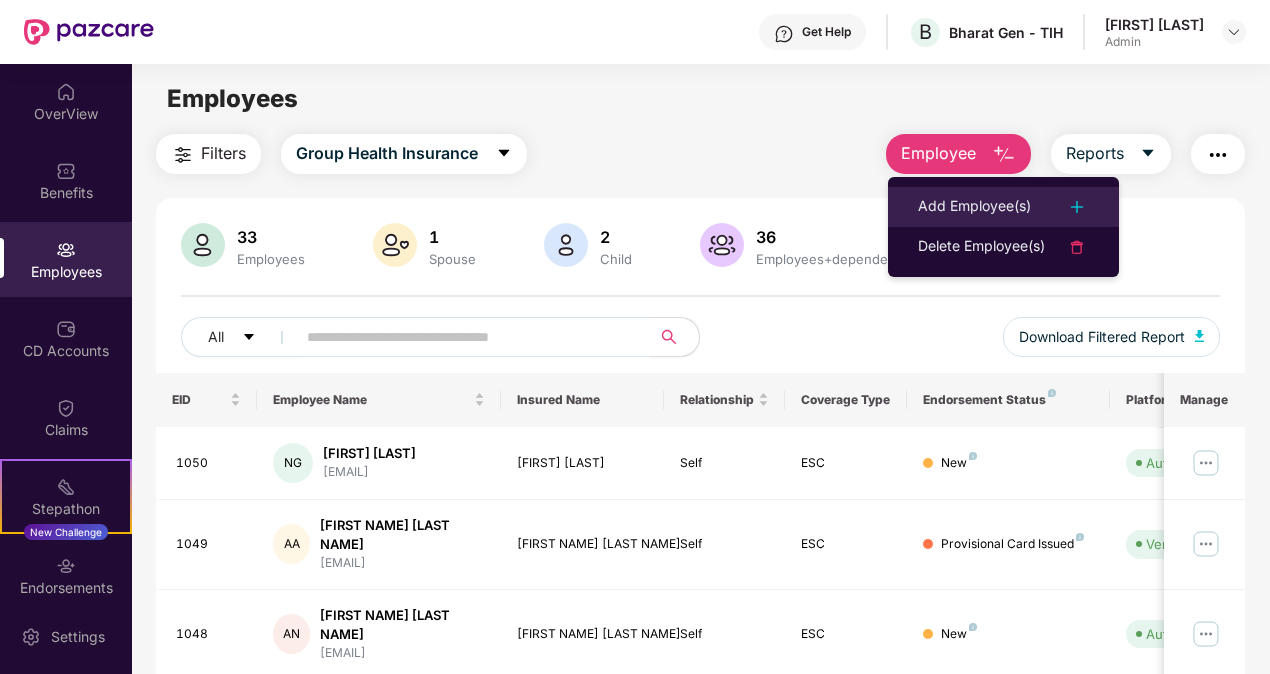 click on "Add Employee(s)" at bounding box center (974, 207) 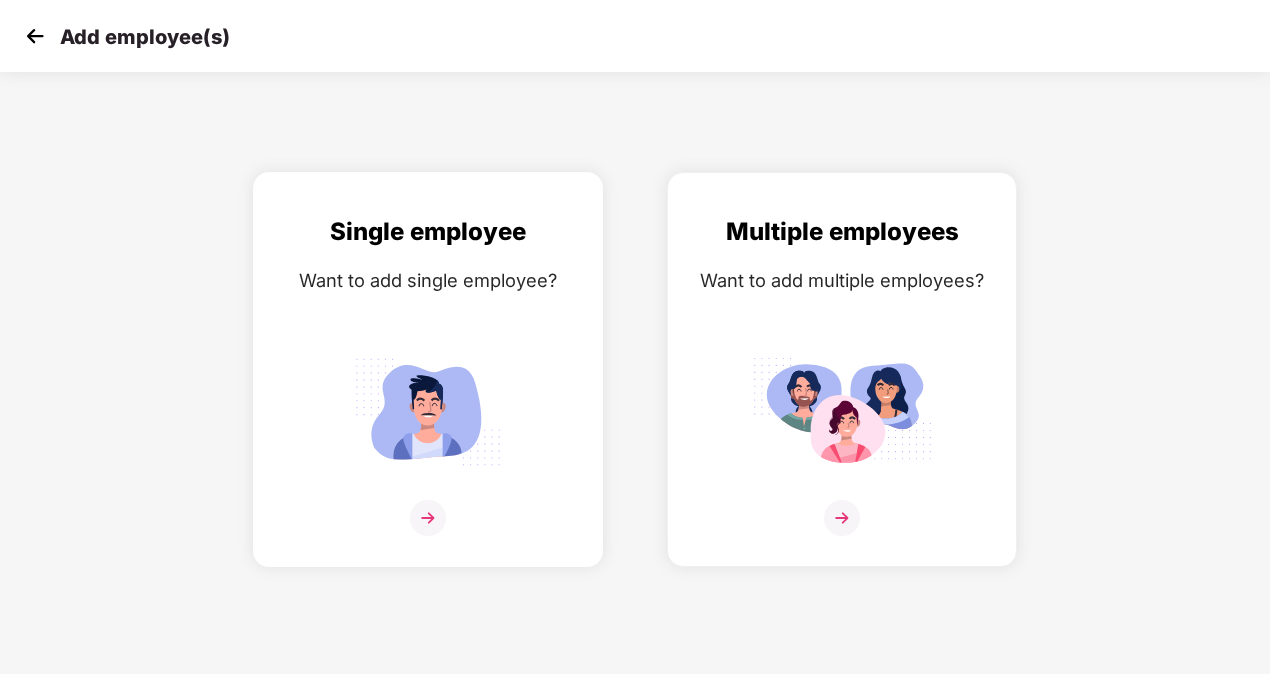 click at bounding box center [428, 411] 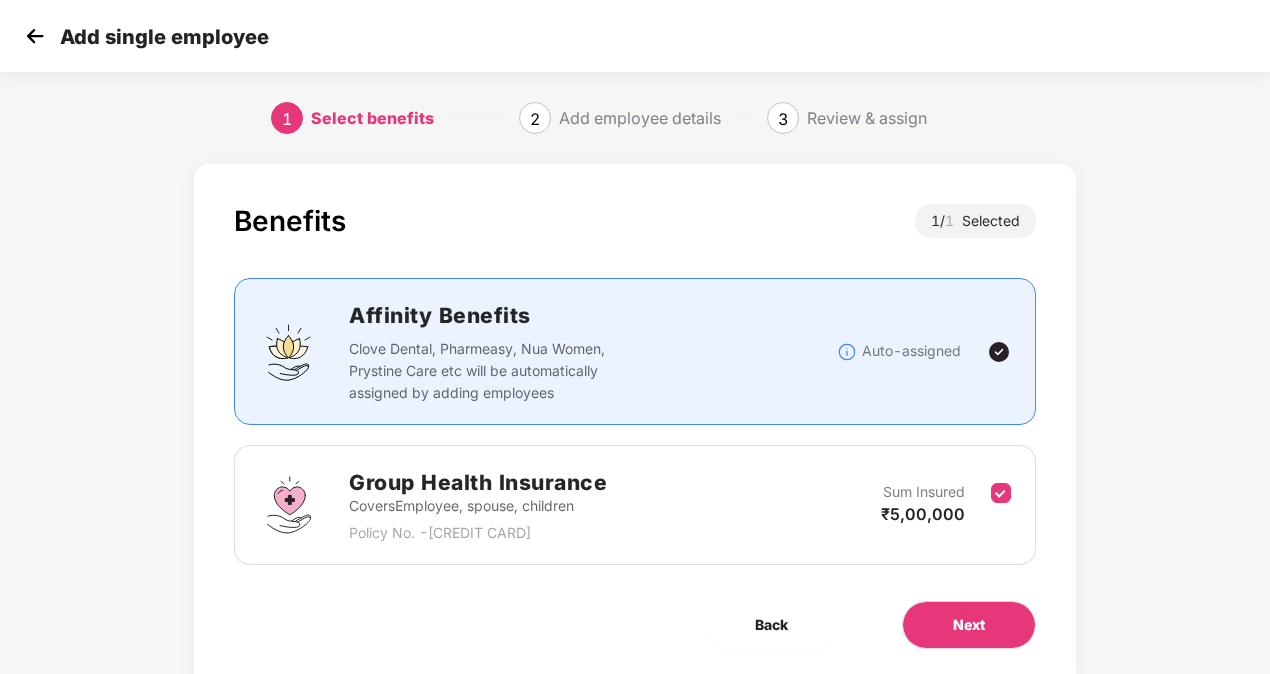 click on "Covers  Employee, spouse, children" at bounding box center (478, 506) 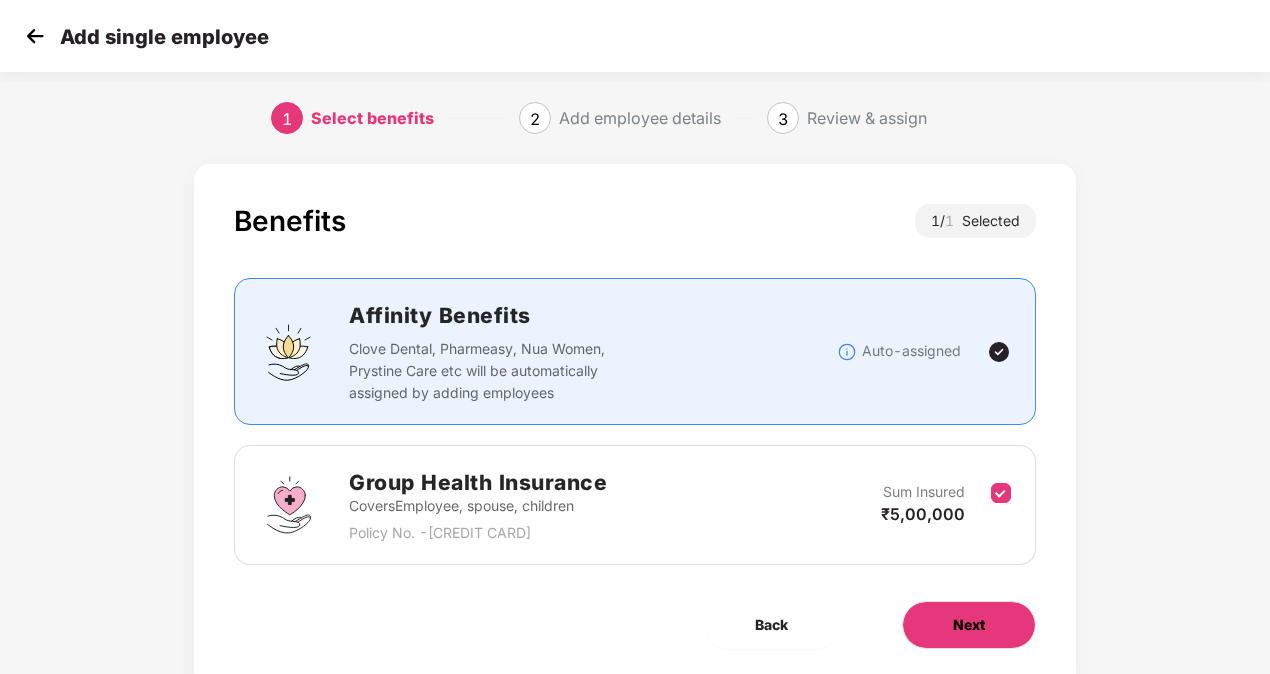 click on "Next" at bounding box center [969, 625] 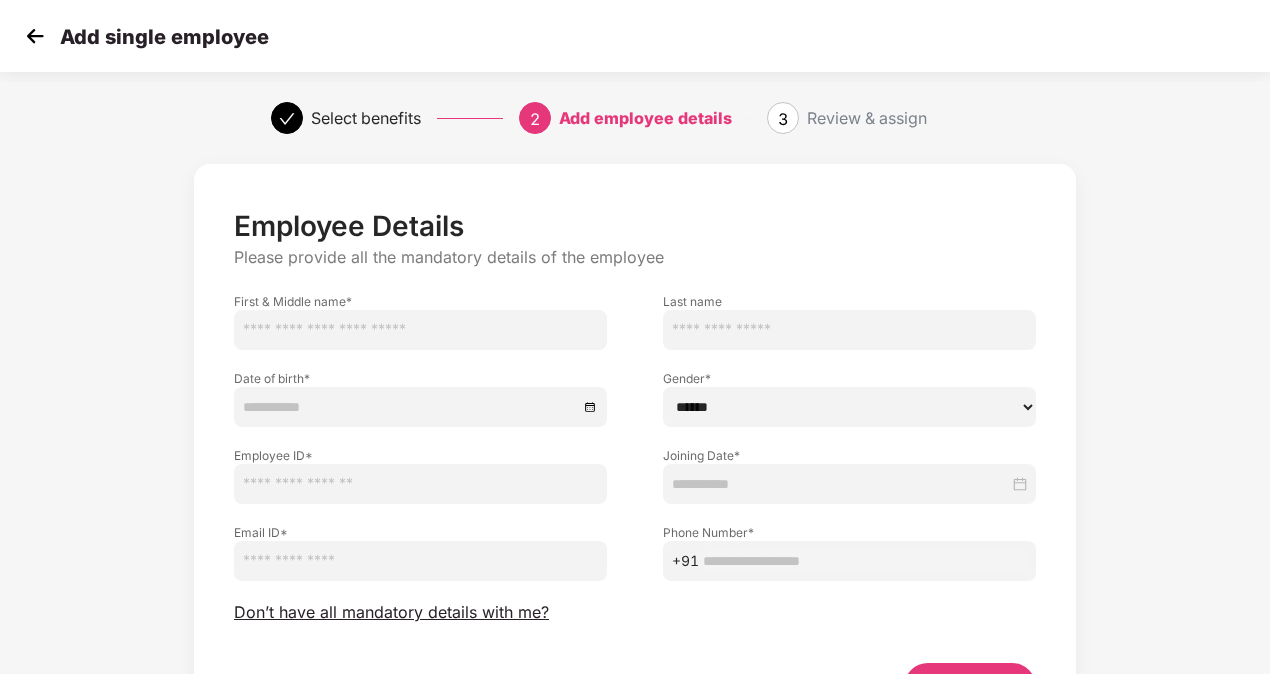 click at bounding box center (420, 330) 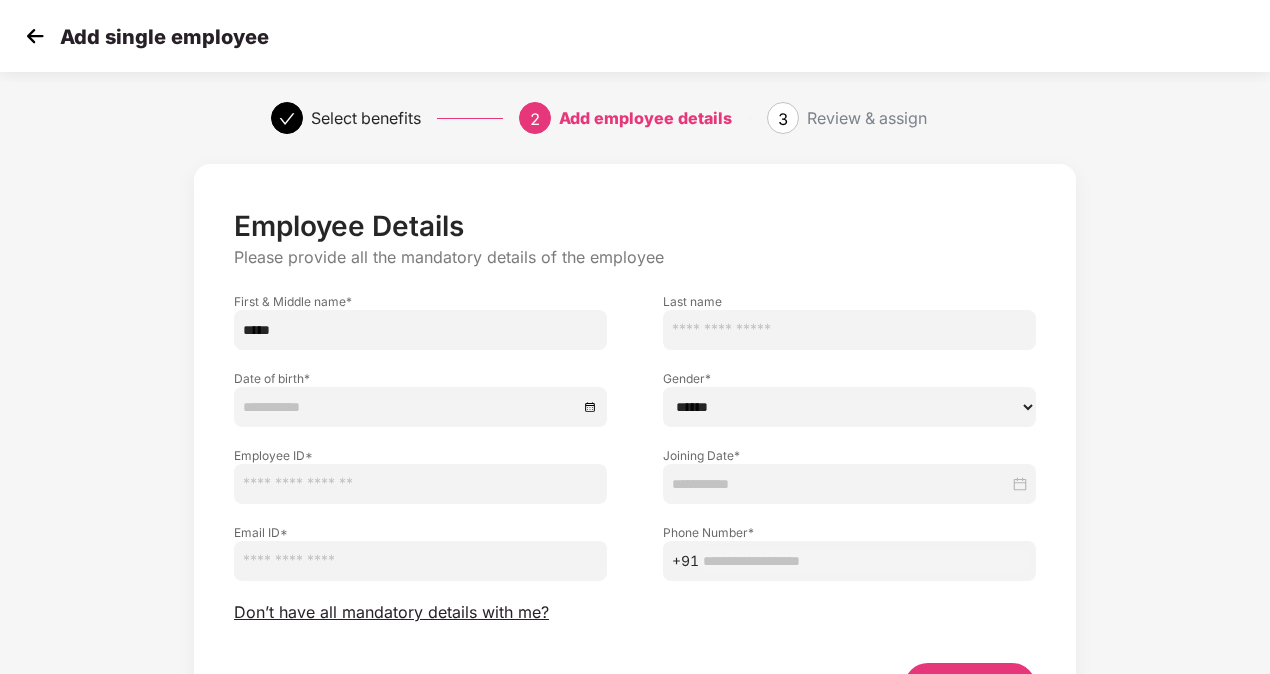 type on "*****" 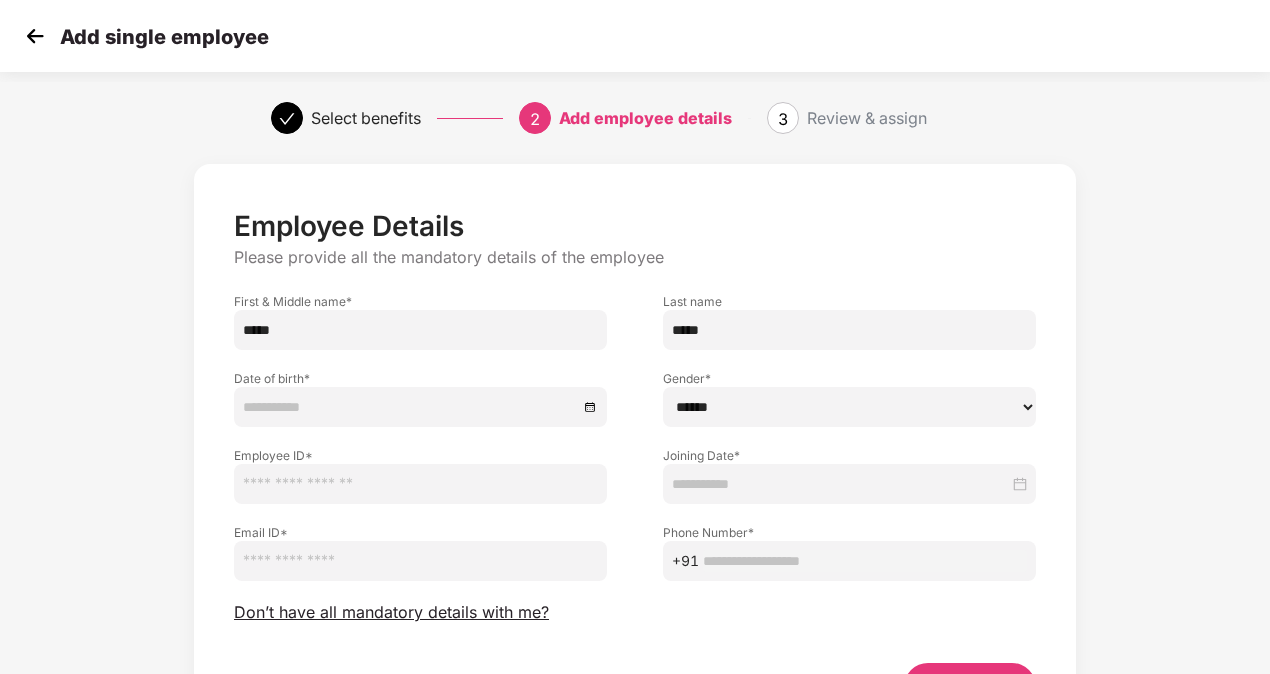 type on "*****" 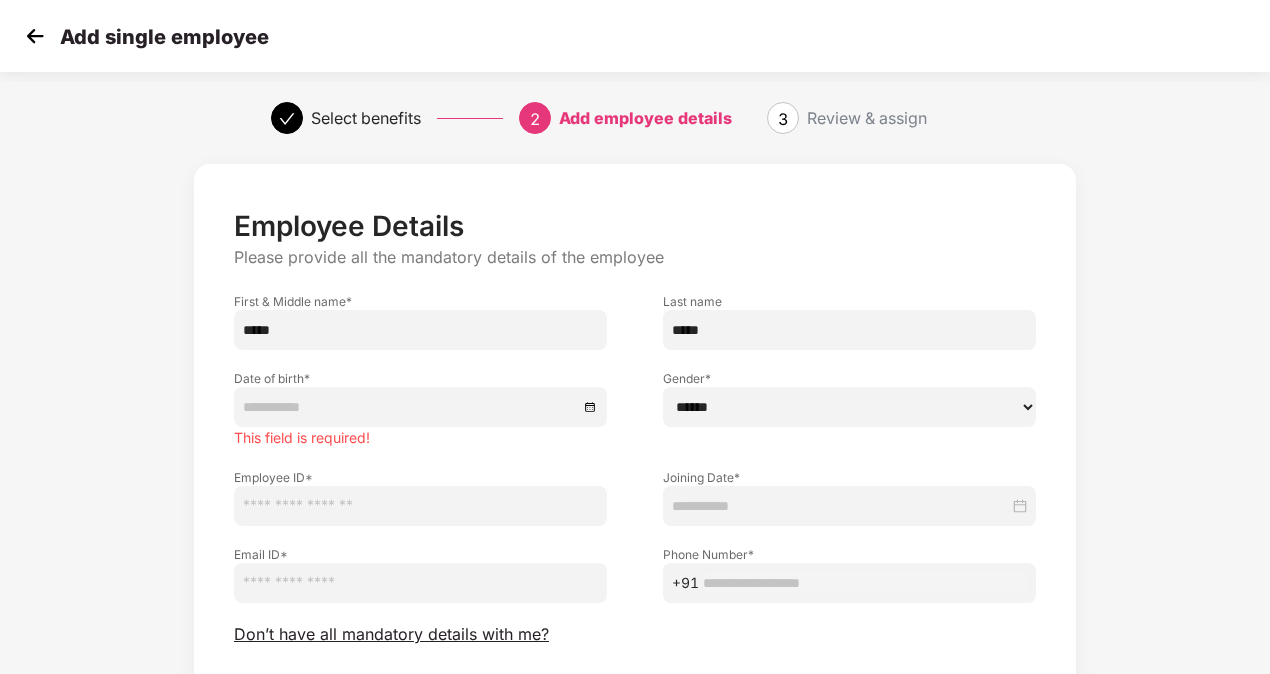 click on "****** **** ******" at bounding box center (849, 407) 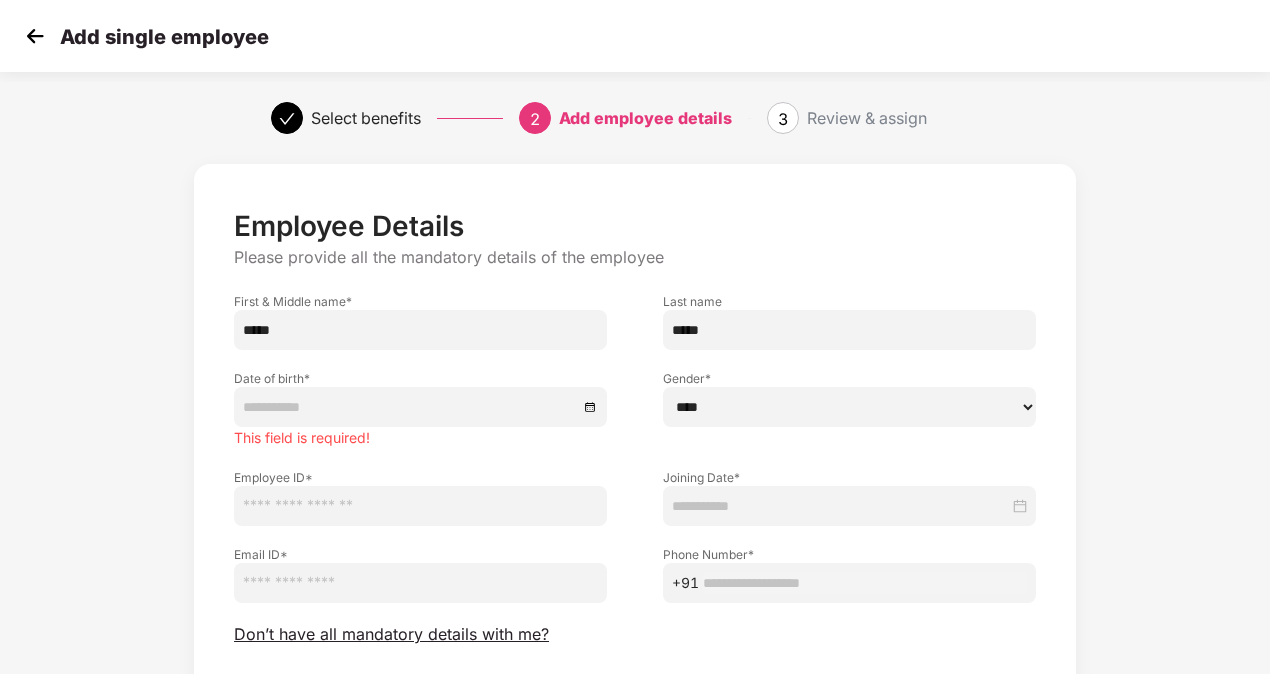 click on "****** **** ******" at bounding box center [849, 407] 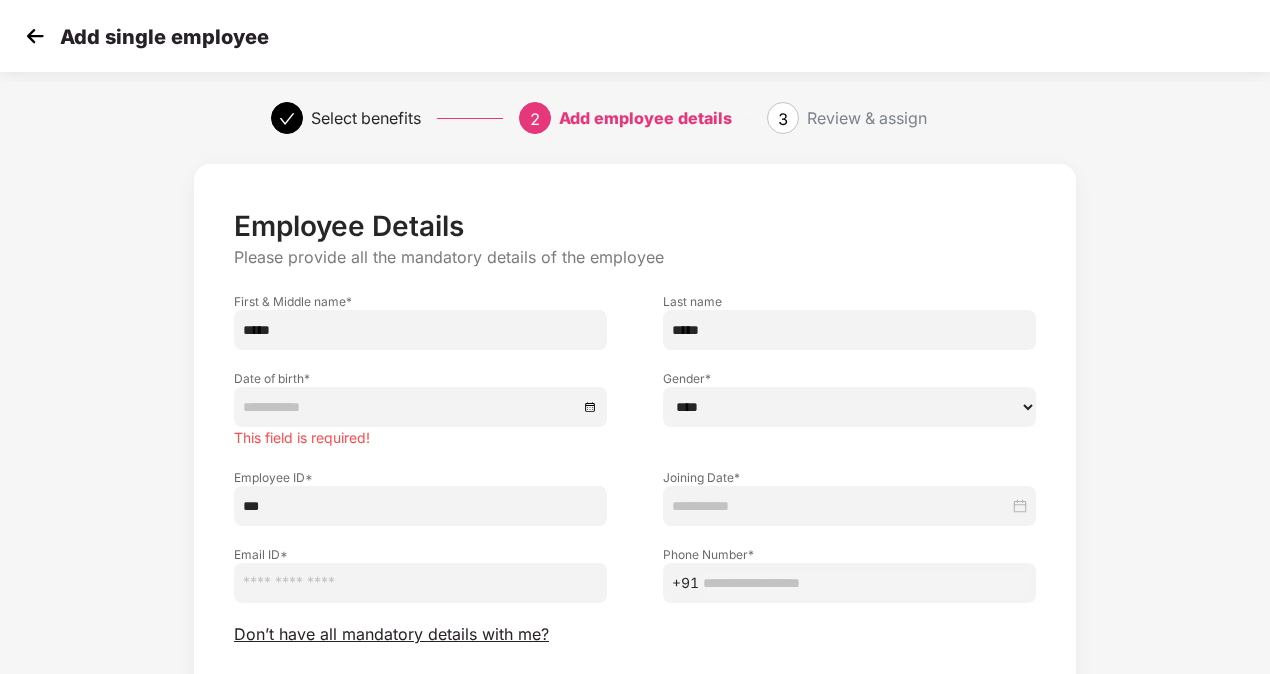 type on "***" 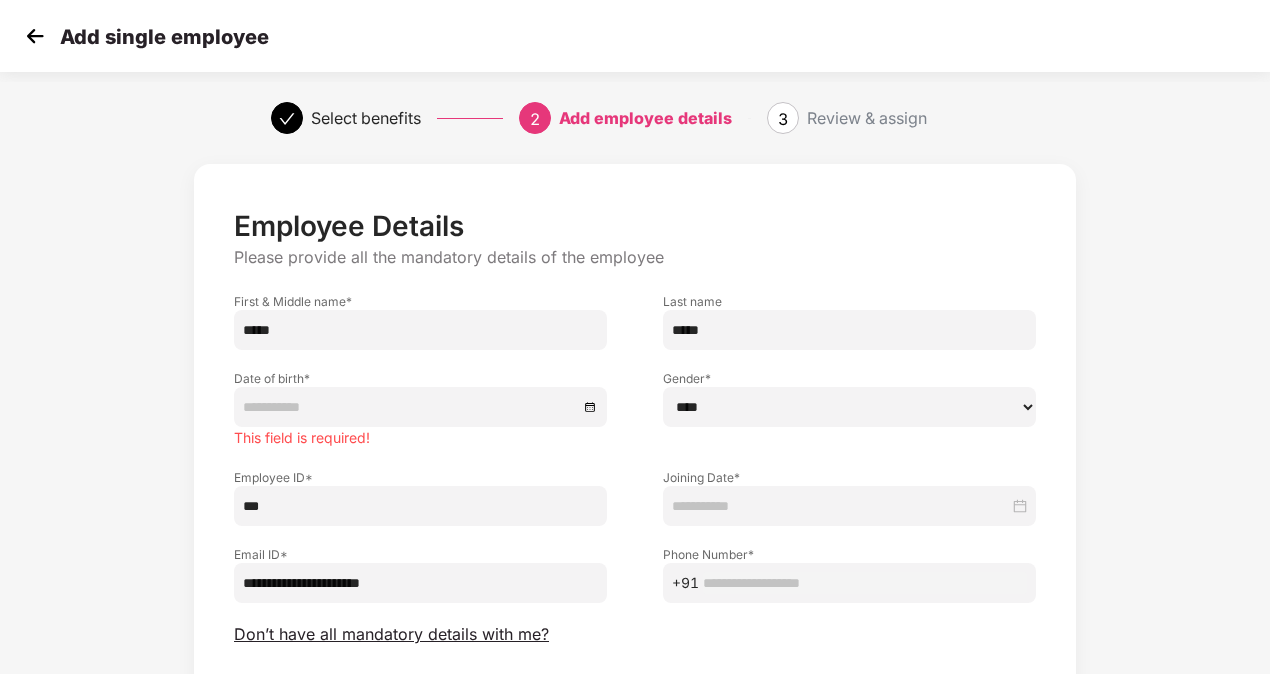 type on "**********" 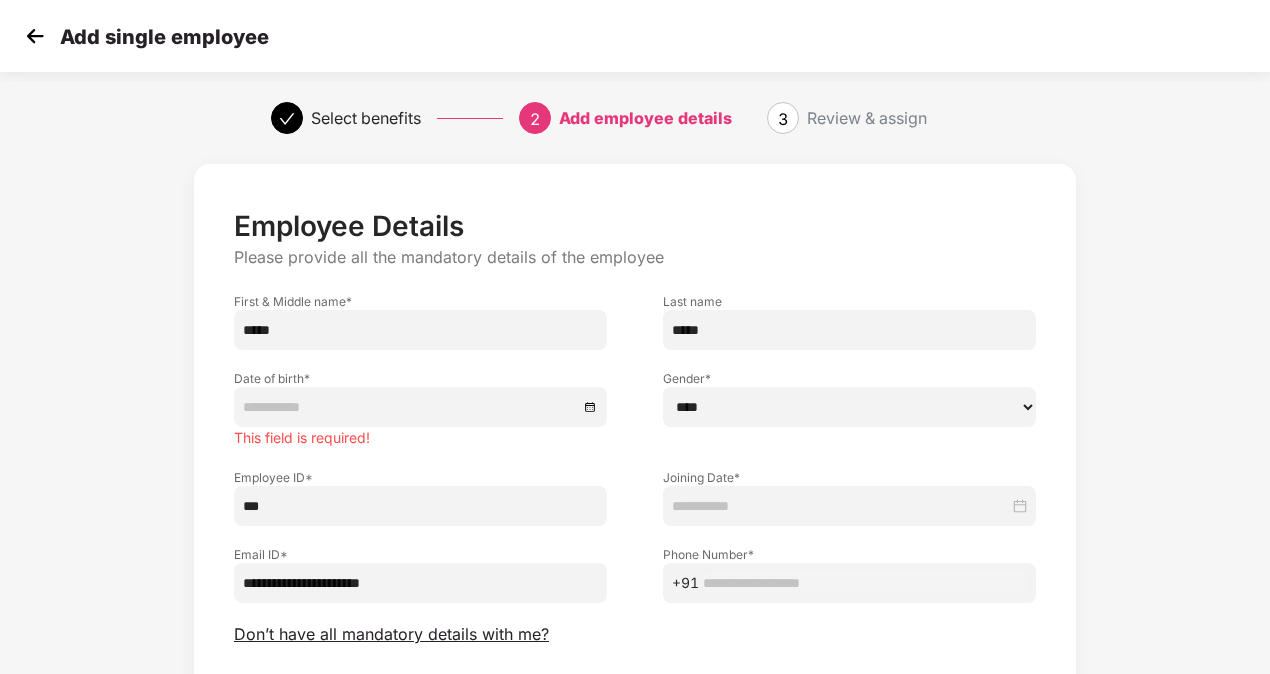 click on "+91" at bounding box center [849, 583] 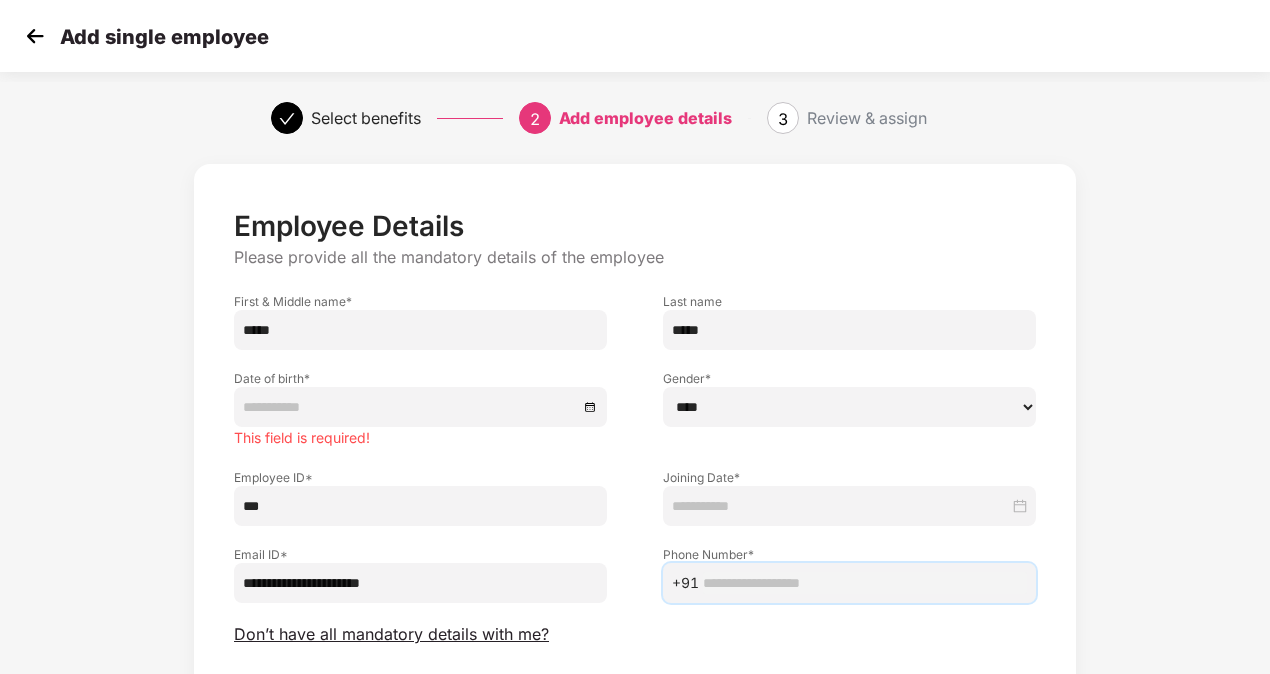 paste on "**********" 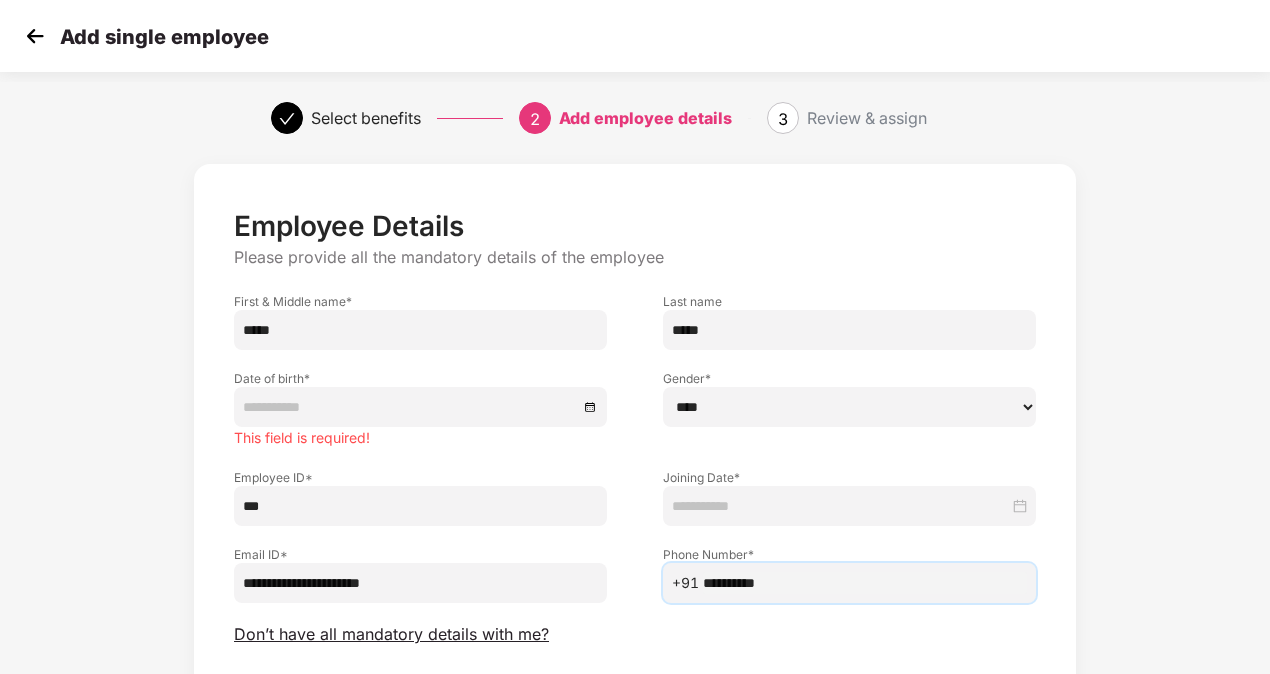 click on "**********" at bounding box center (865, 583) 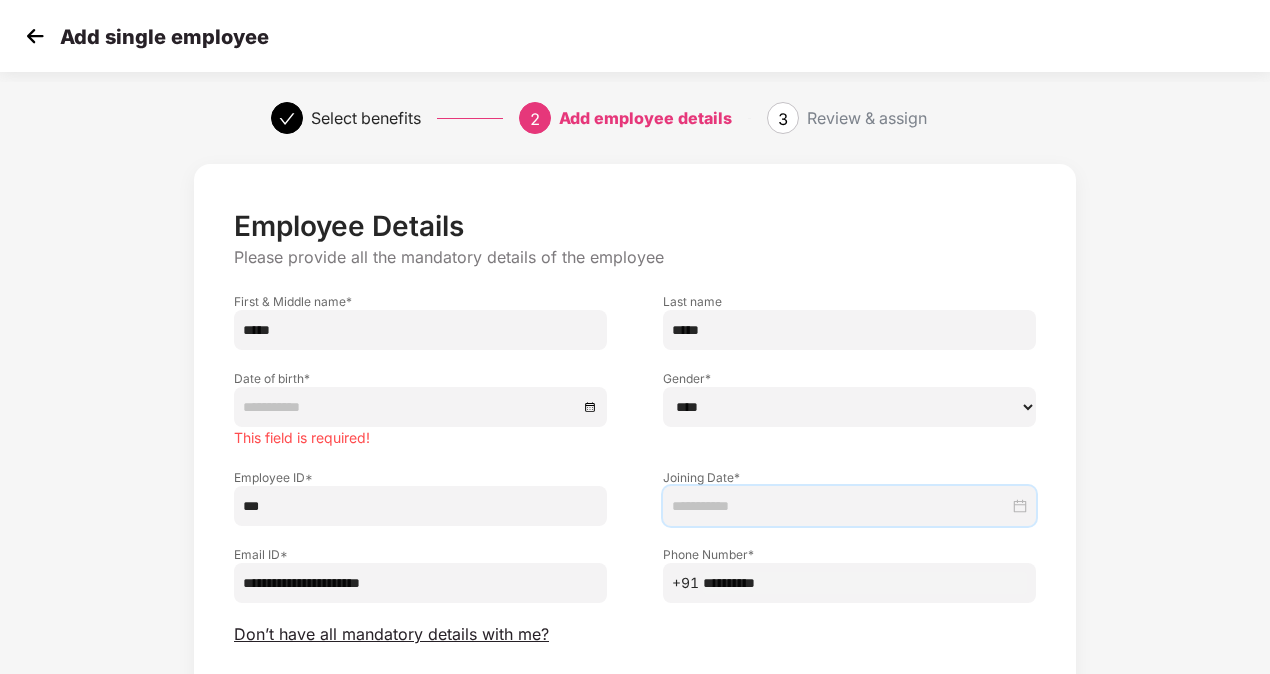 click at bounding box center (840, 506) 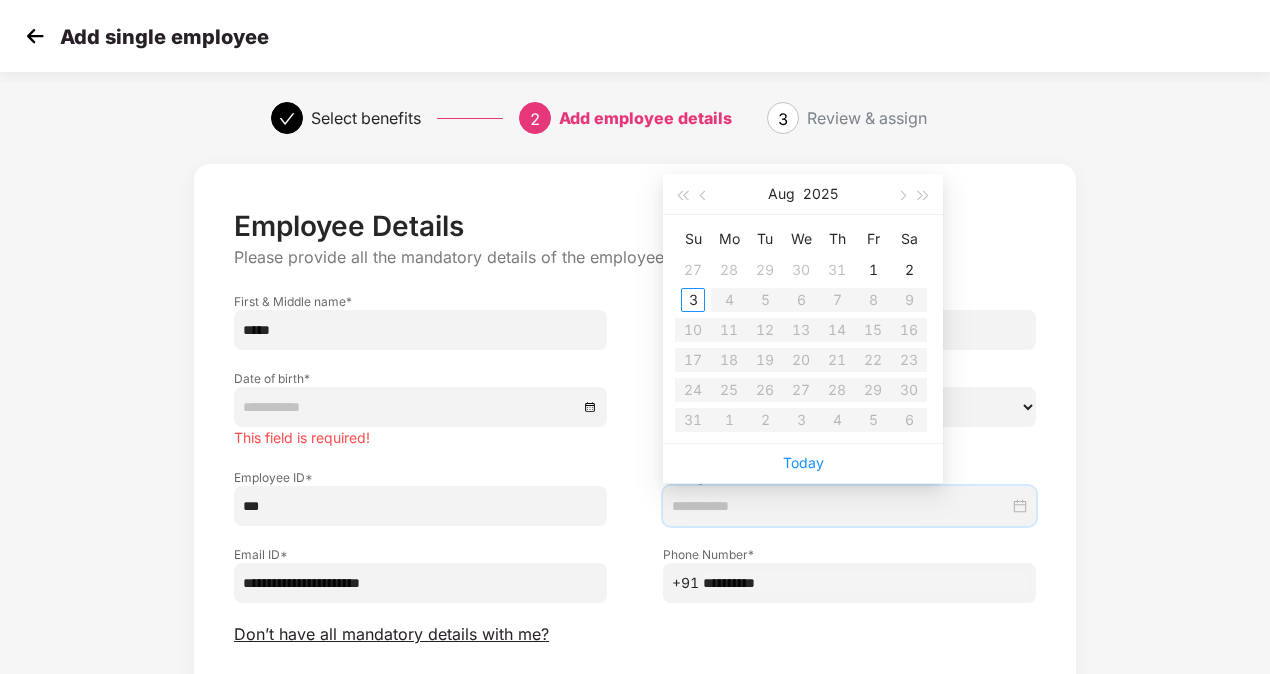 type on "**********" 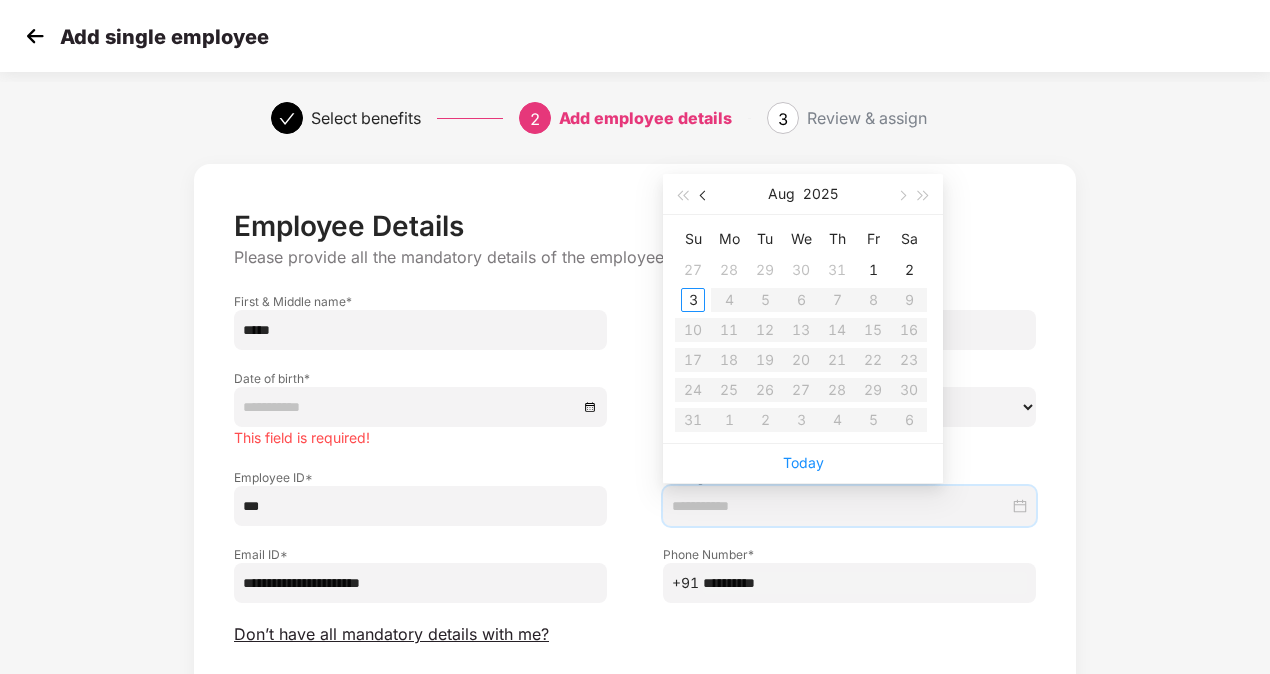 click at bounding box center [705, 196] 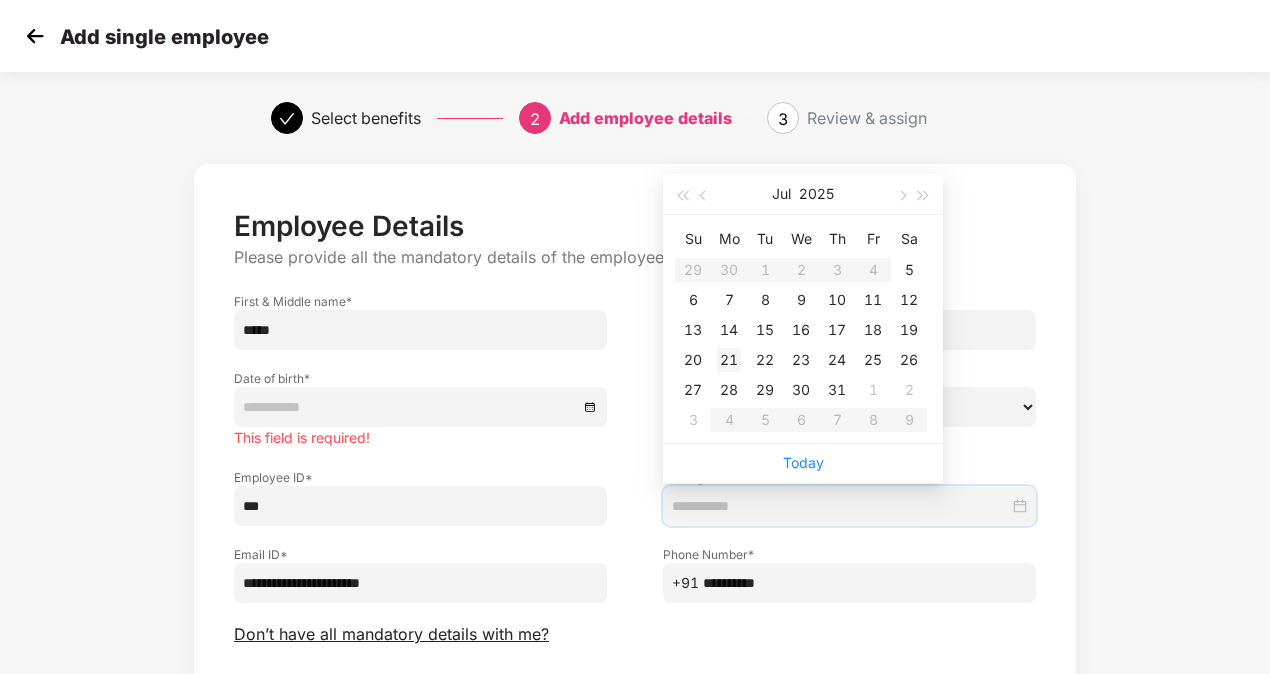 type on "**********" 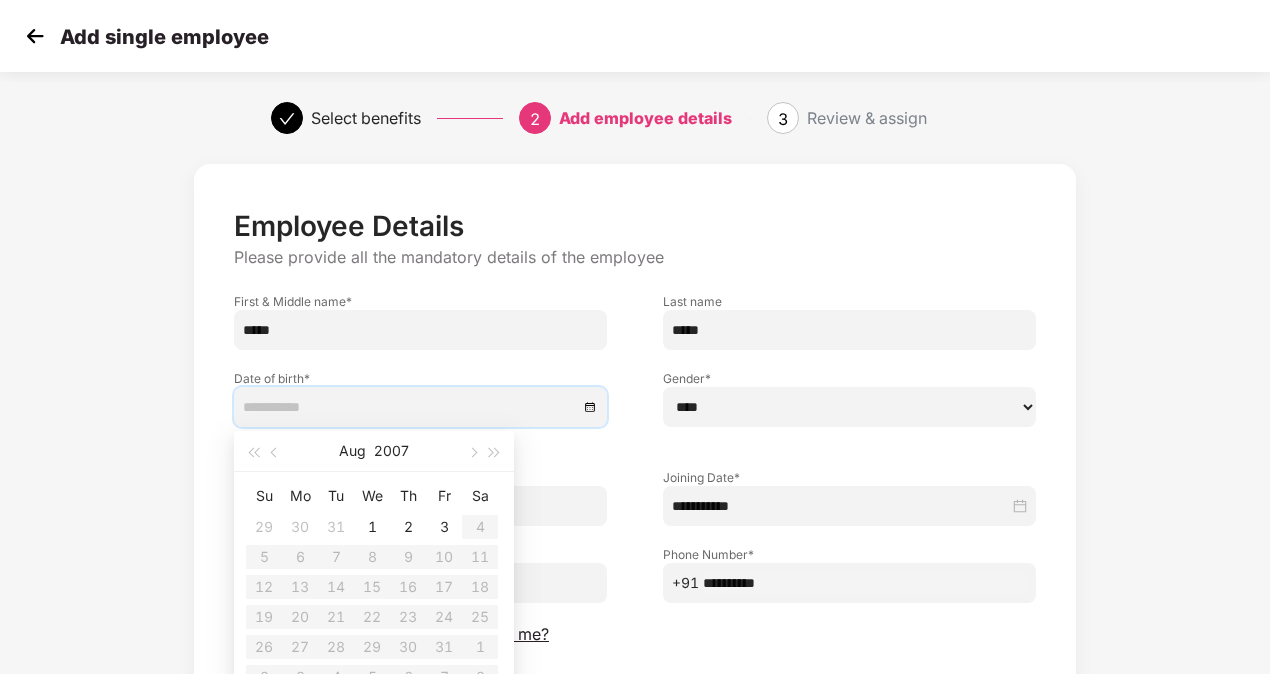 click at bounding box center [410, 407] 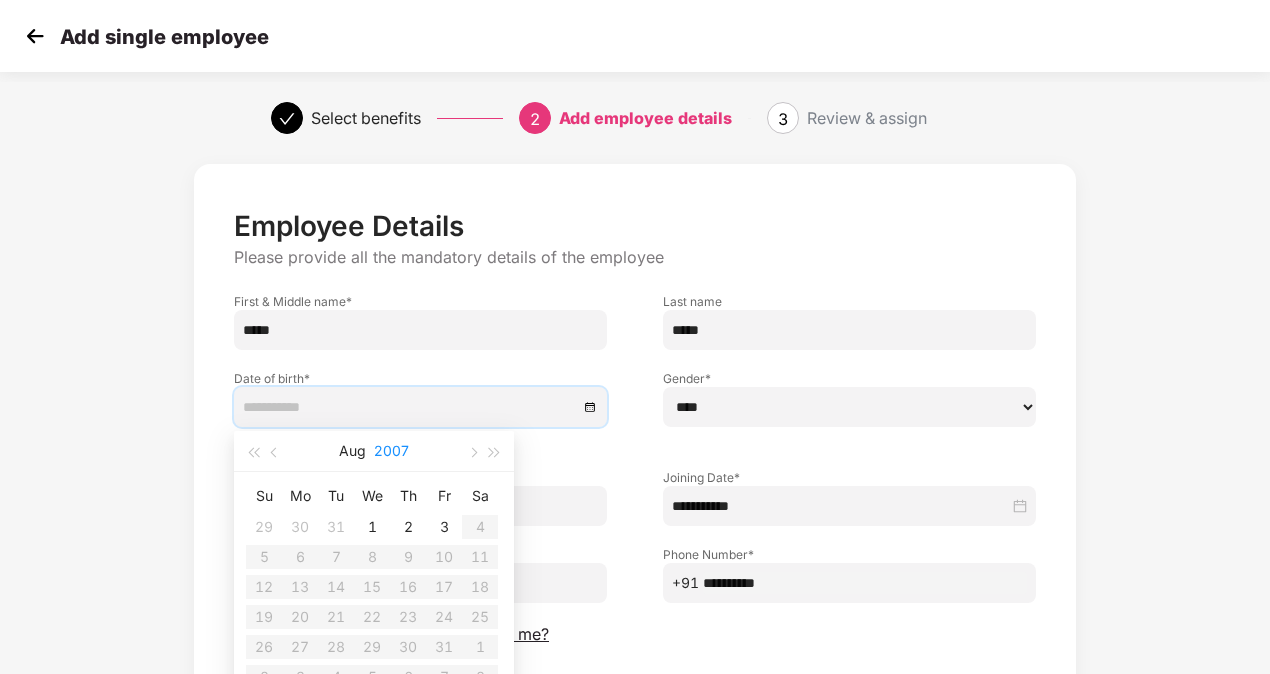 click on "2007" at bounding box center [391, 451] 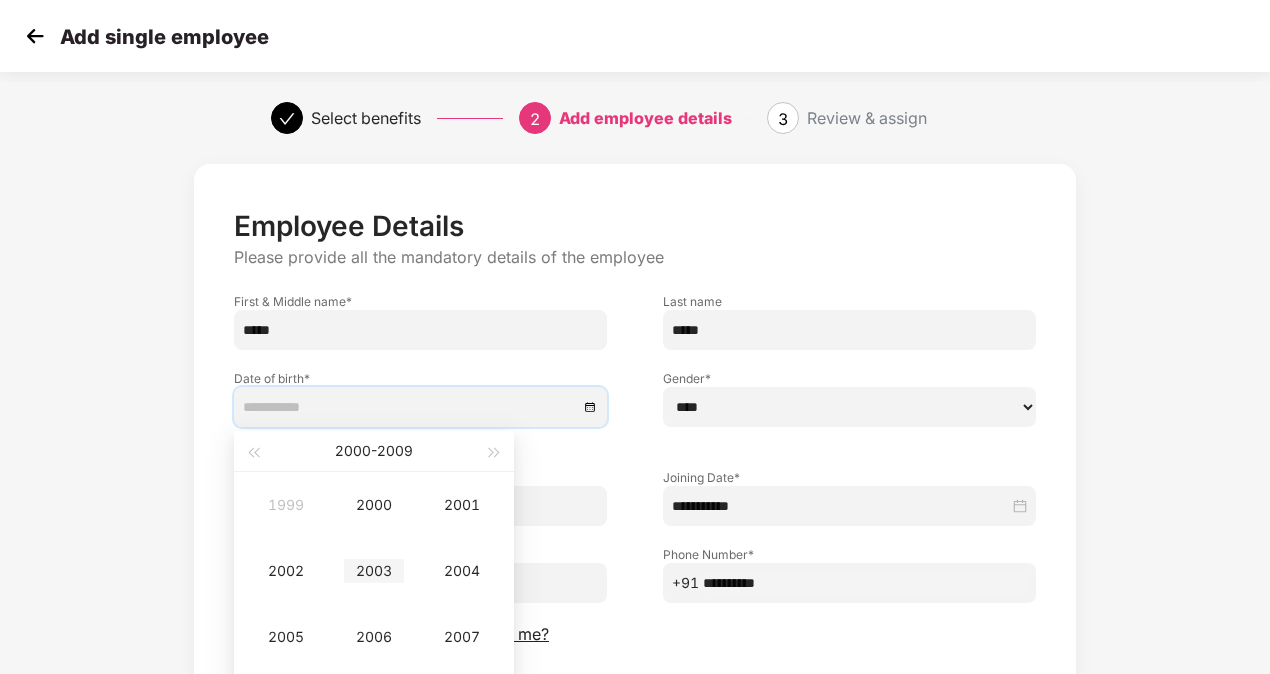 scroll, scrollTop: 80, scrollLeft: 0, axis: vertical 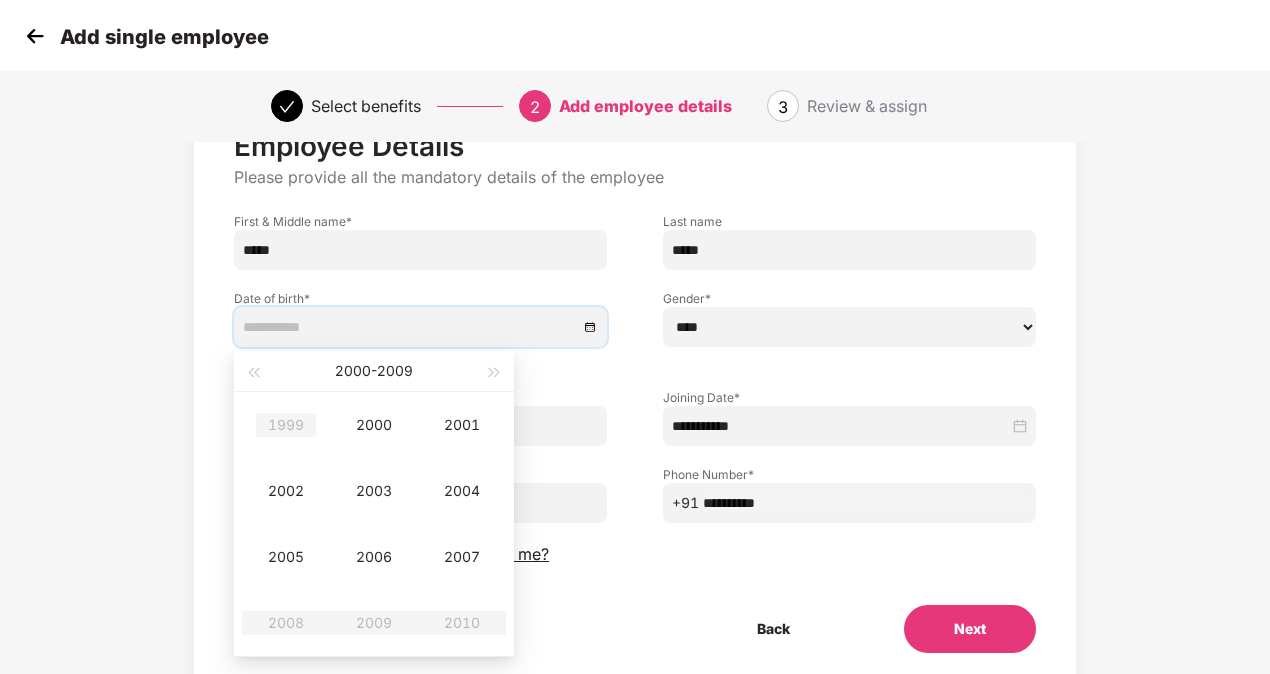 type on "**********" 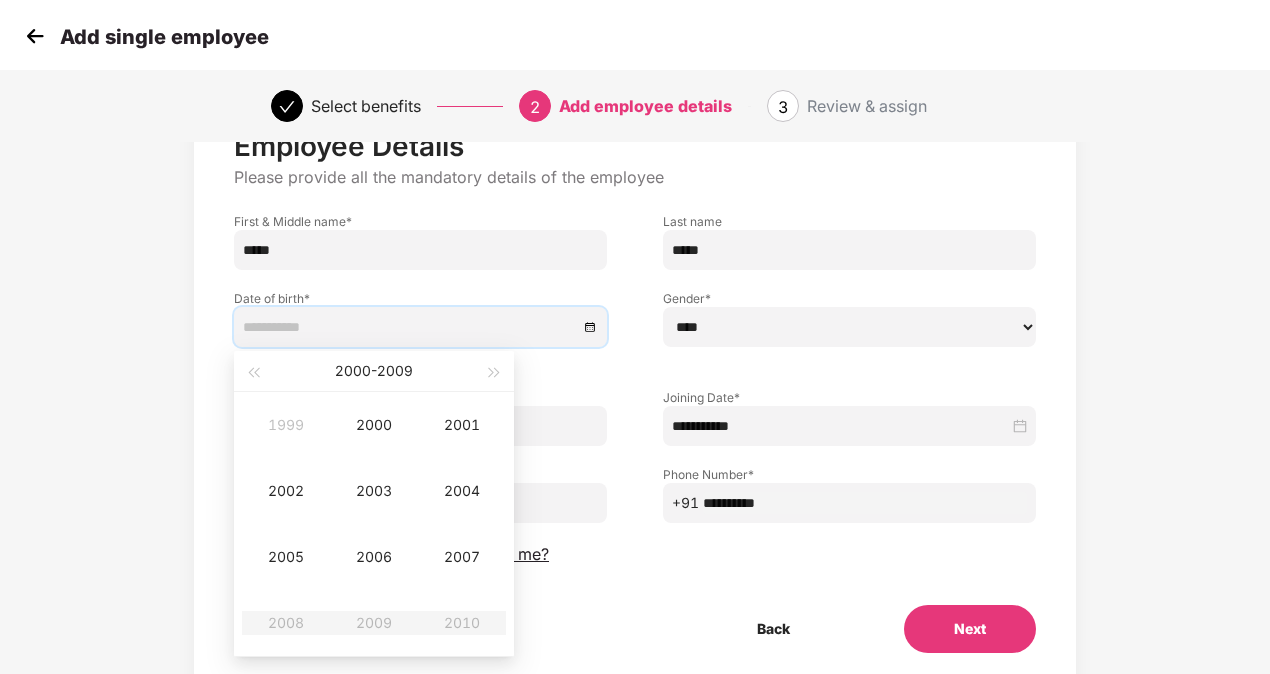 click on "2000 - 2009" at bounding box center [373, 371] 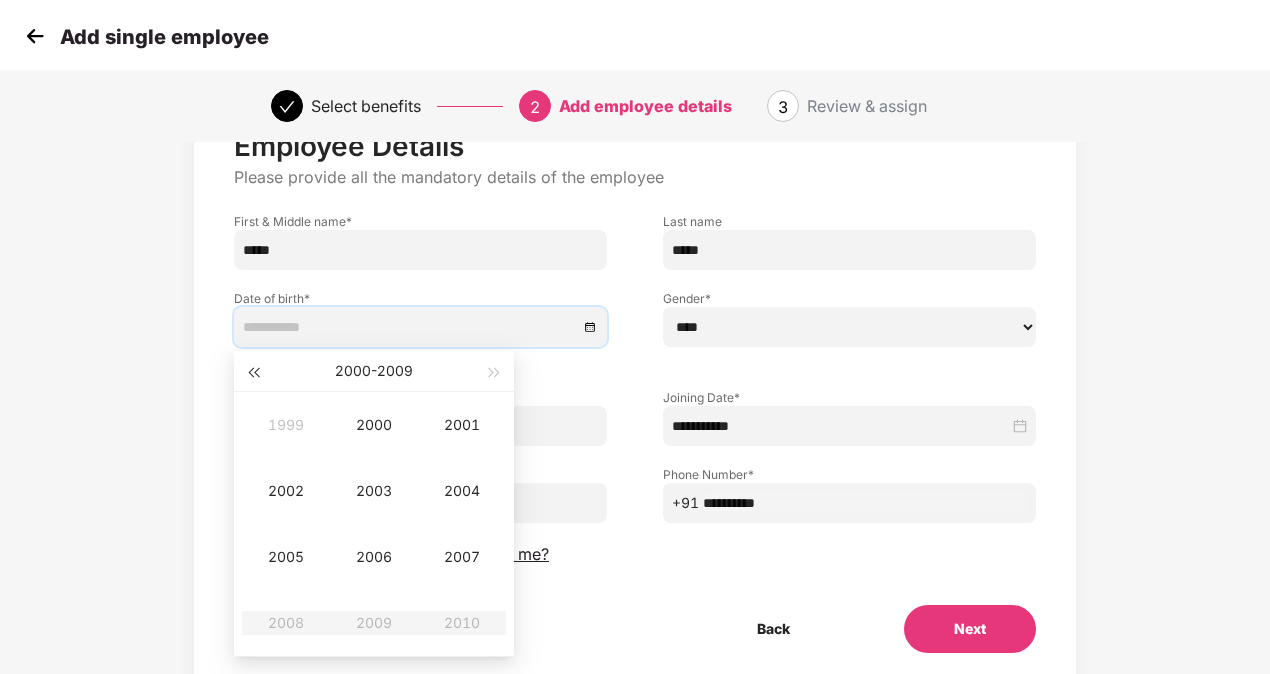 click at bounding box center (253, 373) 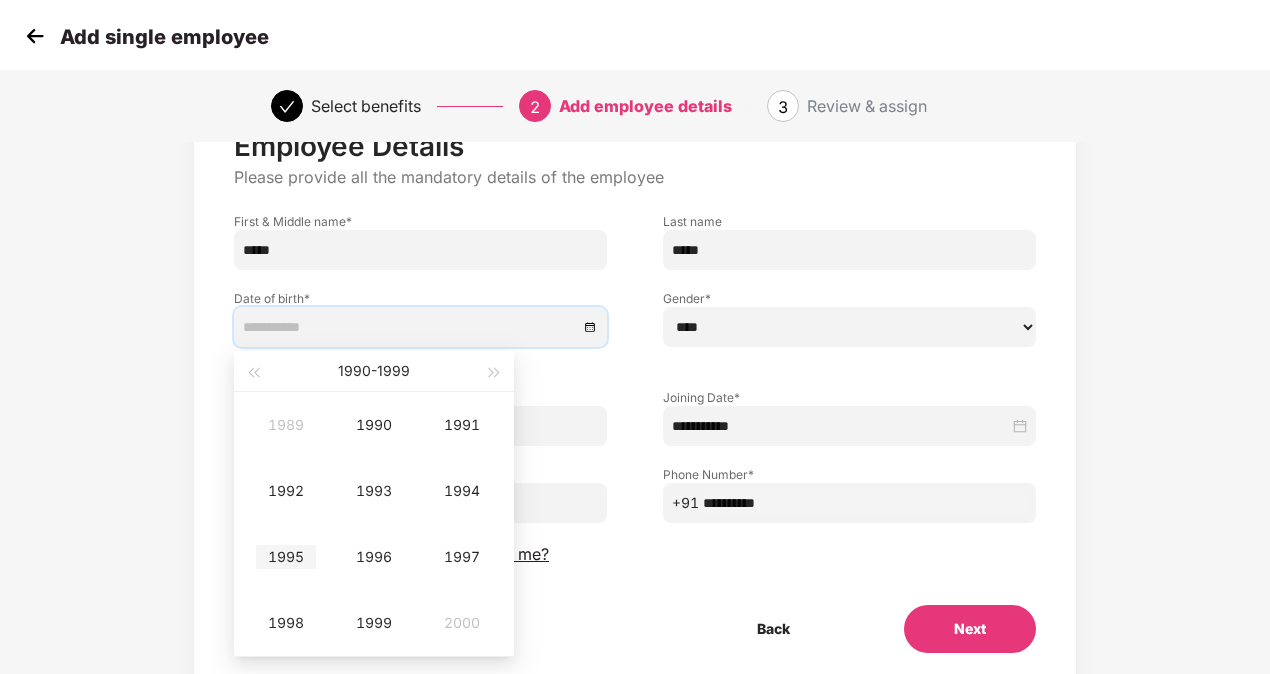 type on "**********" 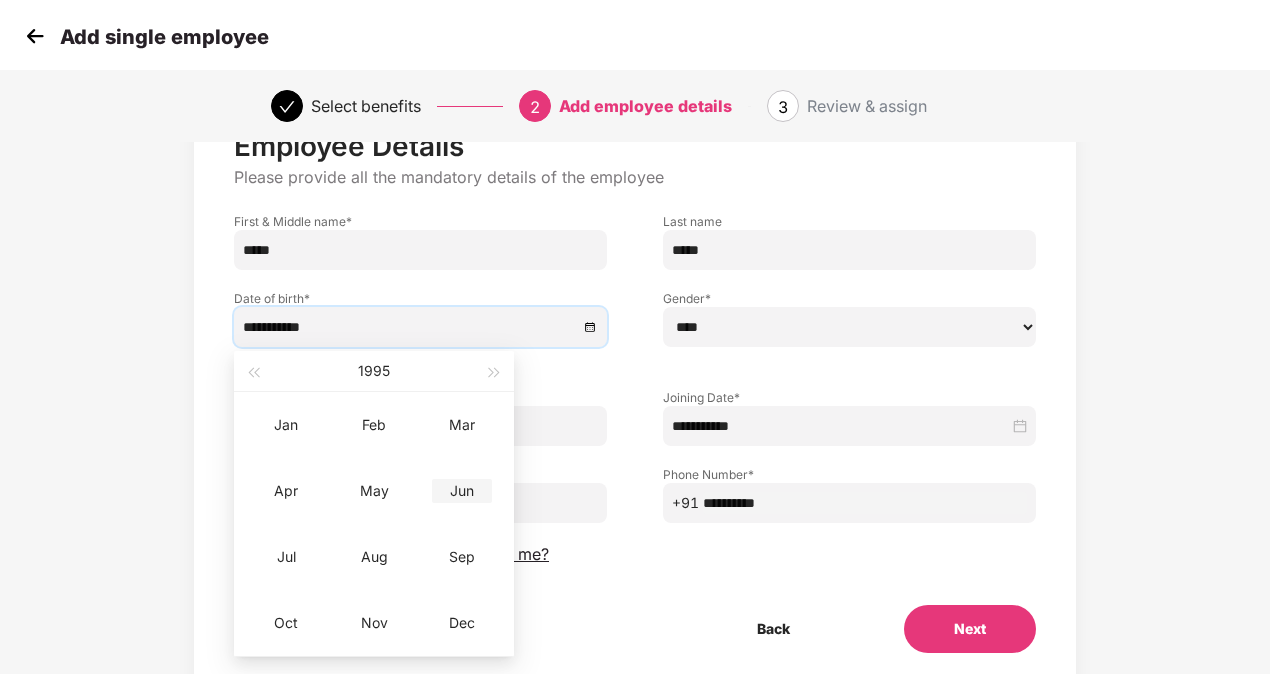 type on "**********" 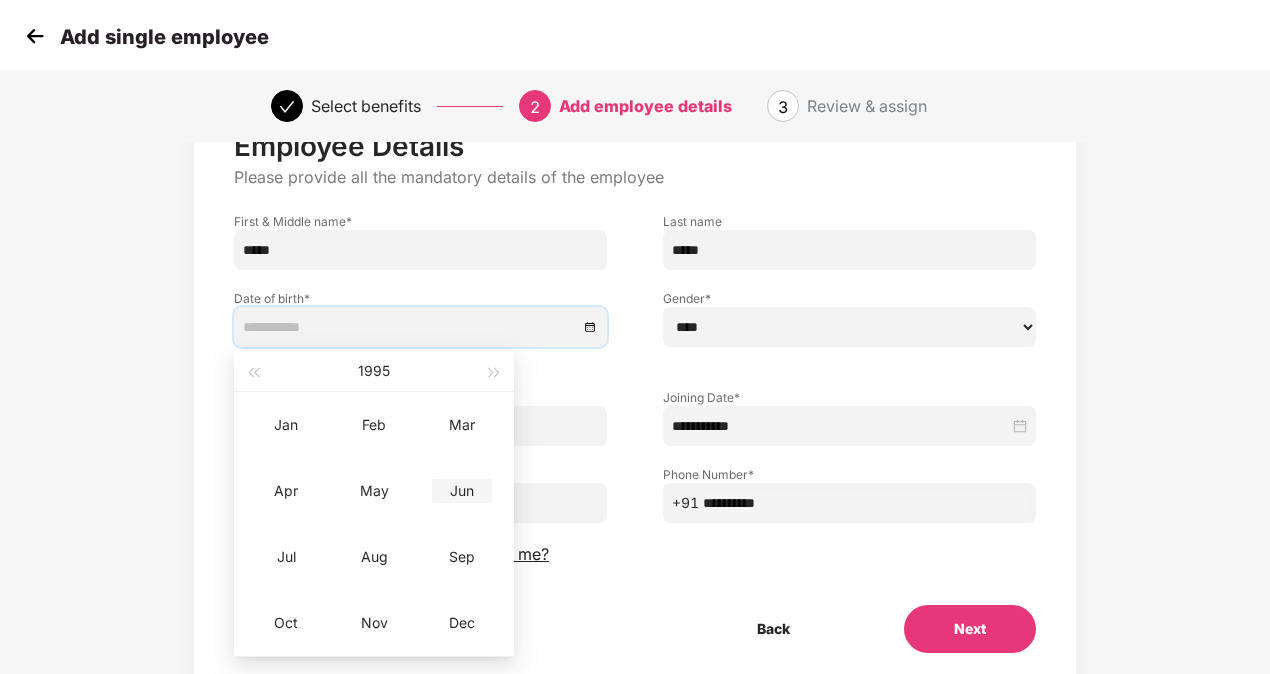 click on "Jun" at bounding box center [462, 491] 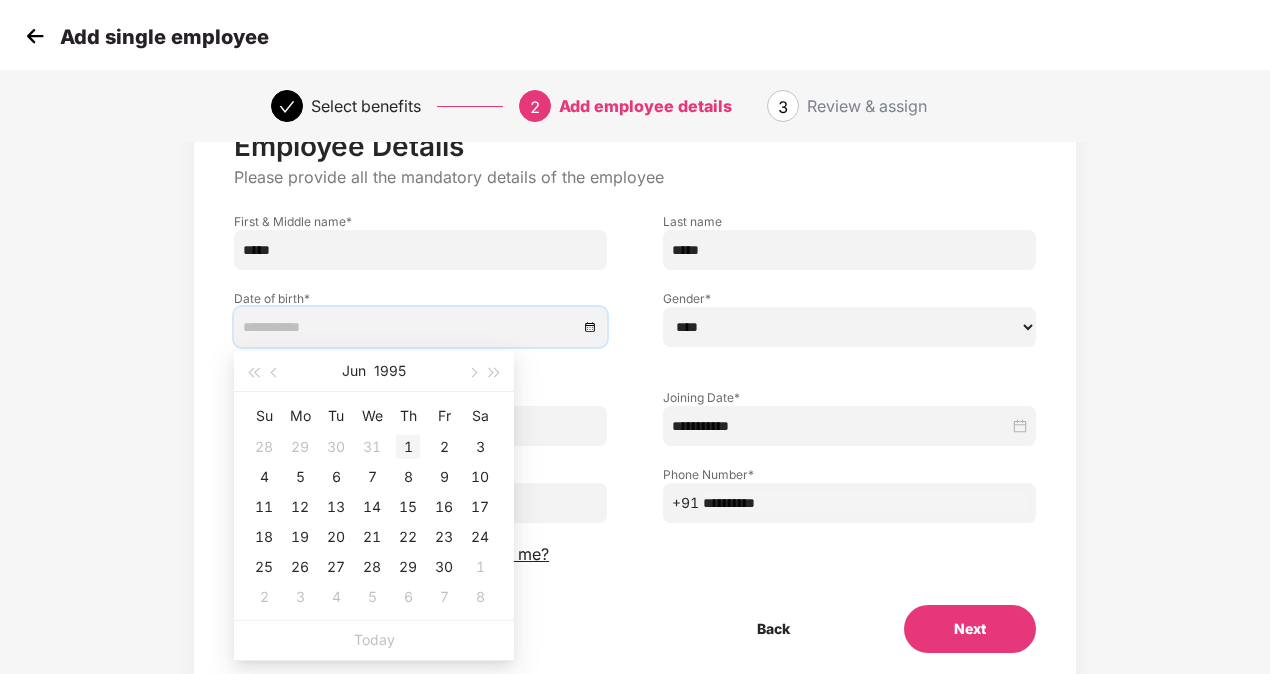 type on "**********" 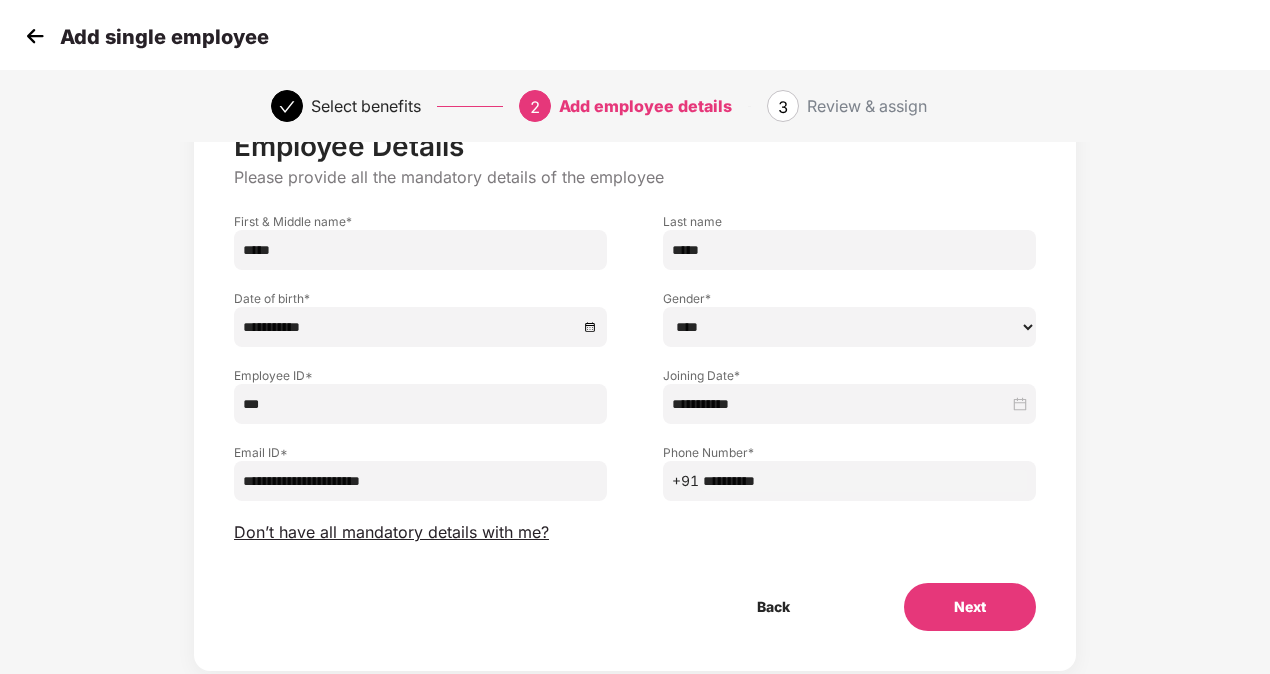 click on "Employee ID  *" at bounding box center [420, 375] 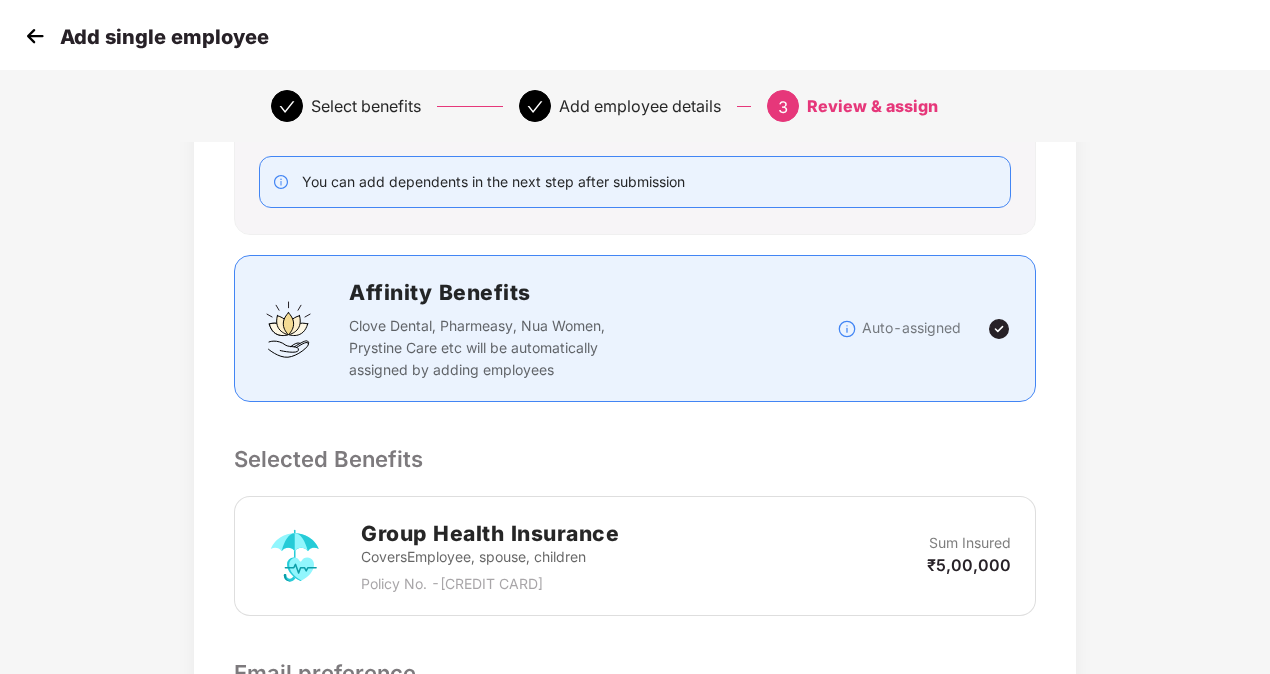 scroll, scrollTop: 763, scrollLeft: 0, axis: vertical 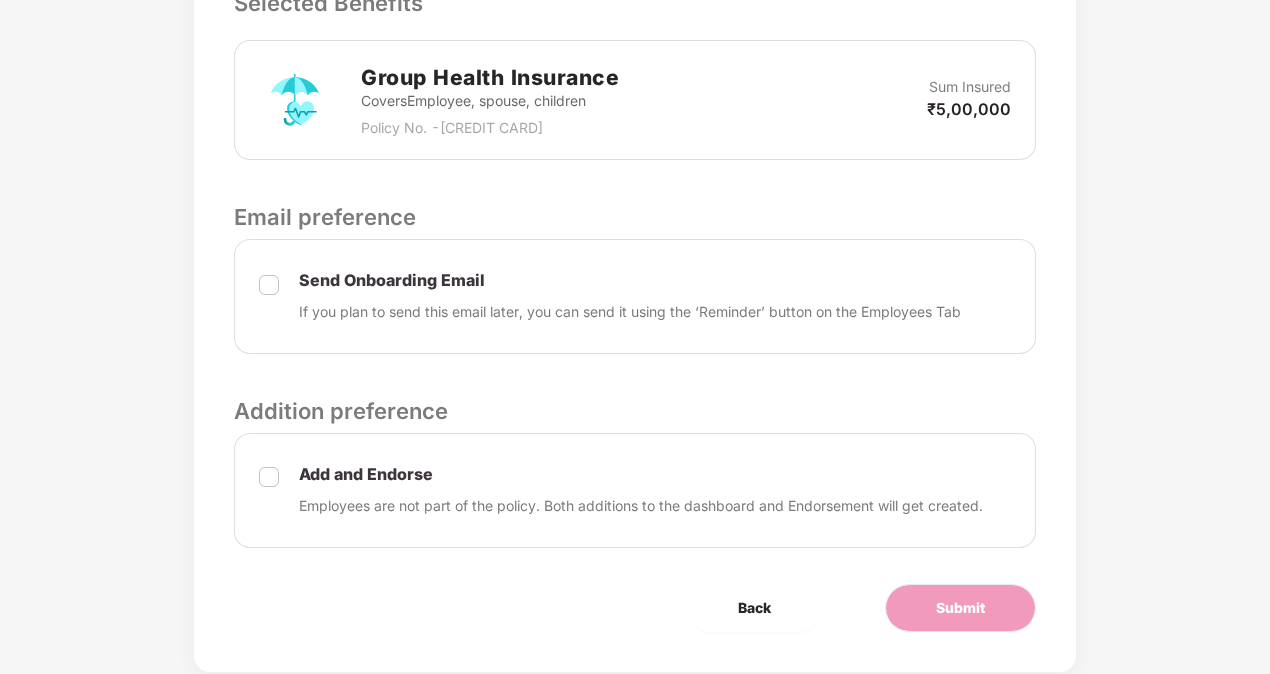 click at bounding box center [269, 297] 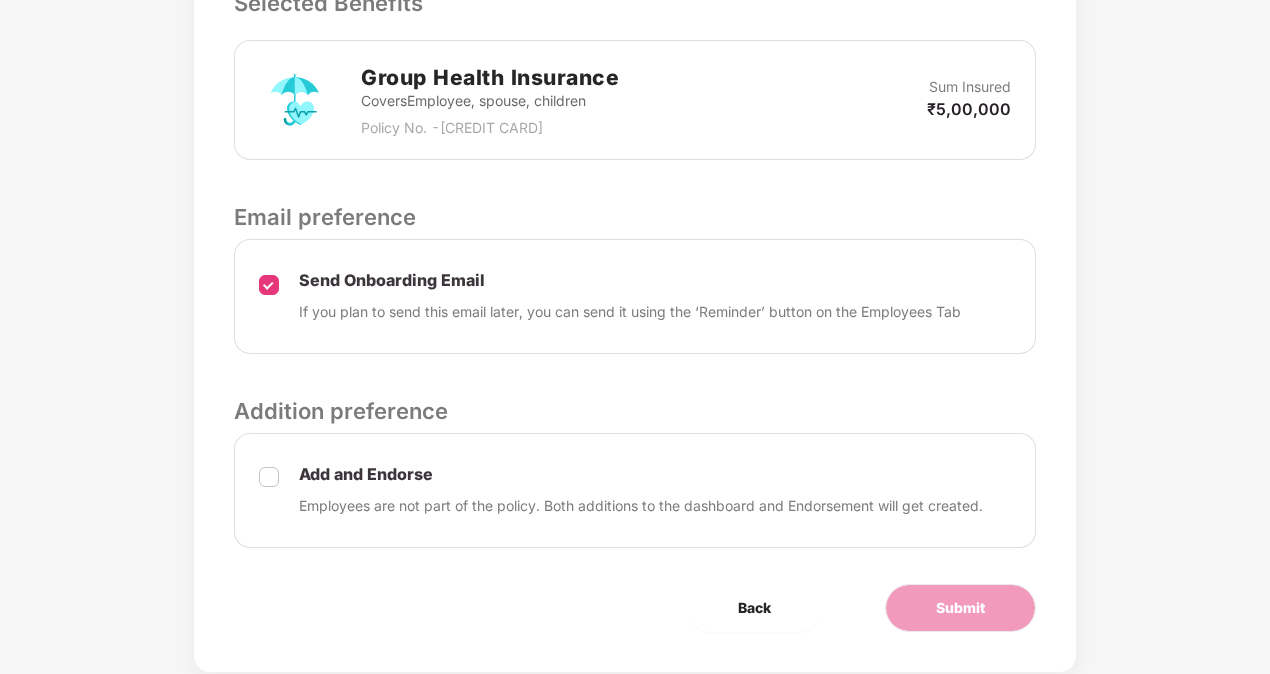 click on "Add and Endorse Employees are not part of the policy. Both additions to the dashboard and Endorsement will get created." at bounding box center [635, 490] 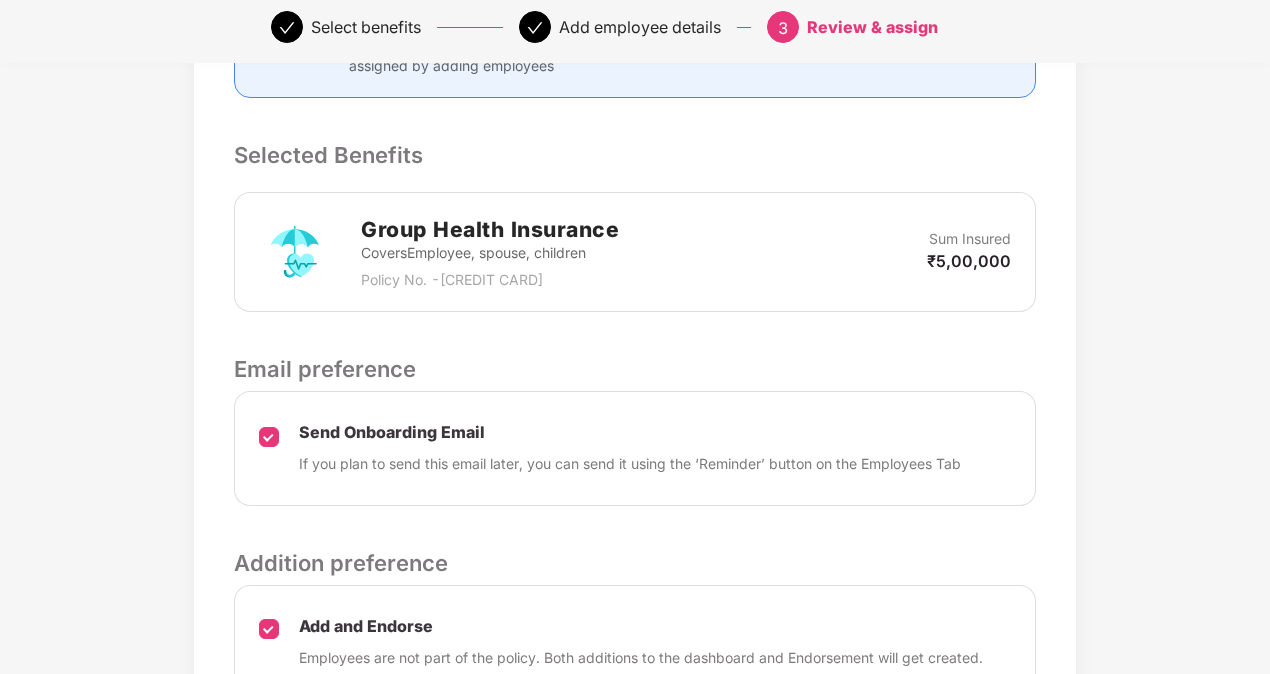 scroll, scrollTop: 763, scrollLeft: 0, axis: vertical 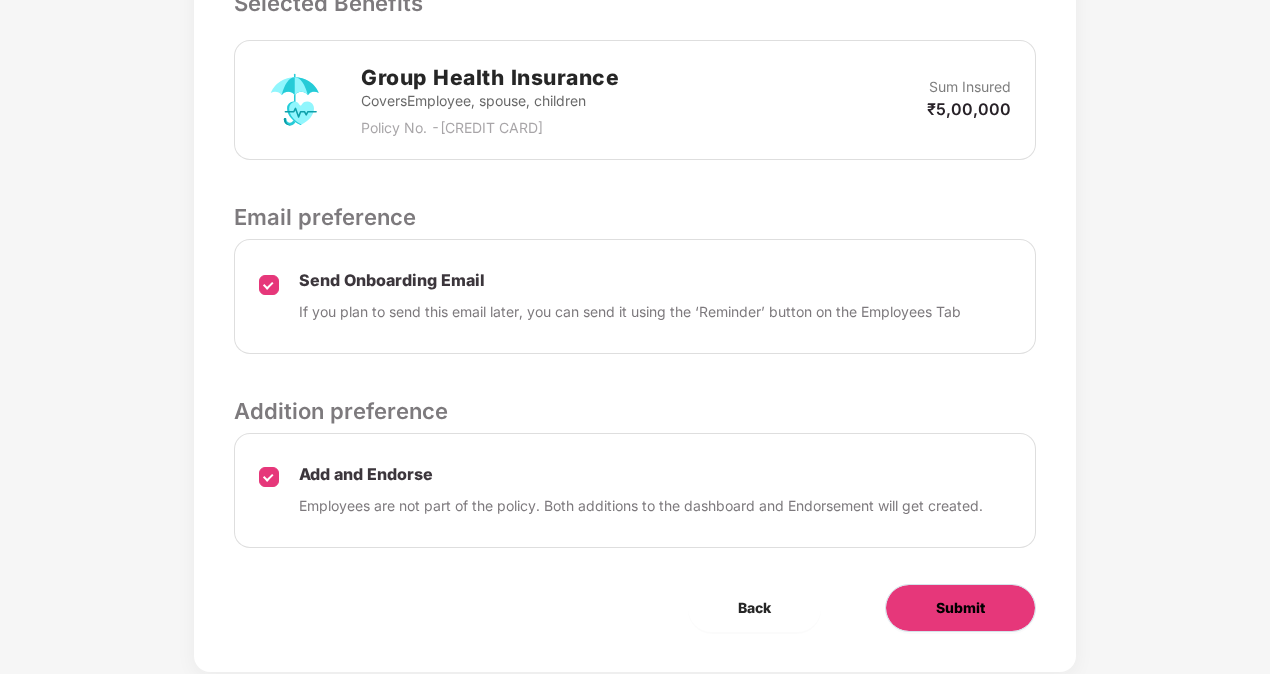 click on "Submit" at bounding box center (960, 608) 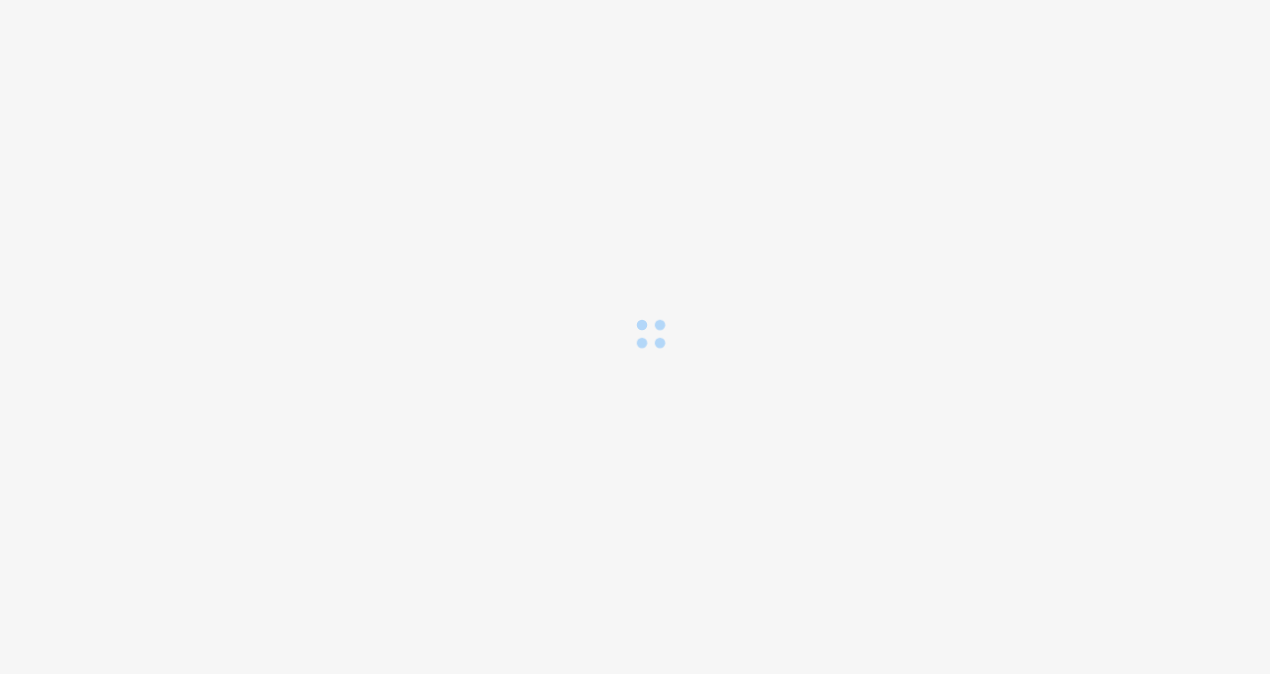 scroll, scrollTop: 0, scrollLeft: 0, axis: both 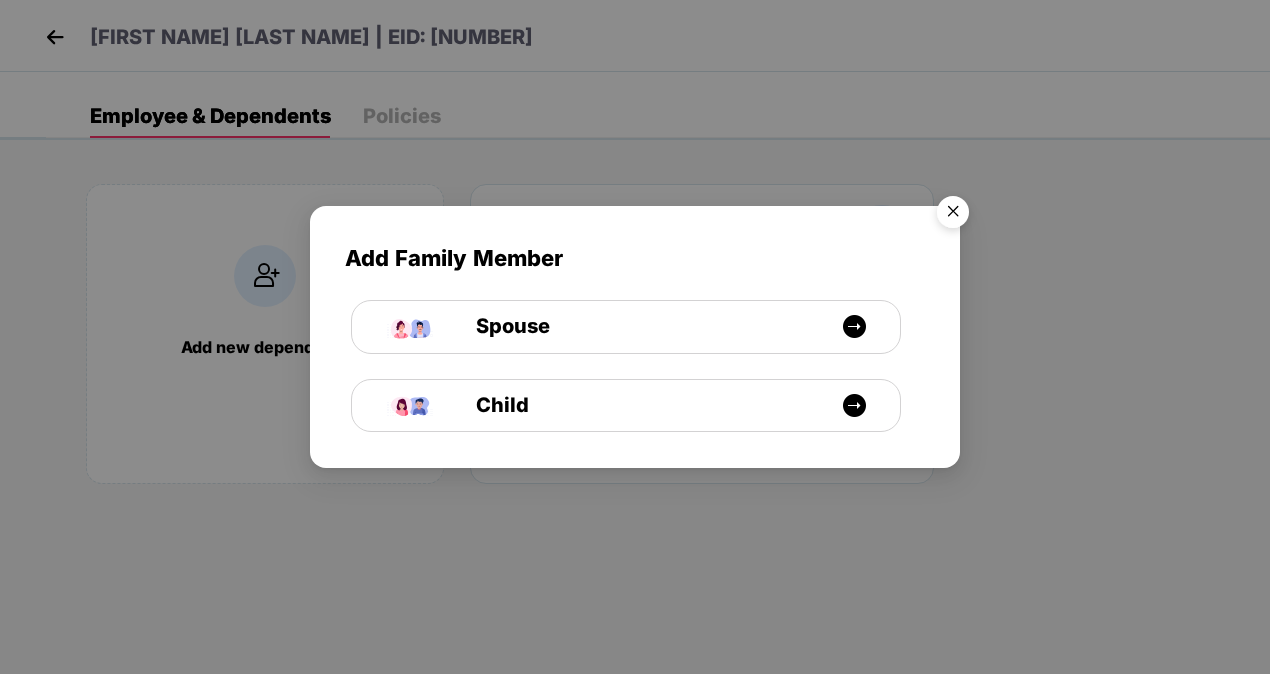 click at bounding box center [953, 215] 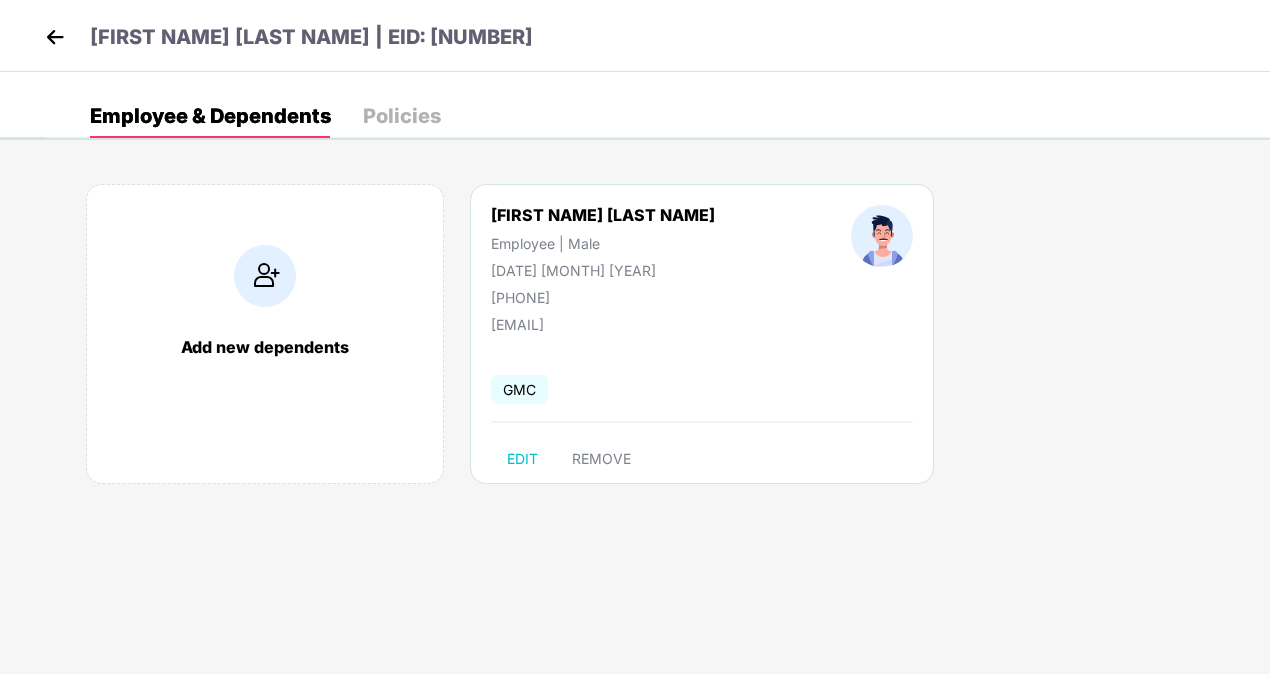 click at bounding box center (55, 37) 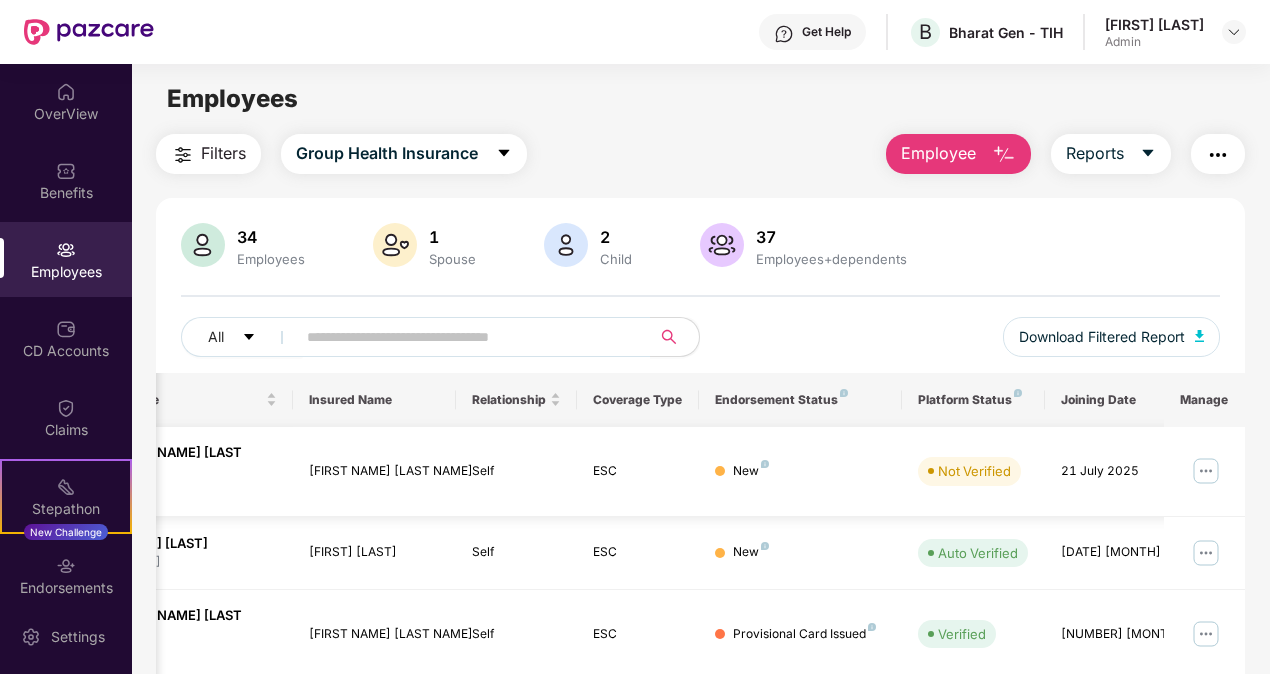 scroll, scrollTop: 0, scrollLeft: 0, axis: both 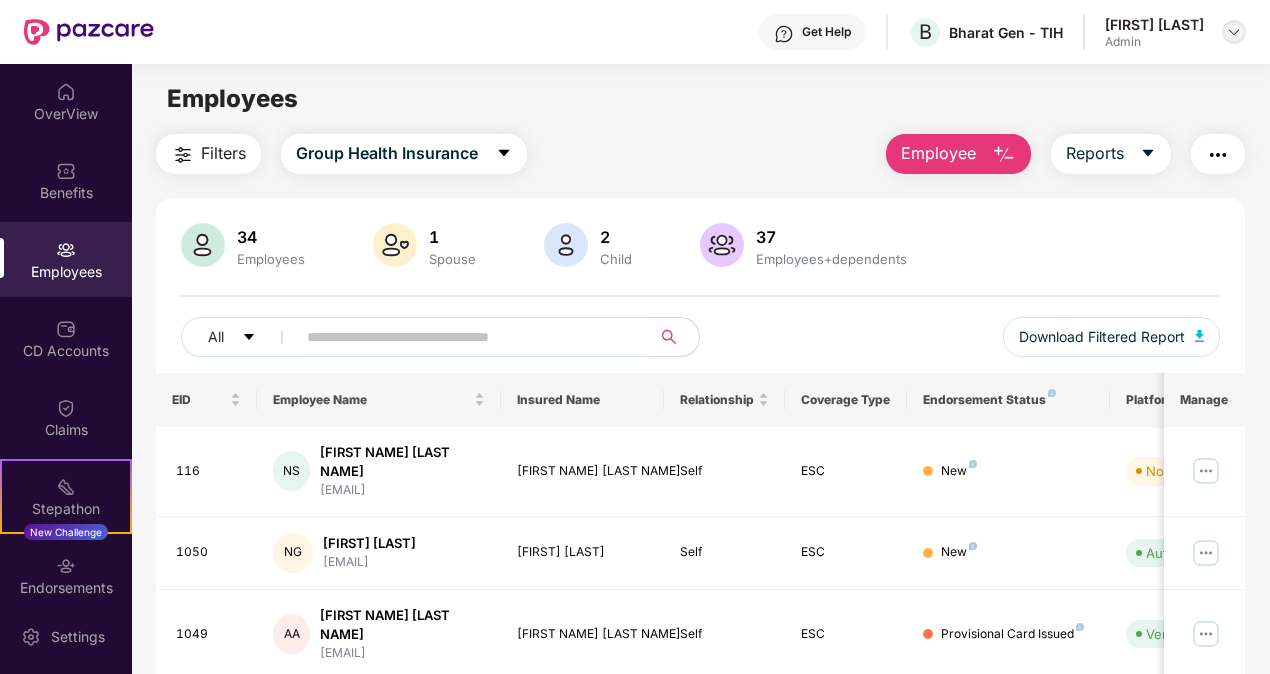 click at bounding box center (1234, 32) 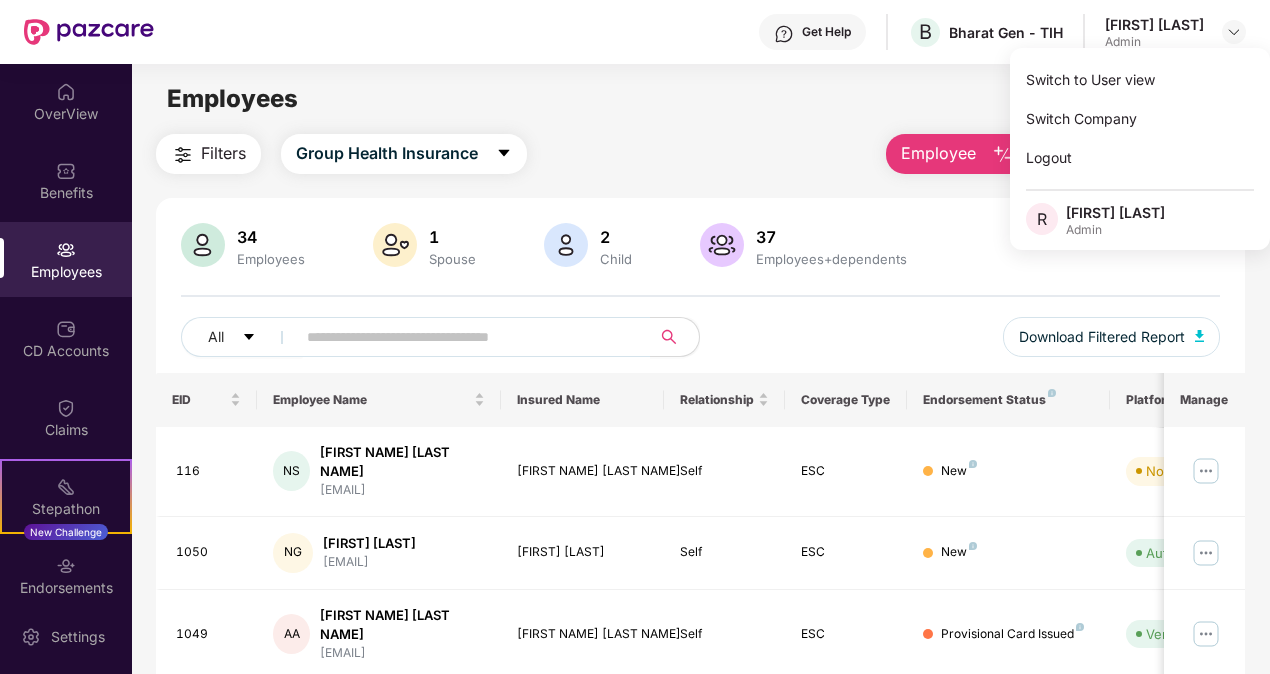 click on "Employees Filters Group Health Insurance Employee  Reports 34 Employees 1 Spouse 2 Child 37 Employees+dependents All Download Filtered Report EID Employee Name Insured Name Relationship Coverage Type Endorsement Status Platform Status Joining Date Manage                   [NUMBER] NG [FIRST NAME] [LAST NAME]   [EMAIL] [FIRST NAME] [LAST NAME] Self ESC New Not Verified [DATE] [MONTH] [YEAR] [NUMBER] NG [FIRST NAME] [LAST NAME]   [EMAIL] [FIRST NAME] [LAST NAME] Self ESC New Auto Verified [DATE] [MONTH] [YEAR] [NUMBER] AA [FIRST NAME] [LAST NAME]   [EMAIL] [FIRST NAME] [LAST NAME] Self ESC Provisional Card Issued Verified [DATE] [MONTH] [YEAR] [NUMBER] AN [FIRST NAME] [LAST NAME]   [EMAIL] [FIRST NAME] [LAST NAME] Self ESC New Auto Verified [DATE] [MONTH] [YEAR] [NUMBER] JN [FIRST NAME] [LAST NAME]   [EMAIL] [FIRST NAME] [LAST NAME] Self ESC New Verified [DATE] [MONTH] [YEAR] [NUMBER] AW [FIRST NAME] [LAST NAME]   [EMAIL] [FIRST NAME] [LAST NAME] Self ESC New Verified [DATE] [MONTH] [YEAR] [NUMBER] YS [FIRST NAME] [LAST NAME]   [EMAIL] [FIRST NAME] [LAST NAME] Self ESC New Verified [DATE] [MONTH] [YEAR] [NUMBER] VC   Self AS" at bounding box center (700, 401) 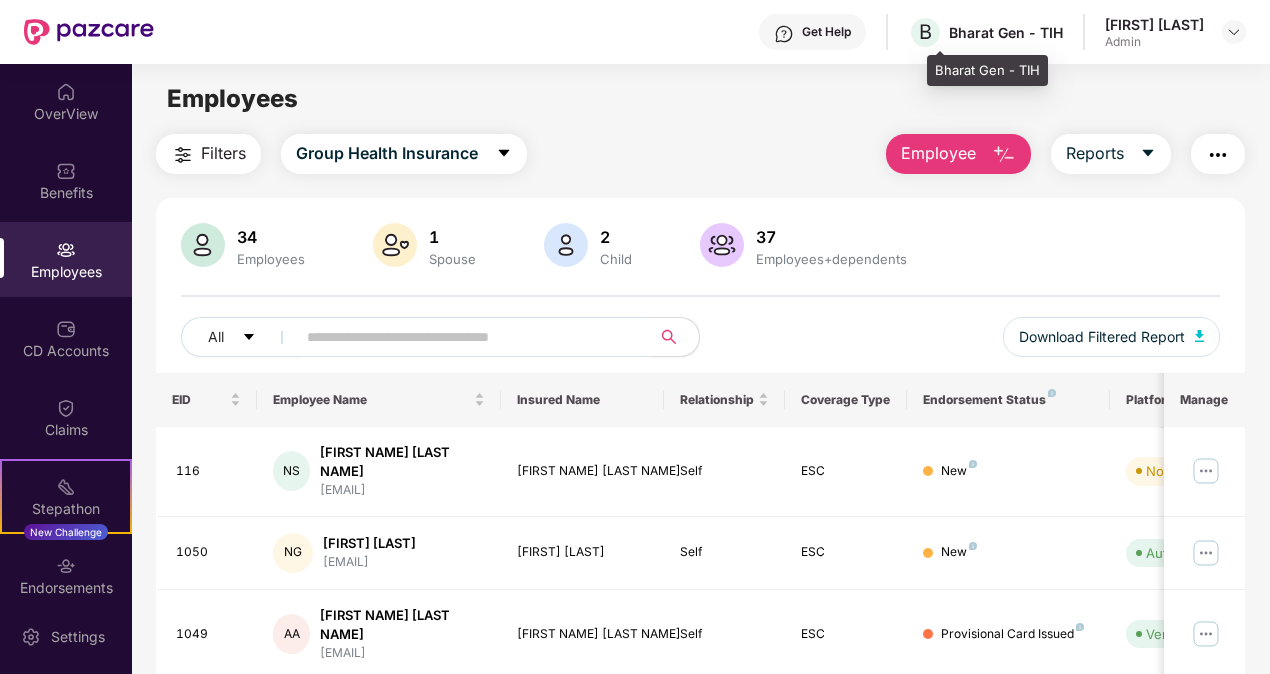 click on "B Bharat Gen - TIH" at bounding box center [985, 32] 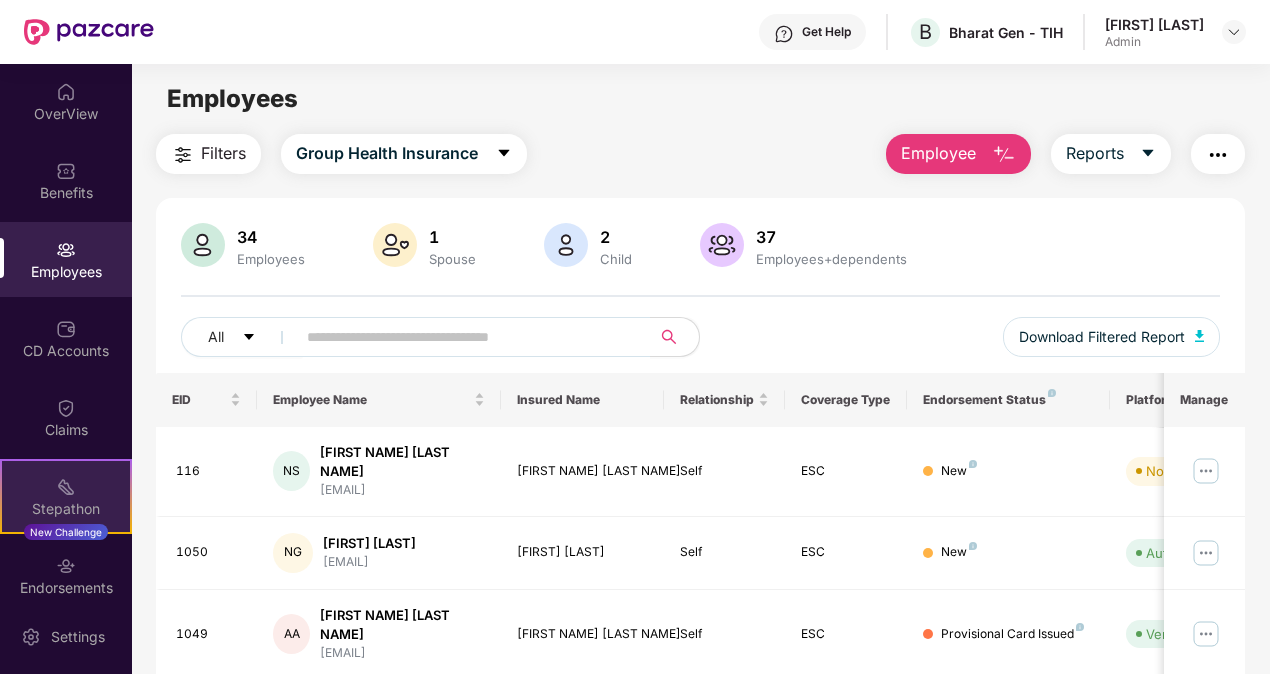scroll, scrollTop: 96, scrollLeft: 0, axis: vertical 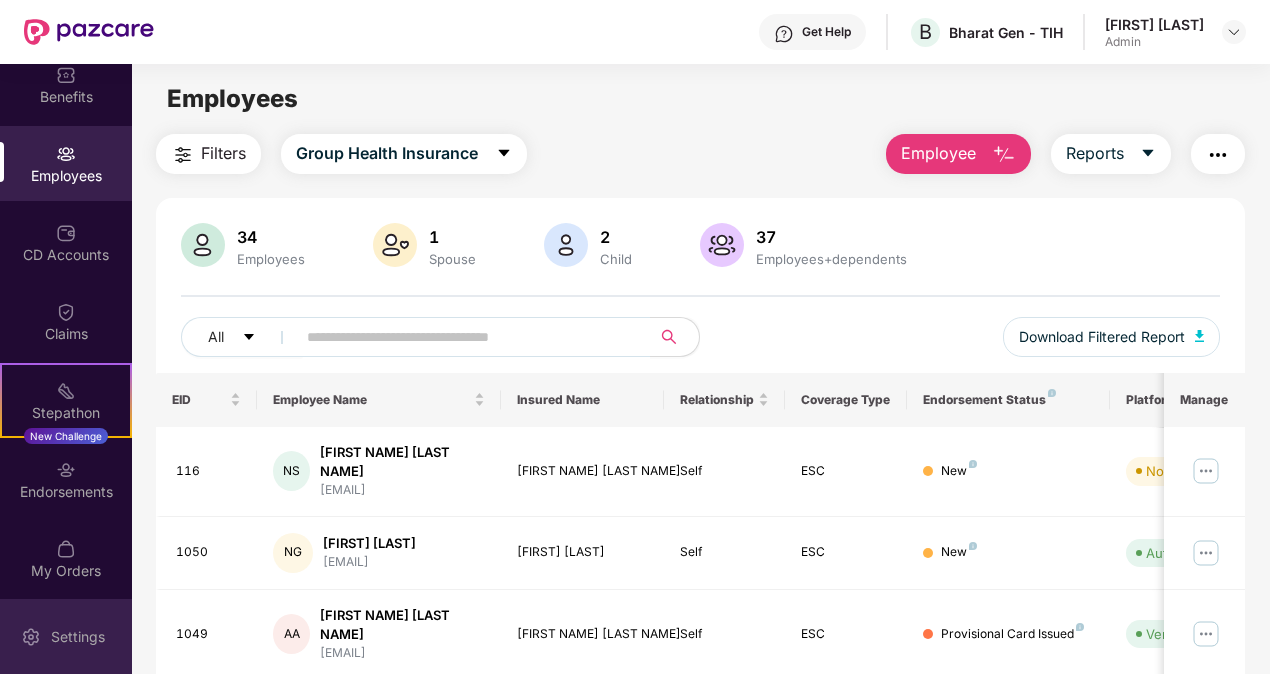 click at bounding box center (31, 637) 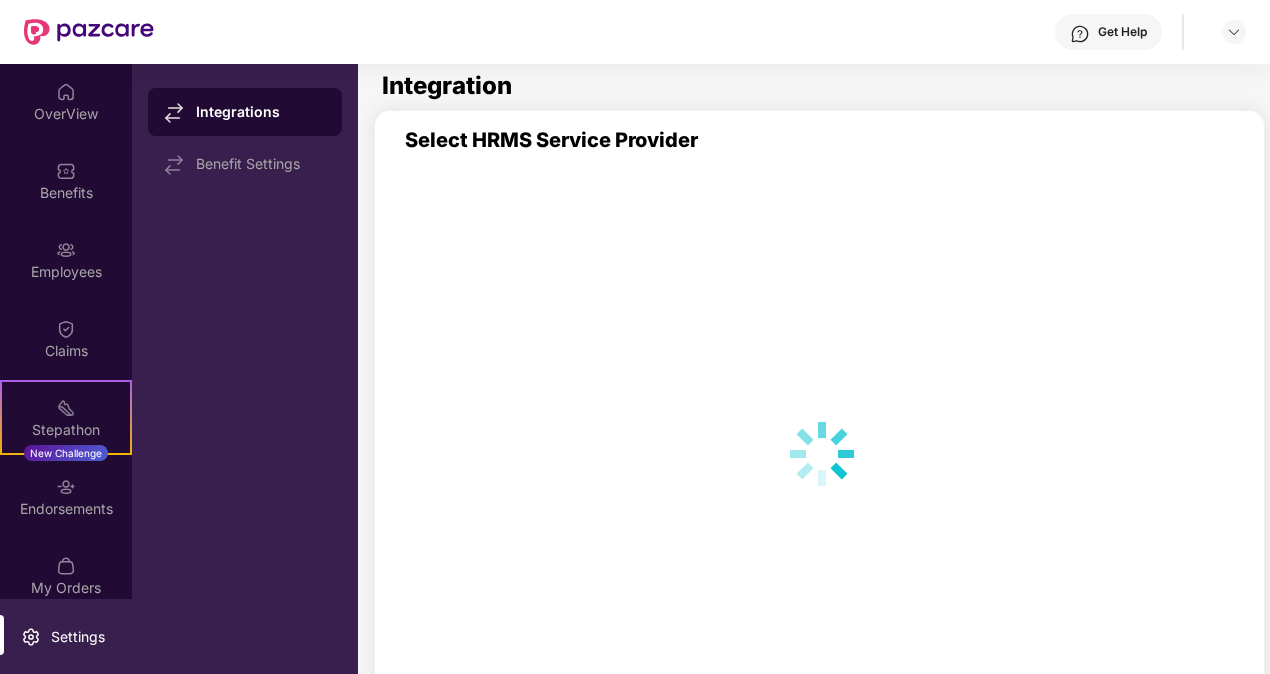scroll, scrollTop: 0, scrollLeft: 0, axis: both 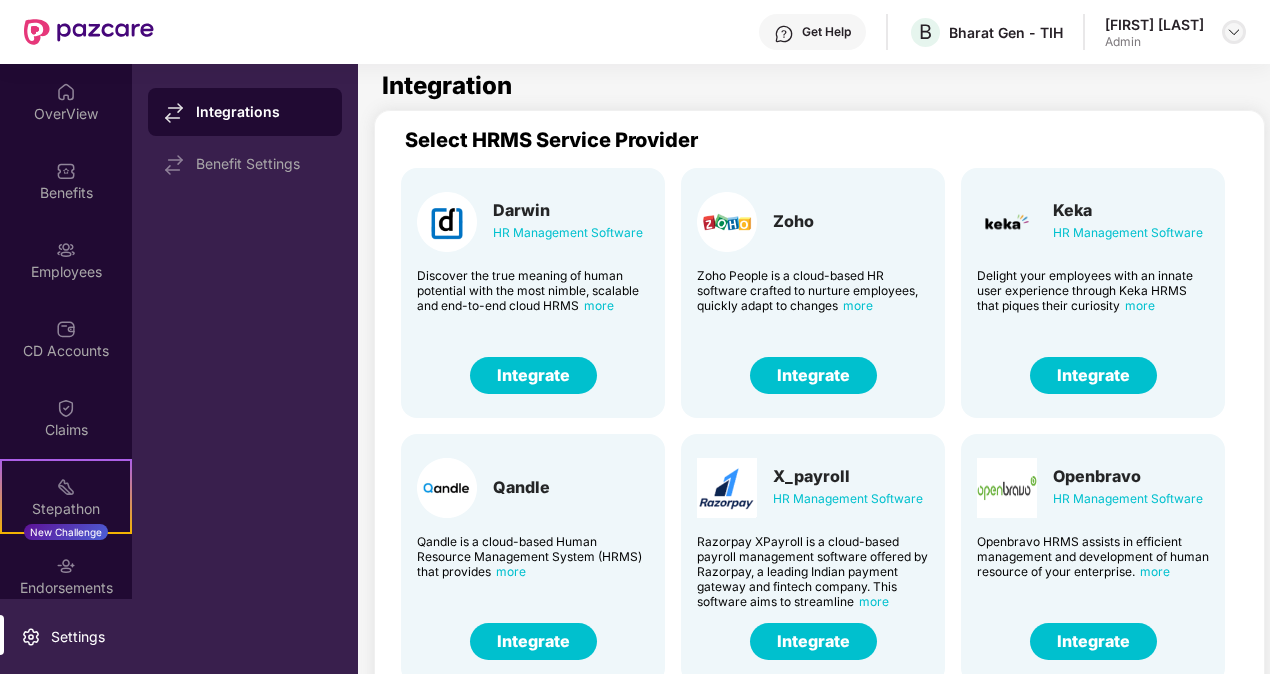 click at bounding box center [1234, 32] 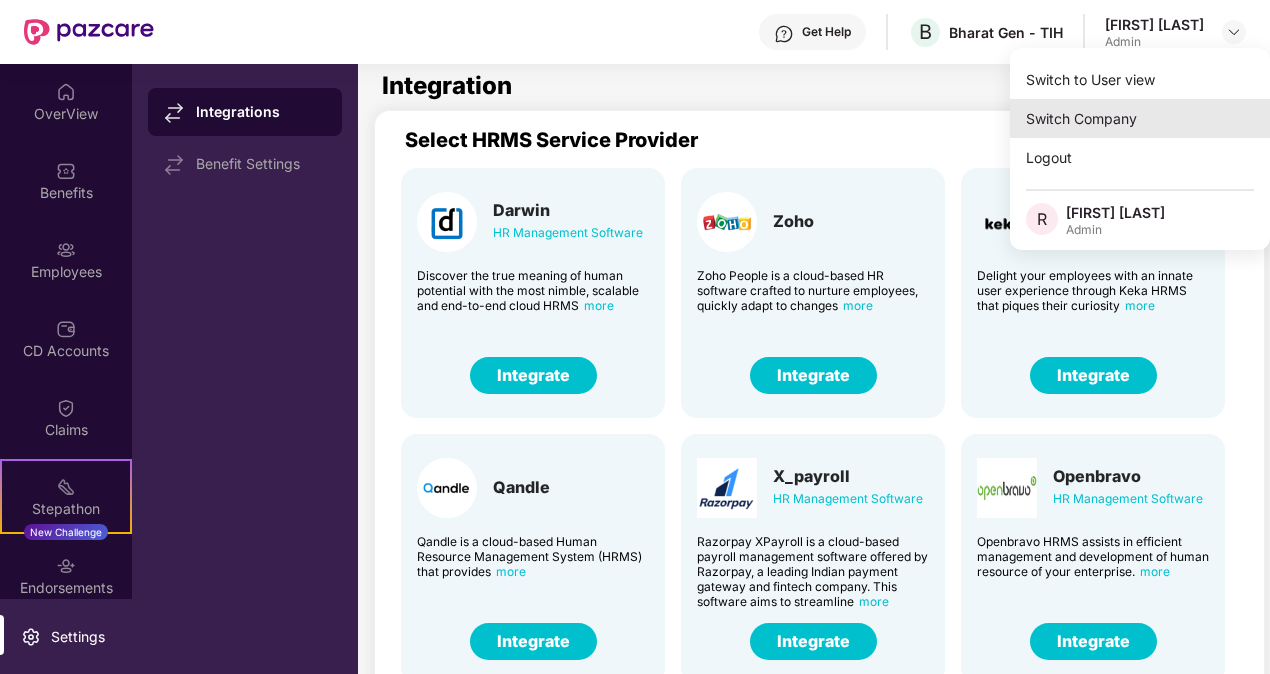 click on "Switch Company" at bounding box center (1140, 118) 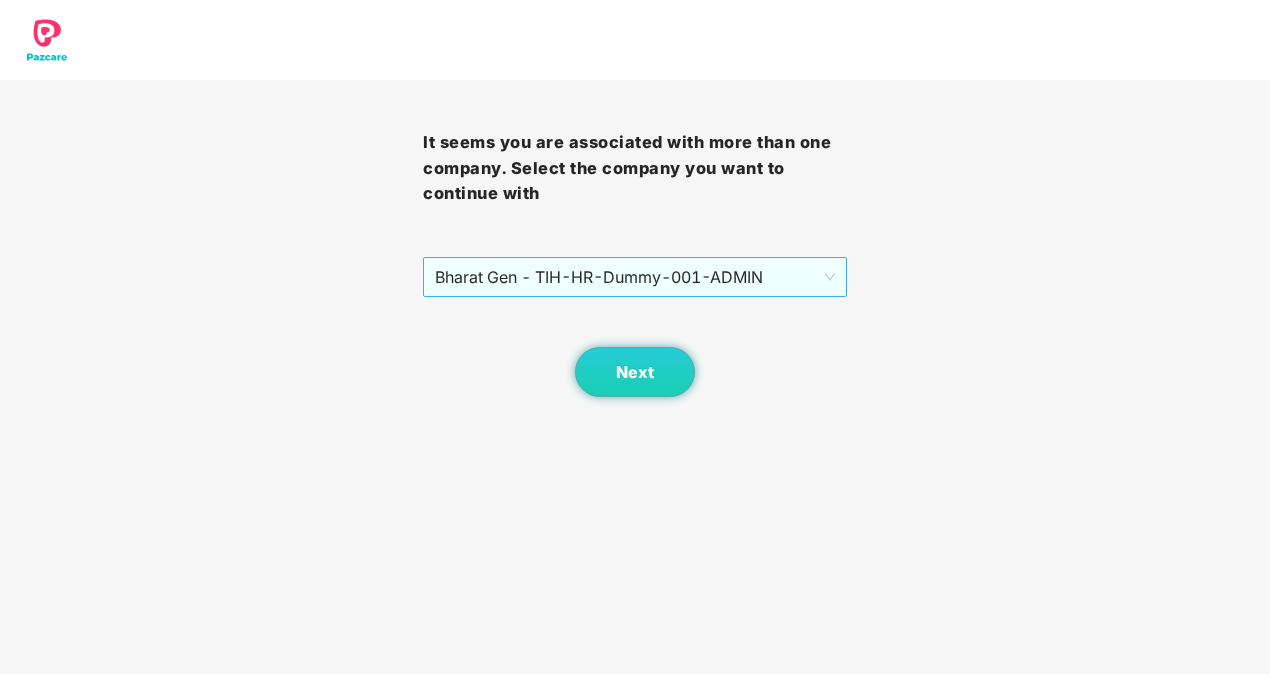 click on "Bharat Gen - TIH  -  HR-Dummy-001  -  ADMIN" at bounding box center [634, 277] 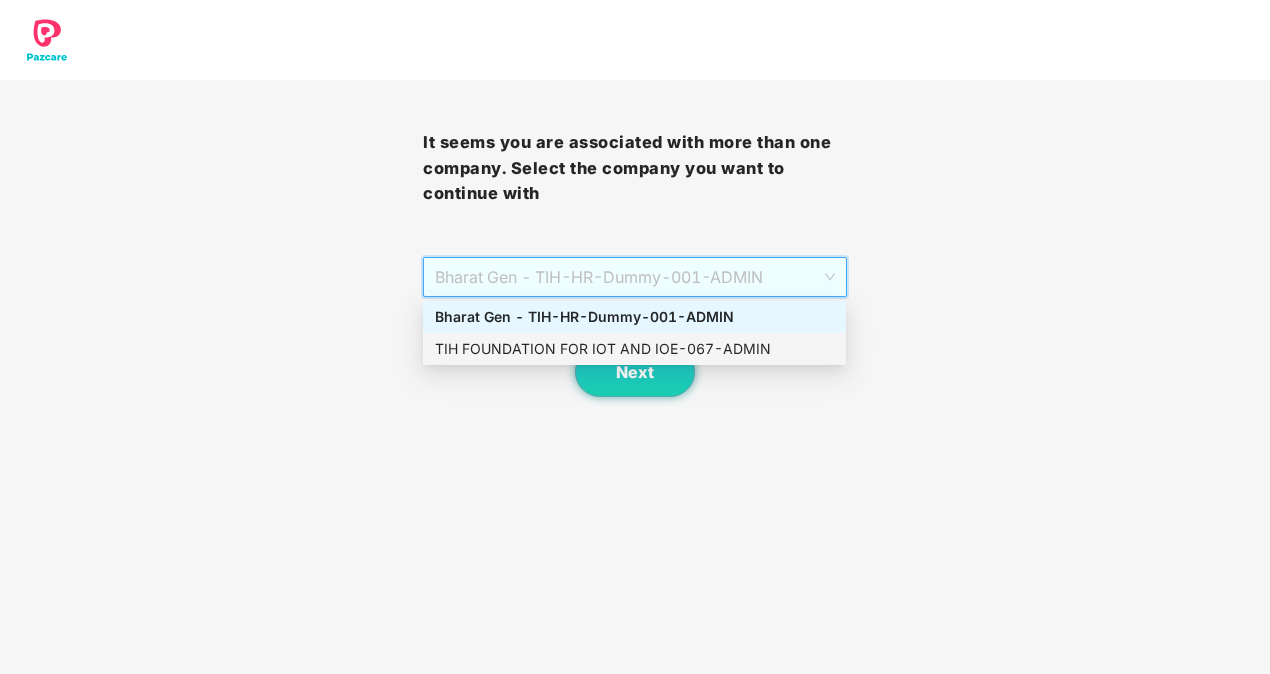 click on "TIH FOUNDATION FOR IOT AND IOE  -  067  -  ADMIN" at bounding box center [634, 349] 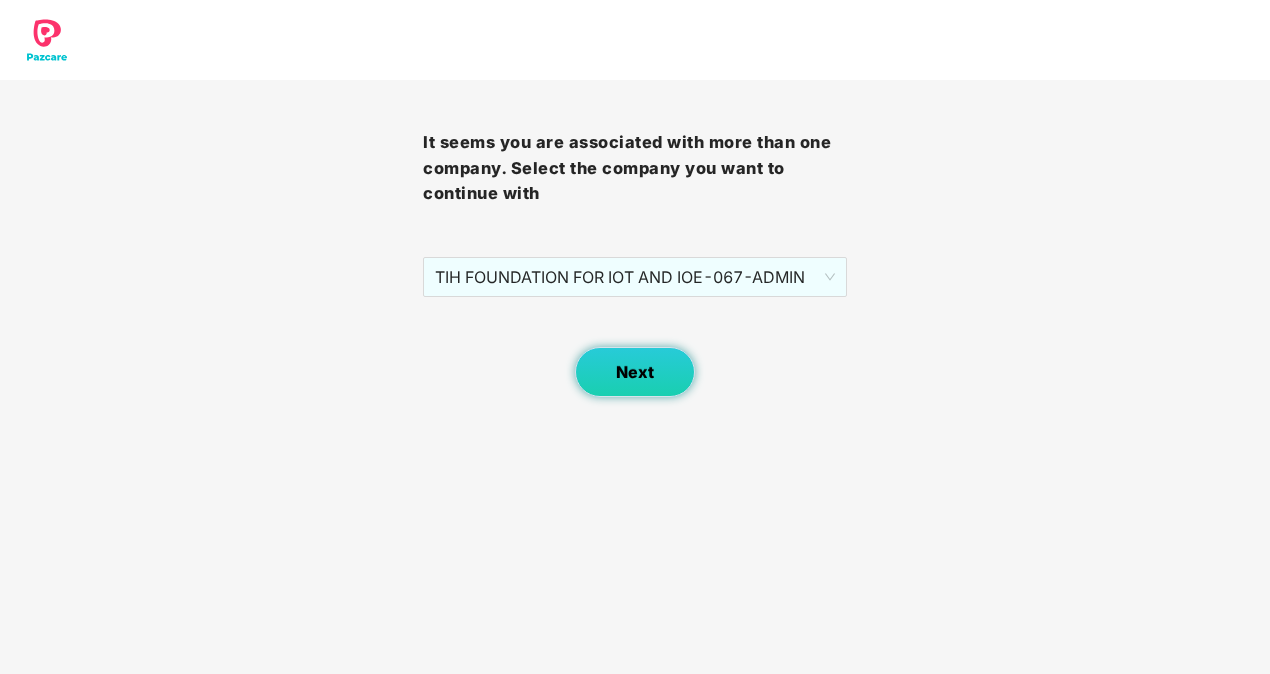 click on "Next" at bounding box center (635, 372) 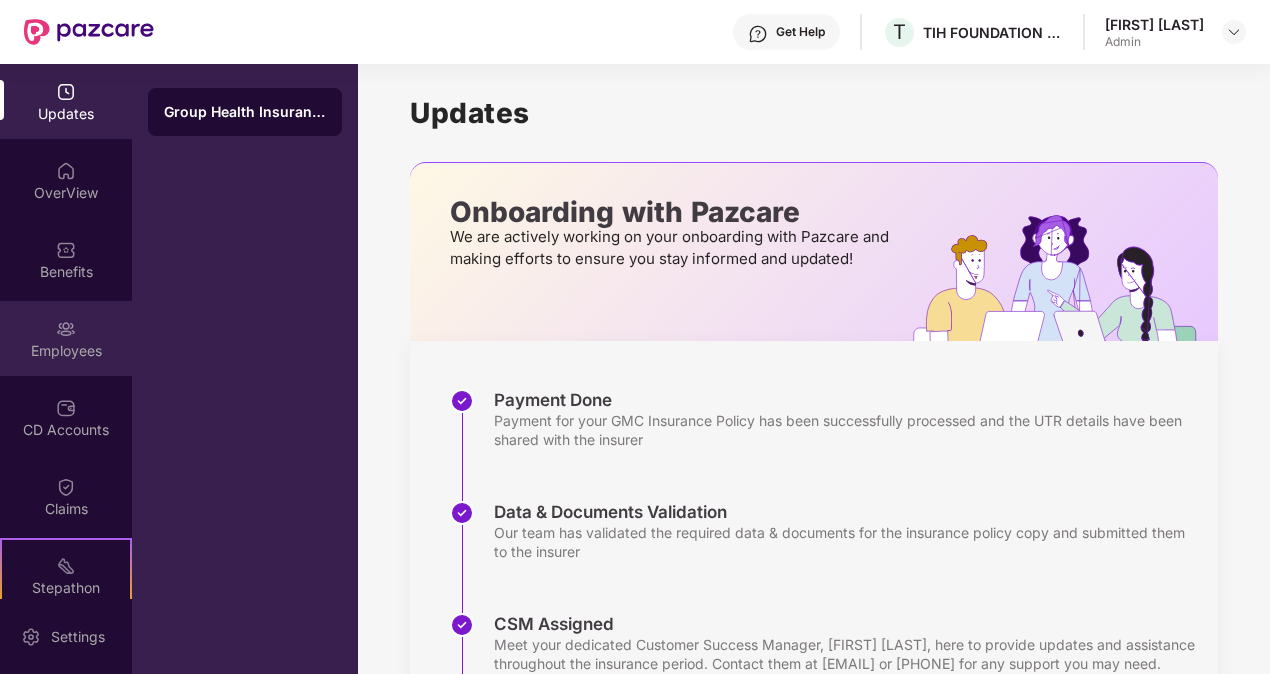 click on "Employees" at bounding box center [66, 338] 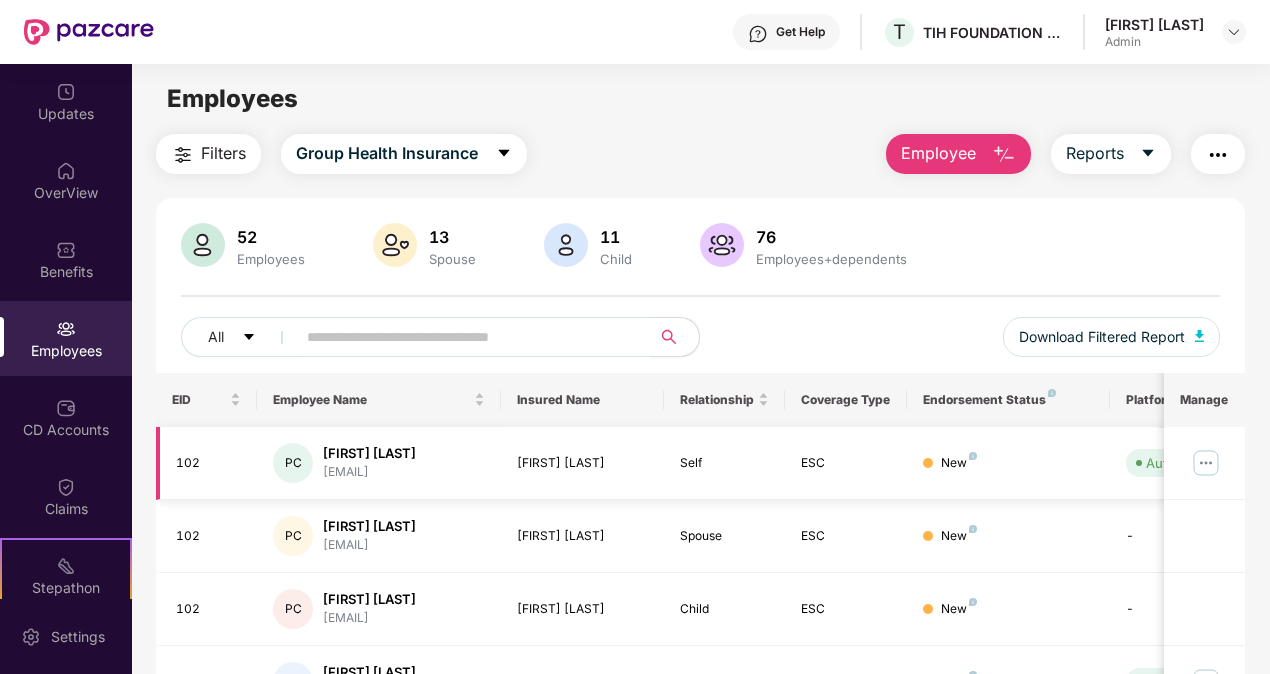 click at bounding box center [1206, 463] 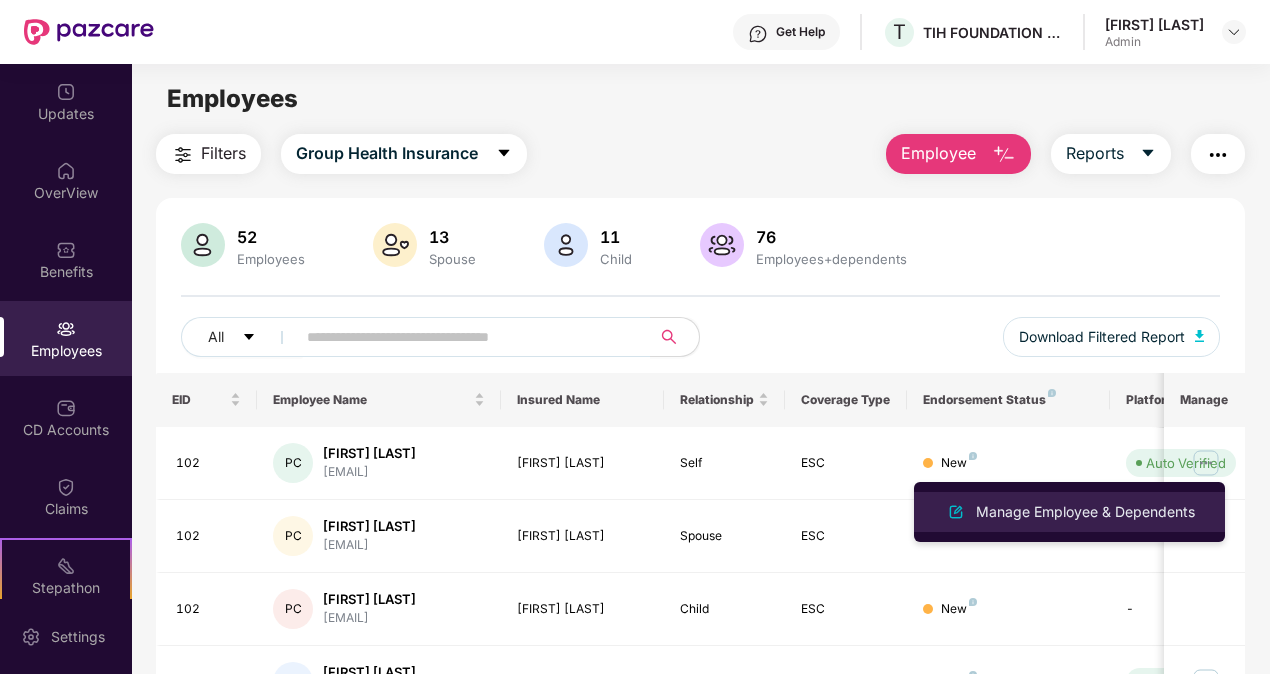 click on "Manage Employee & Dependents" at bounding box center (1085, 512) 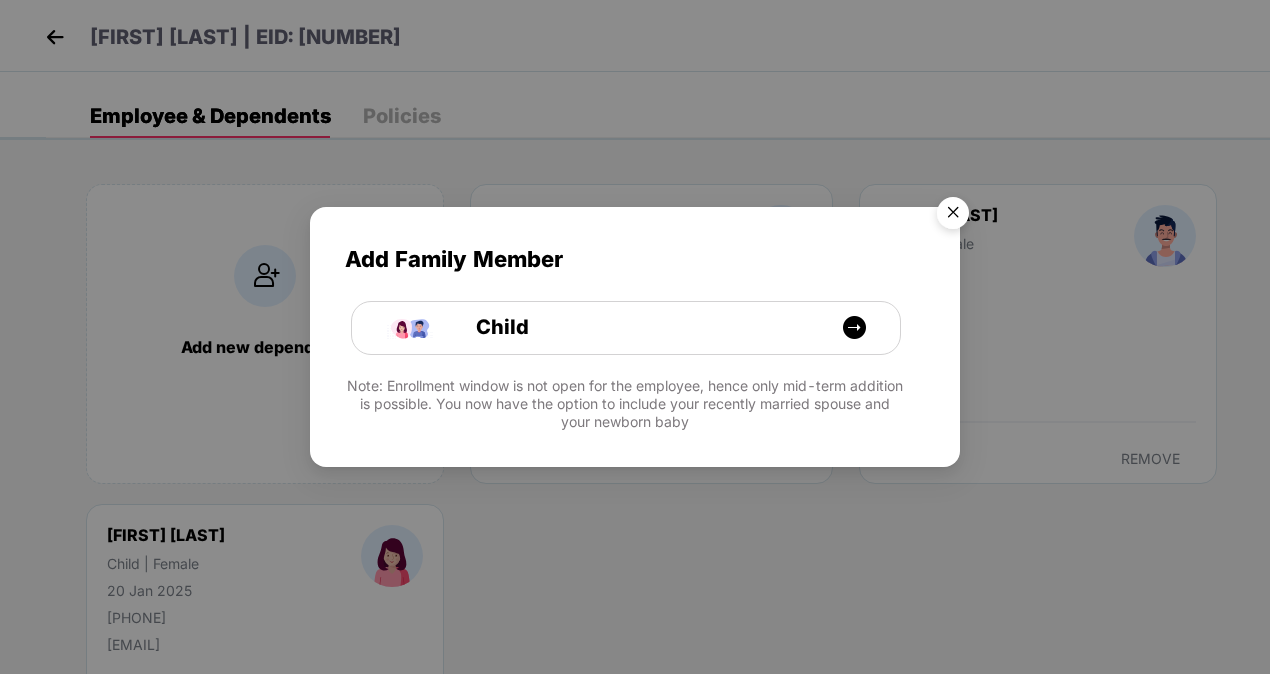 click at bounding box center (953, 216) 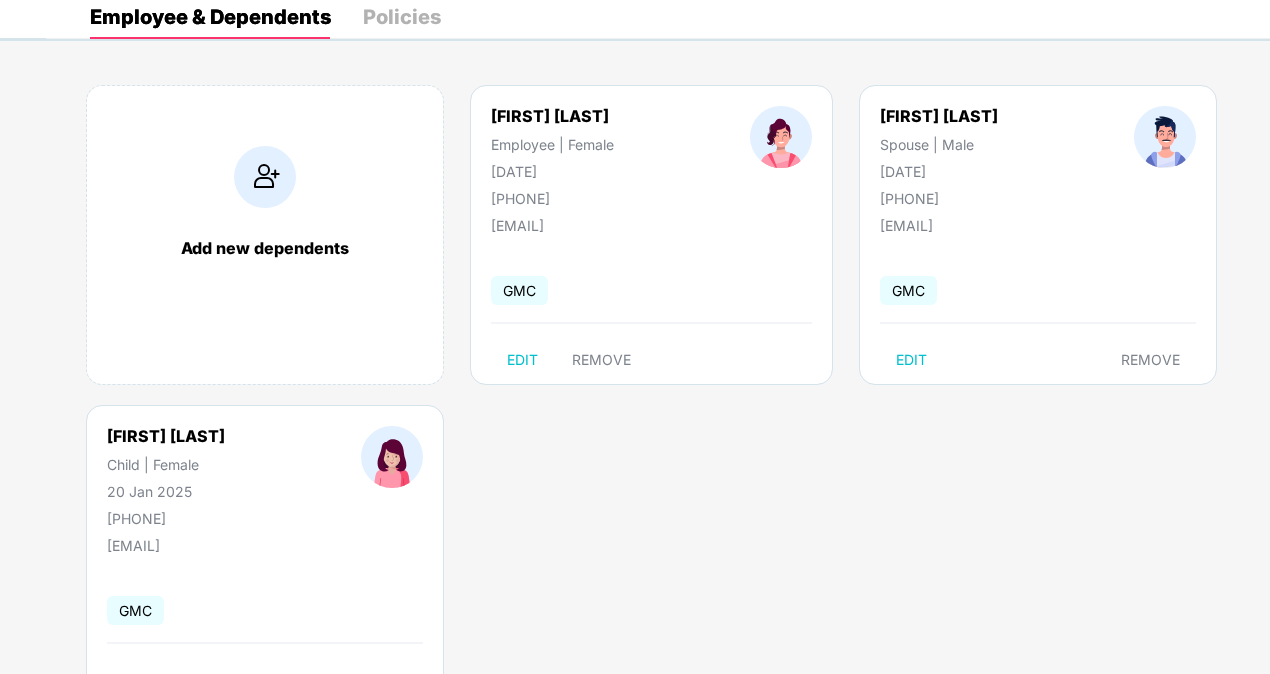 scroll, scrollTop: 180, scrollLeft: 0, axis: vertical 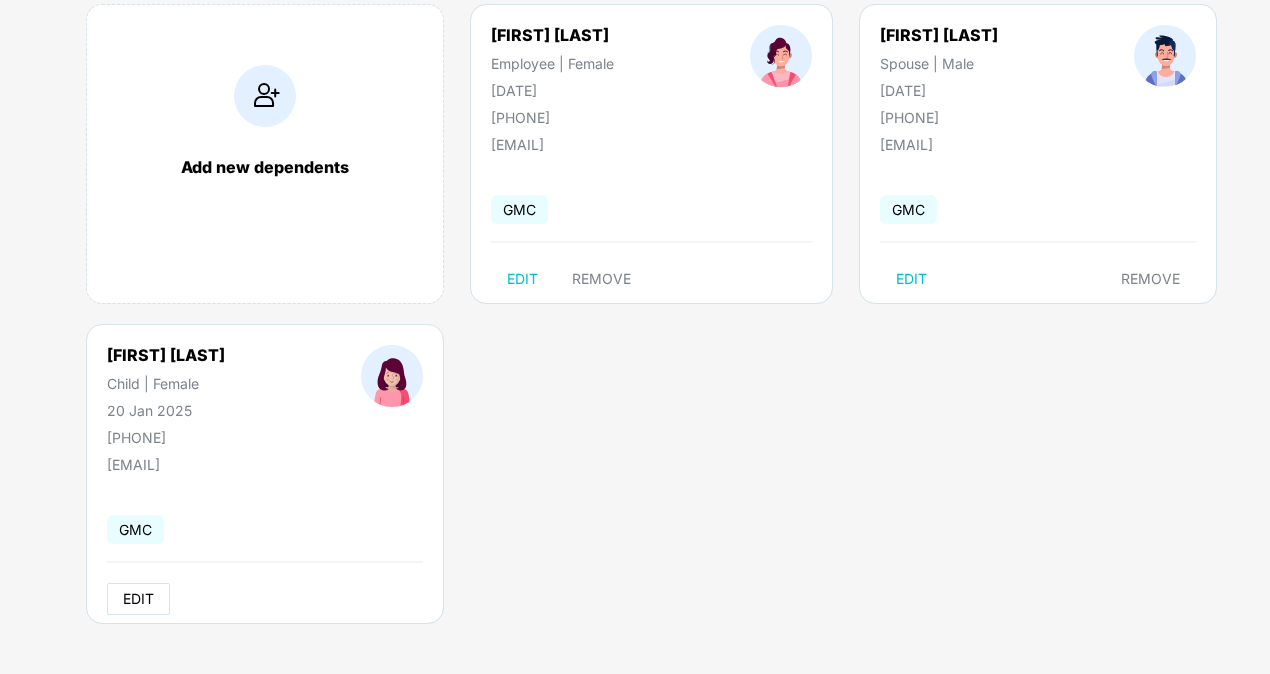 click on "EDIT" at bounding box center [138, 599] 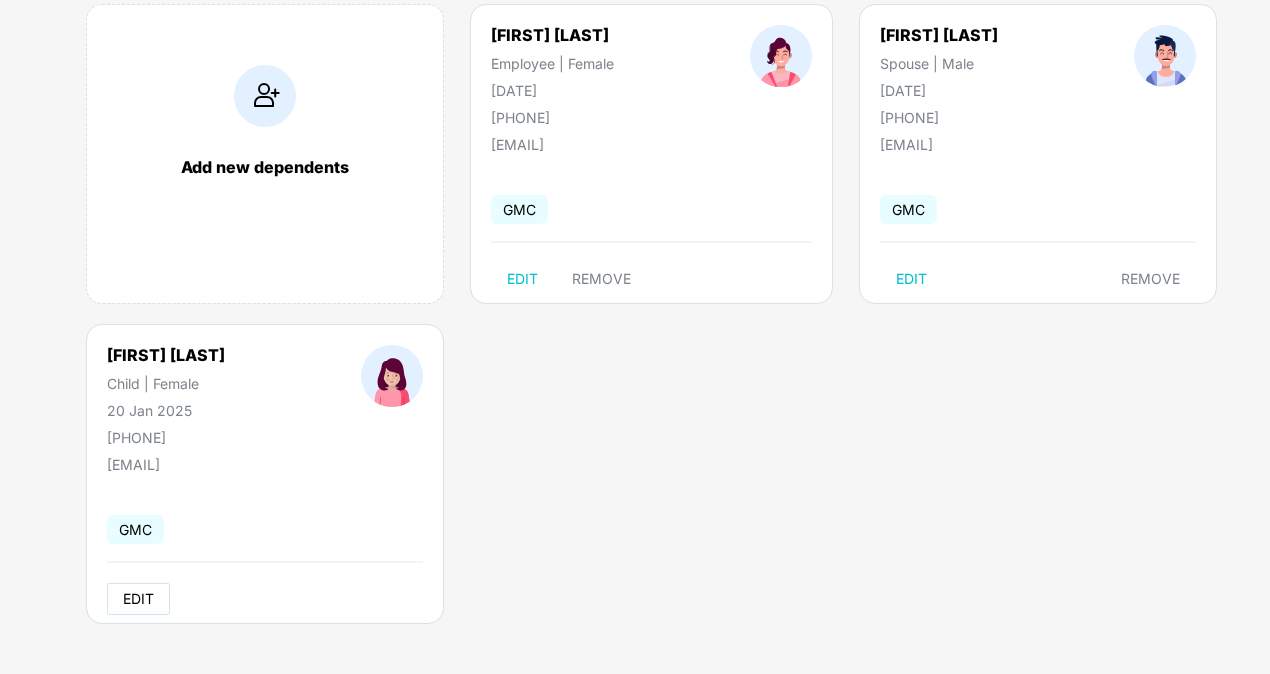 select on "*****" 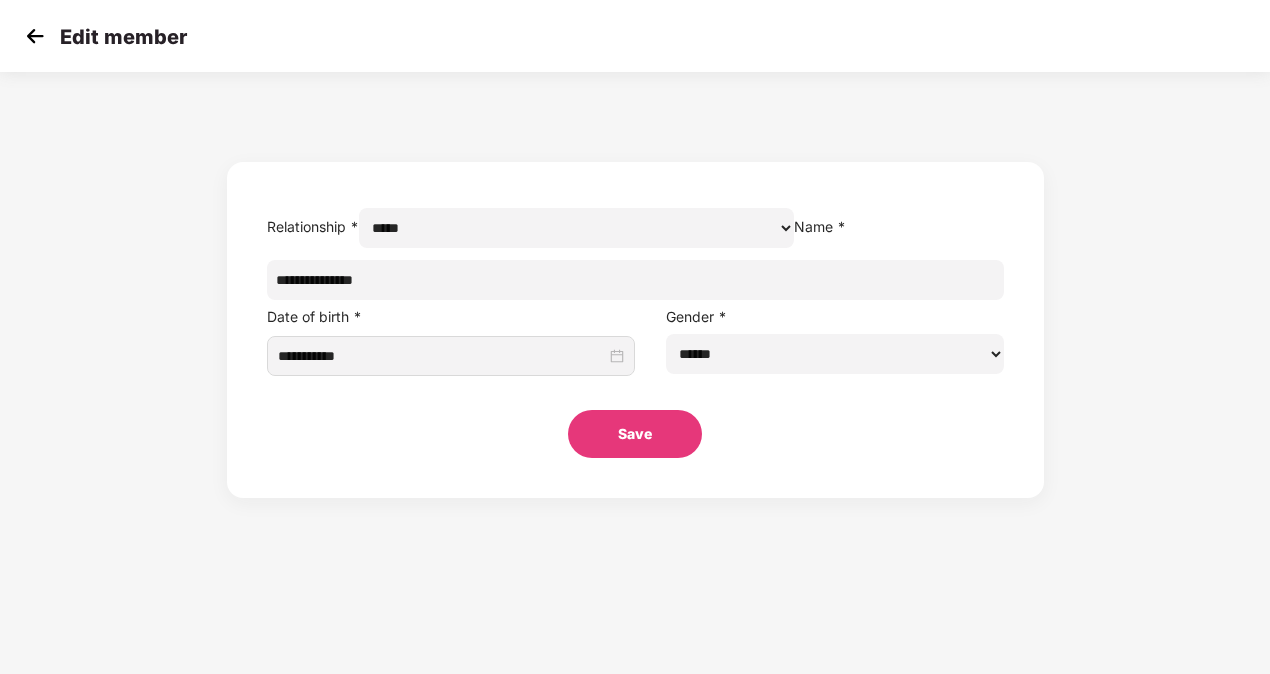 scroll, scrollTop: 0, scrollLeft: 0, axis: both 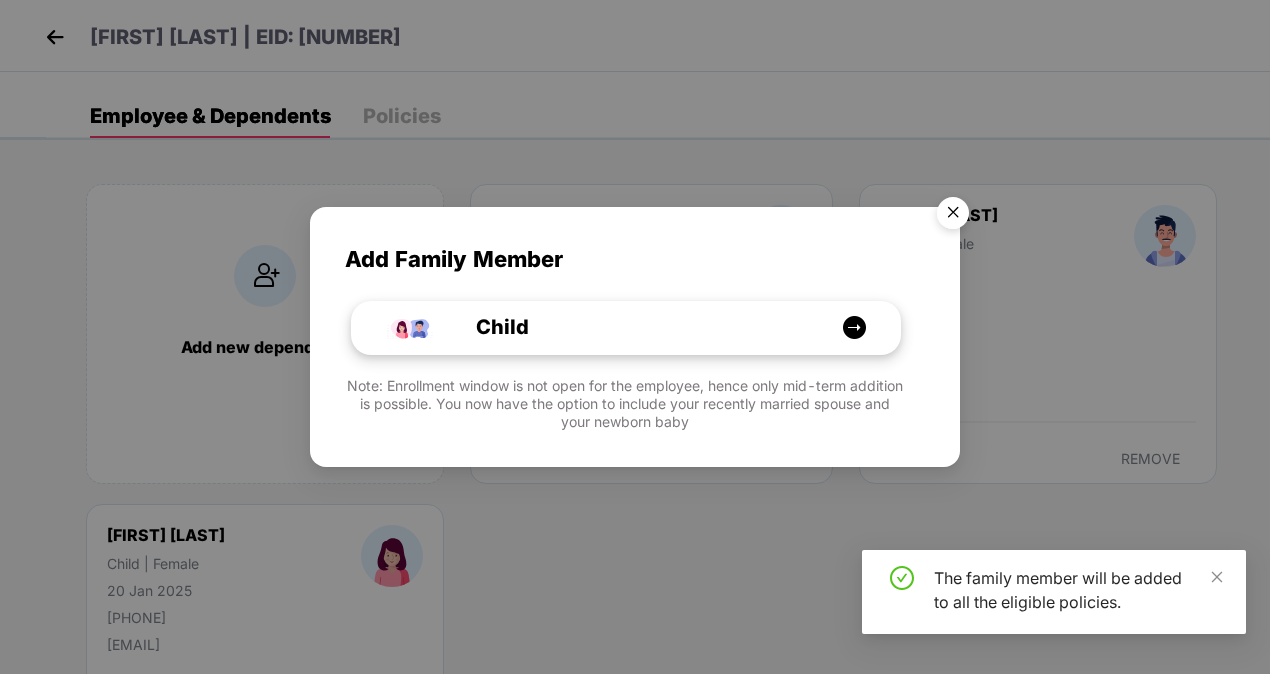 click at bounding box center (854, 327) 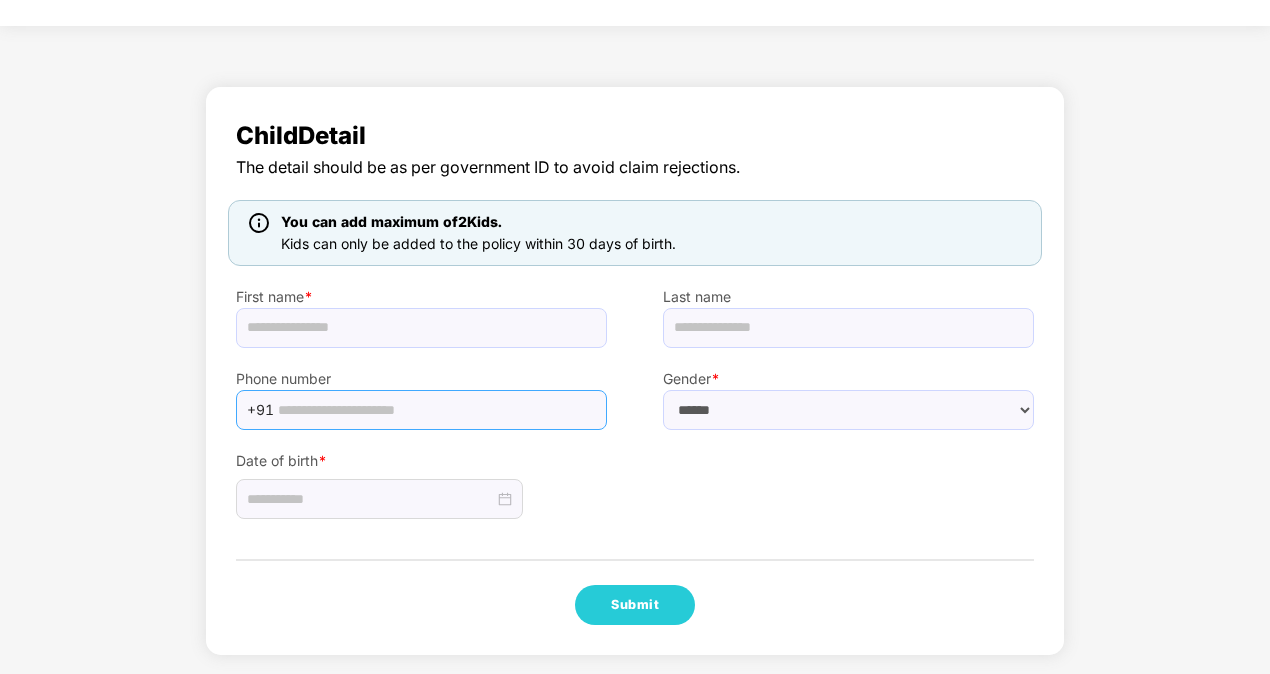 scroll, scrollTop: 0, scrollLeft: 0, axis: both 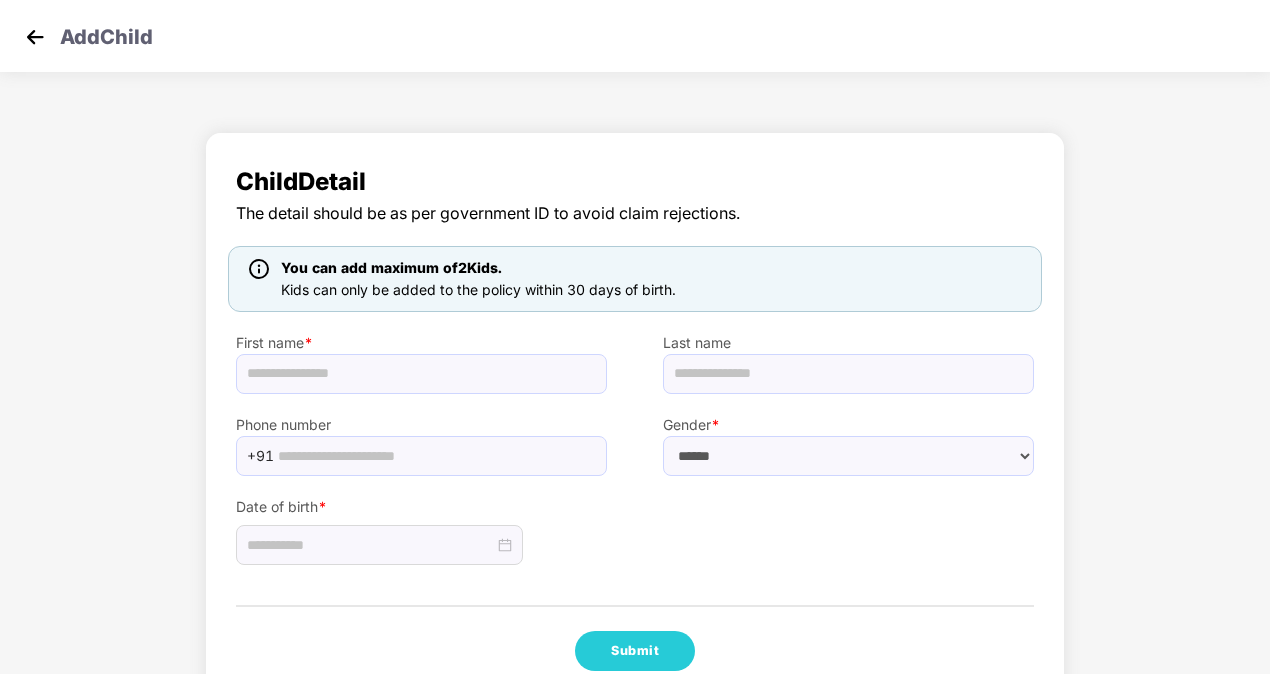 click at bounding box center [35, 37] 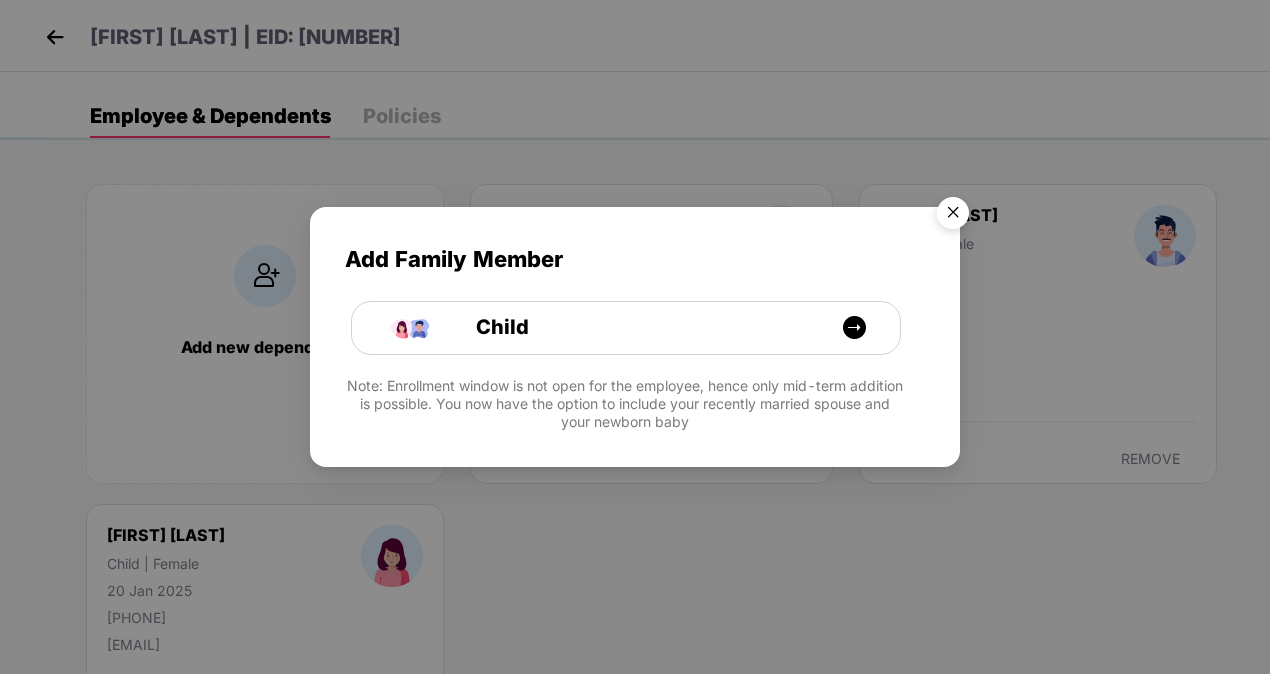 click on "Add Family Member Child Note: Enrollment window is not open for the employee, hence only mid-term addition is possible. You now have the option to include your recently married spouse and your newborn baby" at bounding box center [635, 337] 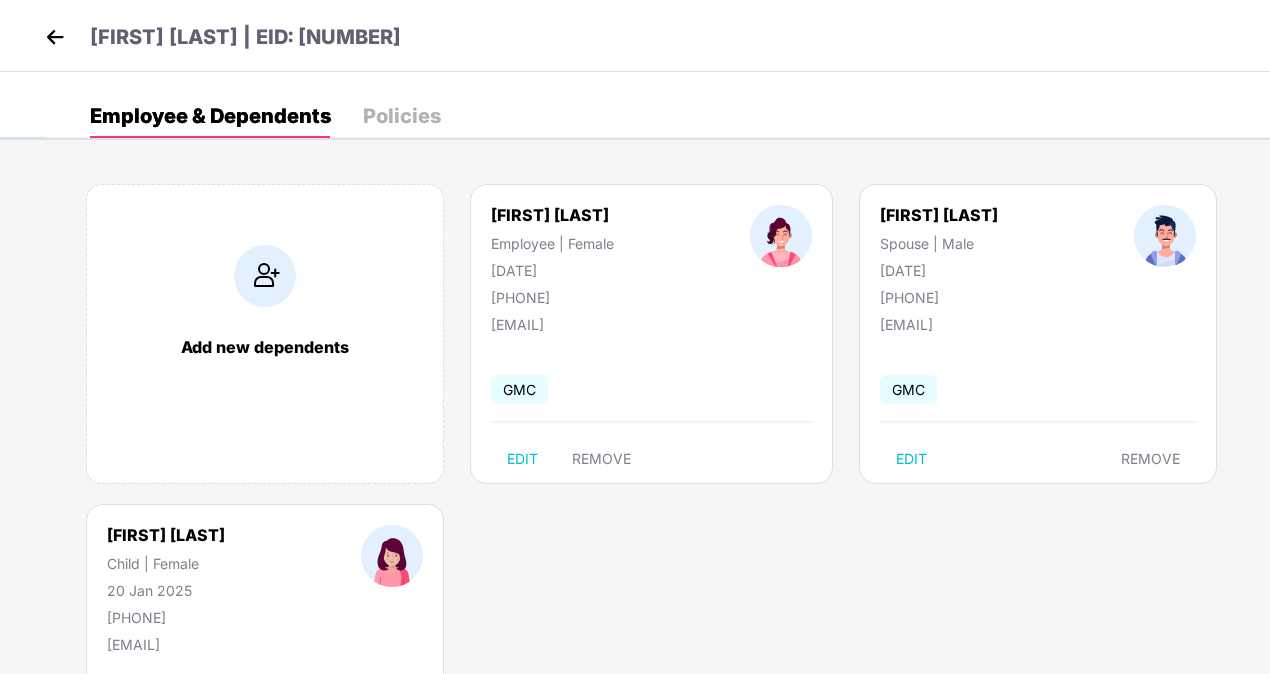click at bounding box center (55, 37) 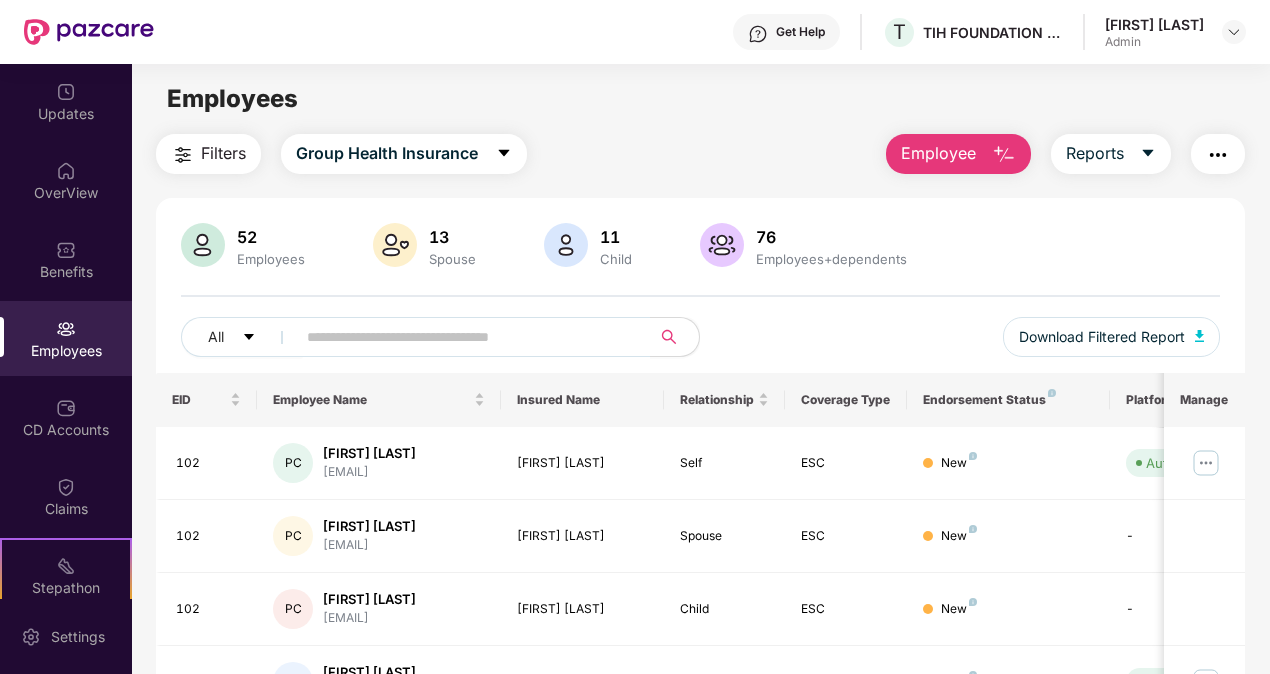click at bounding box center (1004, 155) 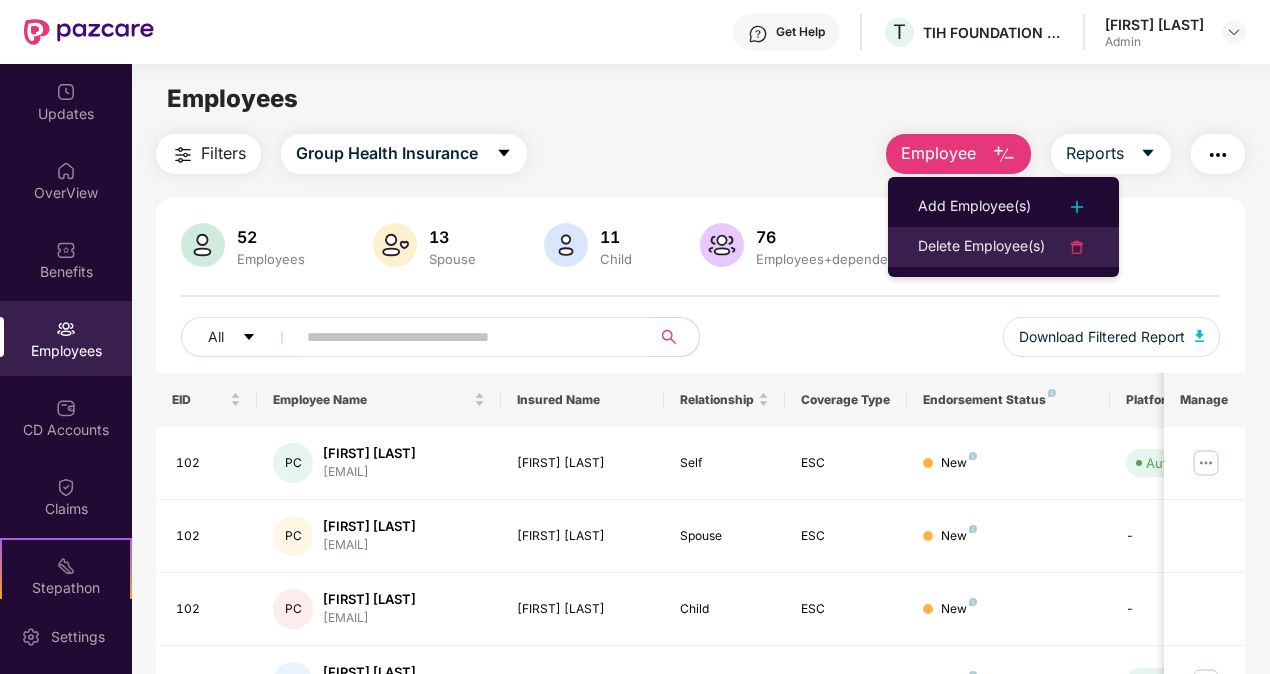 click on "Delete Employee(s)" at bounding box center (981, 247) 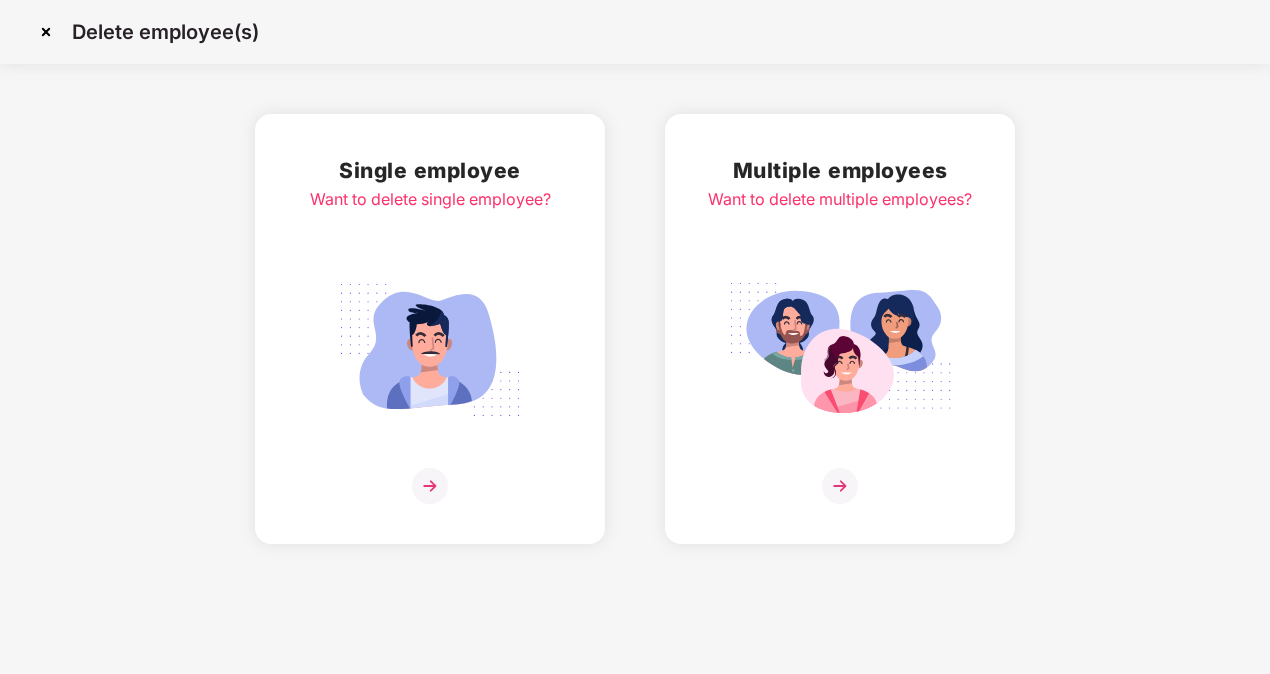 click at bounding box center (430, 350) 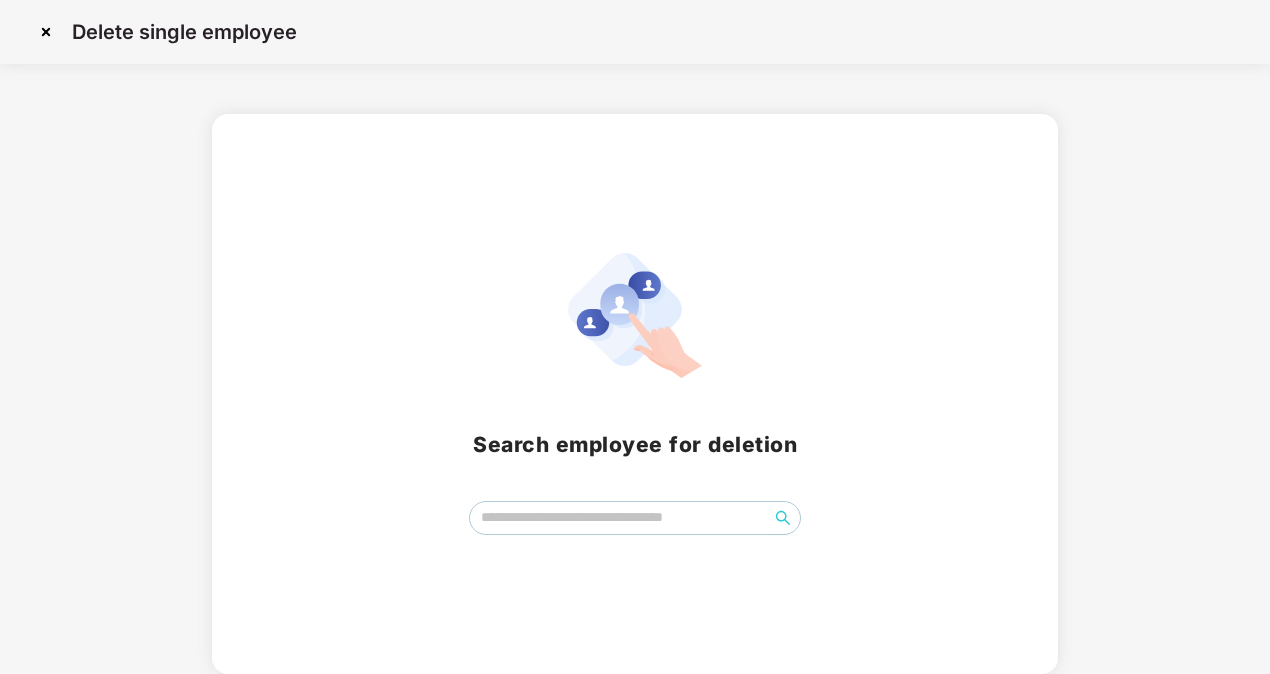 drag, startPoint x: 564, startPoint y: 536, endPoint x: 576, endPoint y: 526, distance: 15.6205 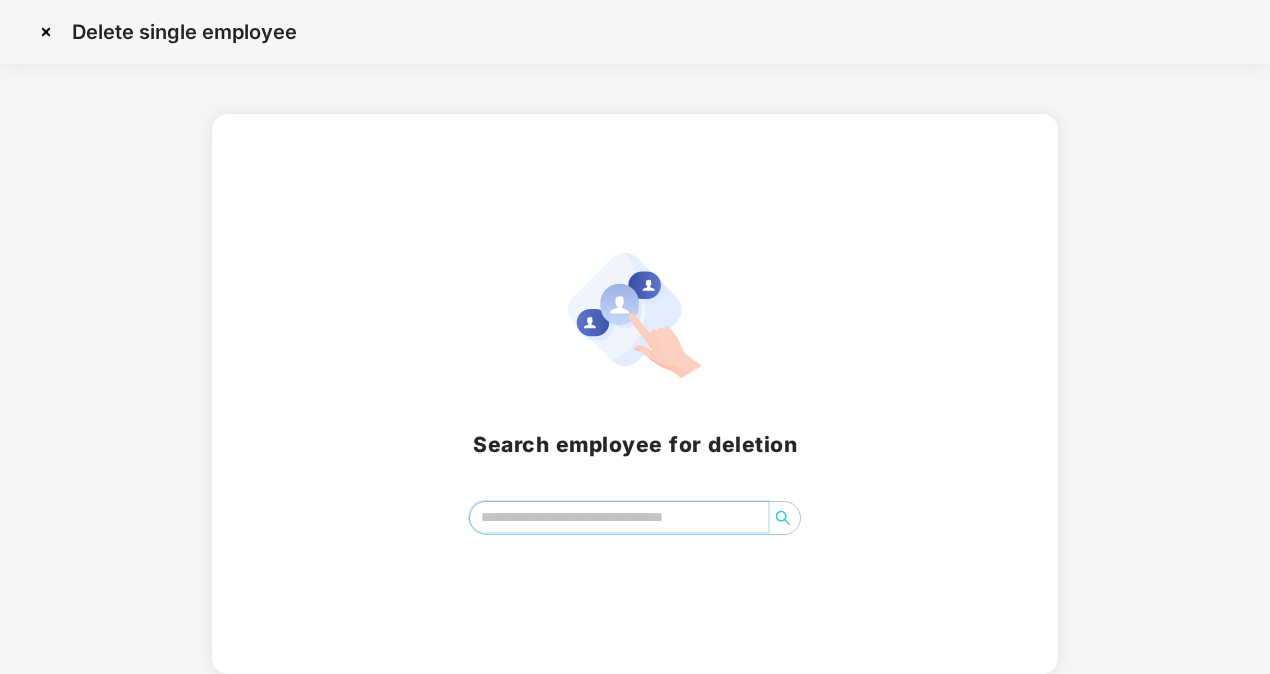 click at bounding box center (619, 517) 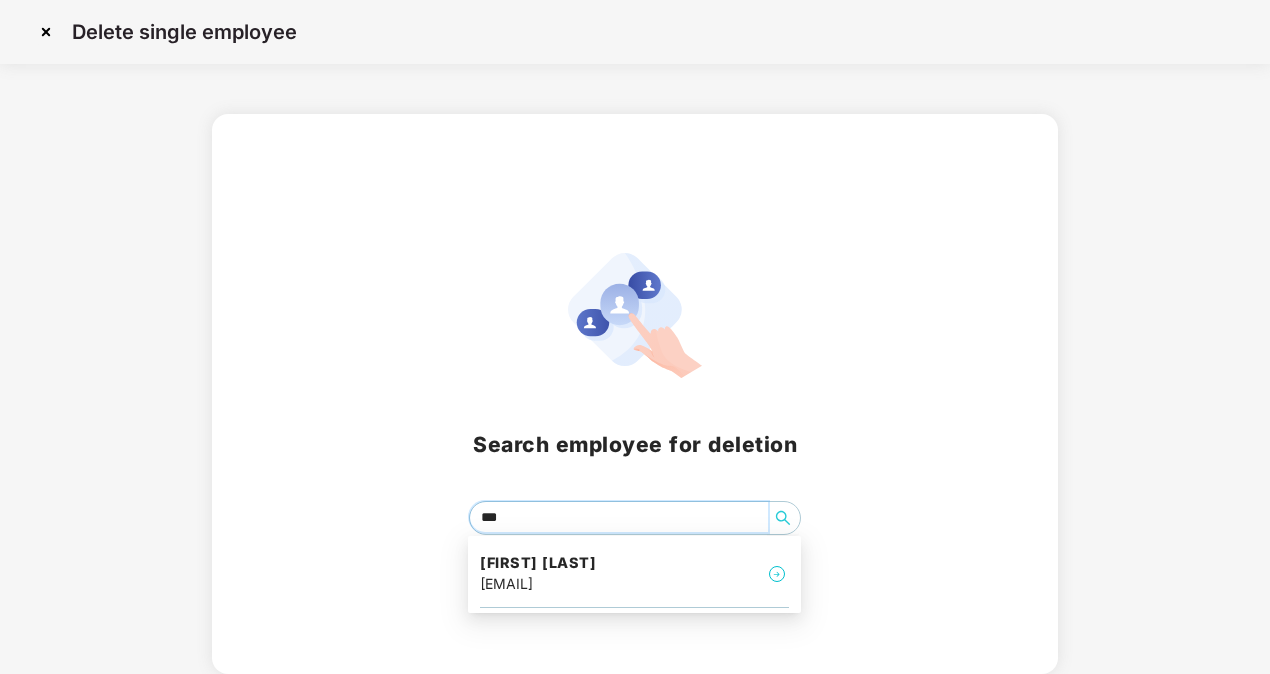 type on "****" 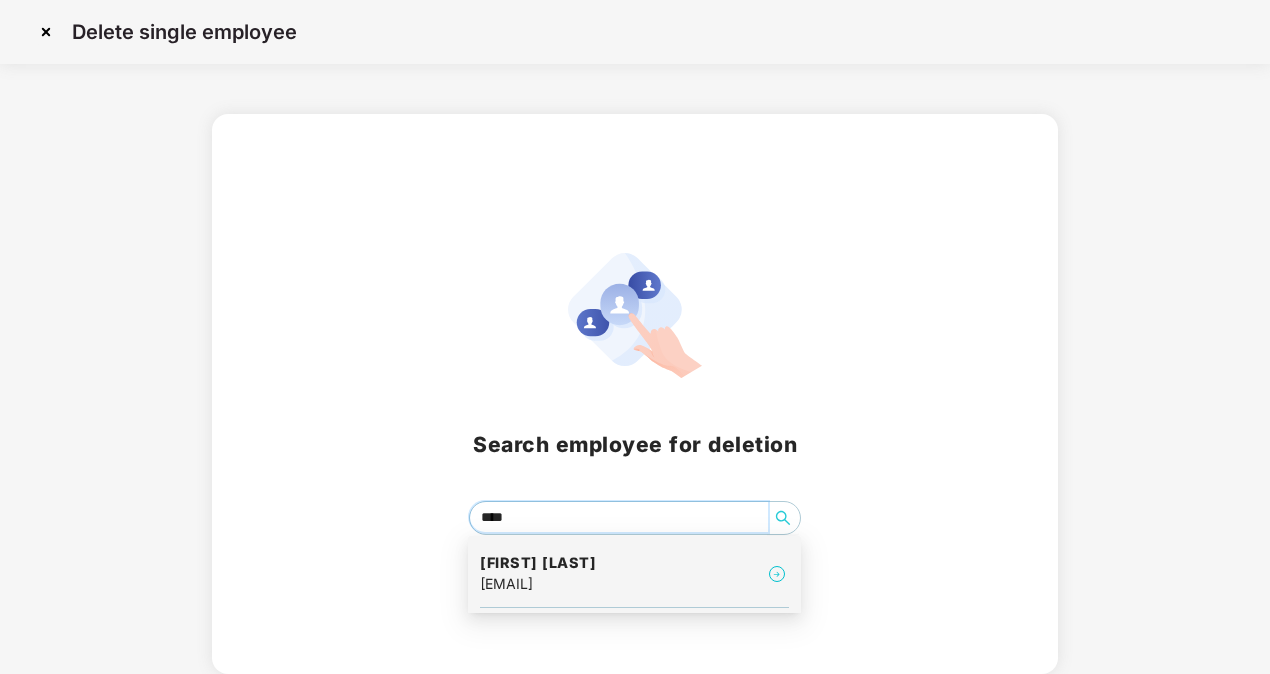 click on "puja.chakraborty@tihiitb.org" at bounding box center (538, 584) 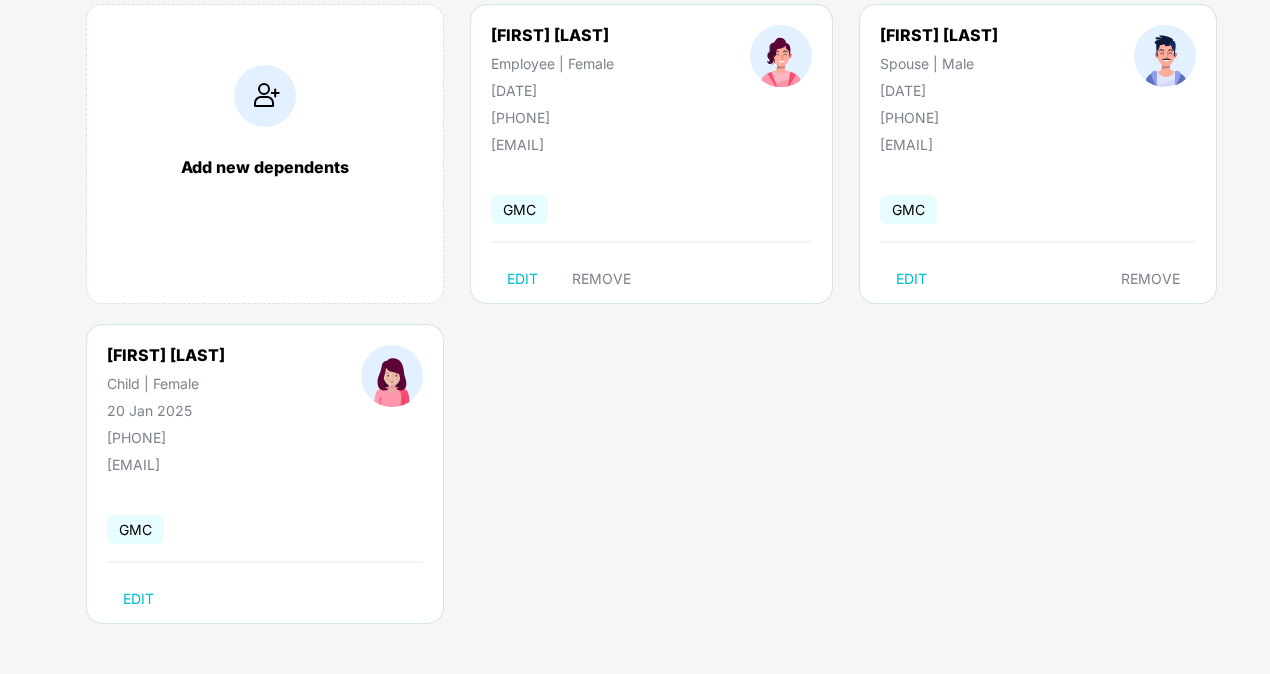 scroll, scrollTop: 0, scrollLeft: 0, axis: both 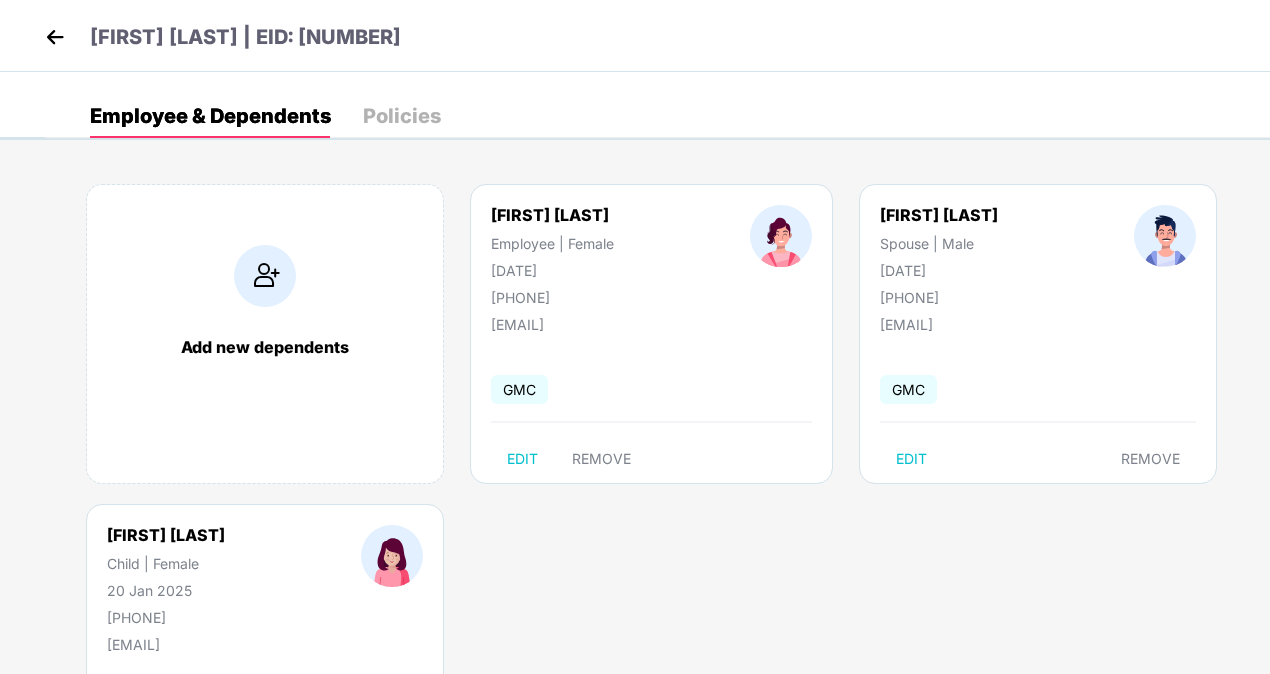 click at bounding box center [55, 37] 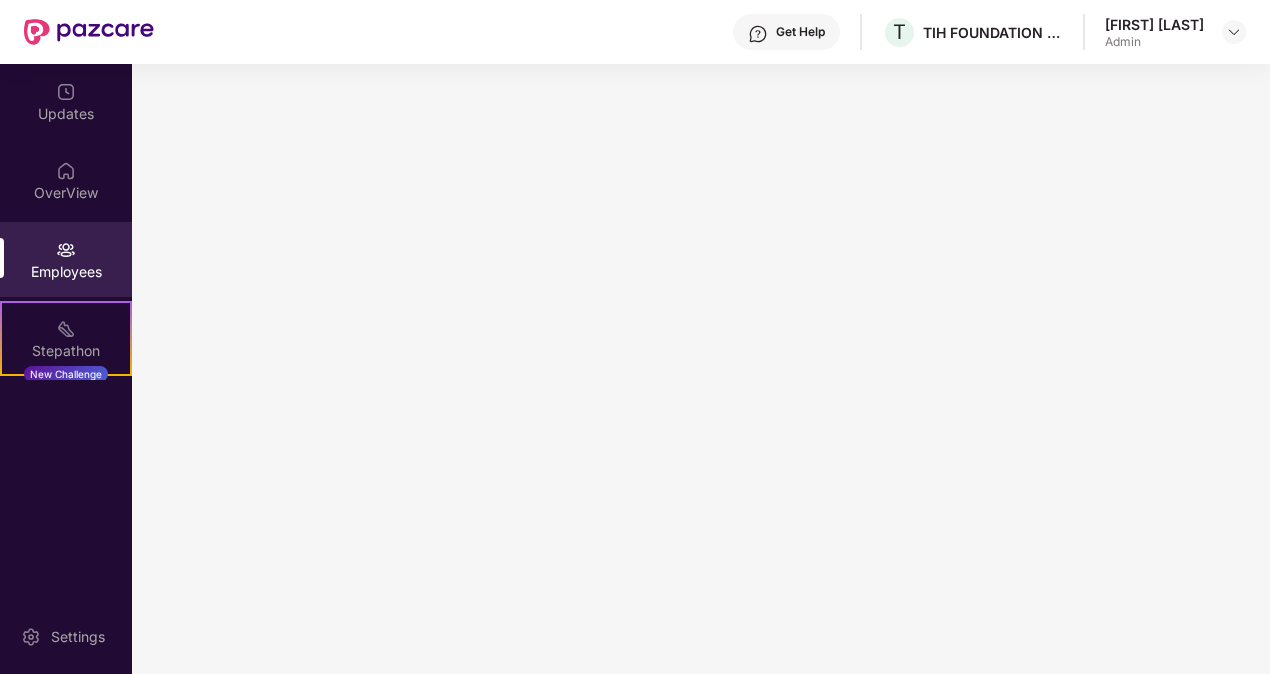click at bounding box center (89, 32) 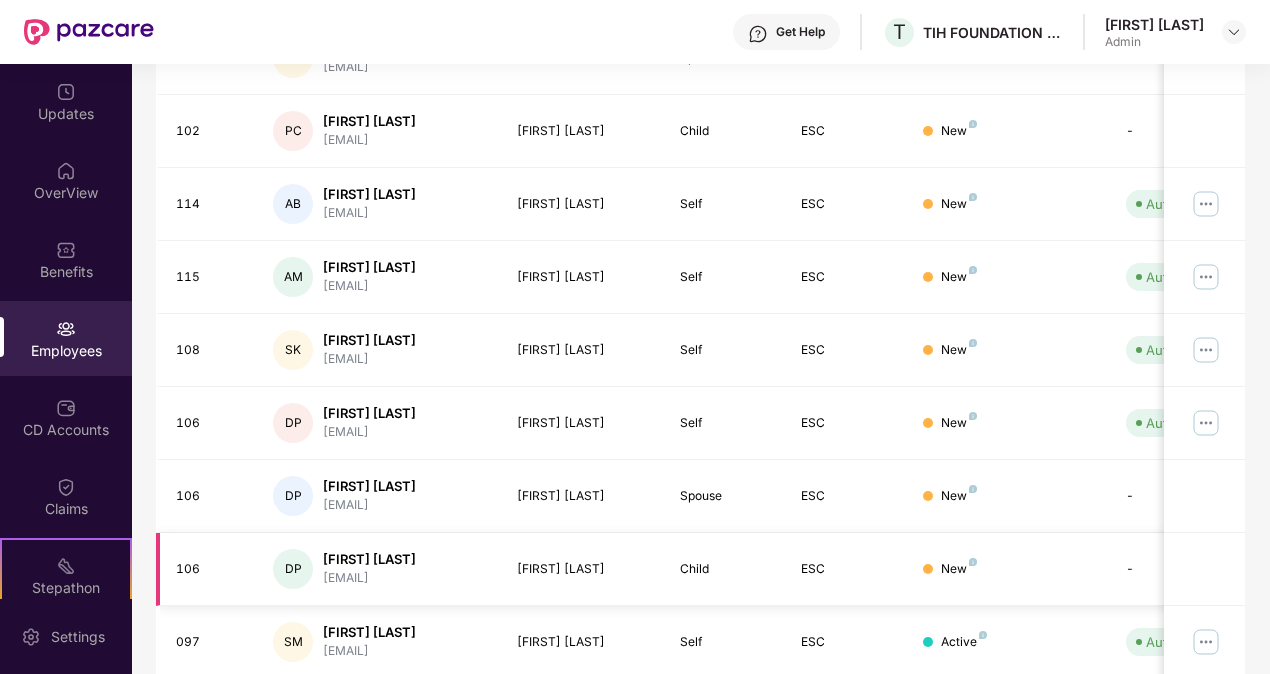 scroll, scrollTop: 550, scrollLeft: 0, axis: vertical 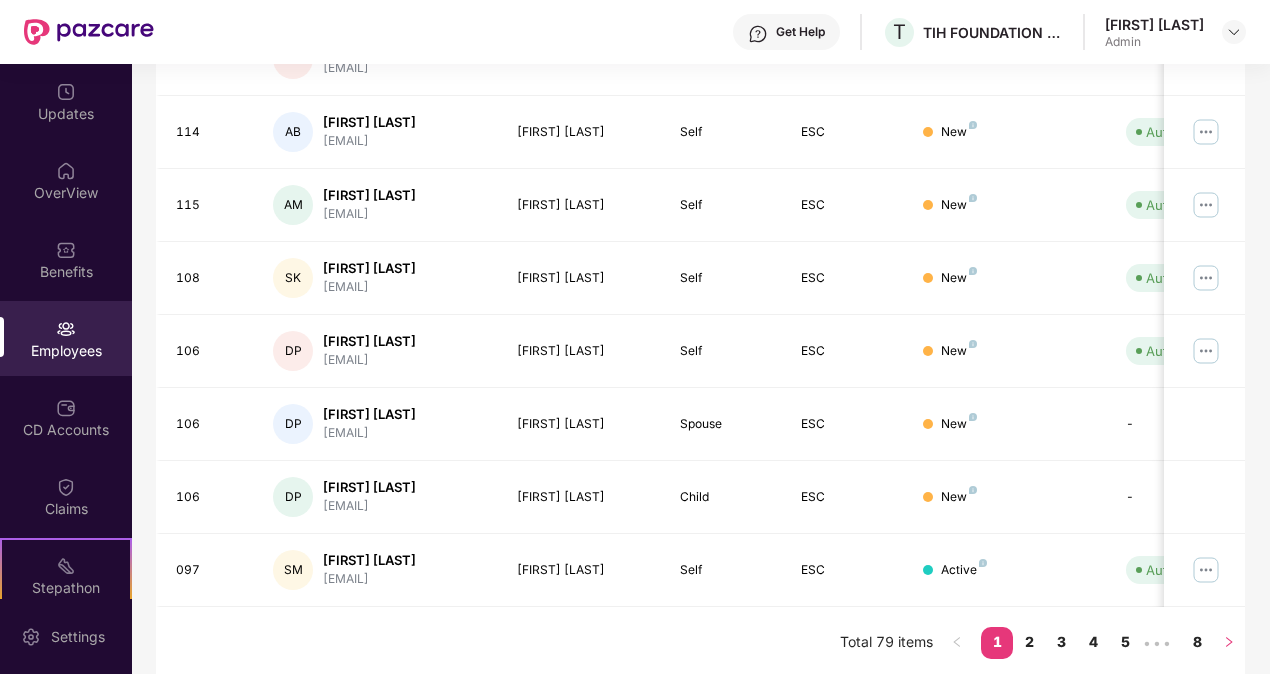 click at bounding box center [1229, 643] 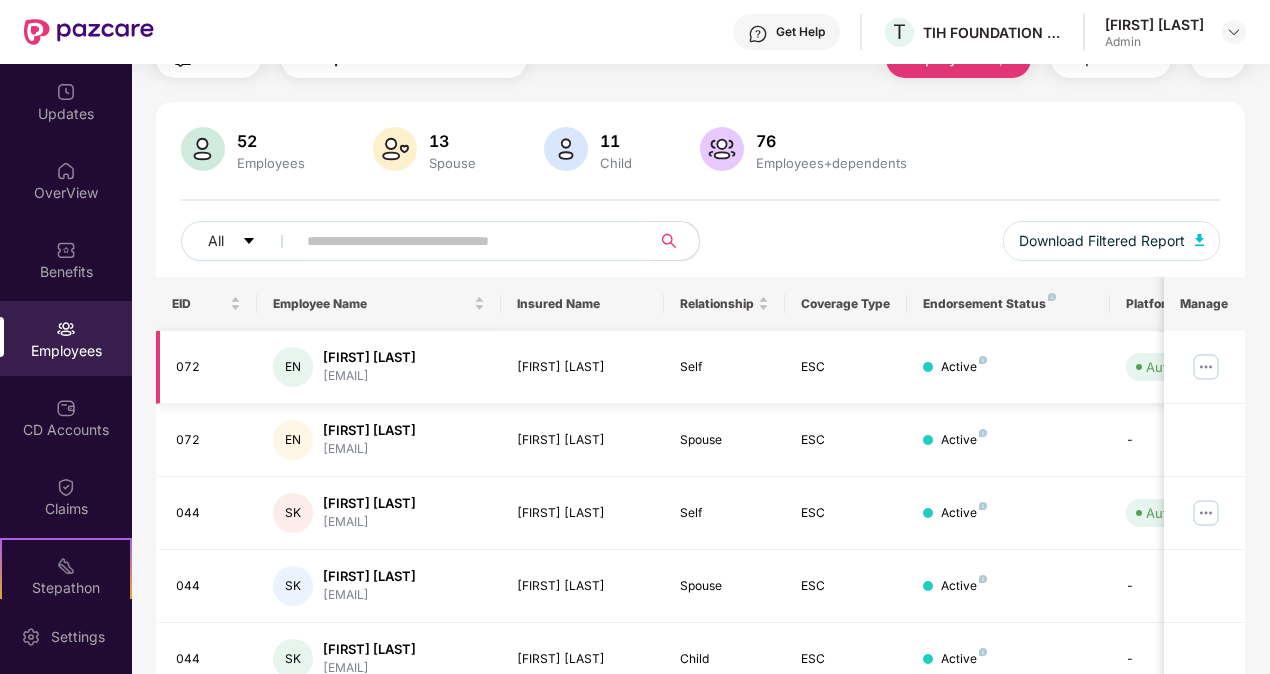 scroll, scrollTop: 98, scrollLeft: 0, axis: vertical 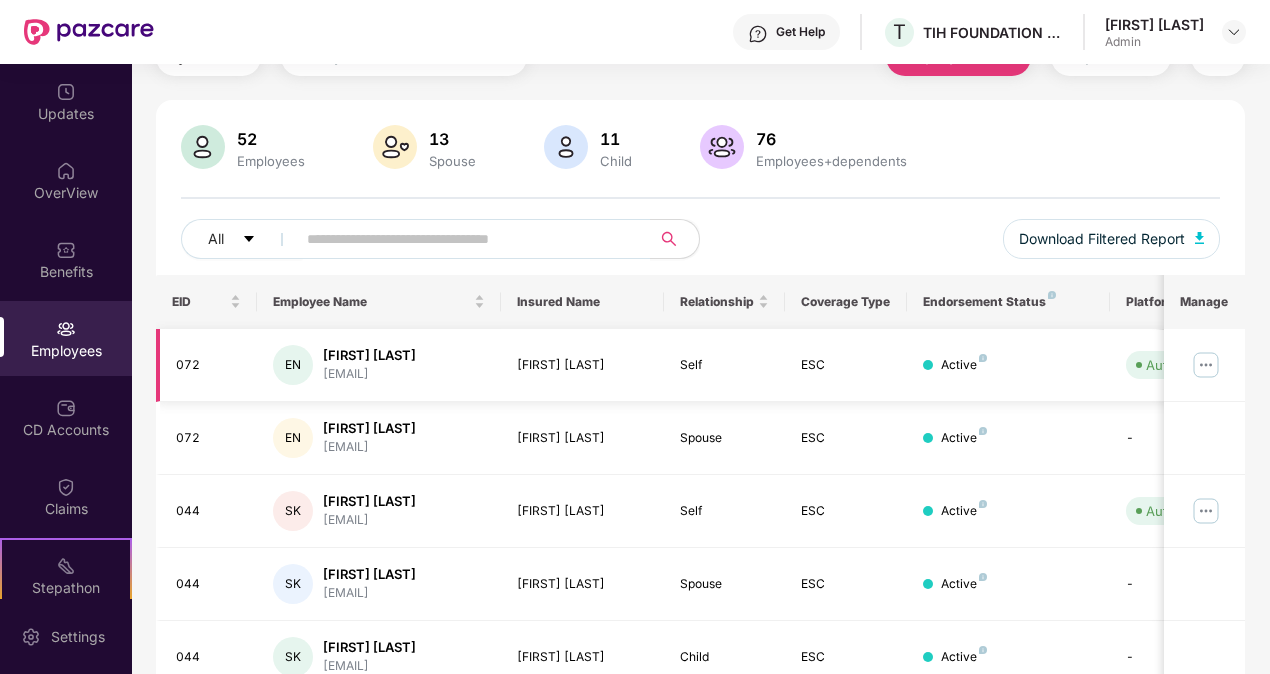 type 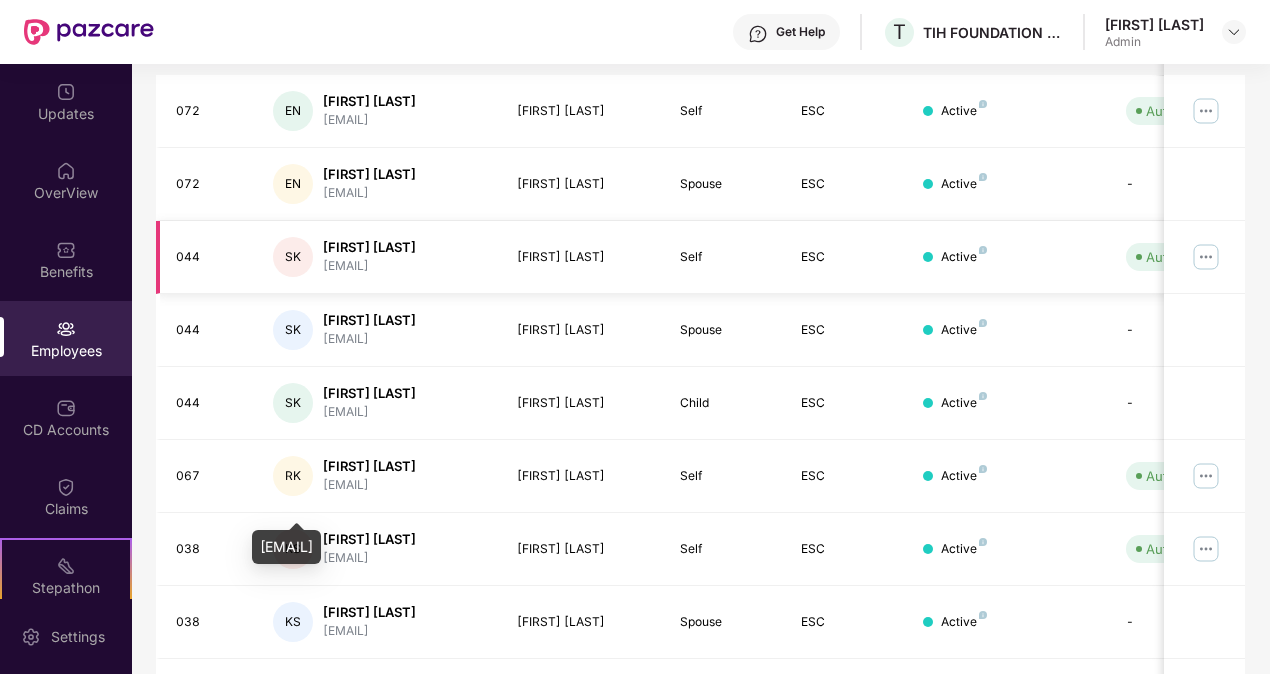 scroll, scrollTop: 368, scrollLeft: 0, axis: vertical 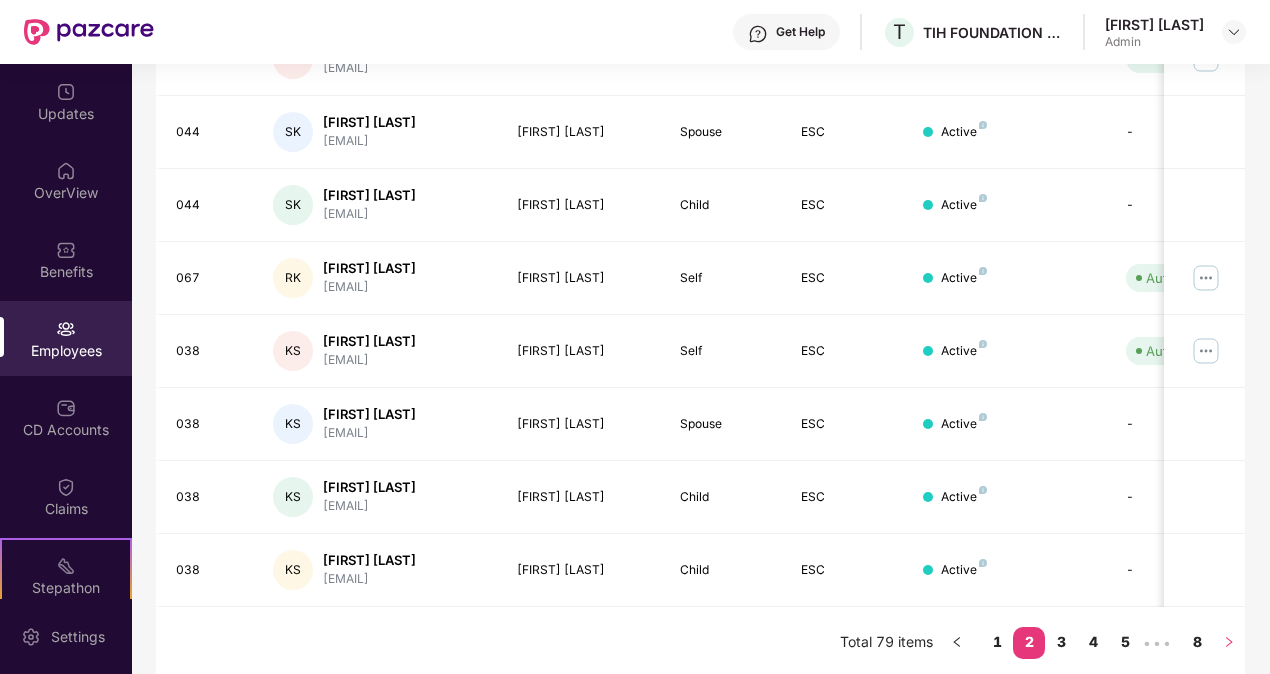 click 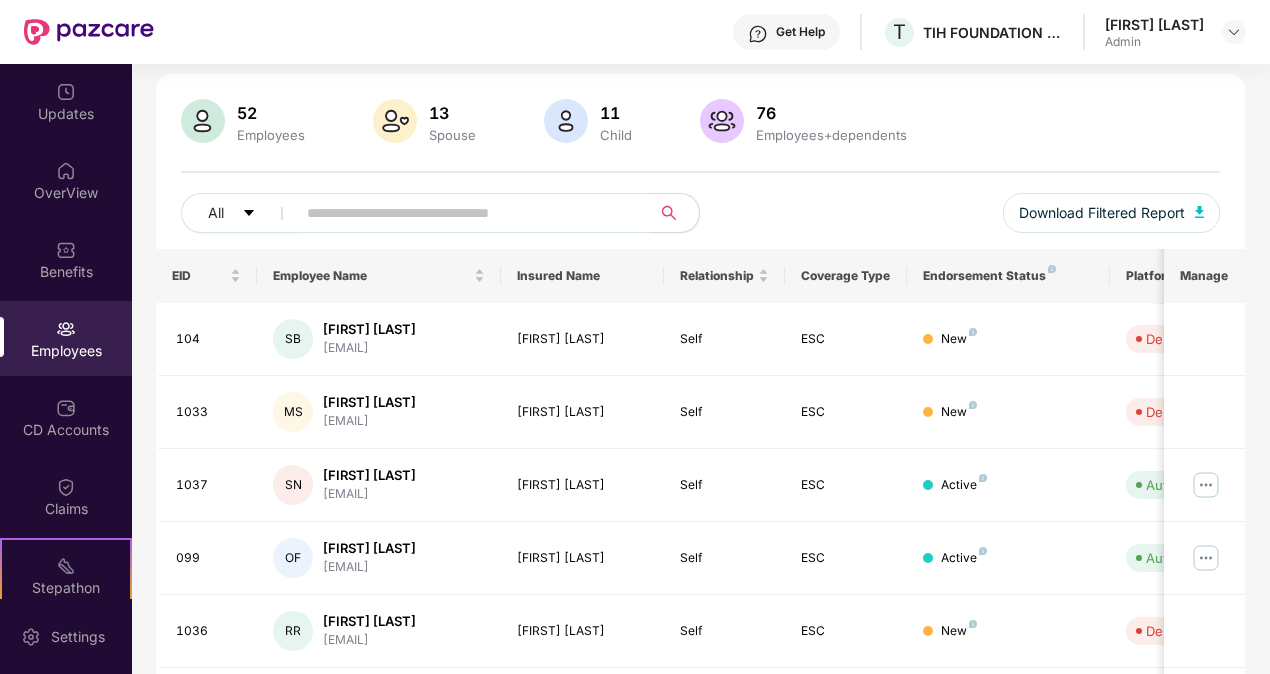 scroll, scrollTop: 124, scrollLeft: 0, axis: vertical 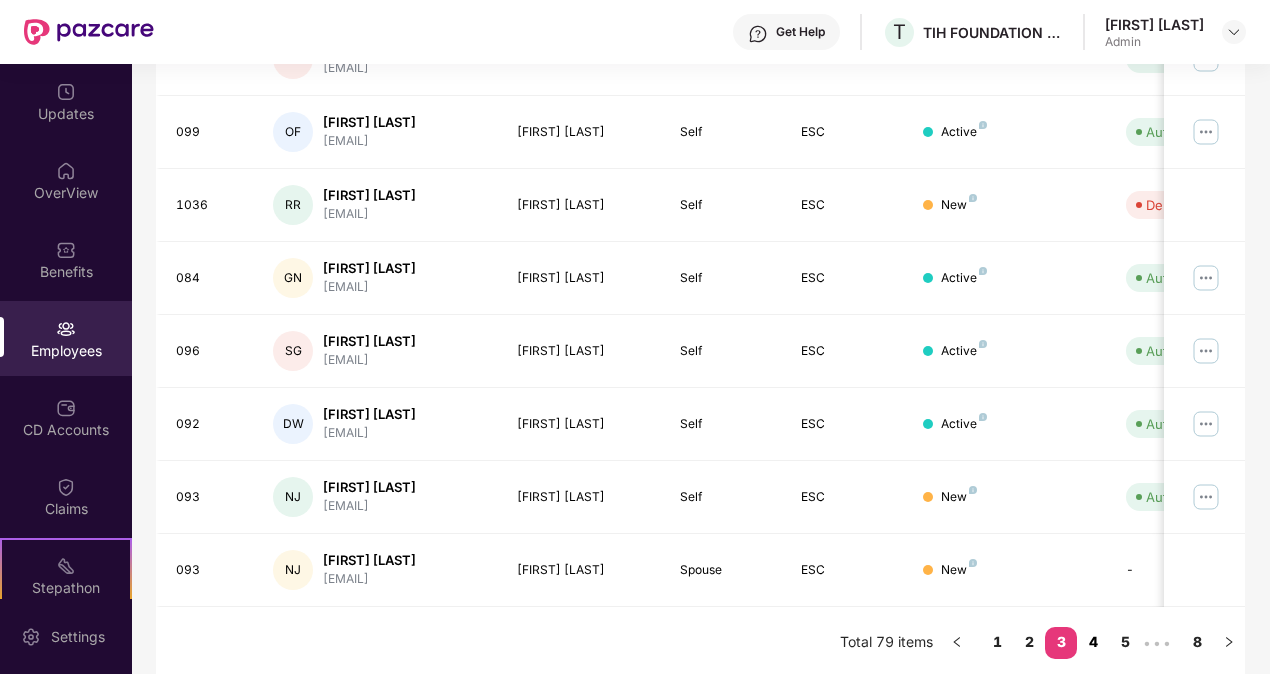 click on "4" at bounding box center [1093, 642] 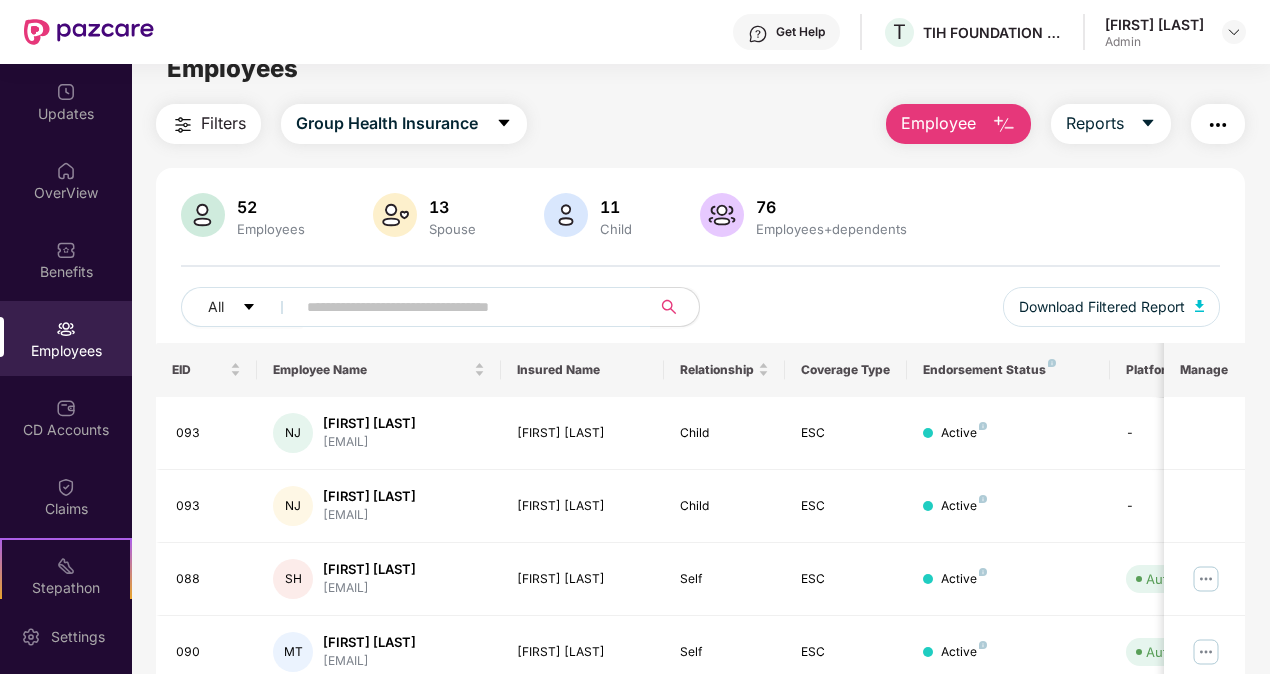 scroll, scrollTop: 0, scrollLeft: 0, axis: both 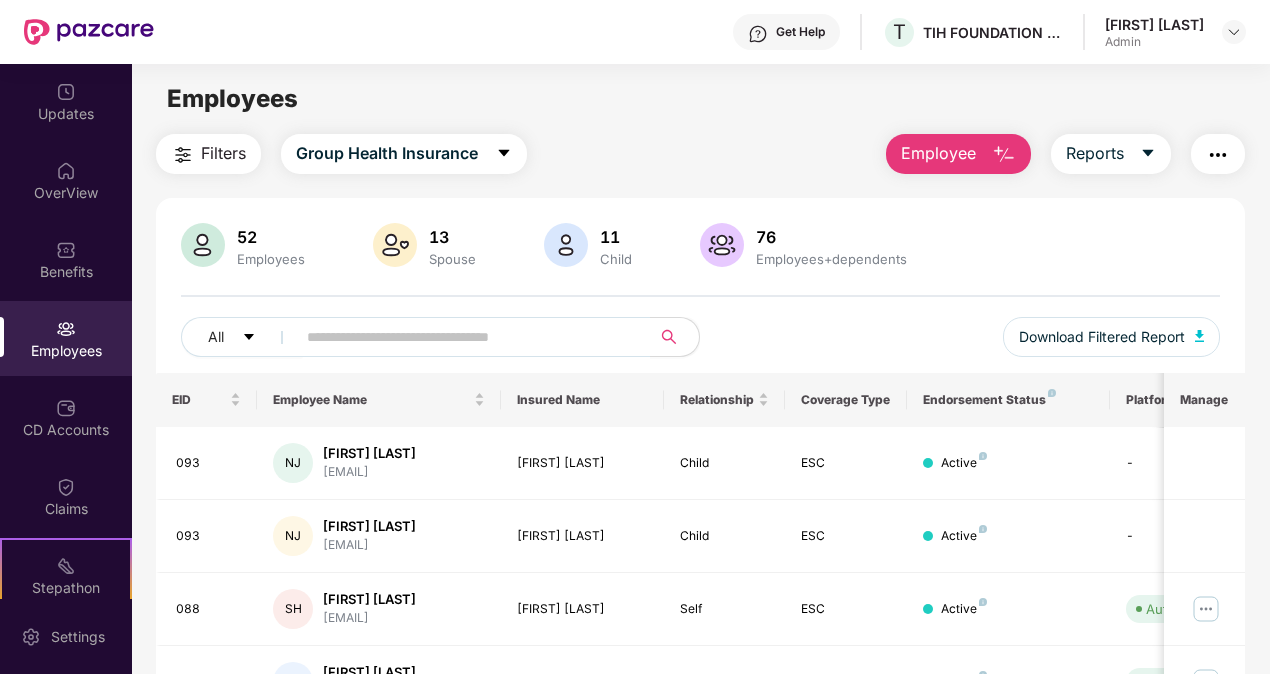 type 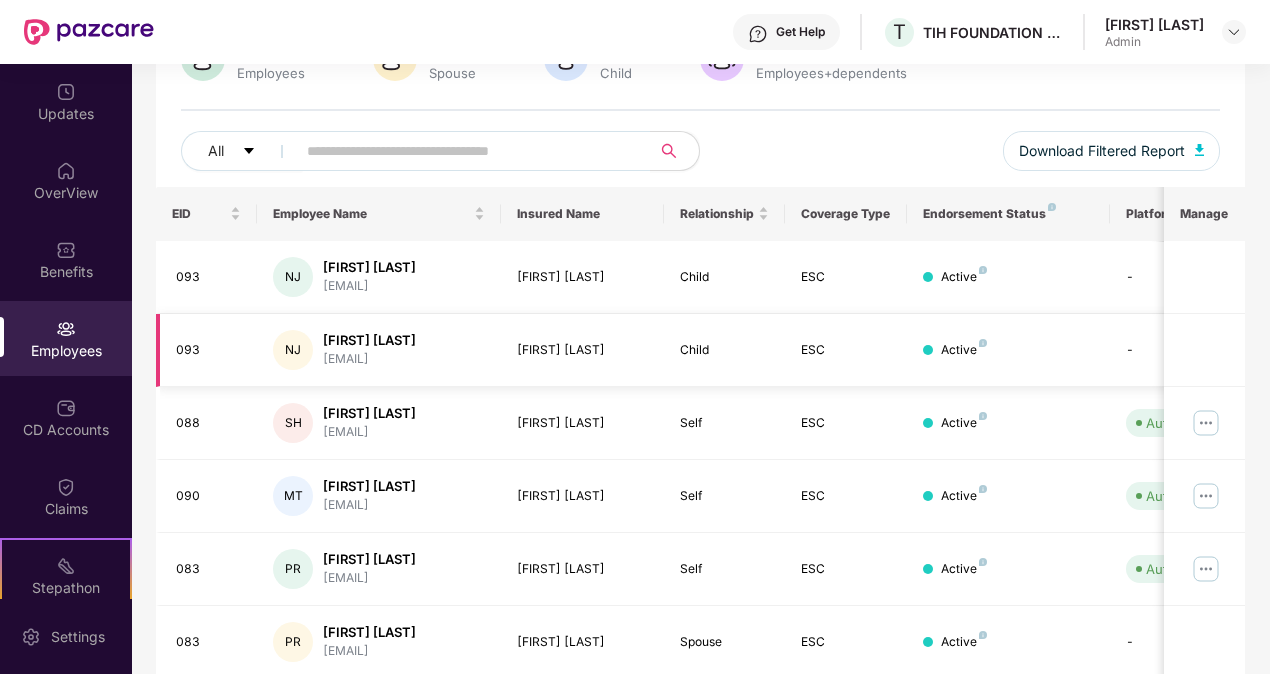 scroll, scrollTop: 260, scrollLeft: 0, axis: vertical 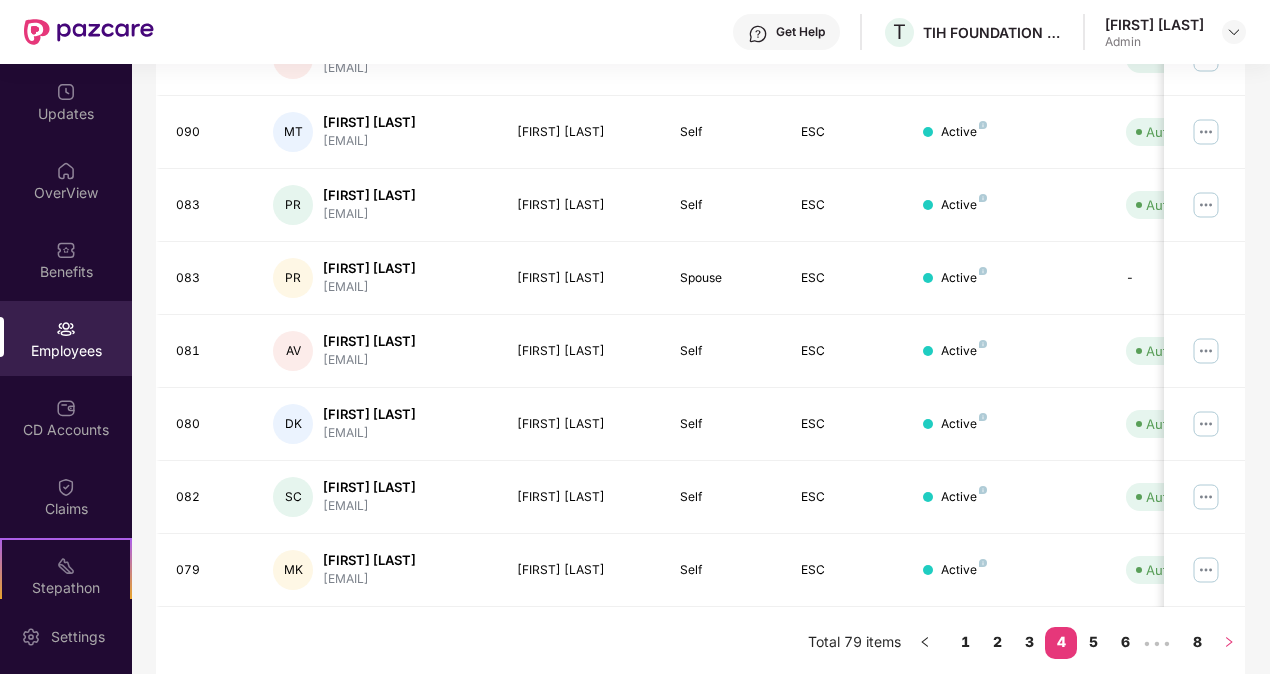 click 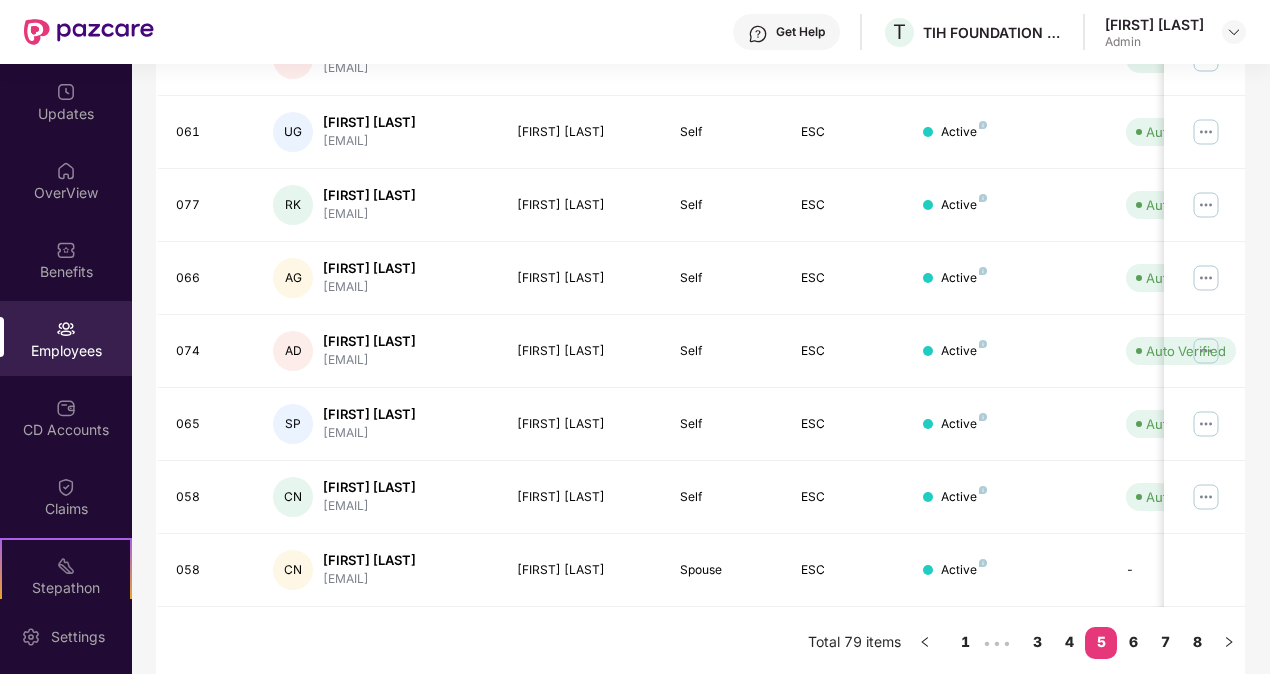 scroll, scrollTop: 0, scrollLeft: 0, axis: both 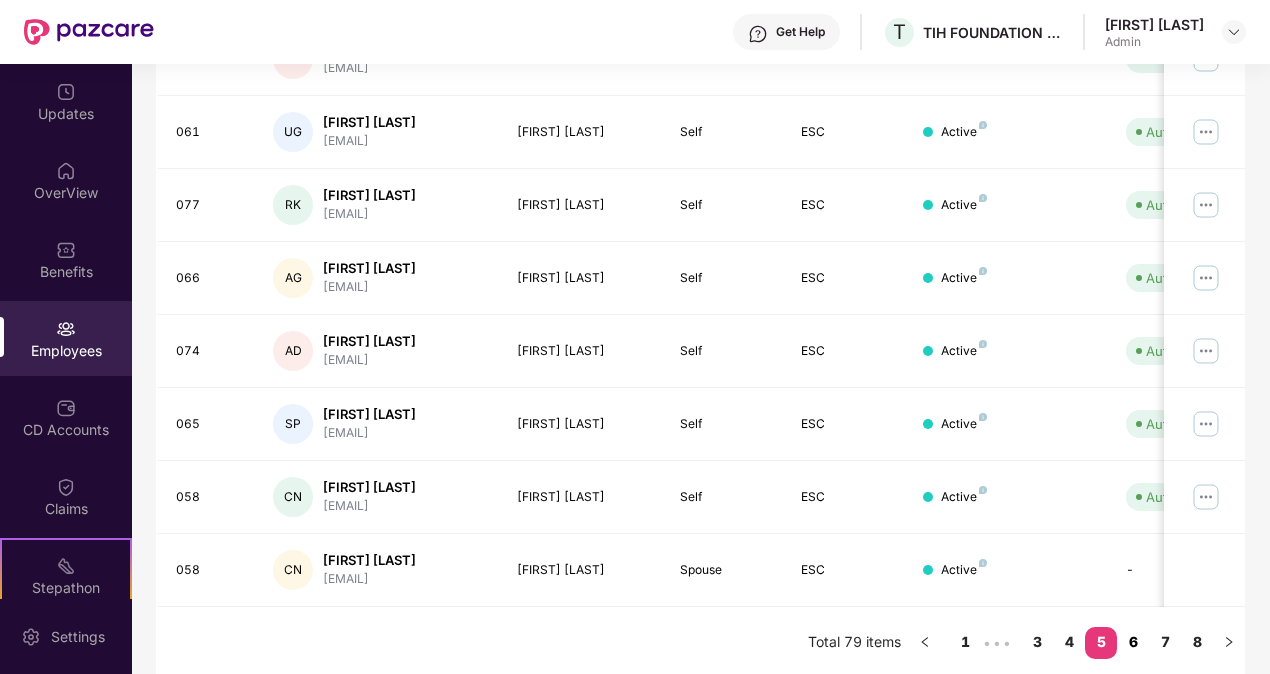 click on "6" at bounding box center (1133, 642) 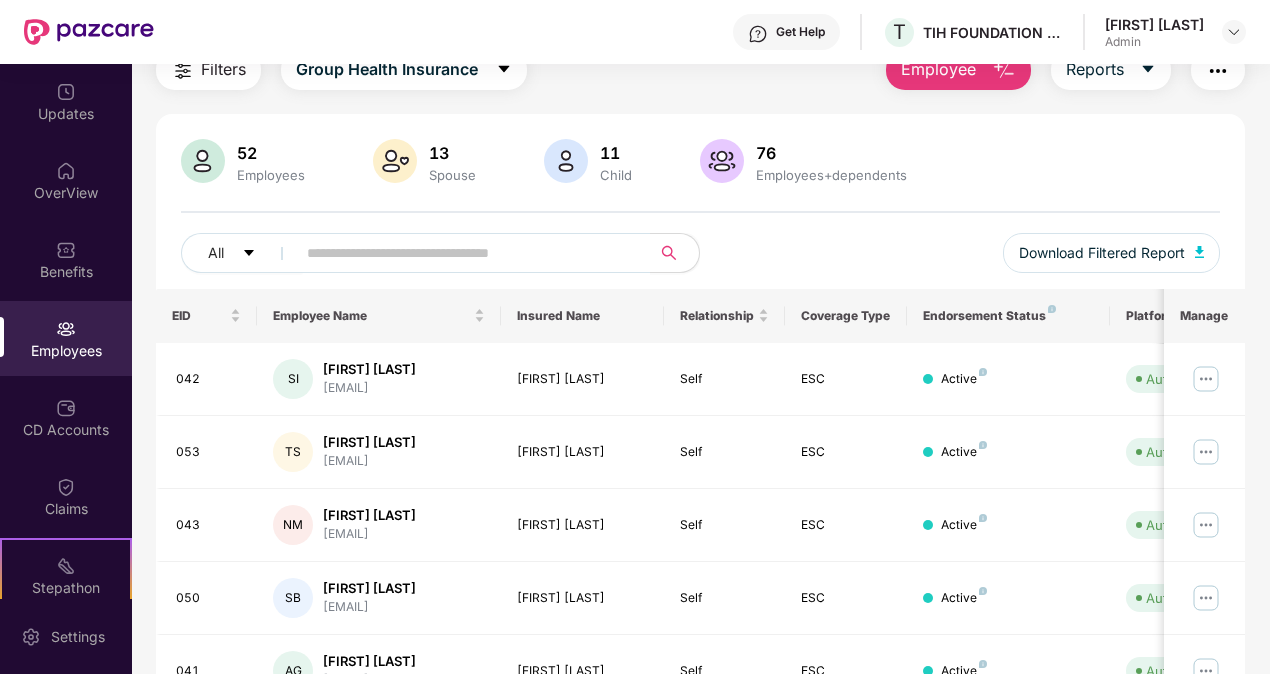 scroll, scrollTop: 0, scrollLeft: 0, axis: both 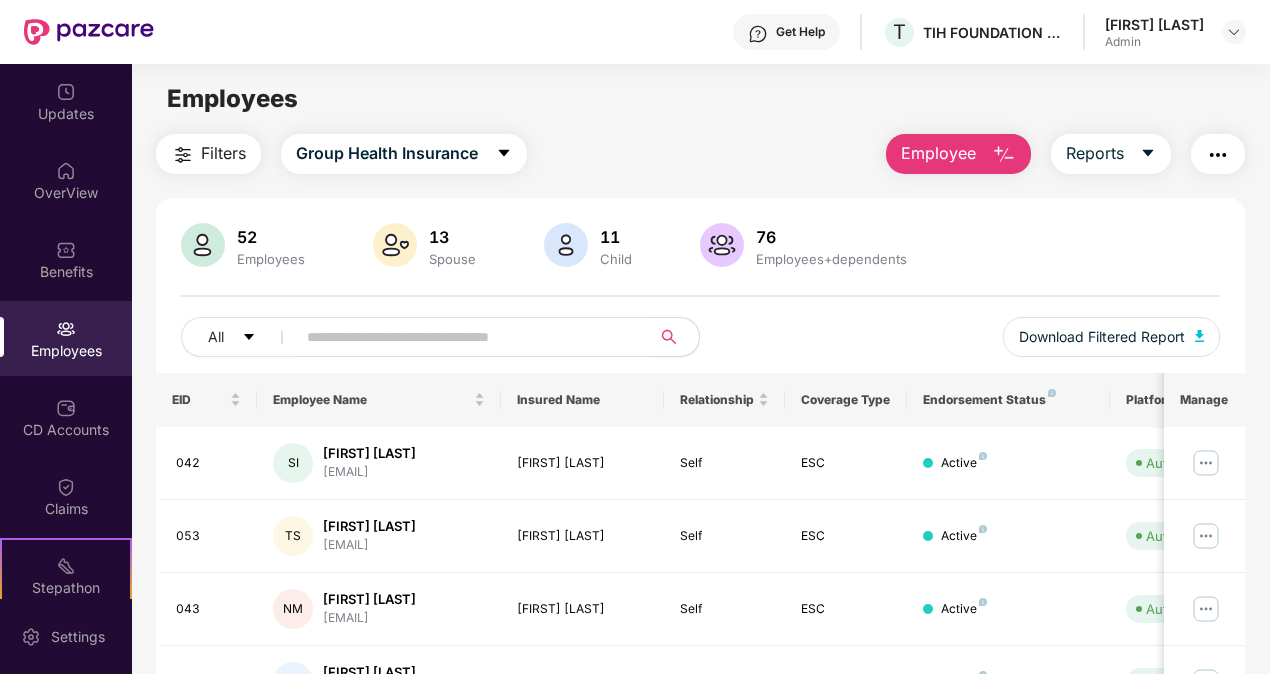type 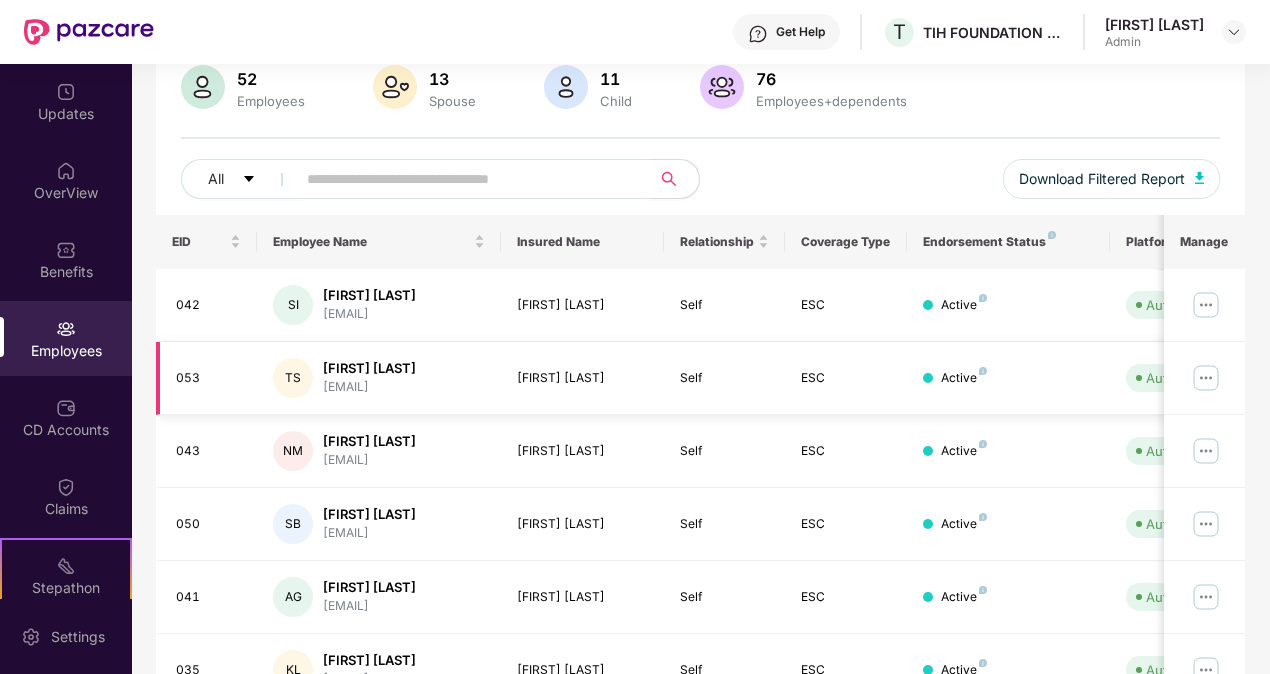 scroll, scrollTop: 162, scrollLeft: 0, axis: vertical 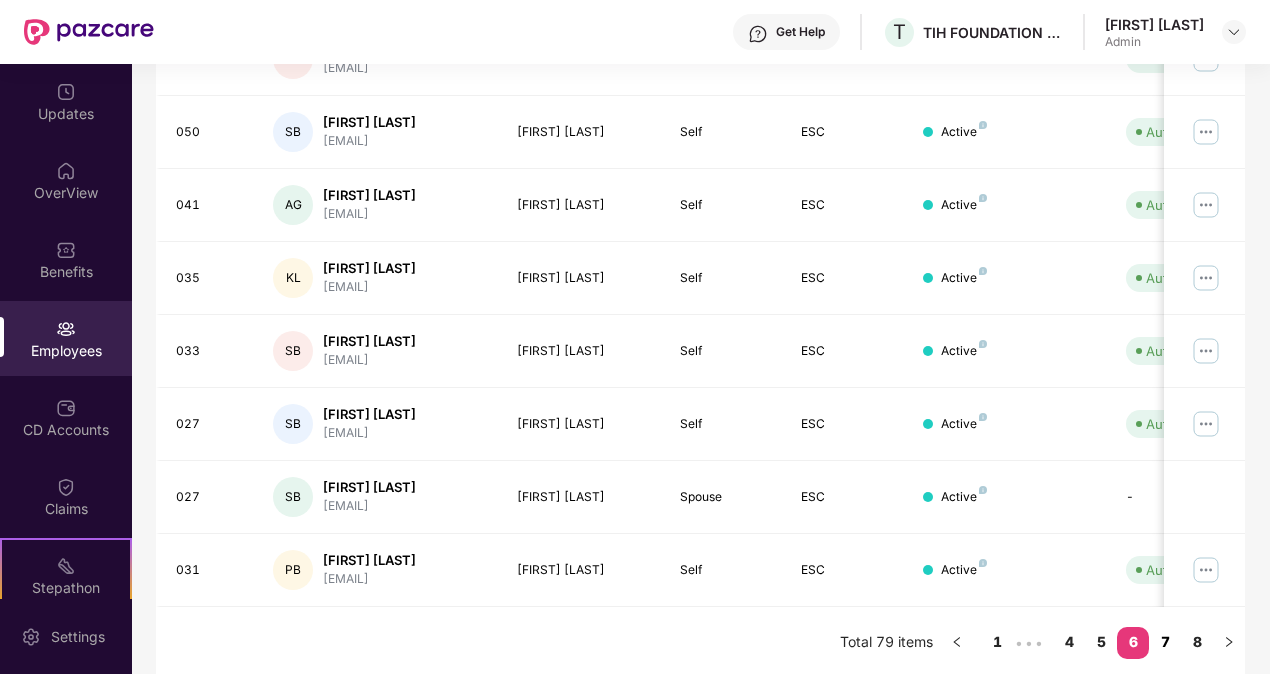 click on "7" at bounding box center [1165, 642] 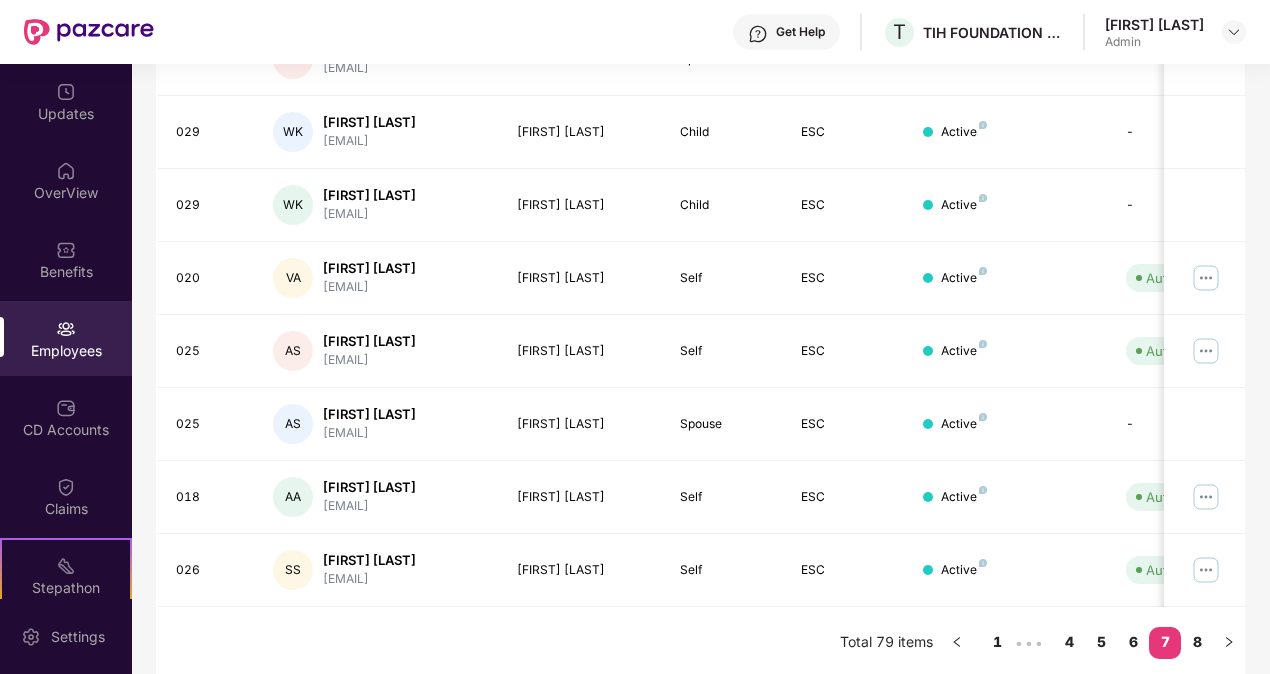 scroll, scrollTop: 0, scrollLeft: 0, axis: both 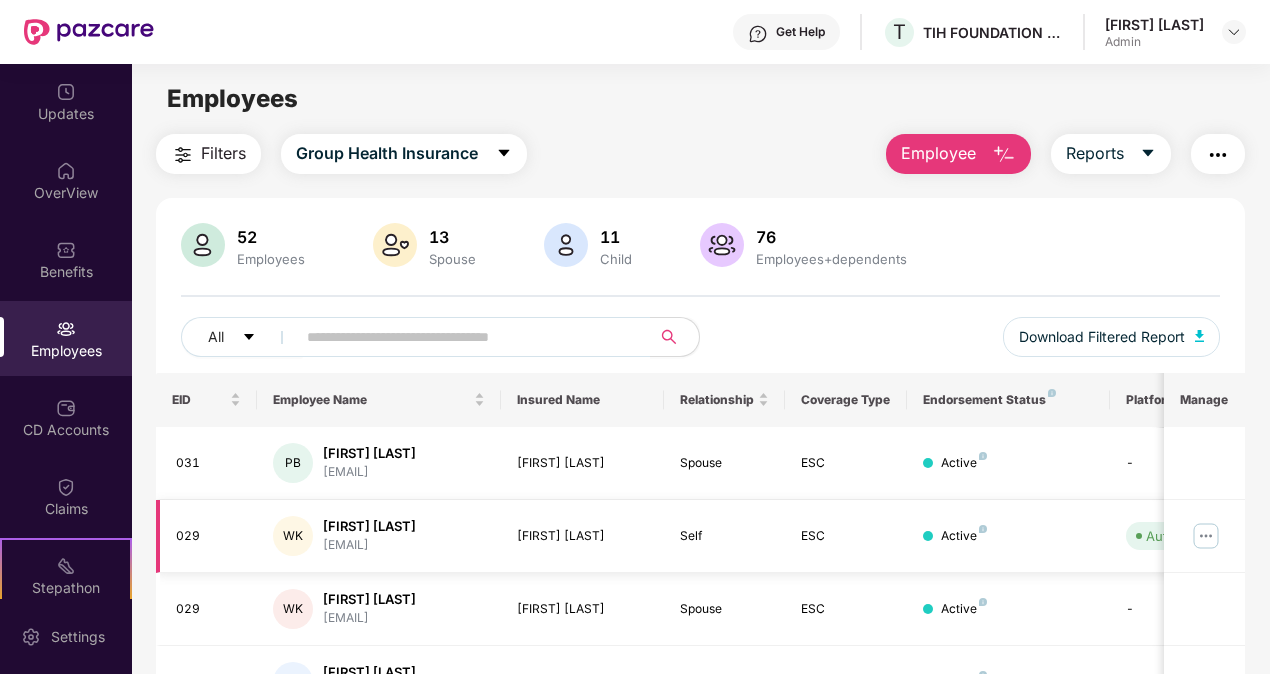 type 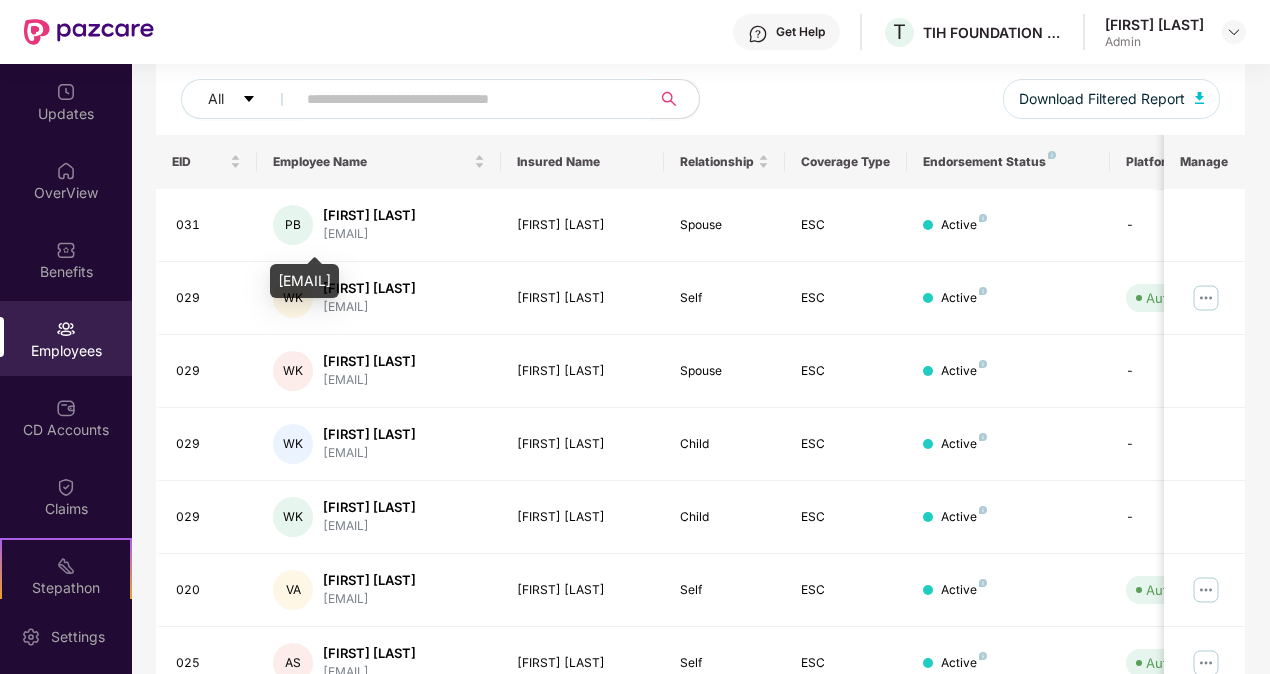 scroll, scrollTop: 240, scrollLeft: 0, axis: vertical 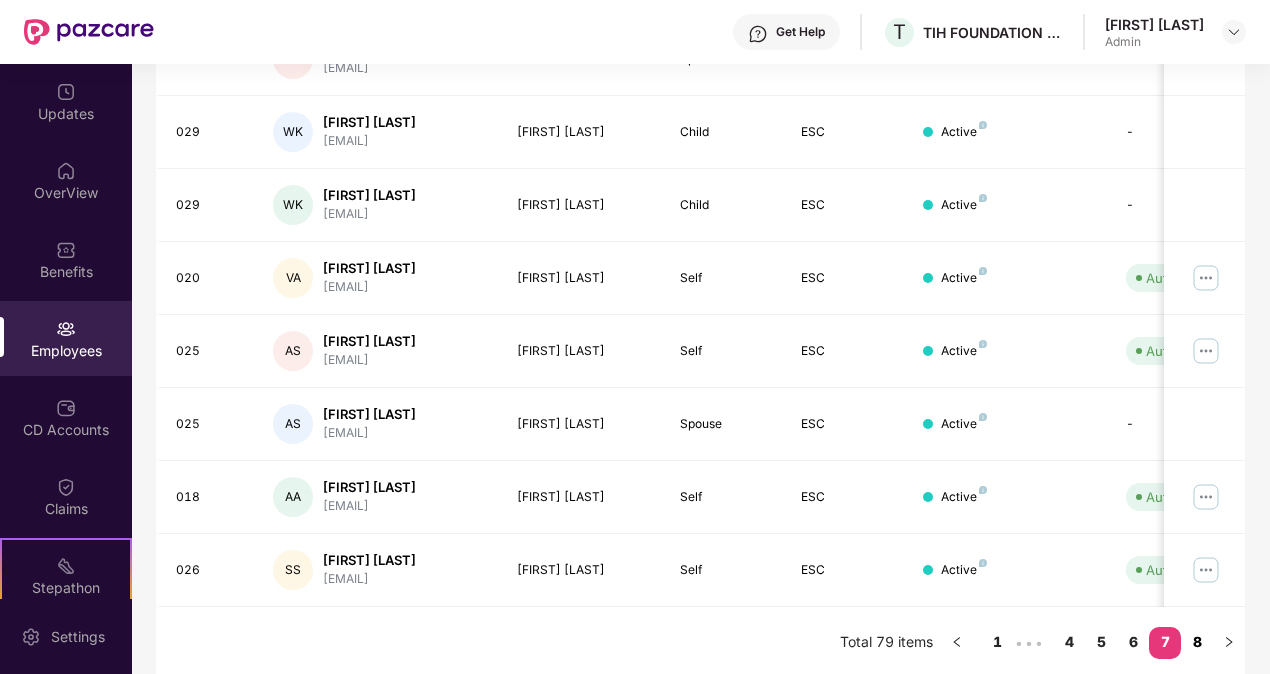 click on "8" at bounding box center (1197, 642) 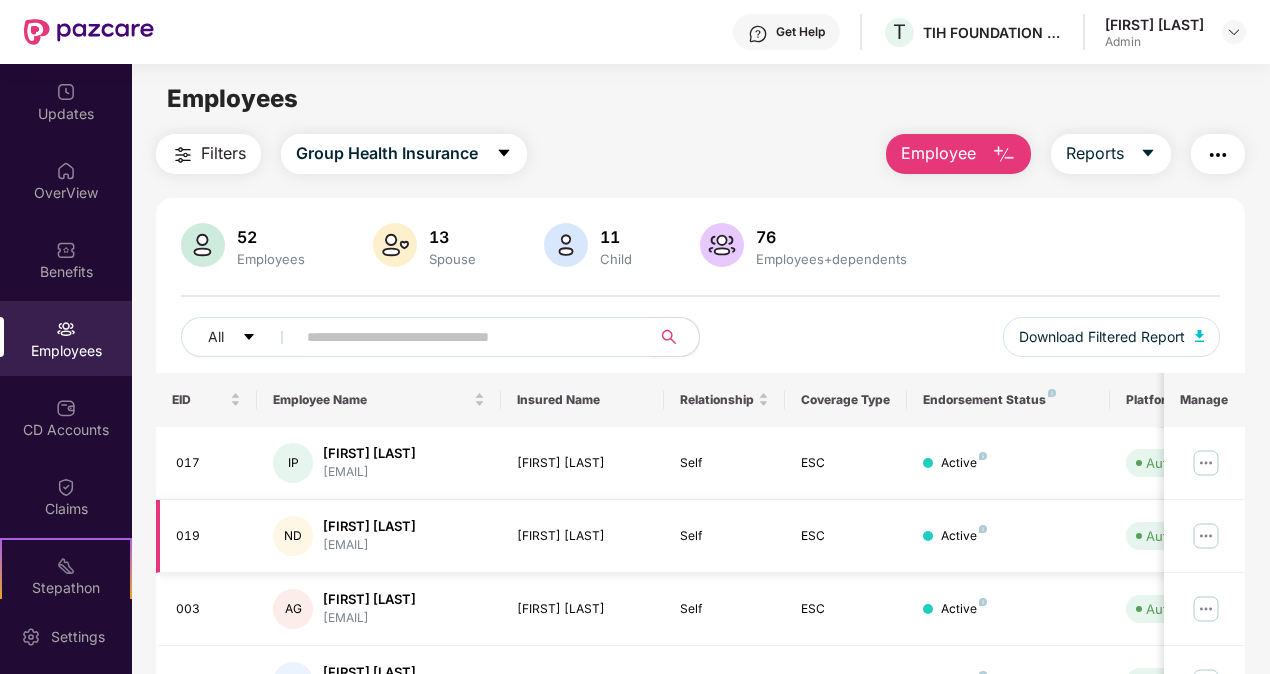 scroll, scrollTop: 222, scrollLeft: 0, axis: vertical 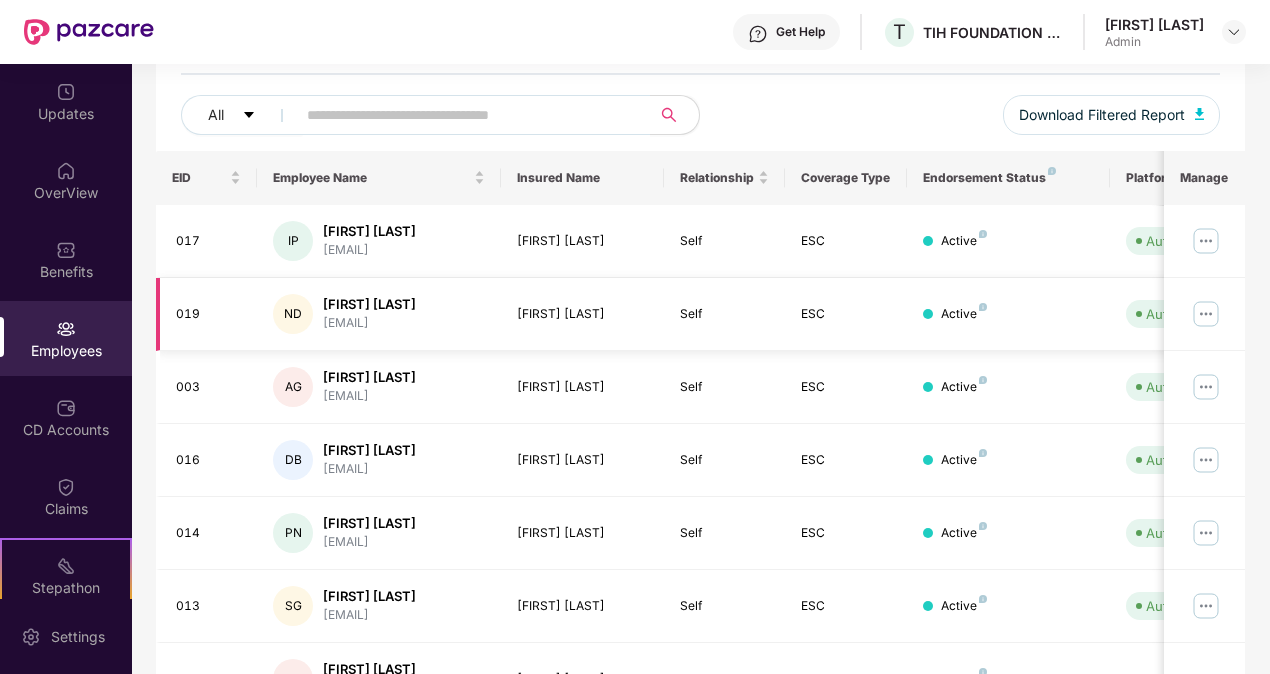 type 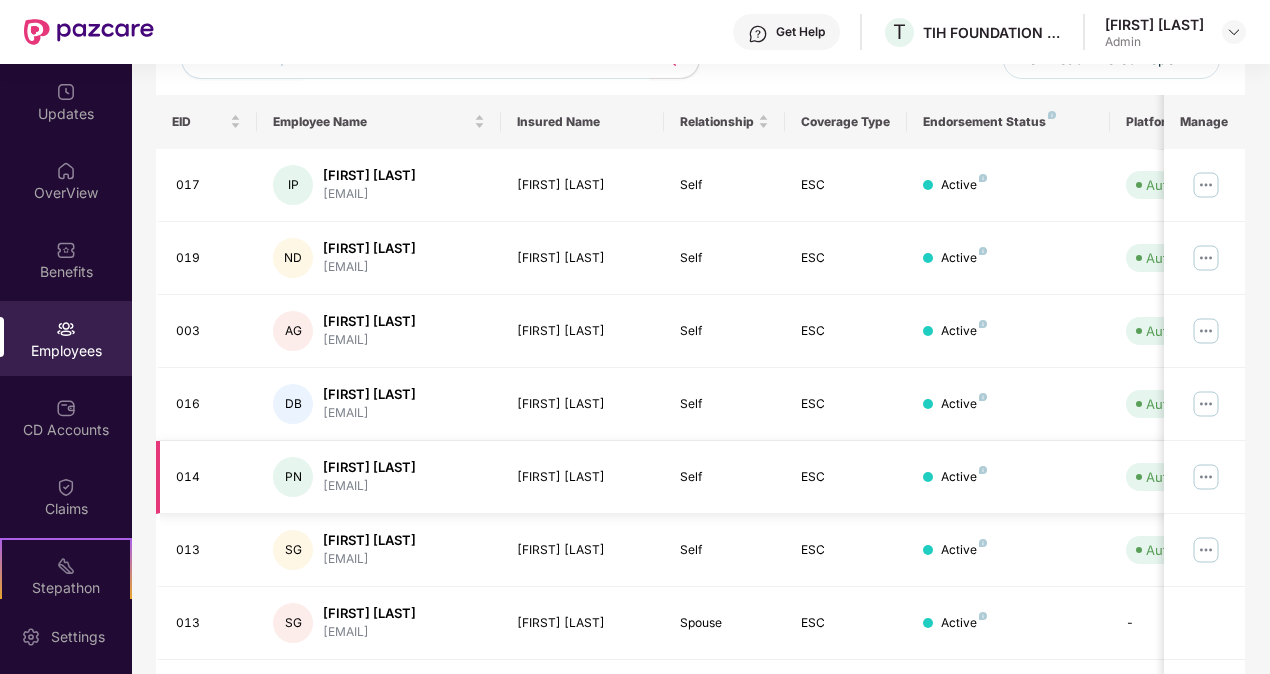 scroll, scrollTop: 322, scrollLeft: 0, axis: vertical 